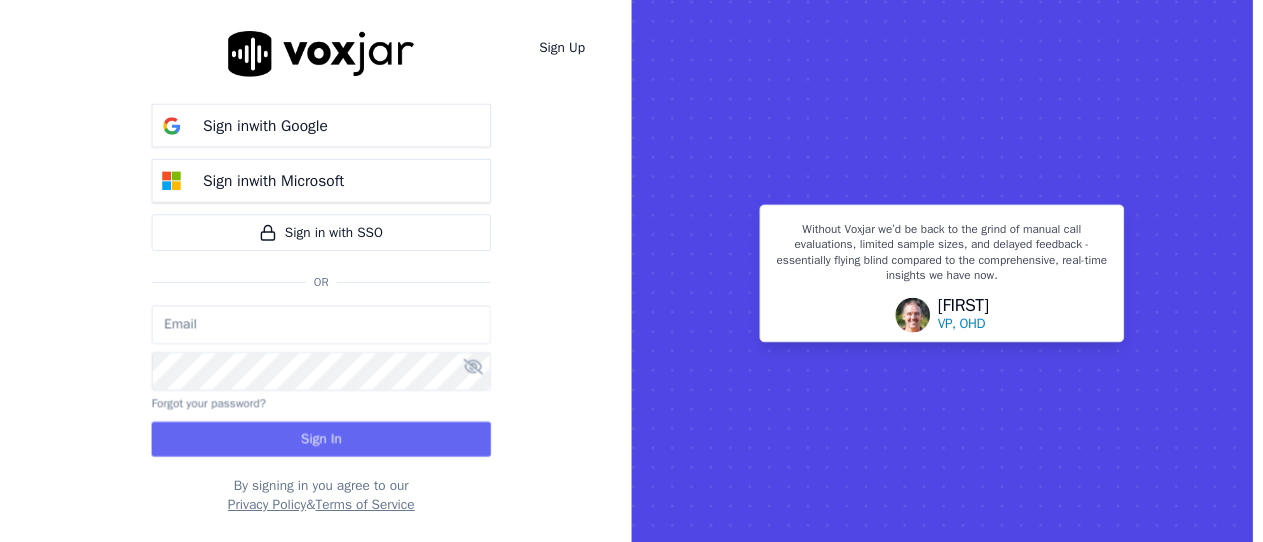 scroll, scrollTop: 0, scrollLeft: 0, axis: both 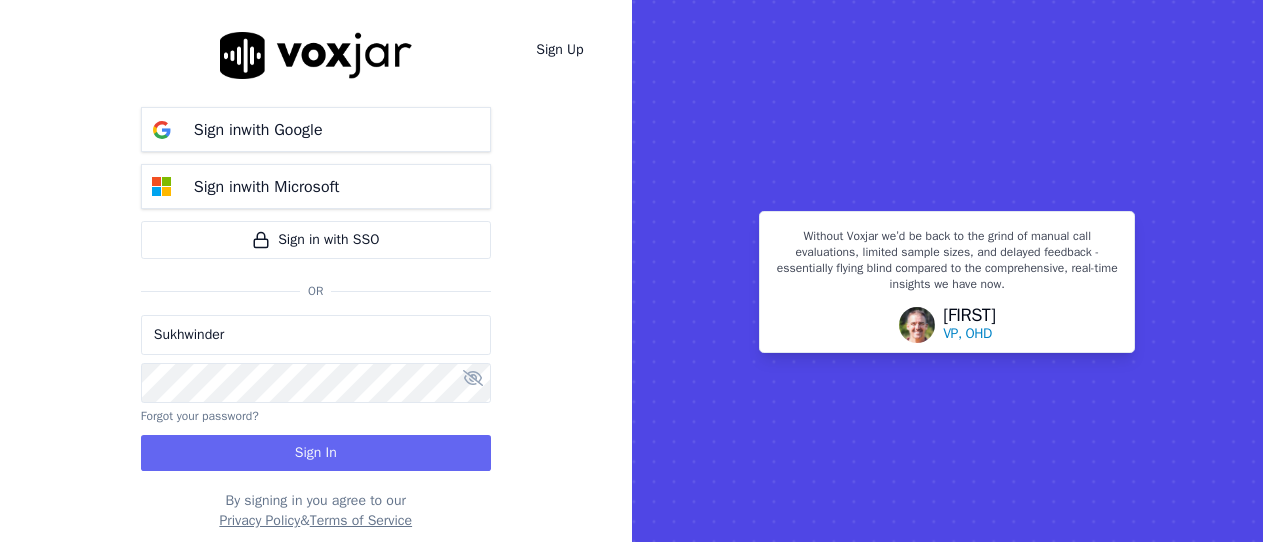click on "Sukhwinder" at bounding box center (316, 335) 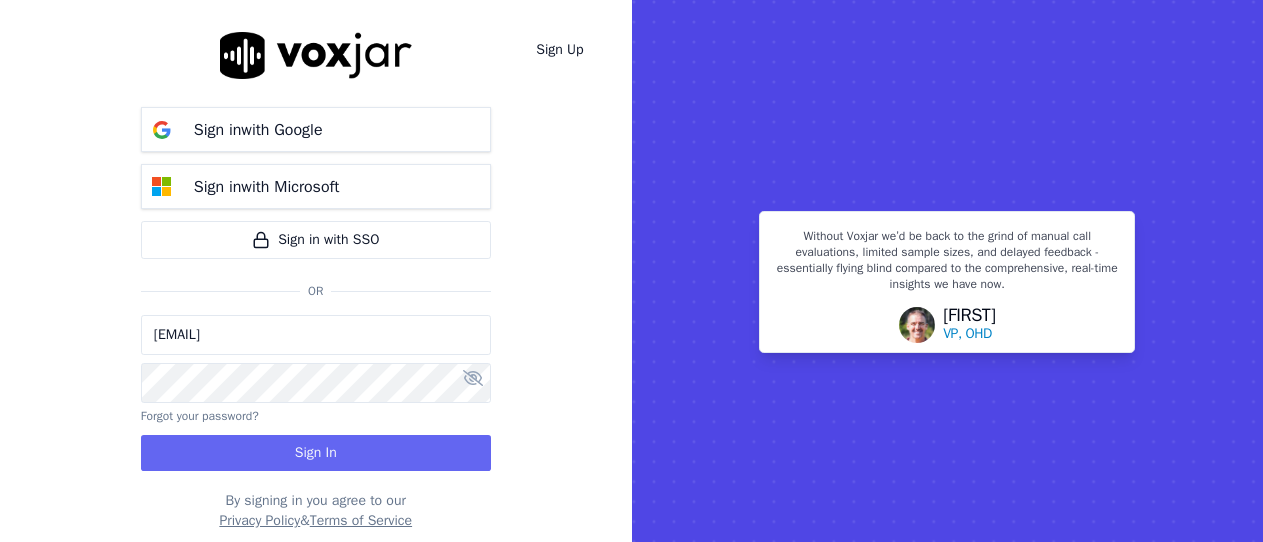 drag, startPoint x: 233, startPoint y: 340, endPoint x: 245, endPoint y: 356, distance: 20 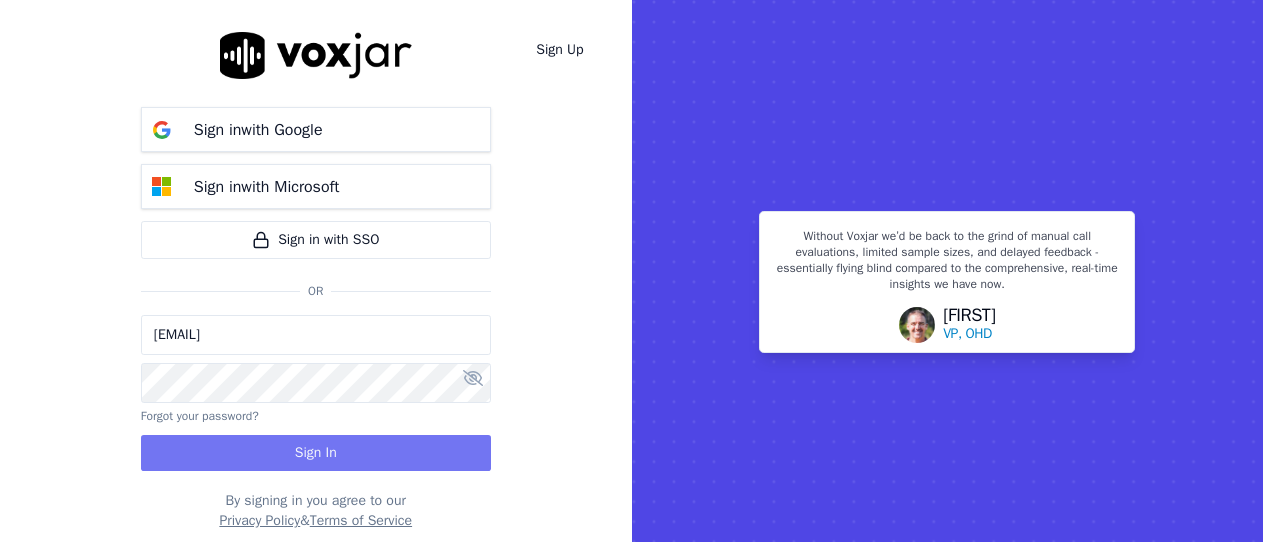 type on "[EMAIL]" 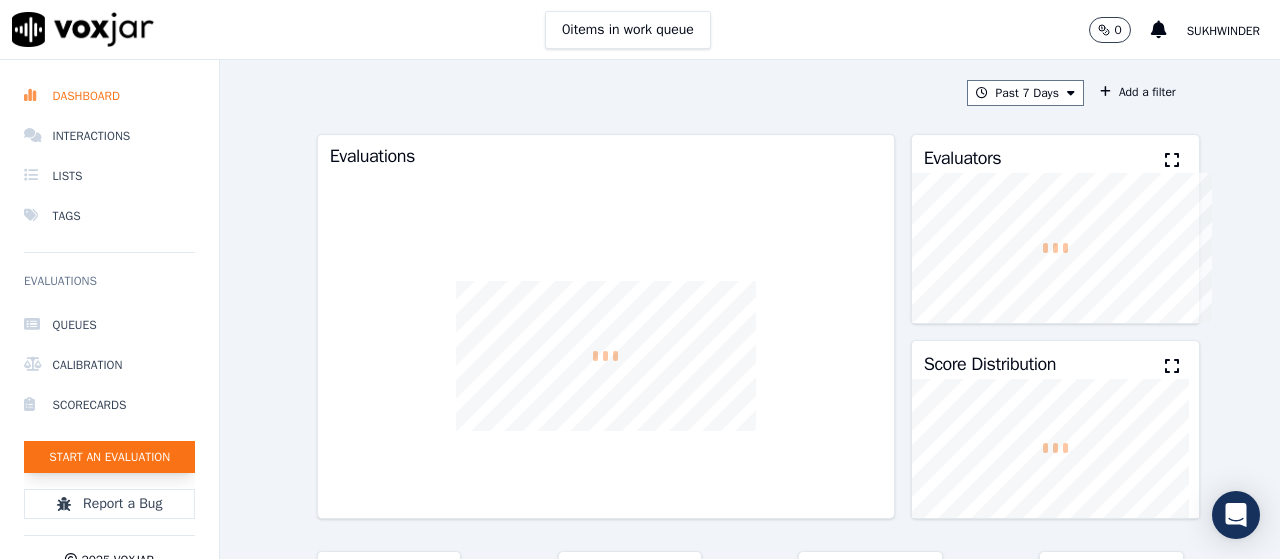 scroll, scrollTop: 0, scrollLeft: 0, axis: both 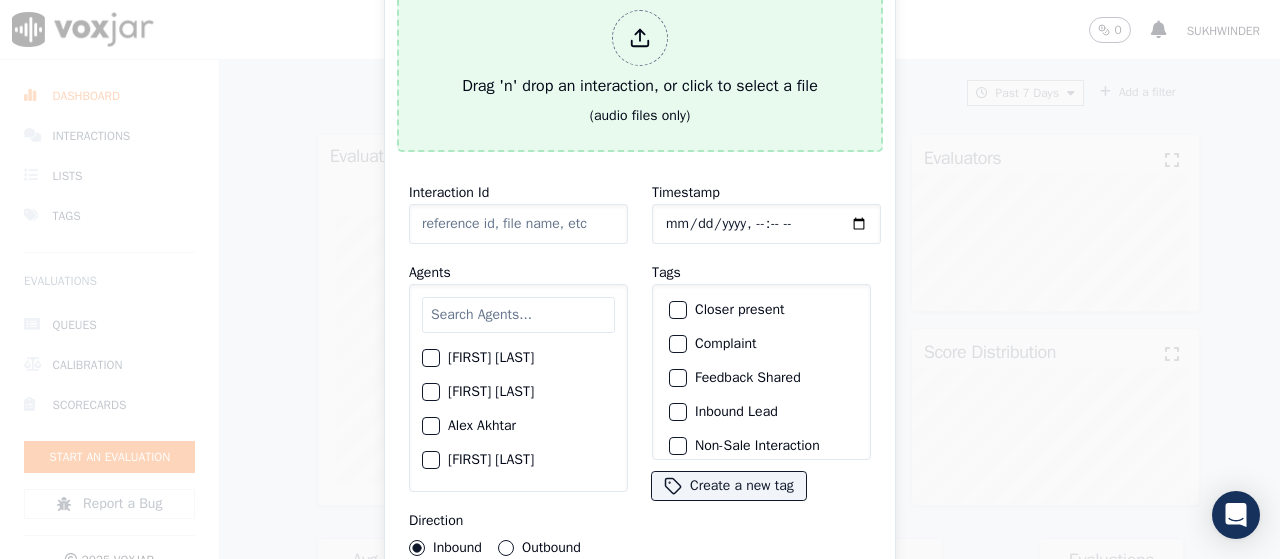 click on "Drag 'n' drop an interaction, or click to select a file" at bounding box center [640, 54] 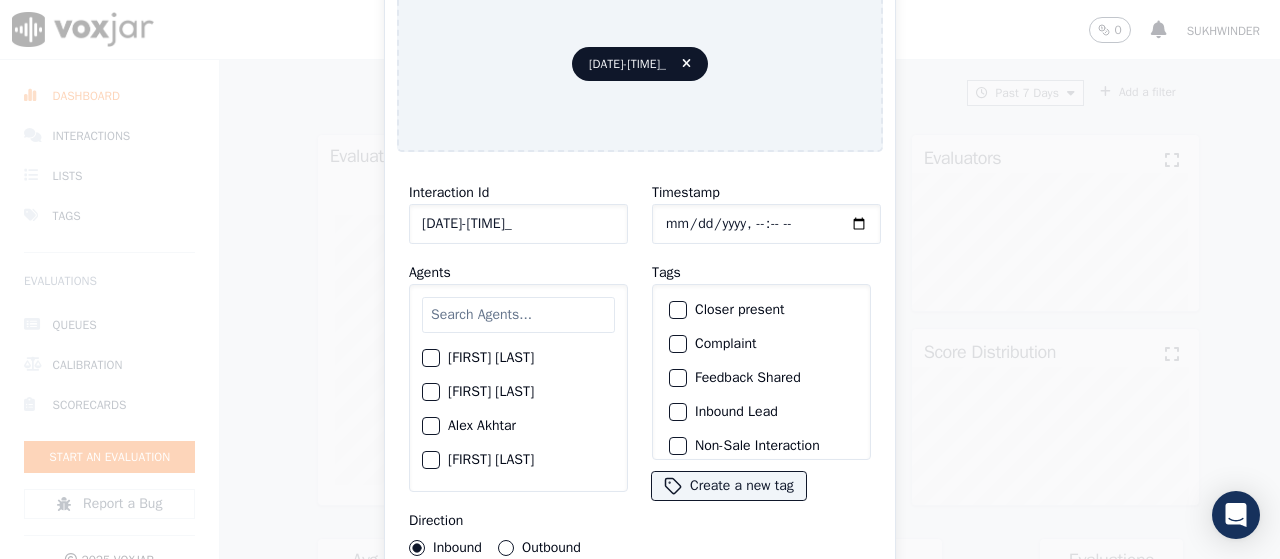 click at bounding box center [518, 315] 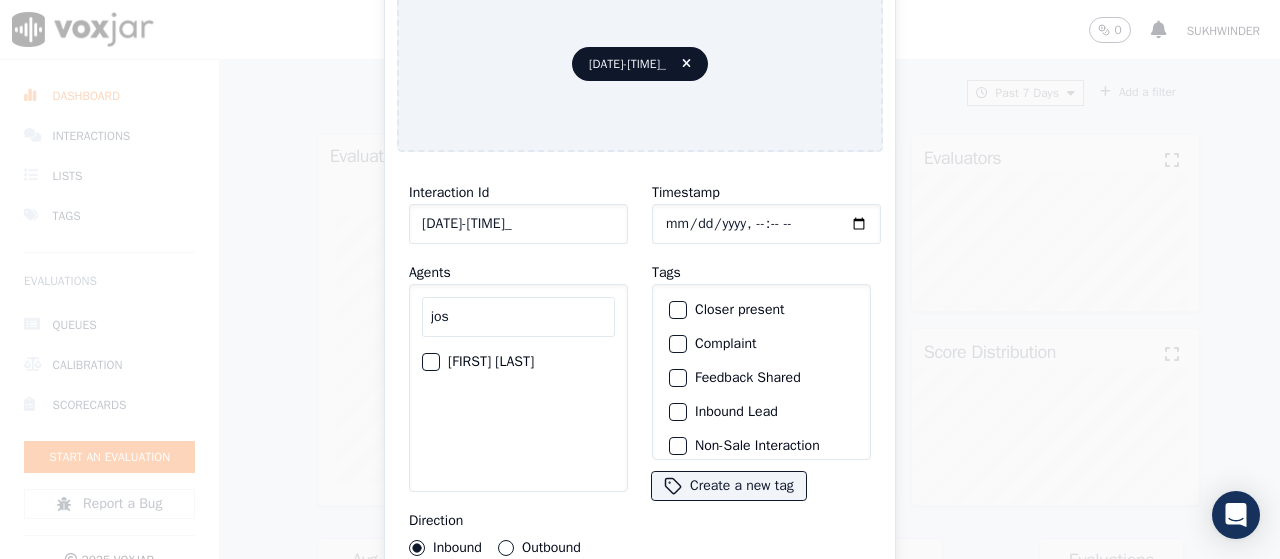 type on "jos" 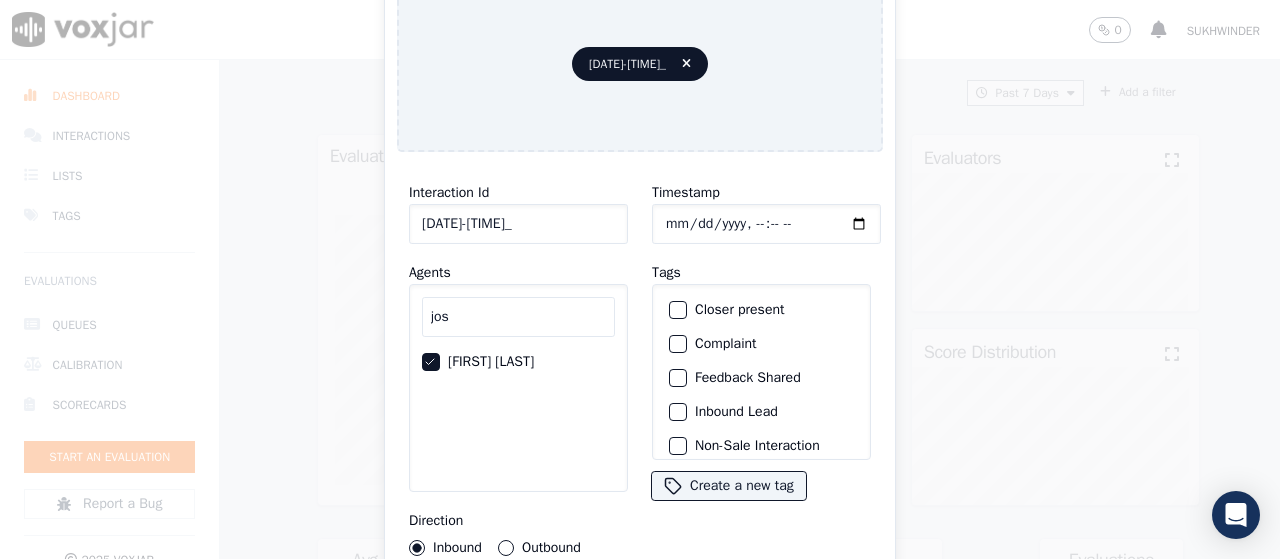 click on "Outbound" at bounding box center (506, 548) 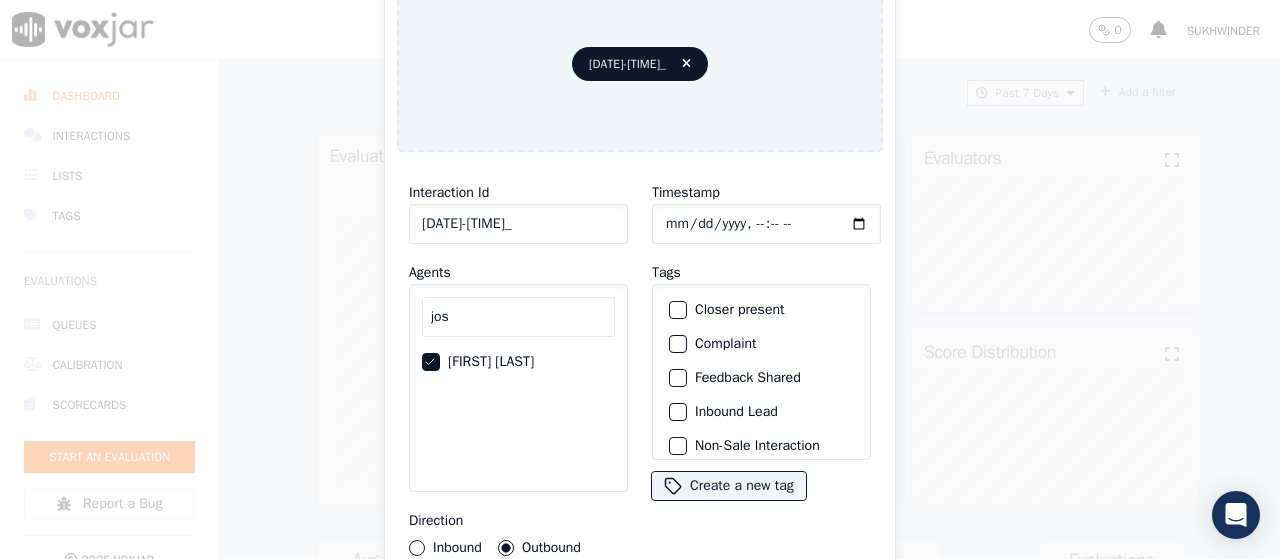 click on "Timestamp" 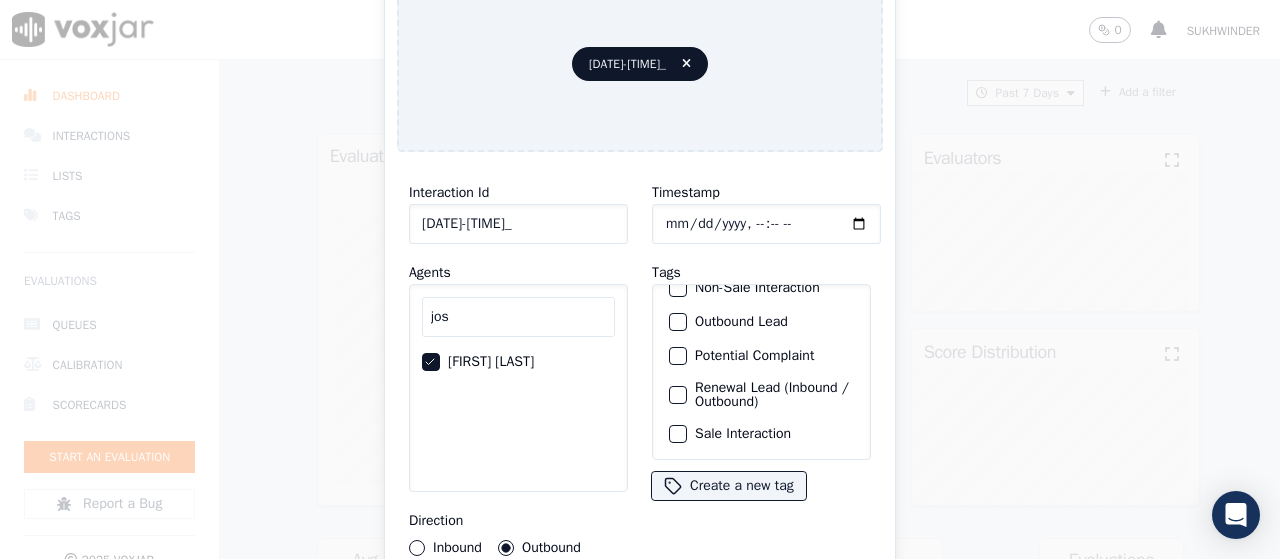 click on "Sale Interaction" 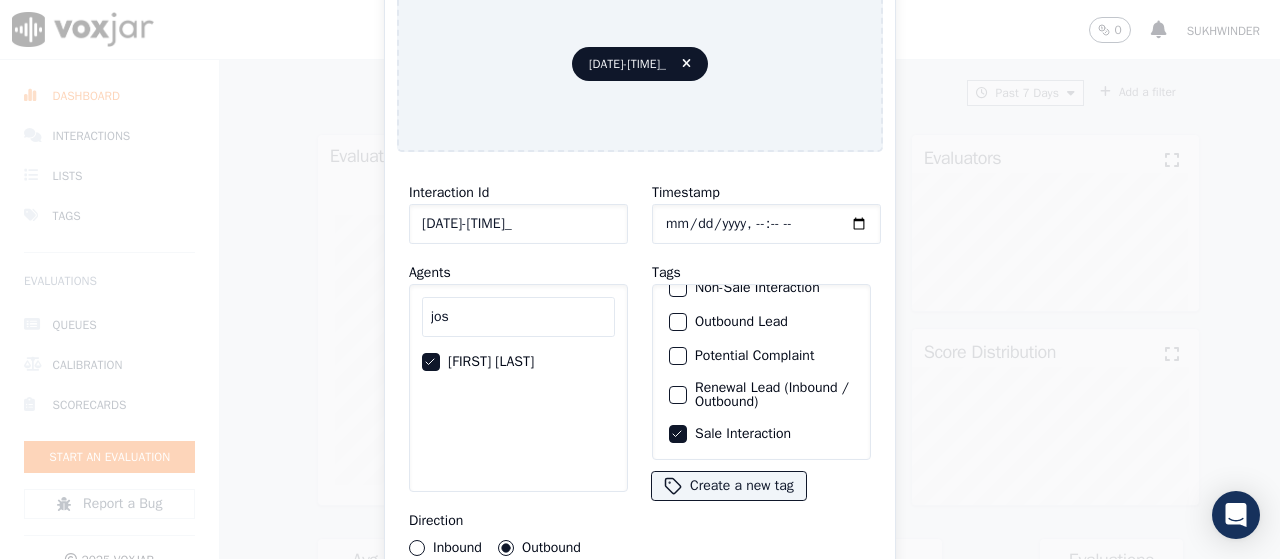 type 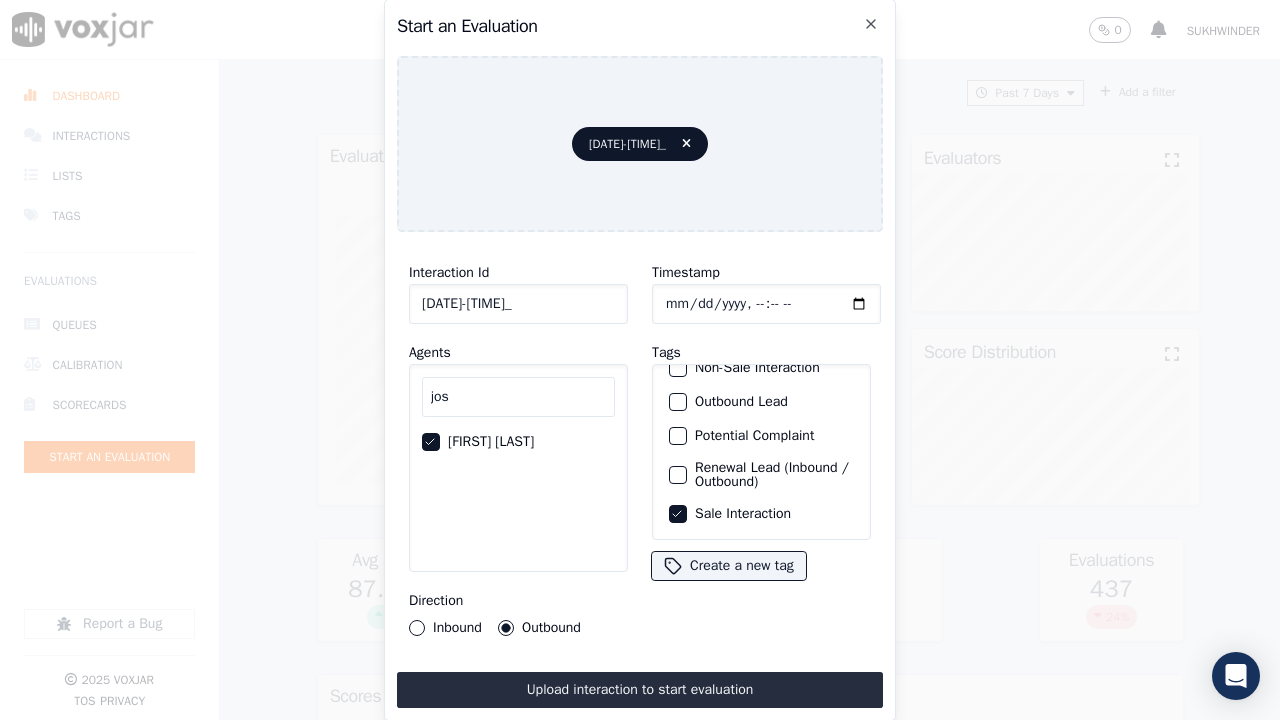 click on "Upload interaction to start evaluation" at bounding box center [640, 690] 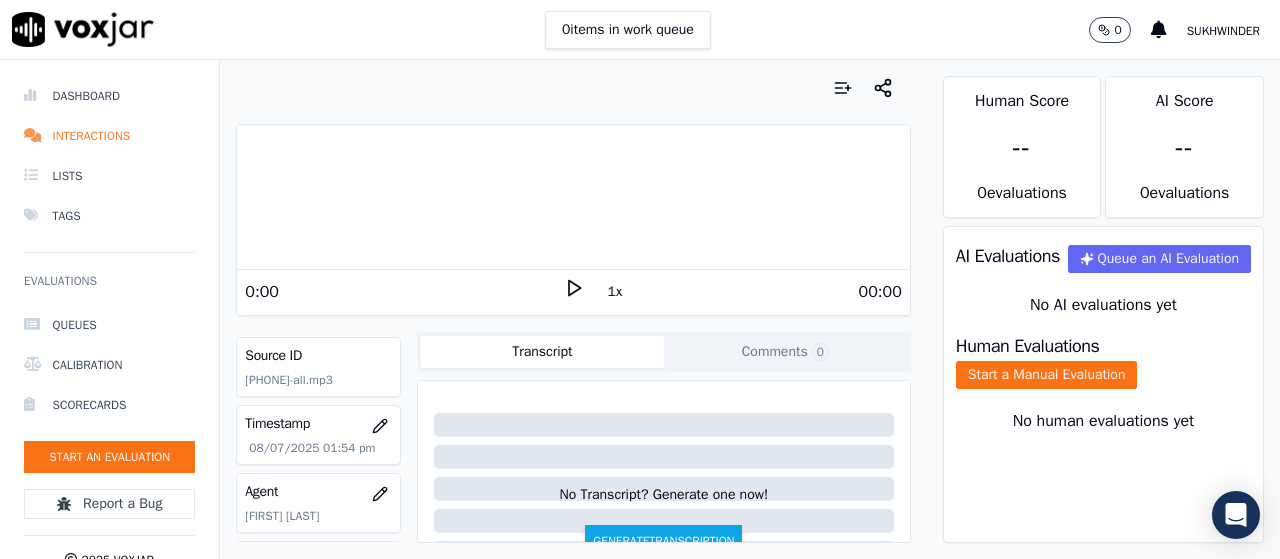 scroll, scrollTop: 200, scrollLeft: 0, axis: vertical 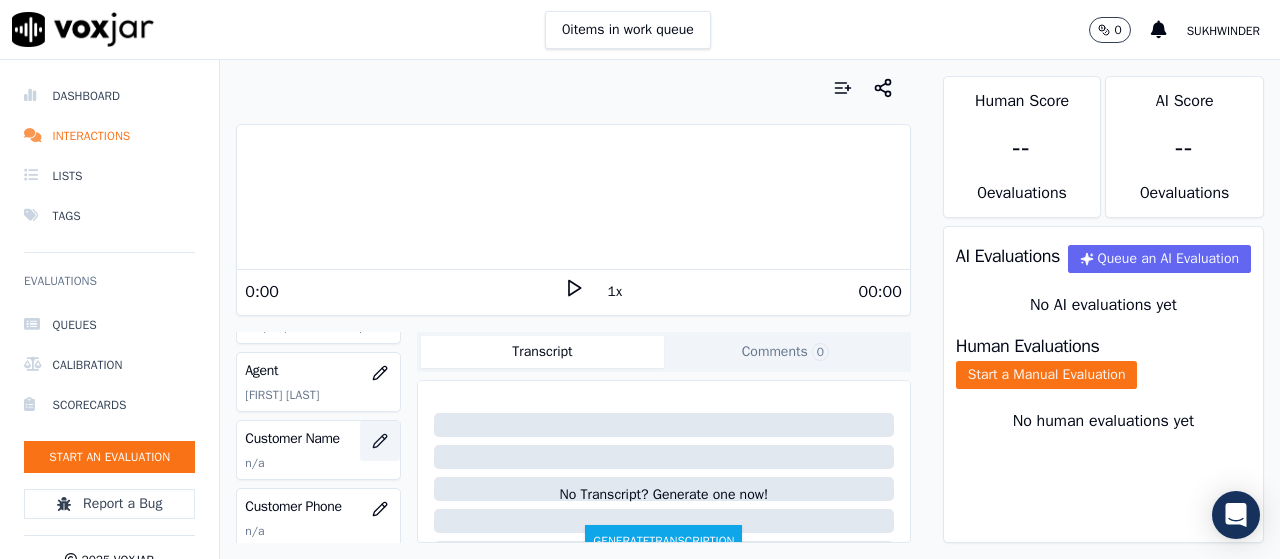 click 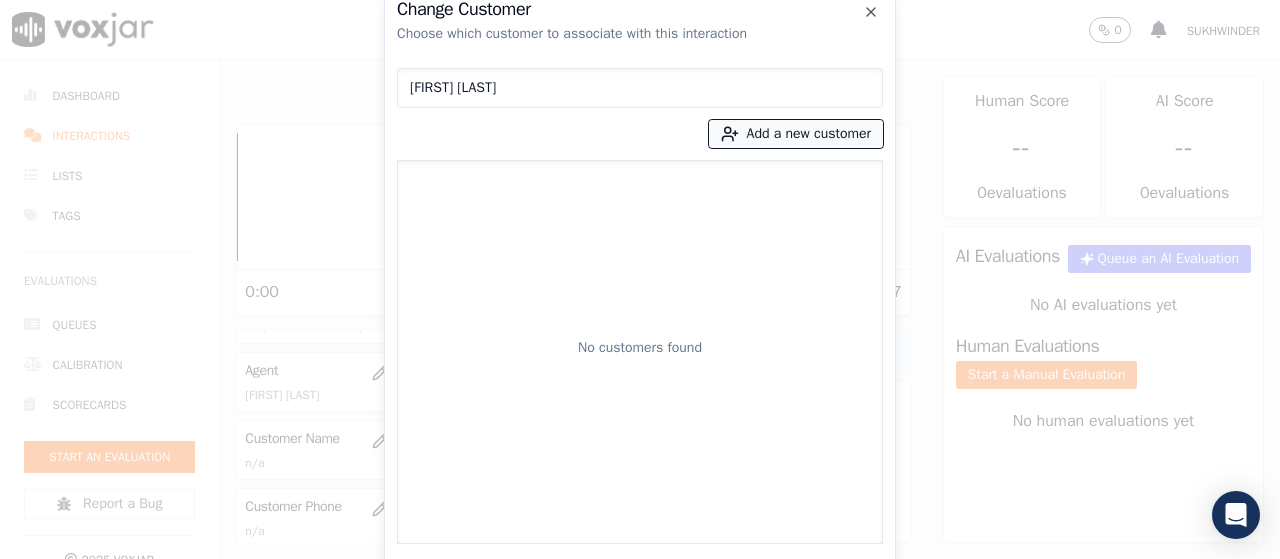 type on "[FIRST] [LAST]" 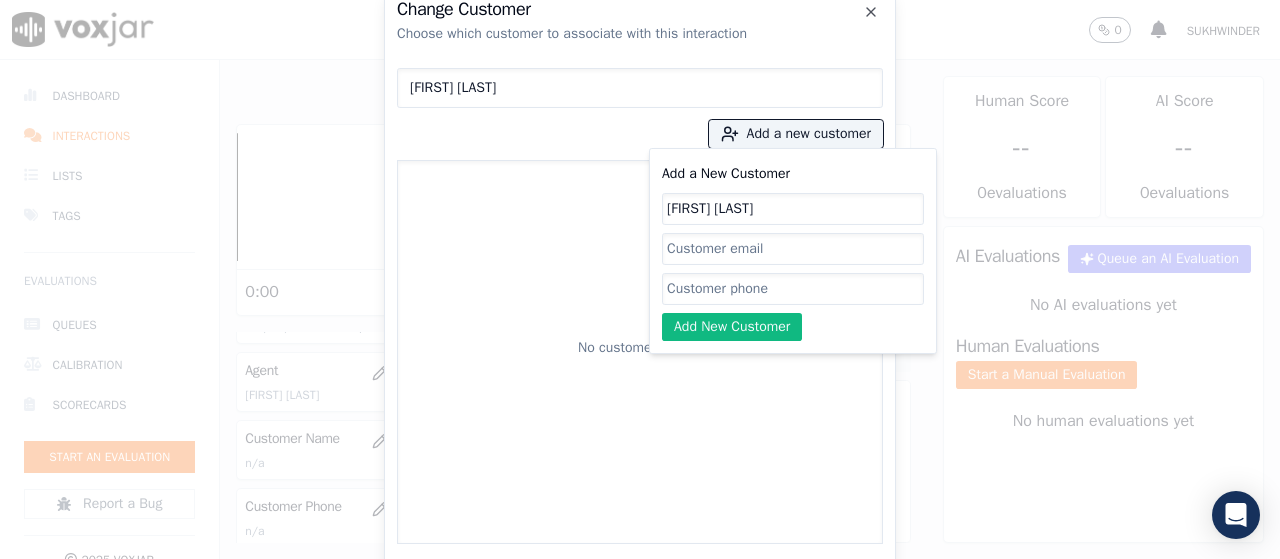 type on "[FIRST] [LAST]" 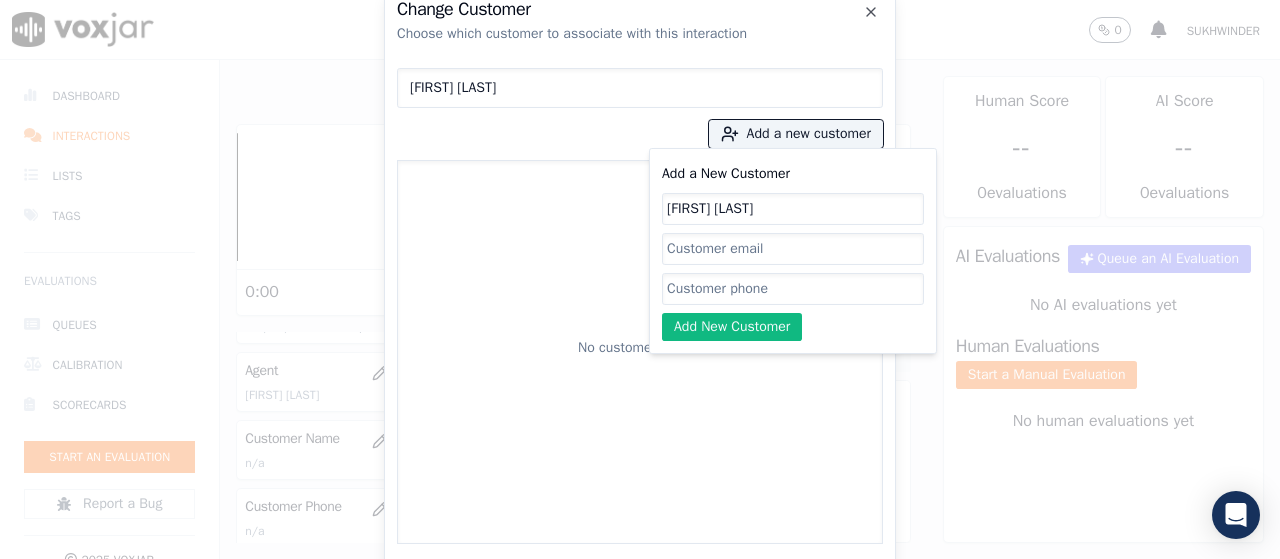 click on "Add a New Customer" 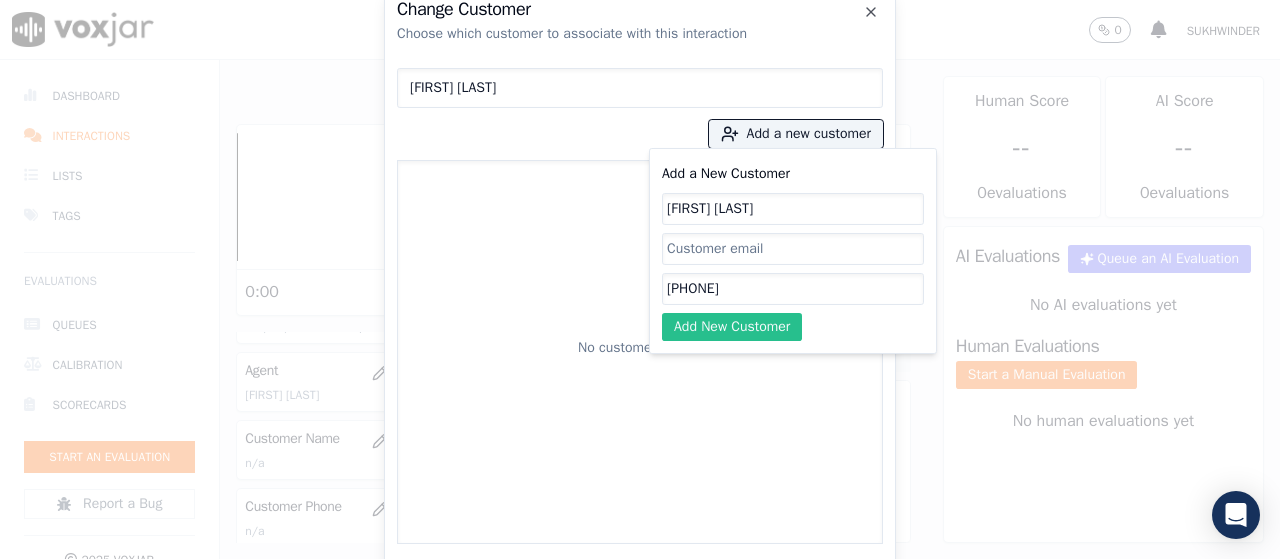 type on "[PHONE]" 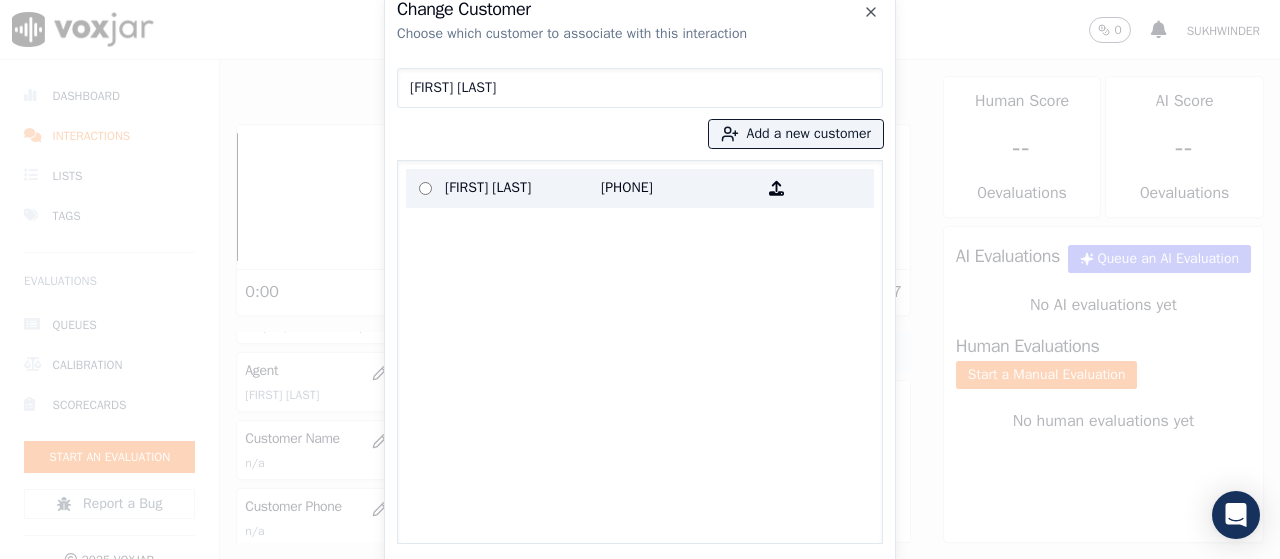 click on "[FIRST] [LAST]" at bounding box center (523, 188) 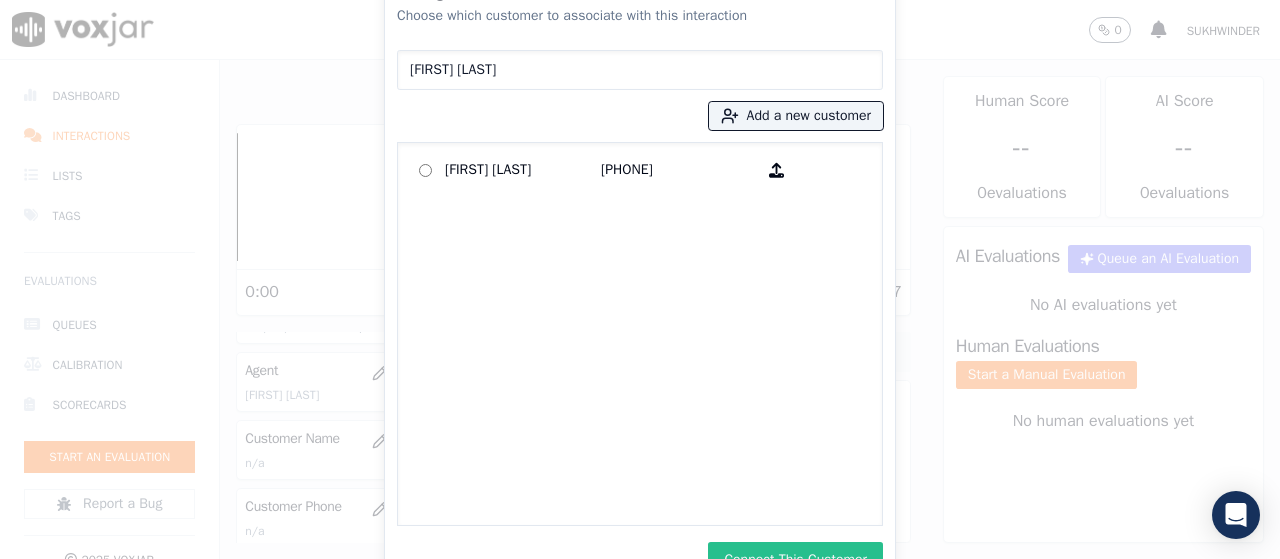 click on "Connect This Customer" at bounding box center [795, 560] 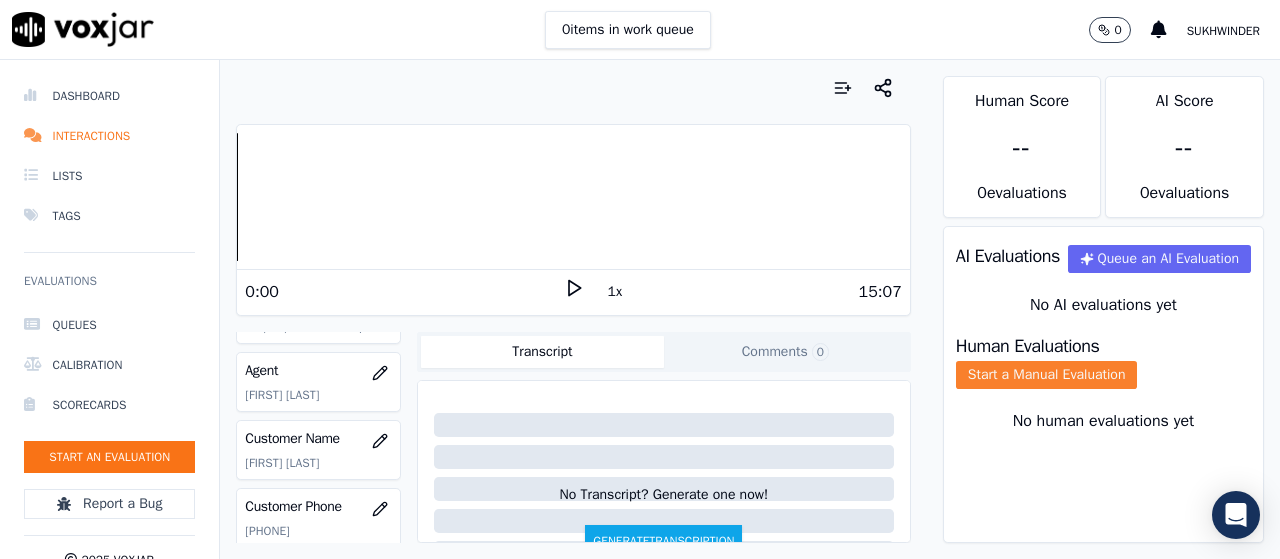 click on "Start a Manual Evaluation" 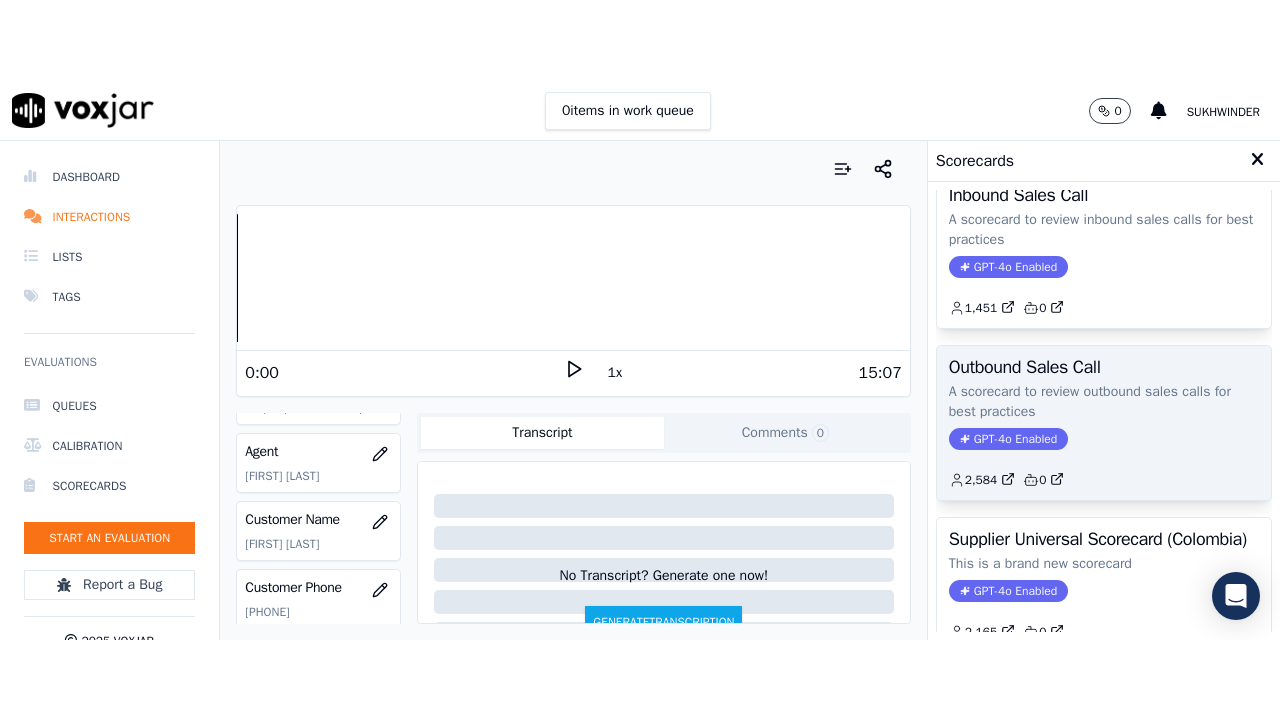 scroll, scrollTop: 200, scrollLeft: 0, axis: vertical 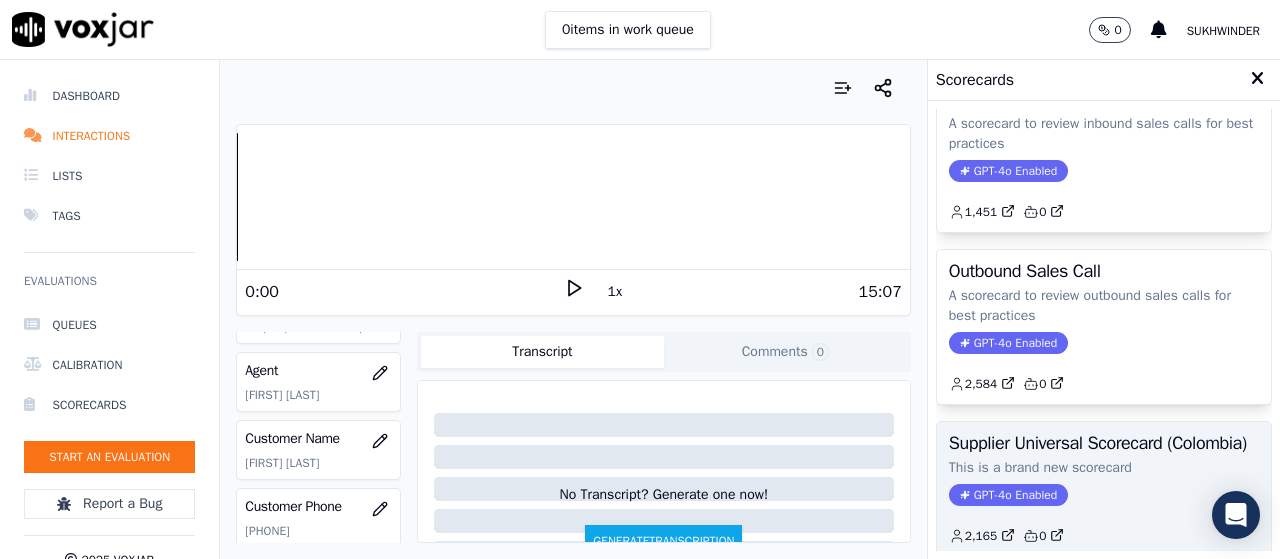 click on "Supplier Universal Scorecard (Colombia)" at bounding box center (1104, 443) 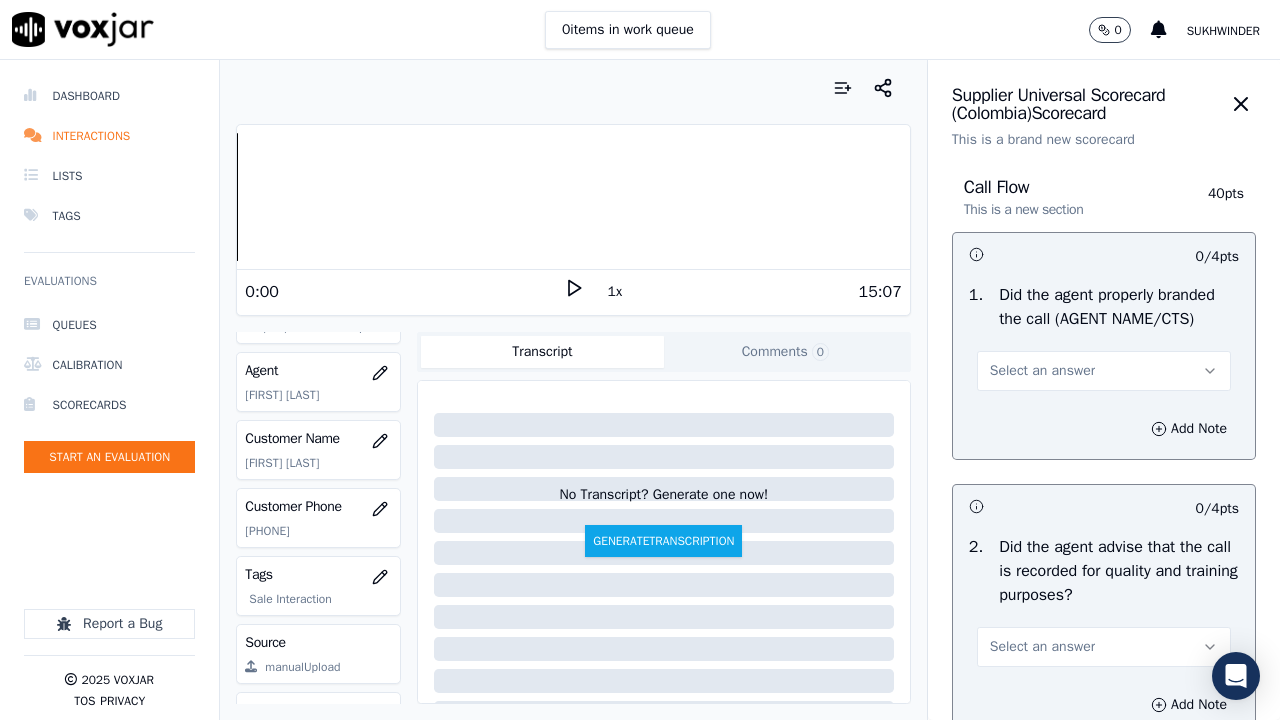 click on "Select an answer" at bounding box center (1042, 371) 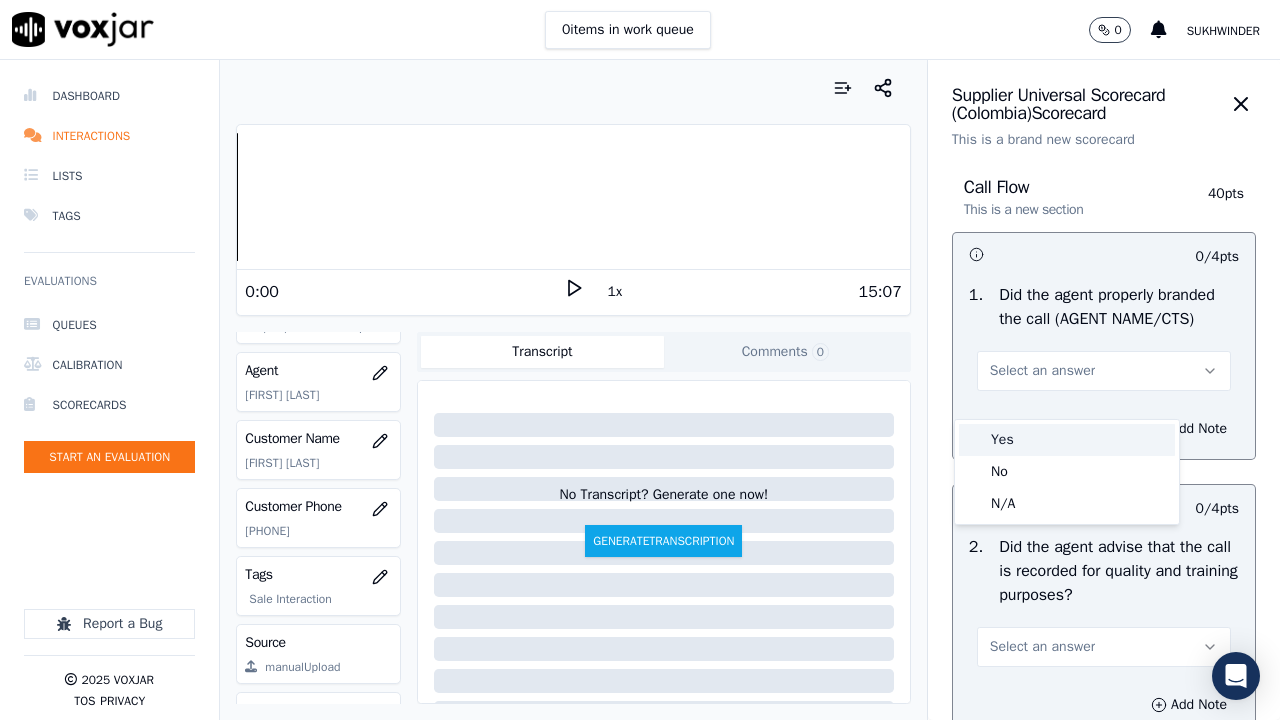 click on "Yes" at bounding box center [1067, 440] 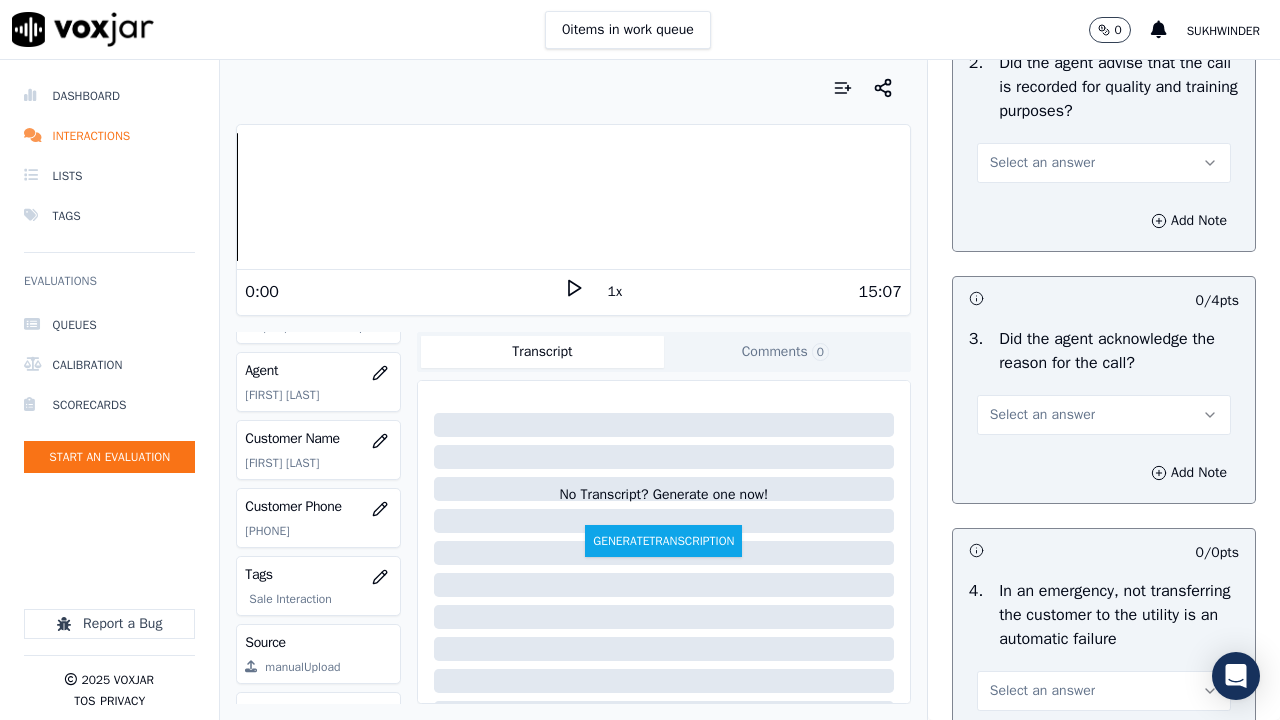 scroll, scrollTop: 500, scrollLeft: 0, axis: vertical 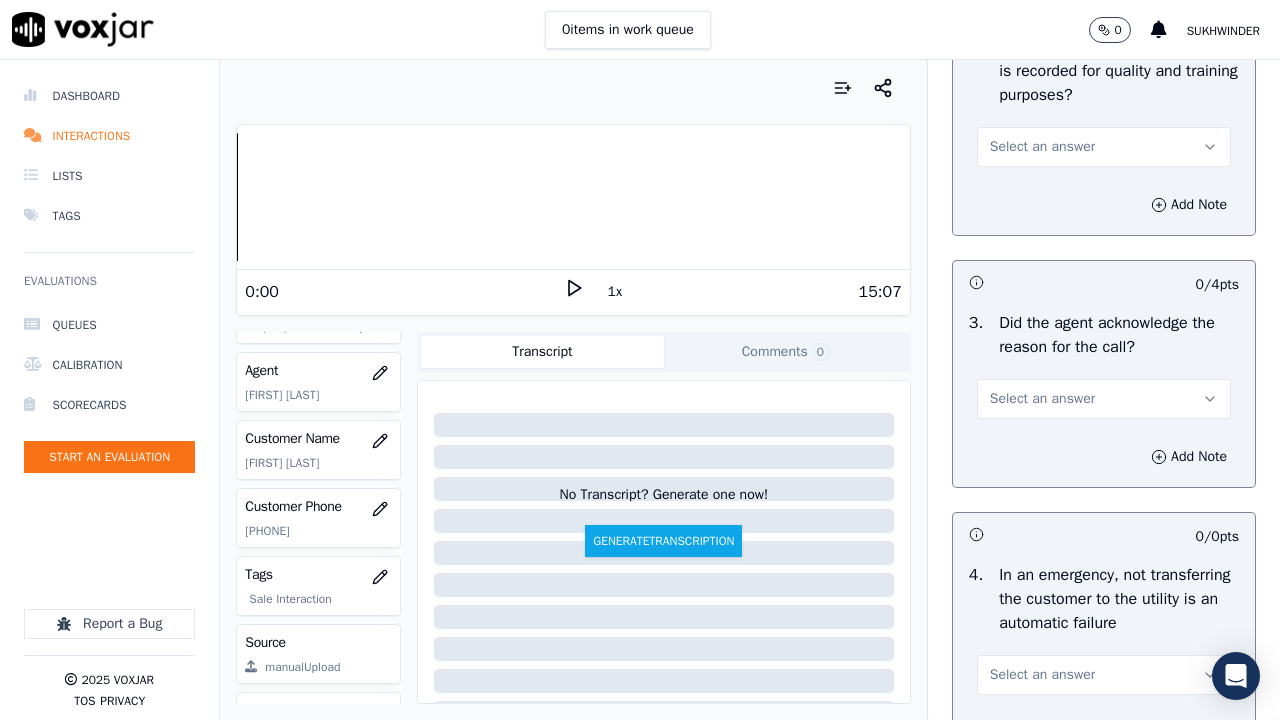 drag, startPoint x: 1028, startPoint y: 156, endPoint x: 1030, endPoint y: 184, distance: 28.071337 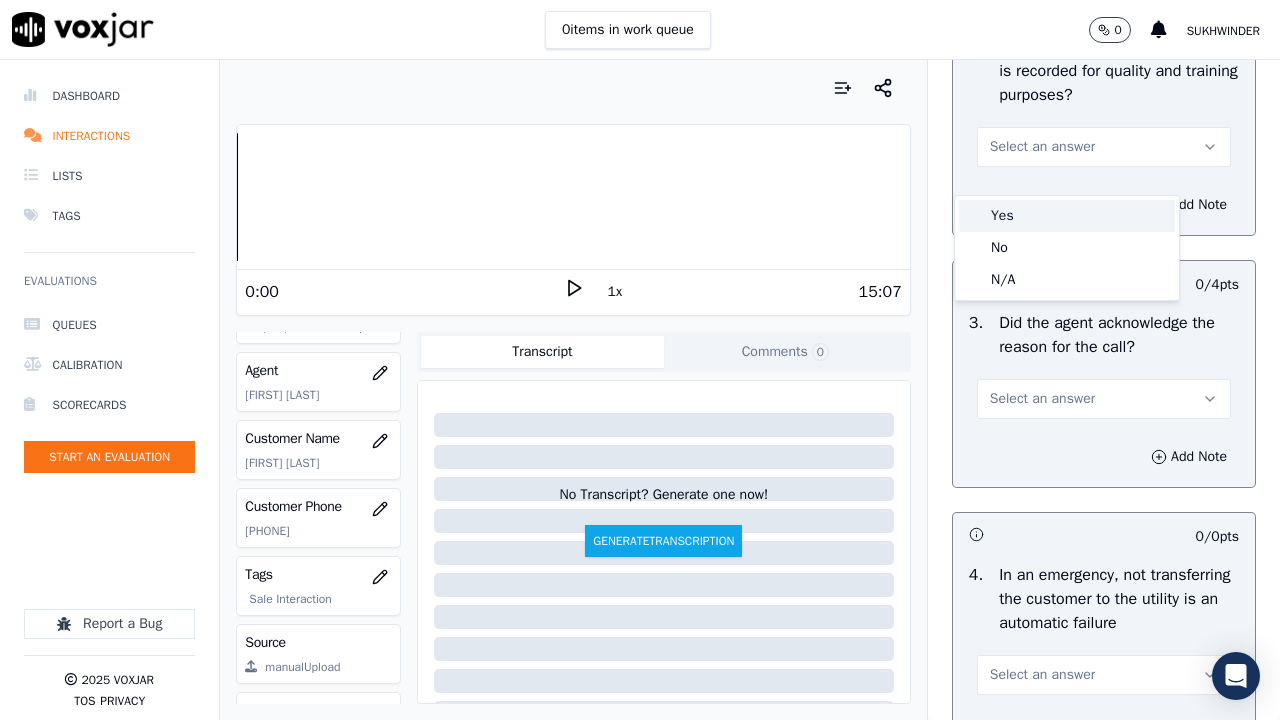 click on "Yes" at bounding box center (1067, 216) 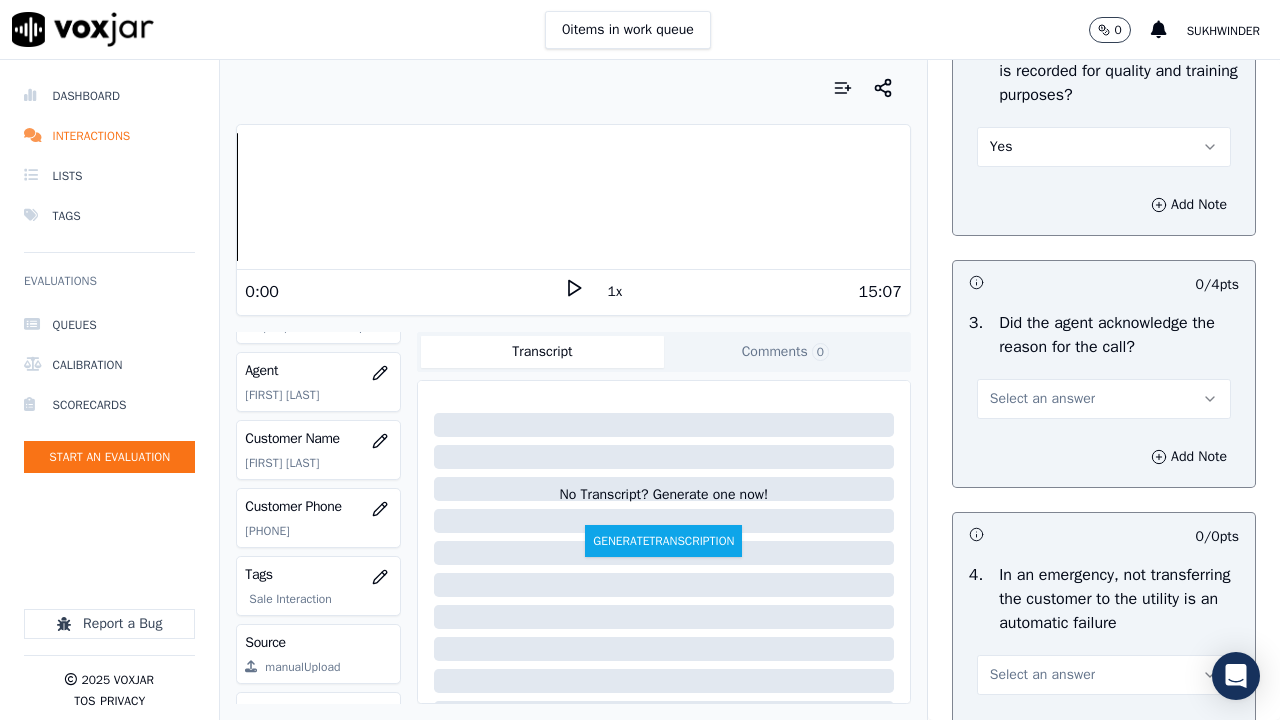 click on "Select an answer" at bounding box center (1042, 399) 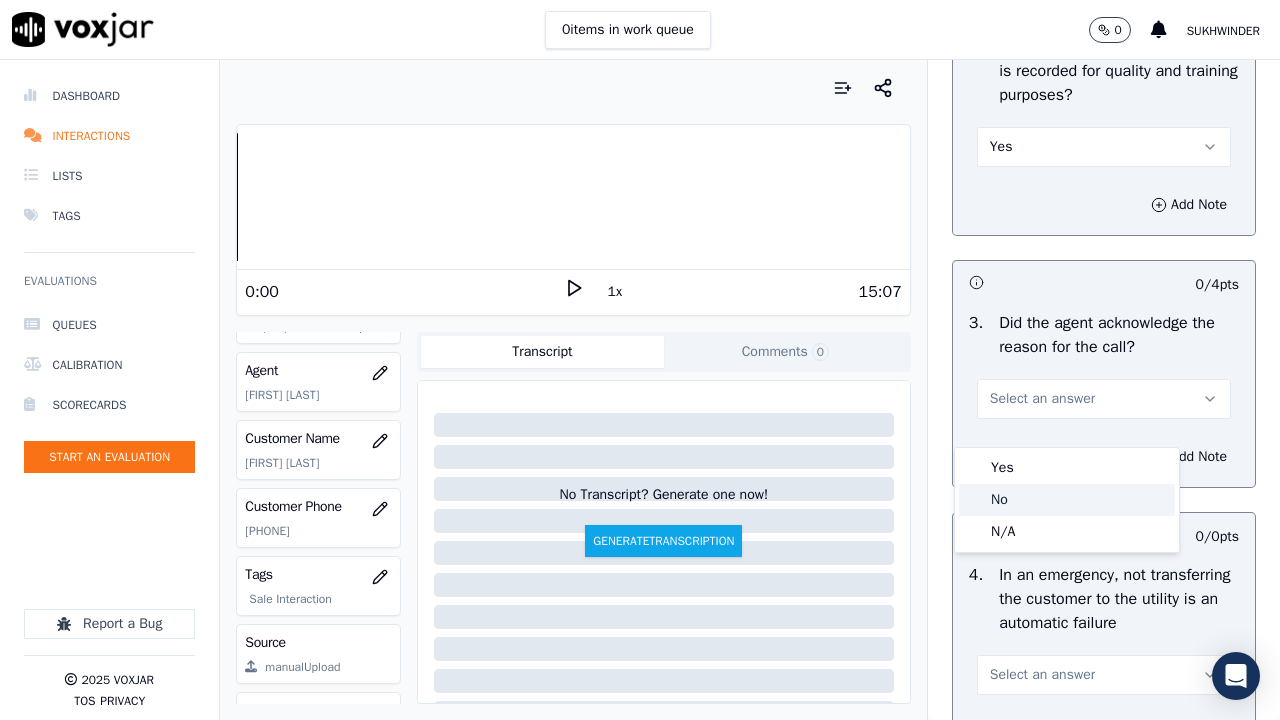click on "Yes" at bounding box center [1067, 468] 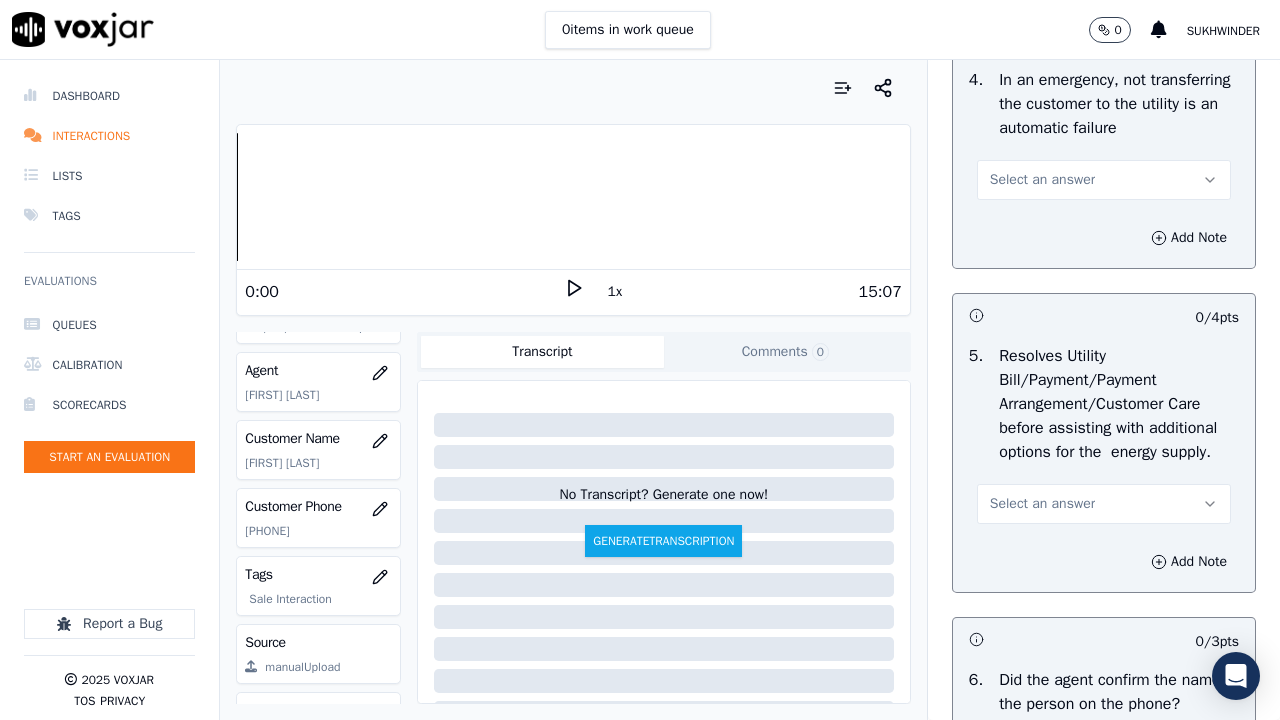 scroll, scrollTop: 1000, scrollLeft: 0, axis: vertical 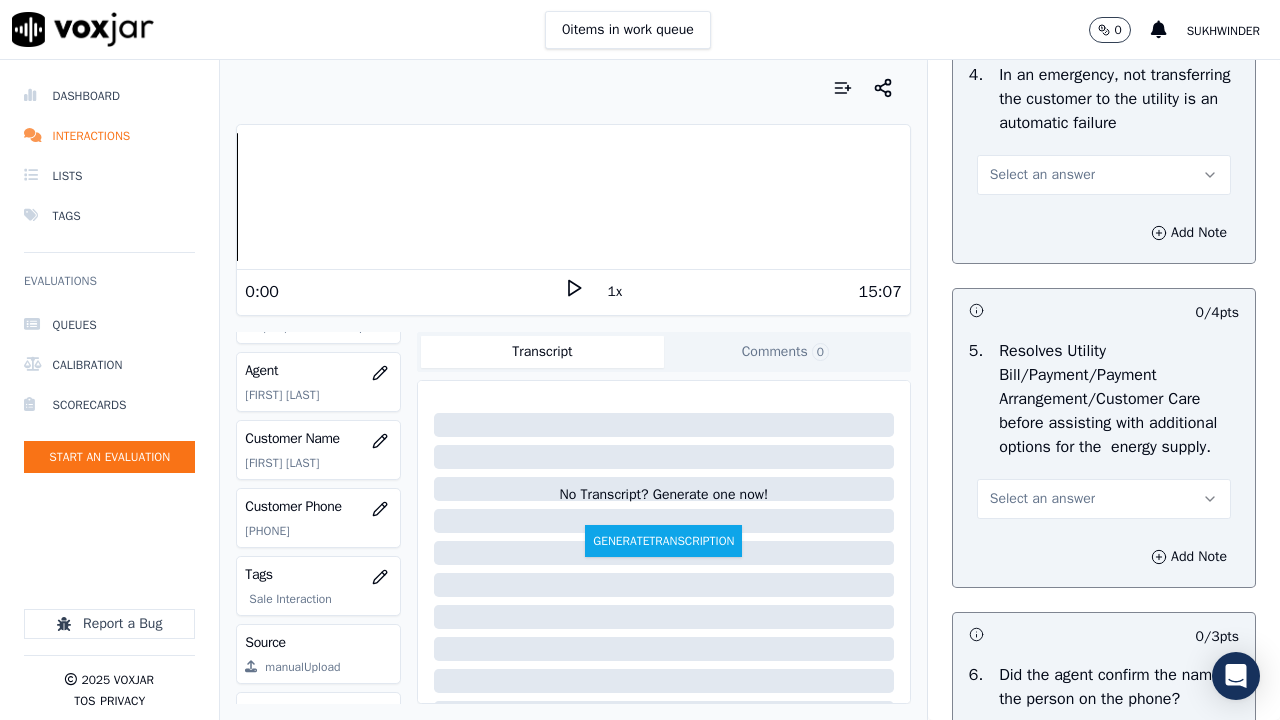 click on "Select an answer" at bounding box center [1042, 175] 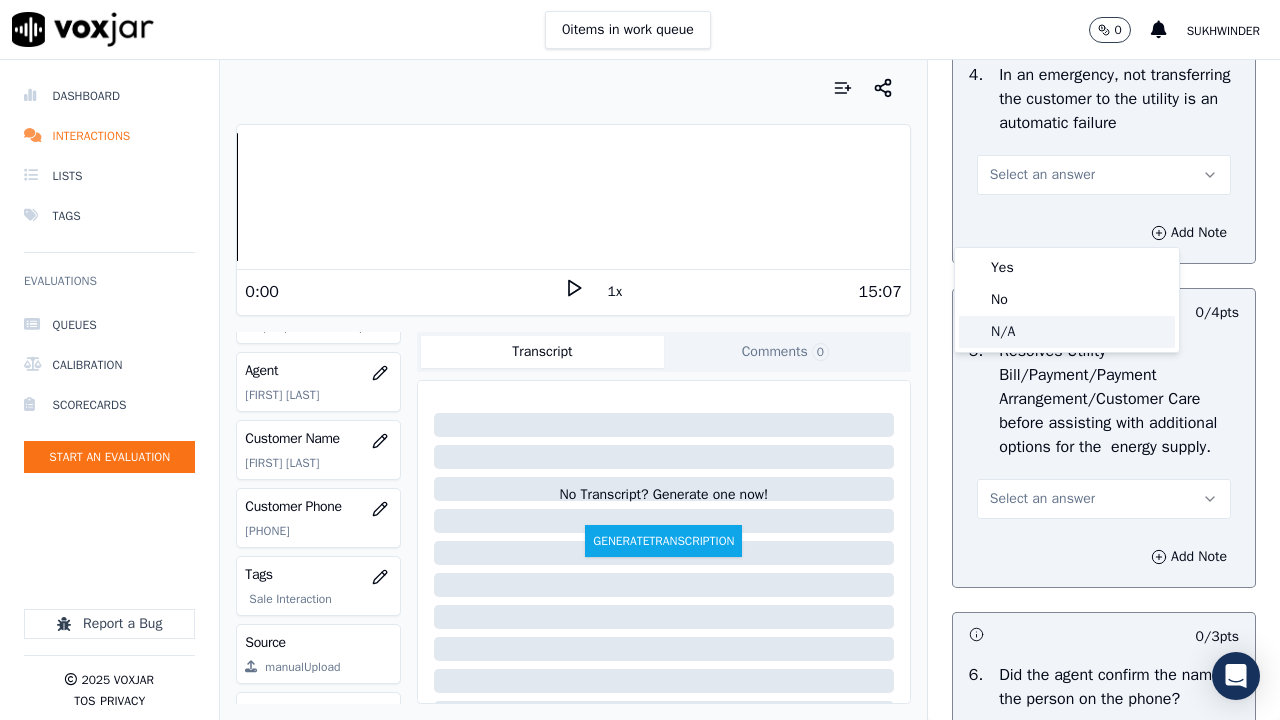 click on "N/A" 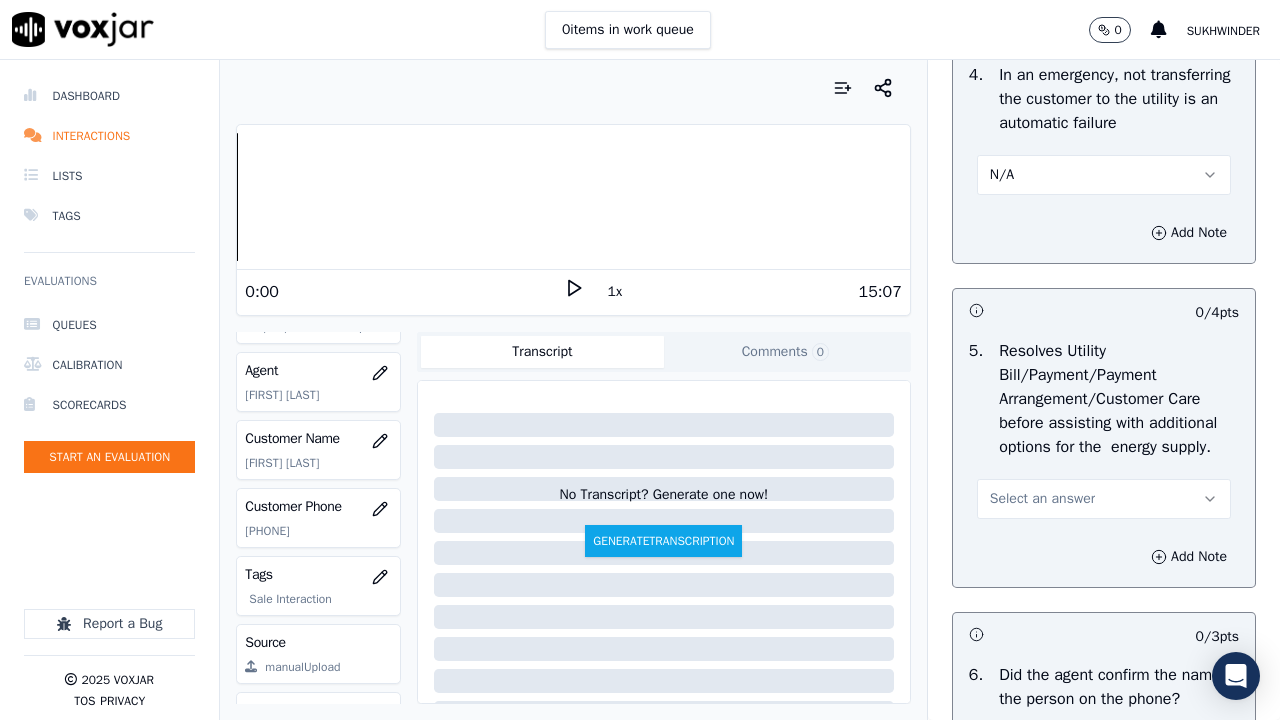 click on "Select an answer" at bounding box center (1042, 499) 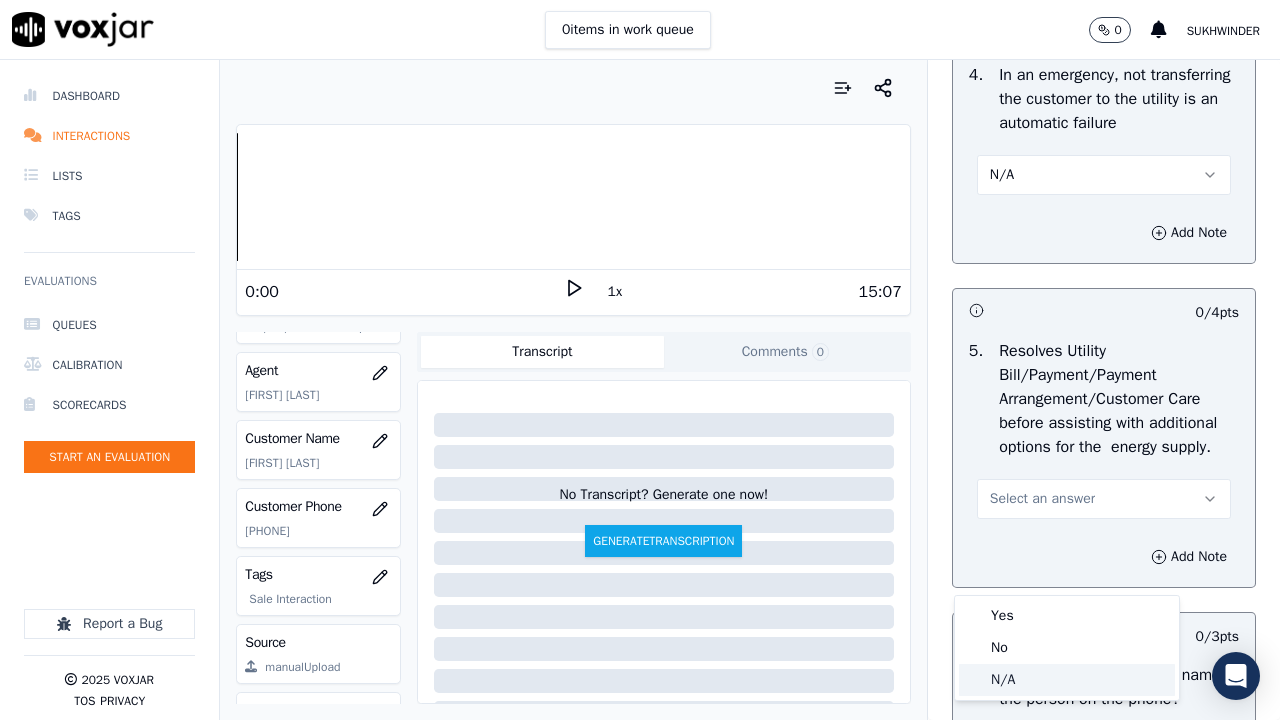 click on "N/A" 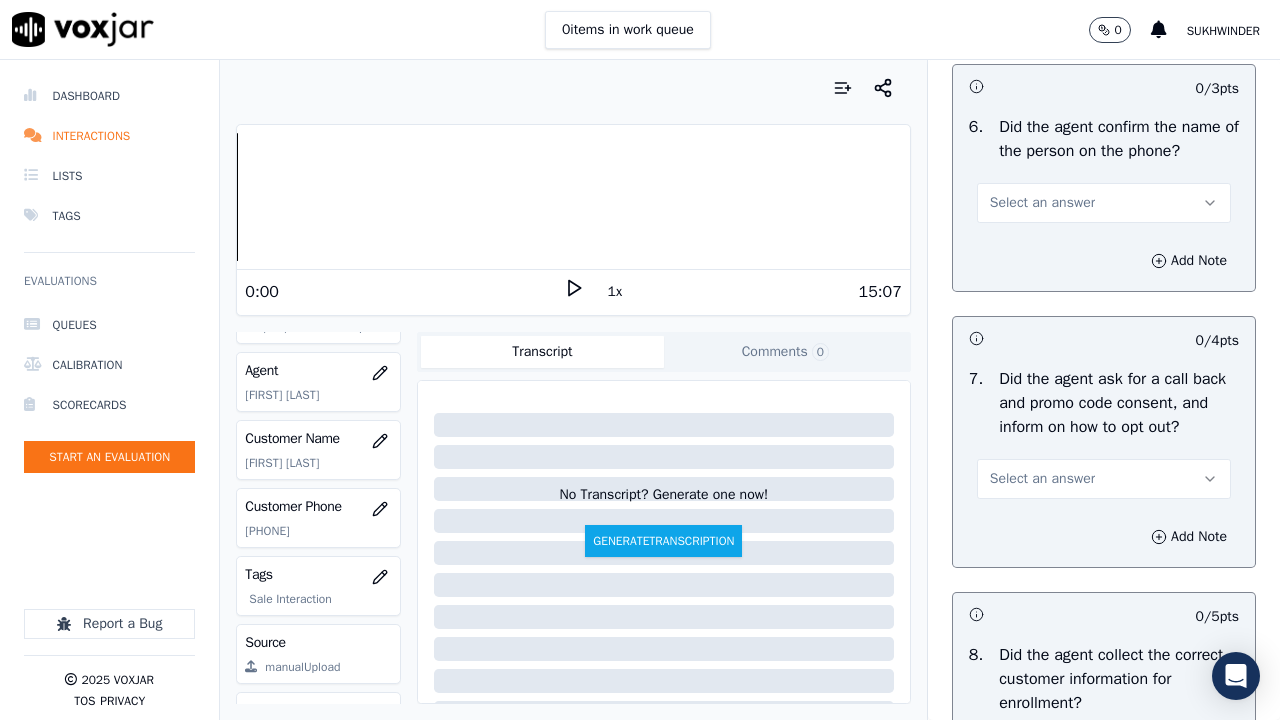 scroll, scrollTop: 1600, scrollLeft: 0, axis: vertical 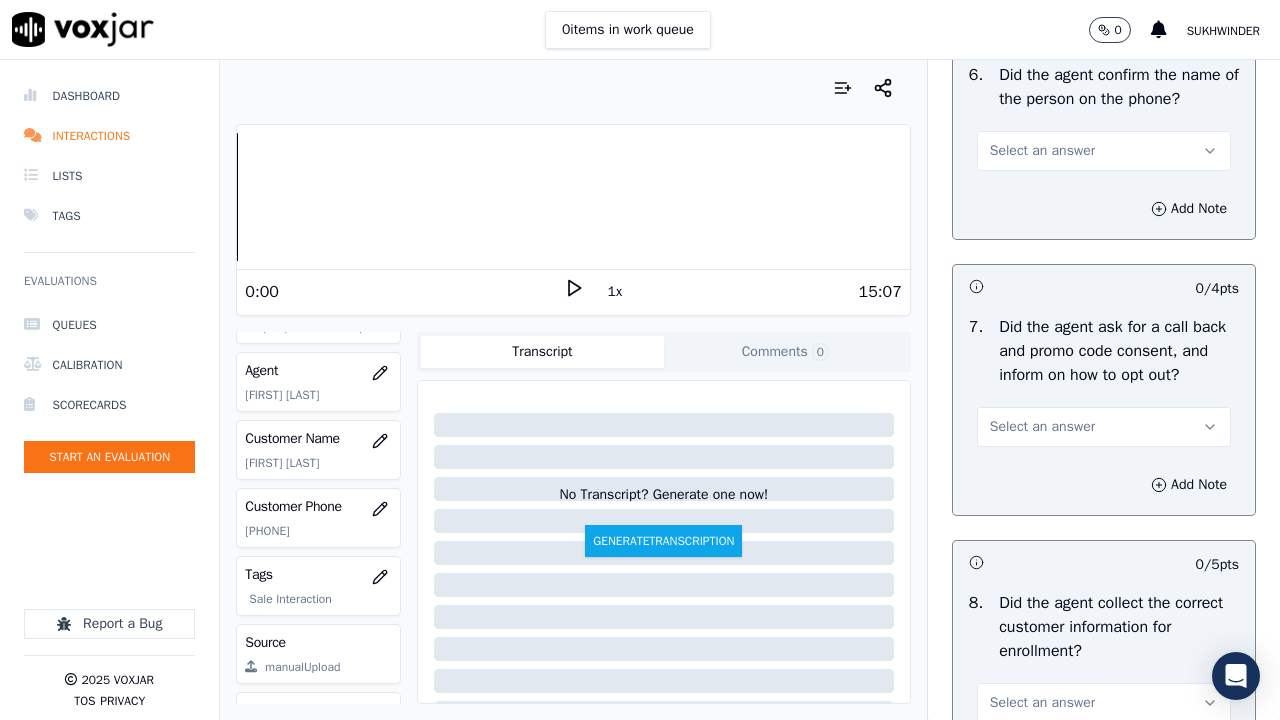 click on "Select an answer" at bounding box center [1042, 151] 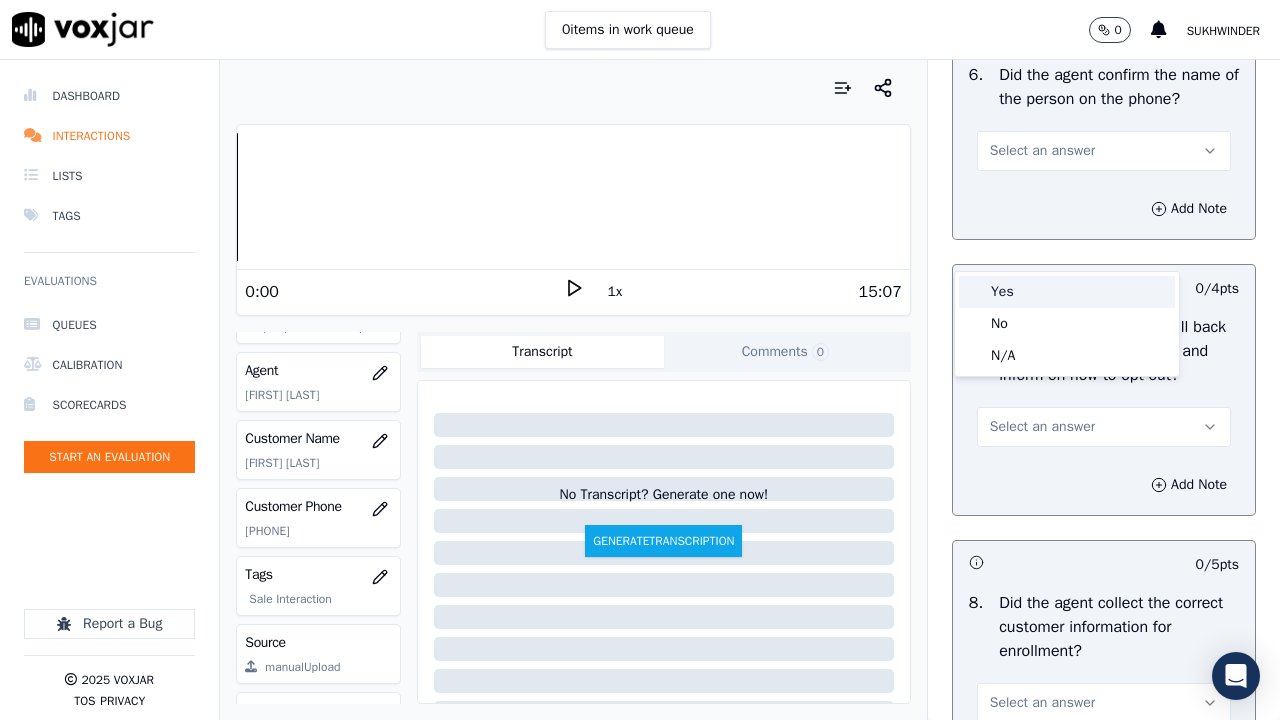 click on "Yes" at bounding box center (1067, 292) 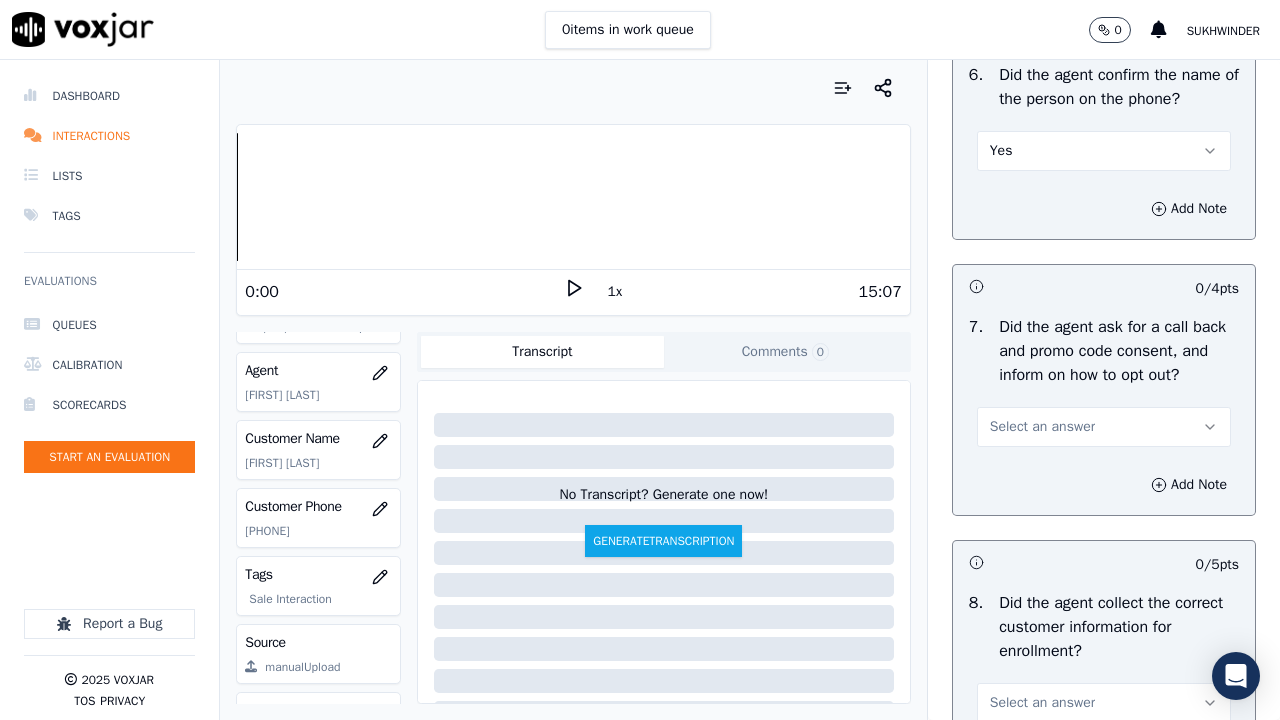 click on "Select an answer" at bounding box center (1042, 427) 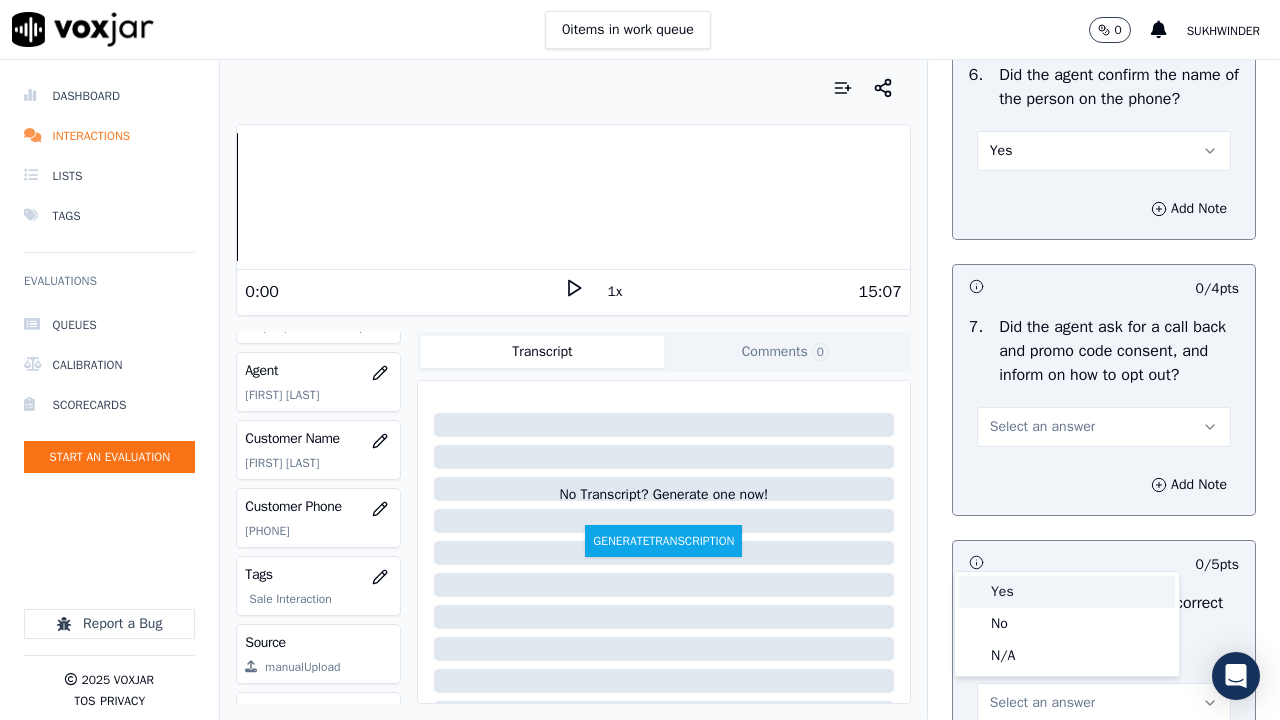 click on "Yes" at bounding box center [1067, 592] 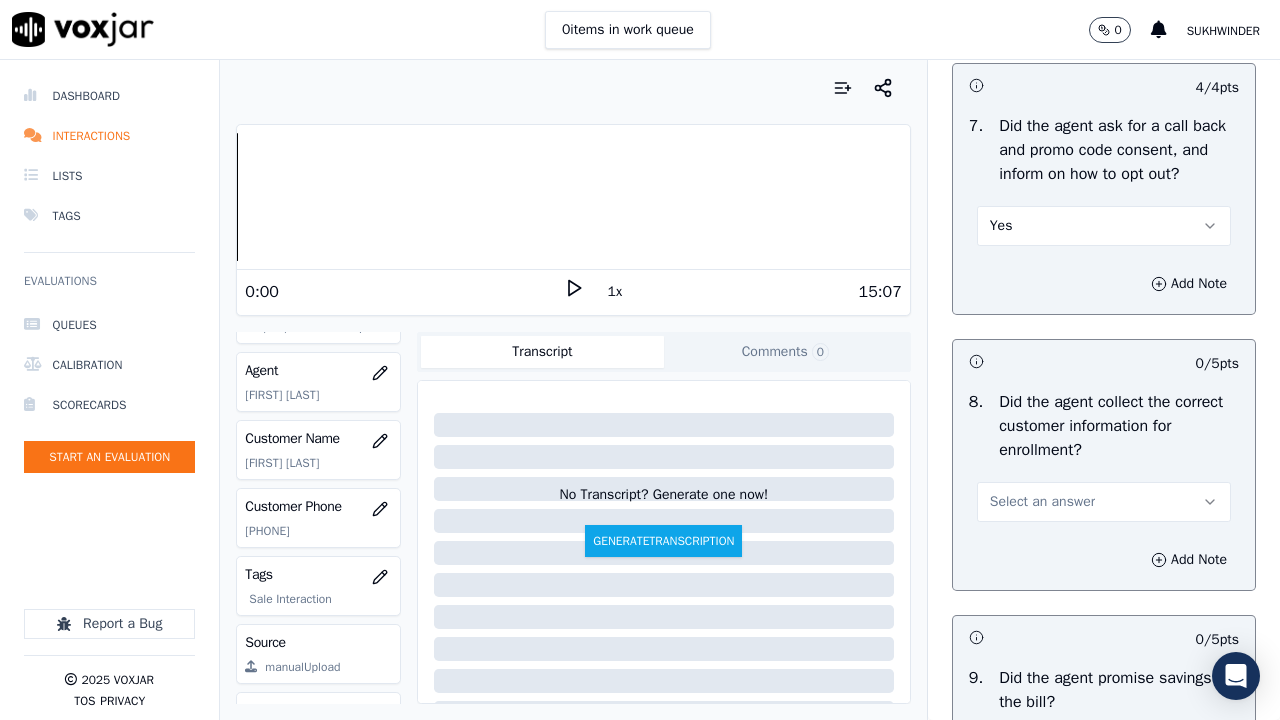 scroll, scrollTop: 2200, scrollLeft: 0, axis: vertical 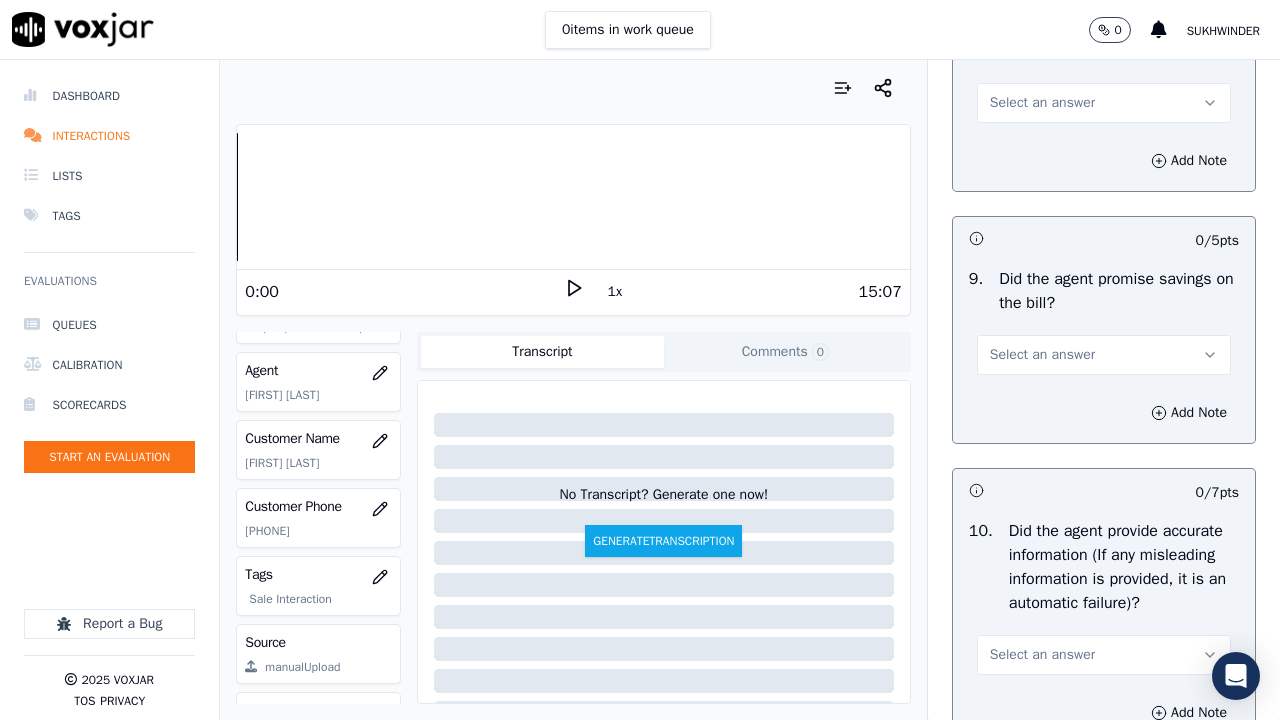 click on "Select an answer" at bounding box center (1042, 103) 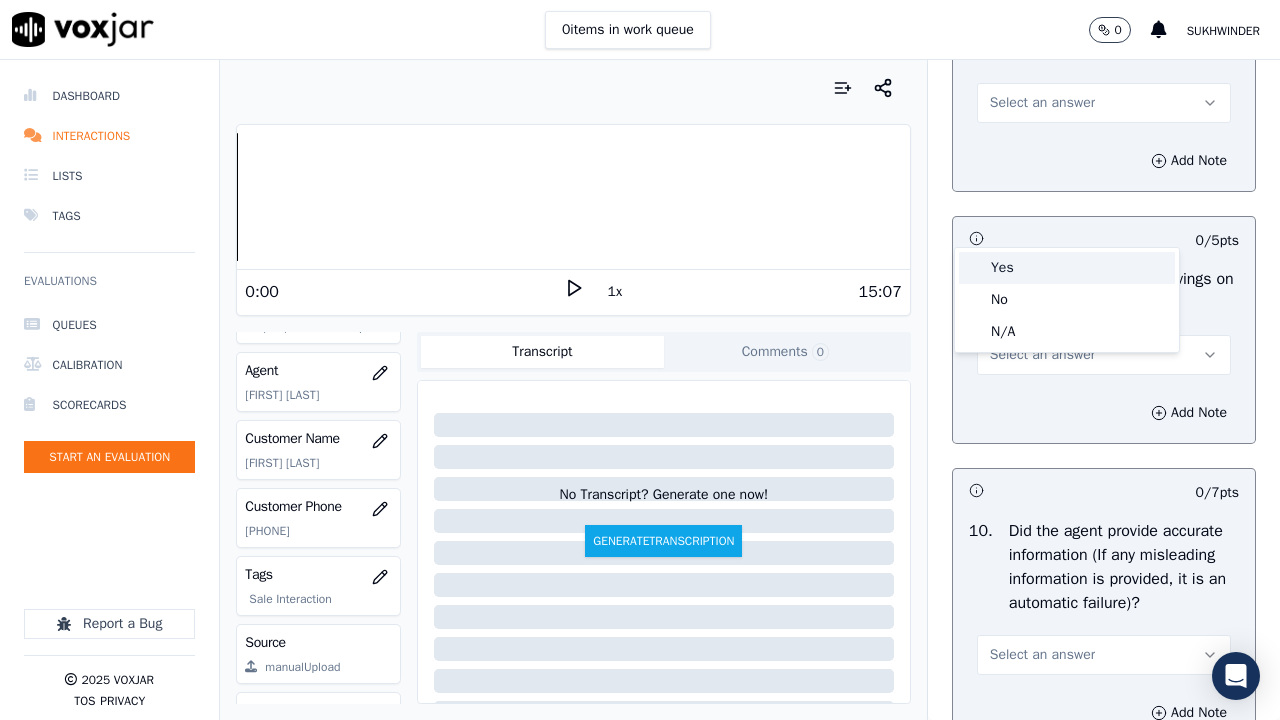 drag, startPoint x: 1006, startPoint y: 239, endPoint x: 1113, endPoint y: 481, distance: 264.5997 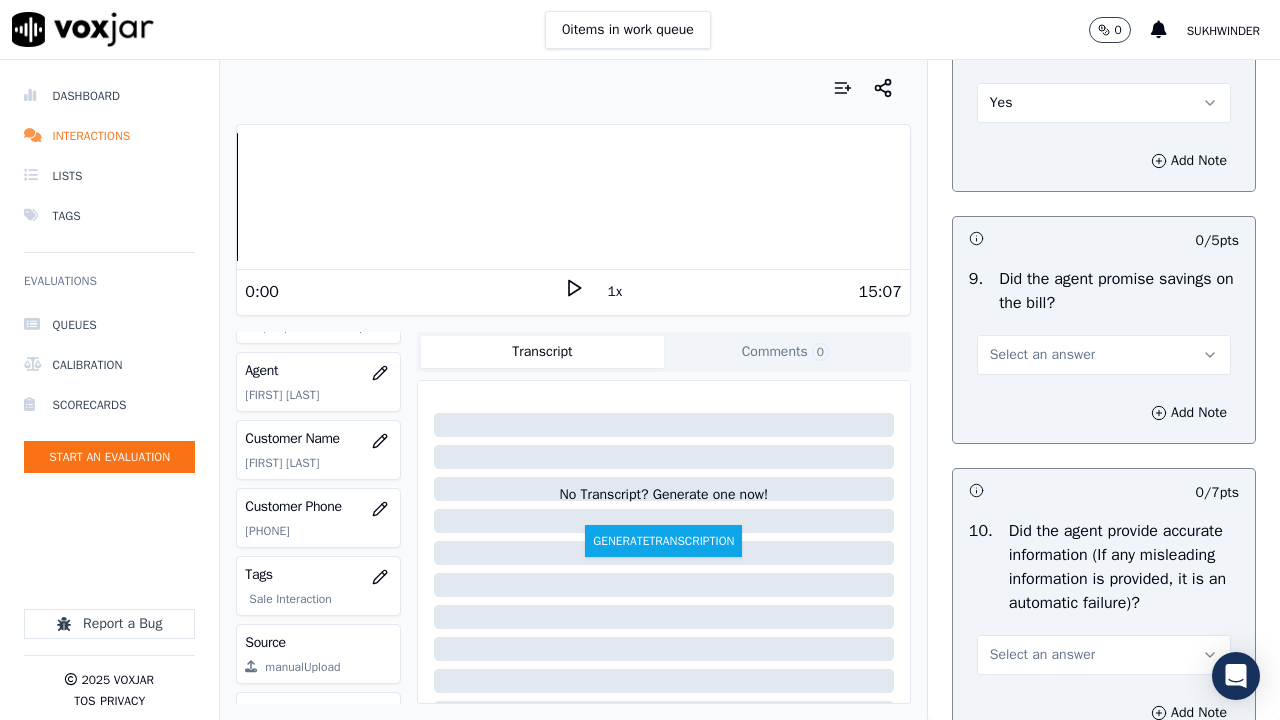 click on "Select an answer" at bounding box center [1042, 355] 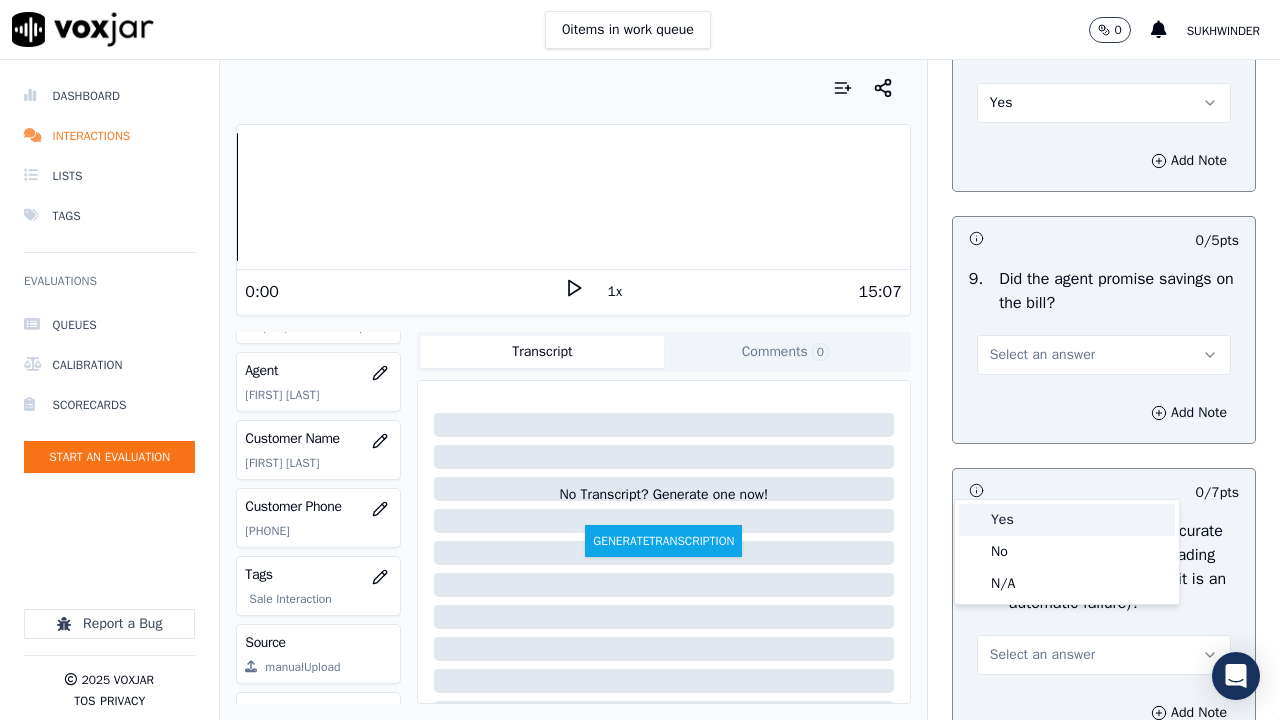 click on "Yes" at bounding box center (1067, 520) 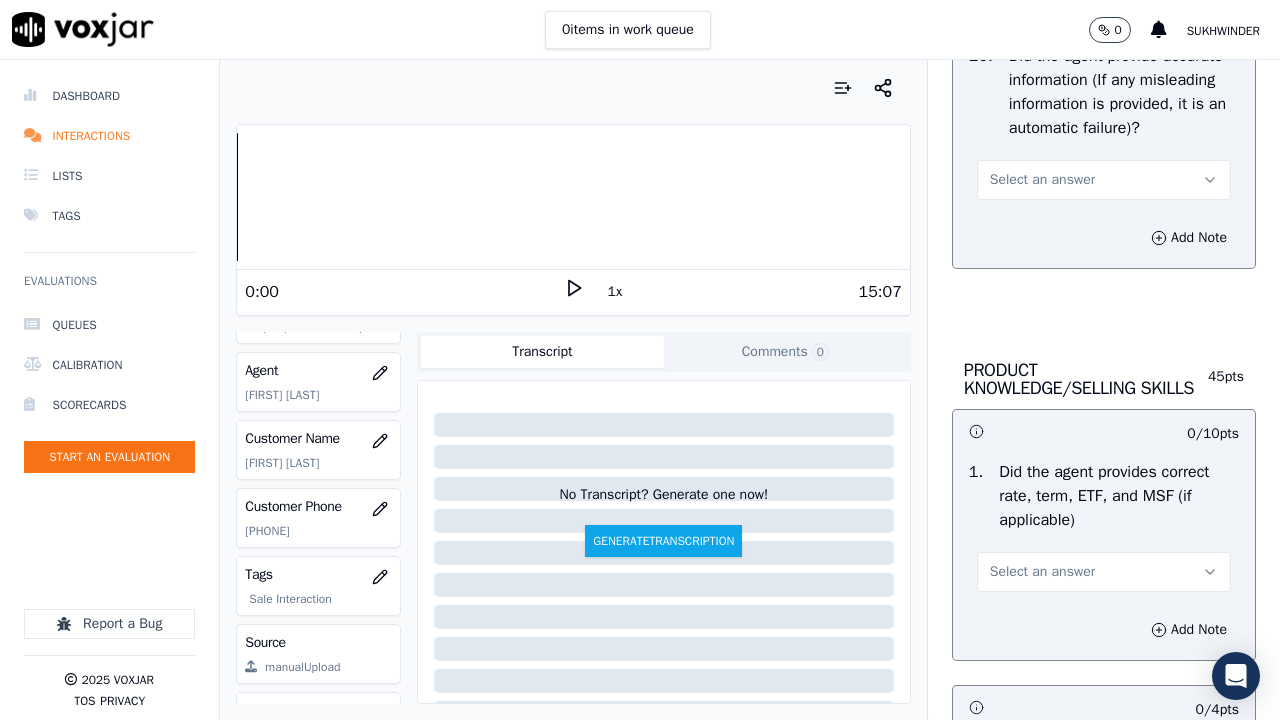scroll, scrollTop: 2700, scrollLeft: 0, axis: vertical 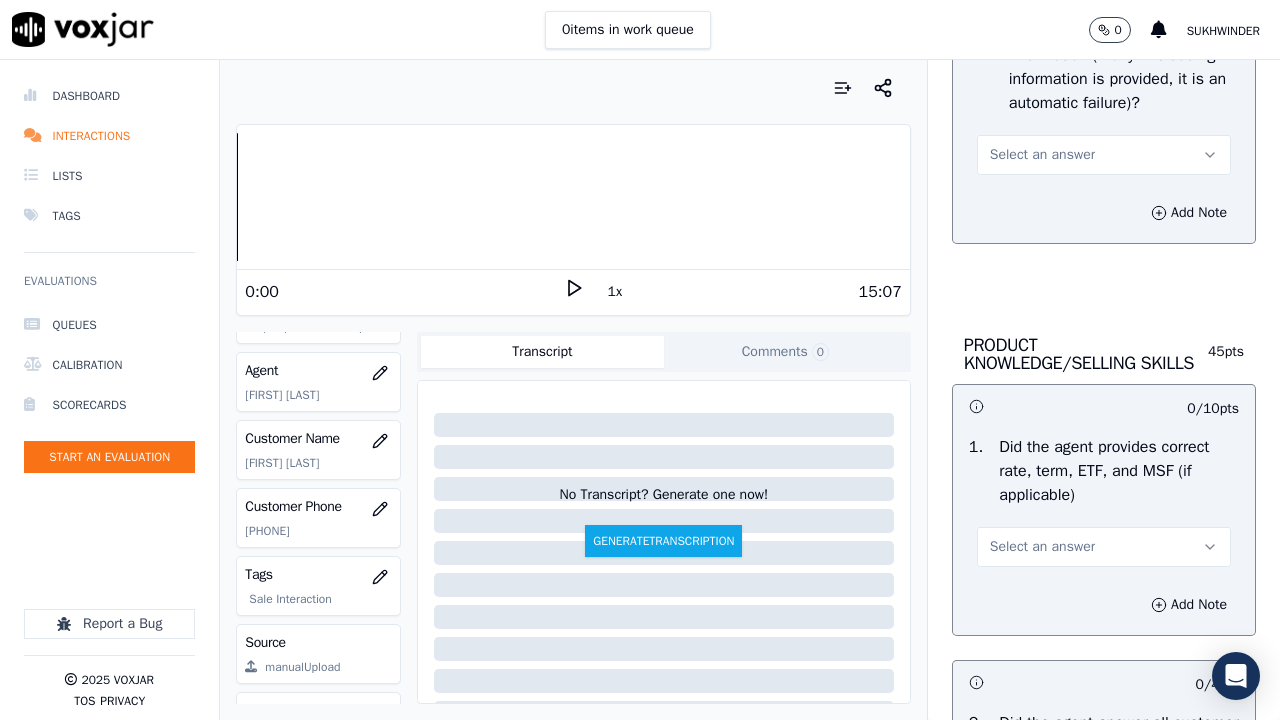 click on "Select an answer" at bounding box center [1042, 155] 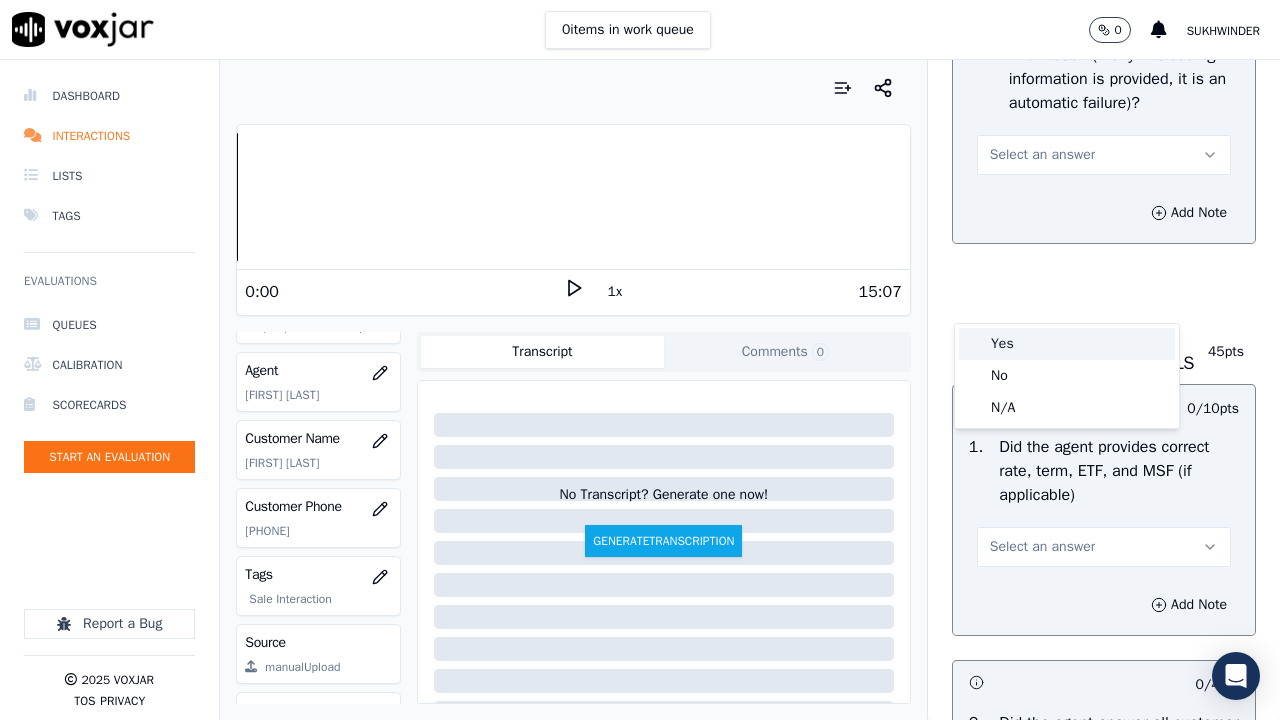 click on "Yes" at bounding box center [1067, 344] 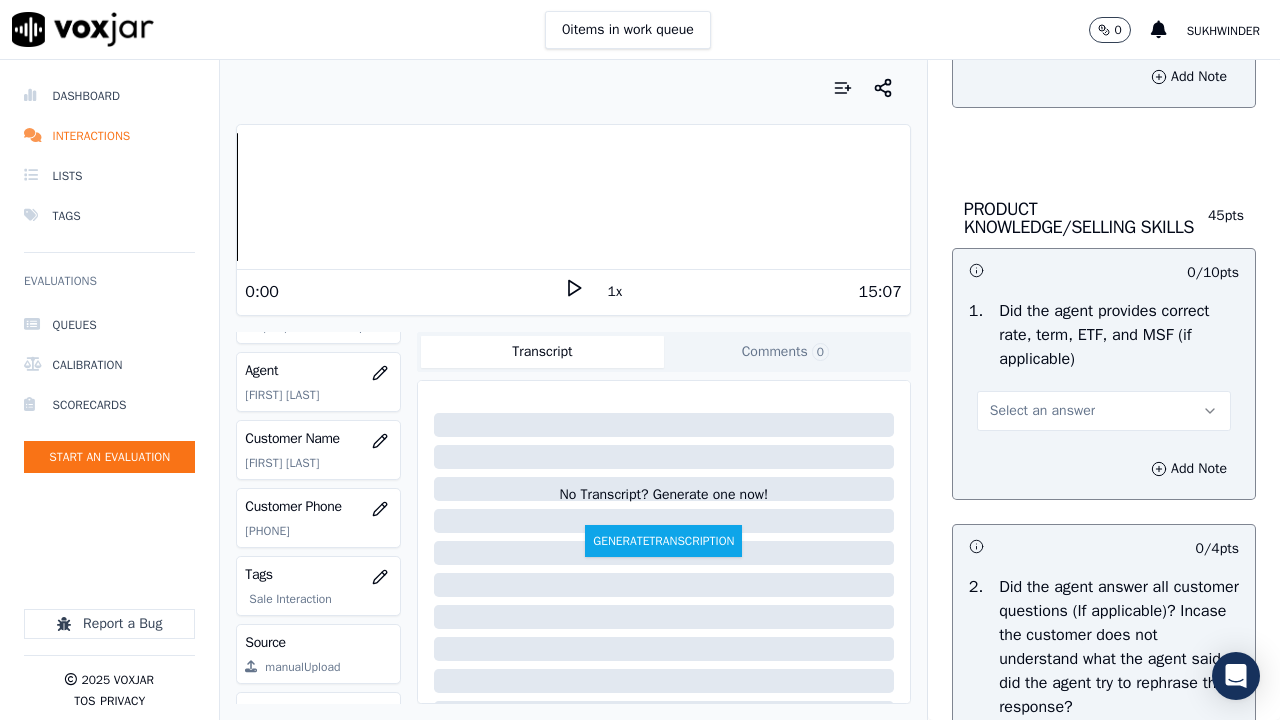 scroll, scrollTop: 3100, scrollLeft: 0, axis: vertical 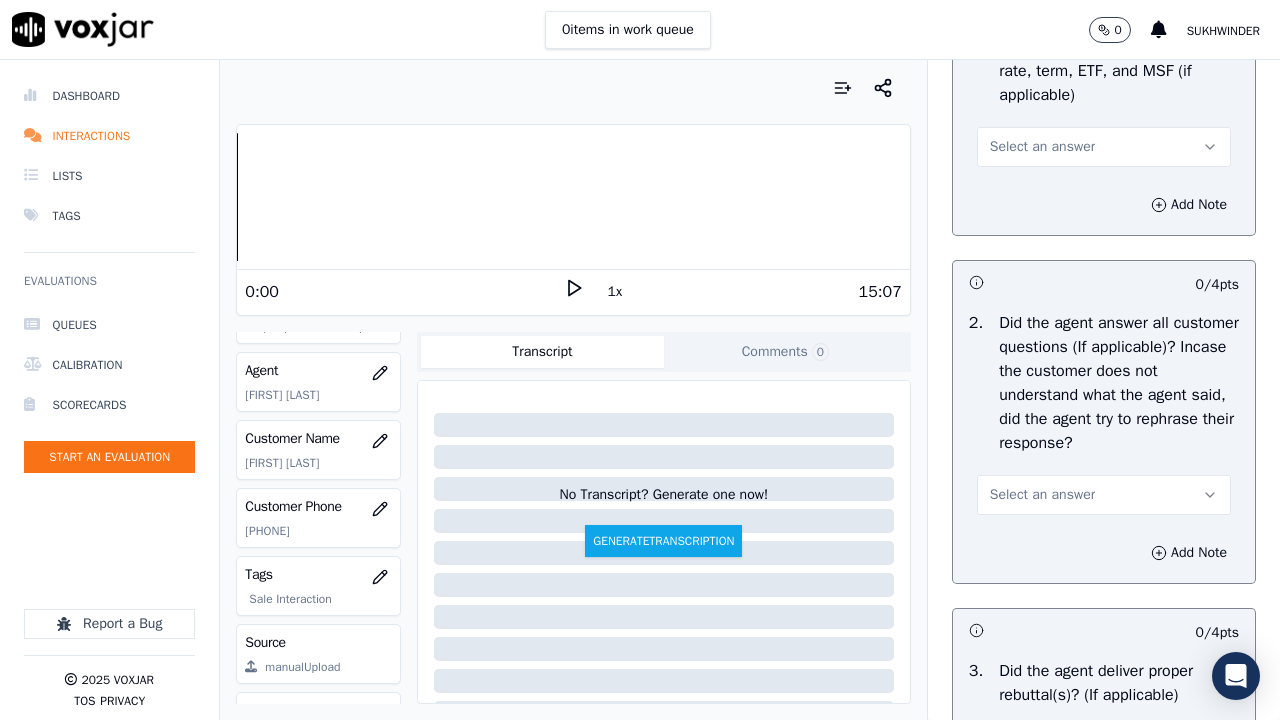 click on "Select an answer" at bounding box center [1042, 147] 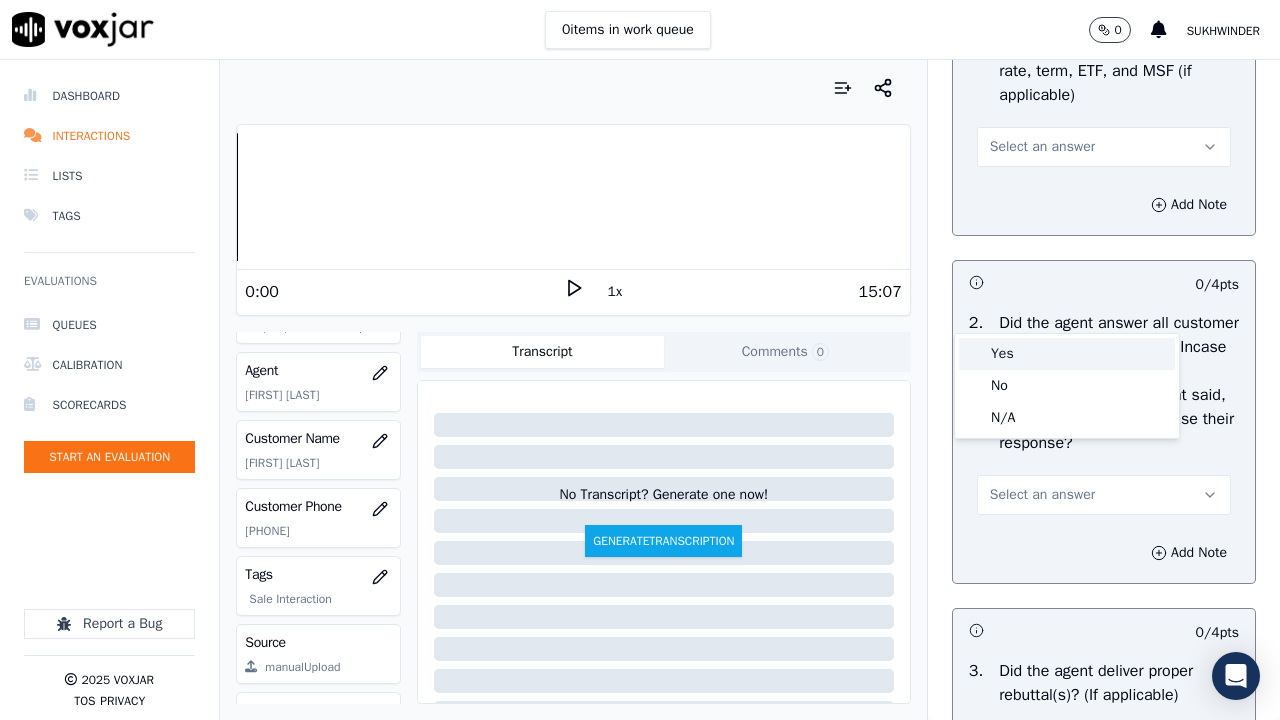 click on "Yes" at bounding box center [1067, 354] 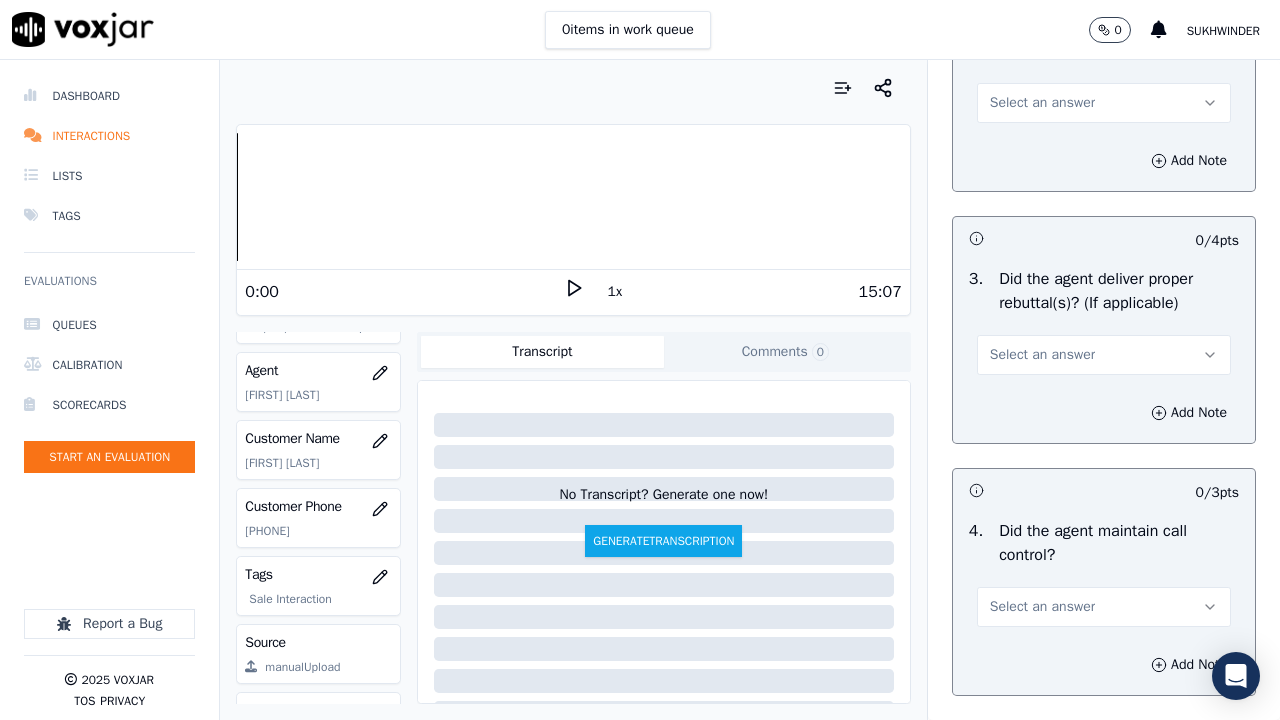 scroll, scrollTop: 3500, scrollLeft: 0, axis: vertical 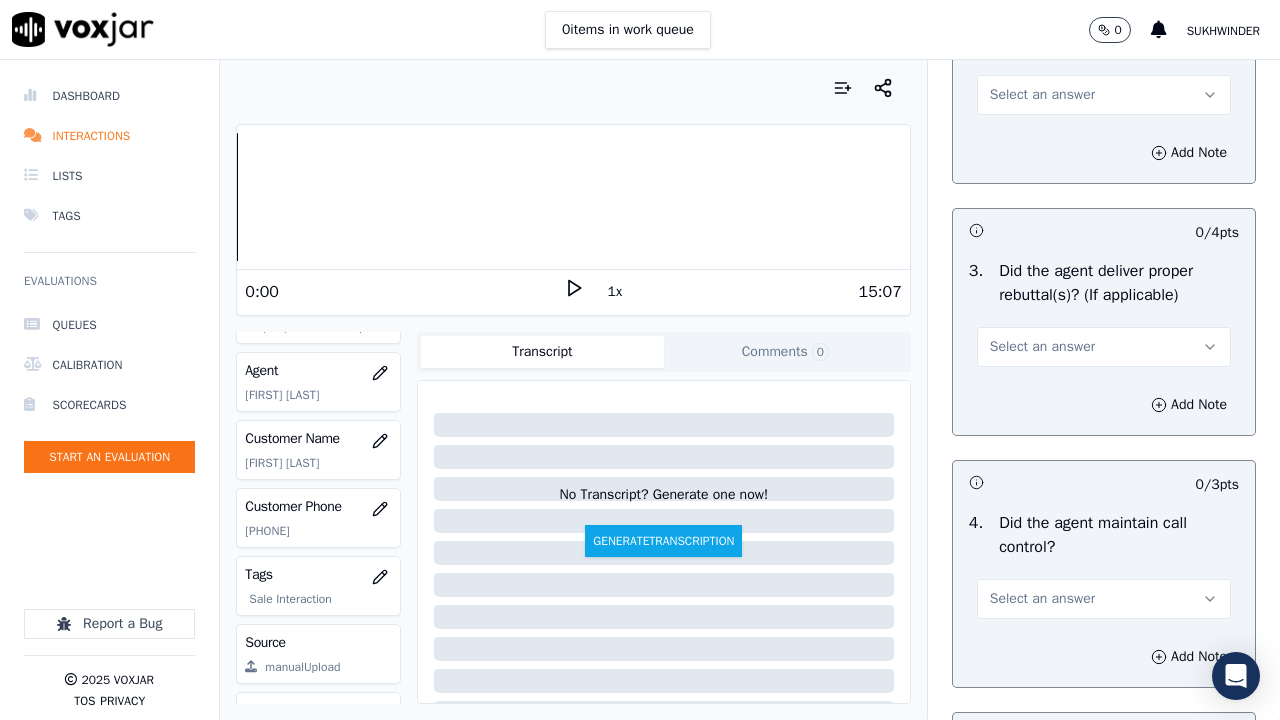 click on "Select an answer" at bounding box center (1042, 95) 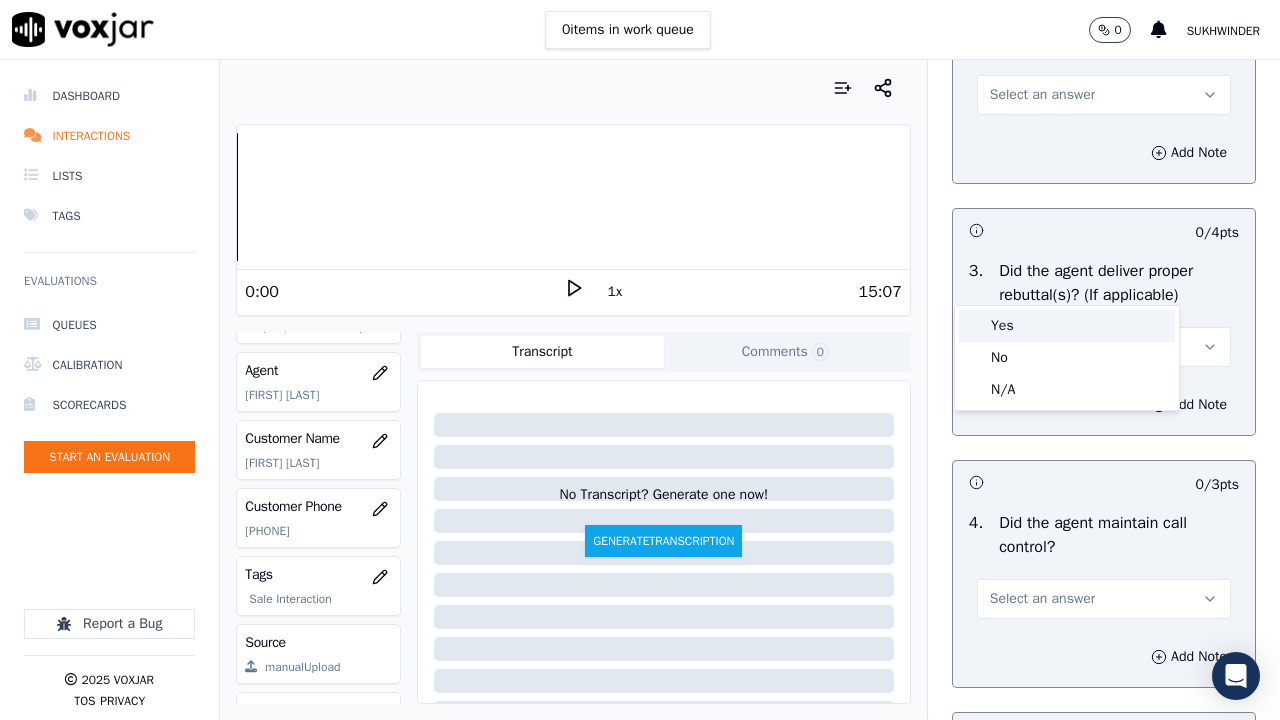 click on "Yes" at bounding box center (1067, 326) 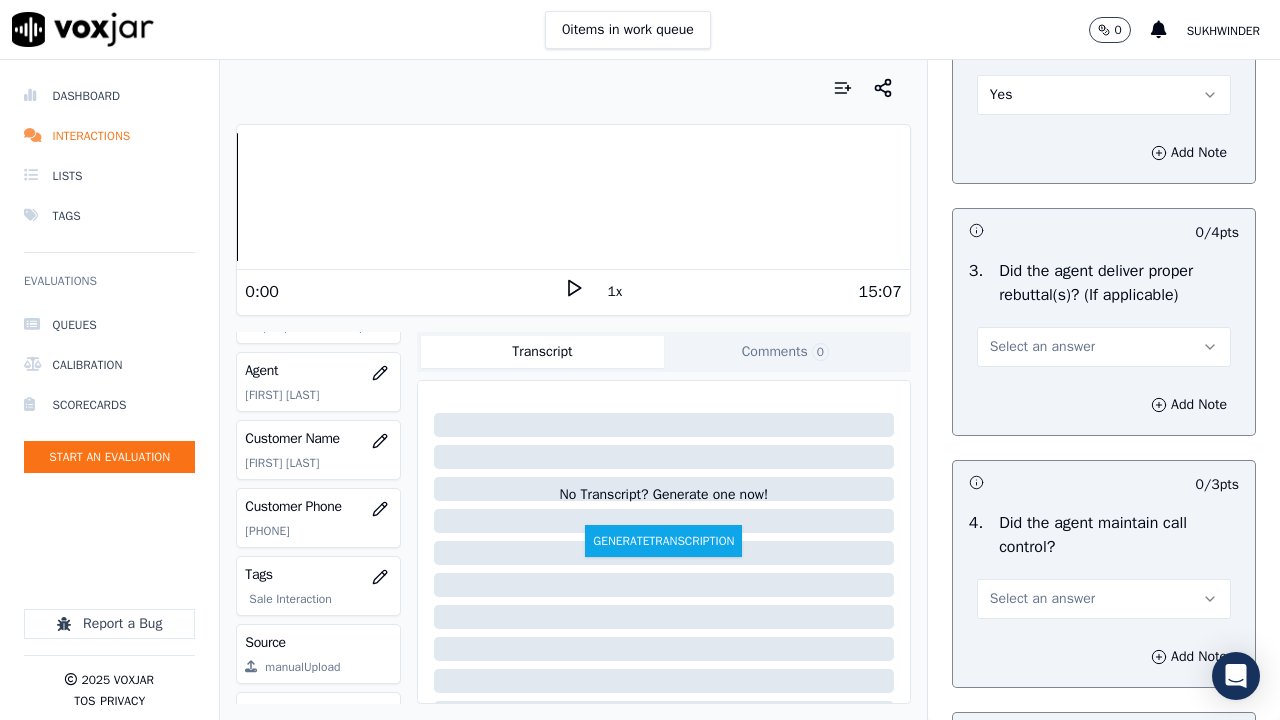 click on "Select an answer" at bounding box center [1042, 347] 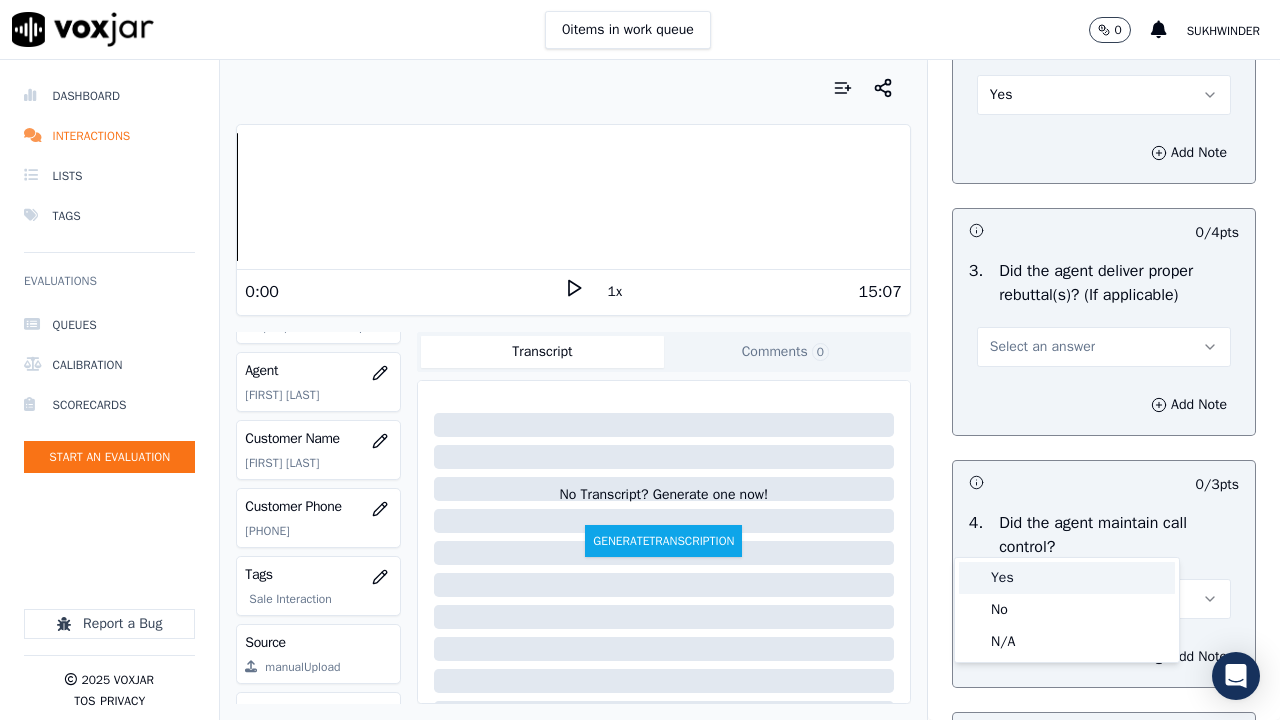 click on "Yes" at bounding box center (1067, 578) 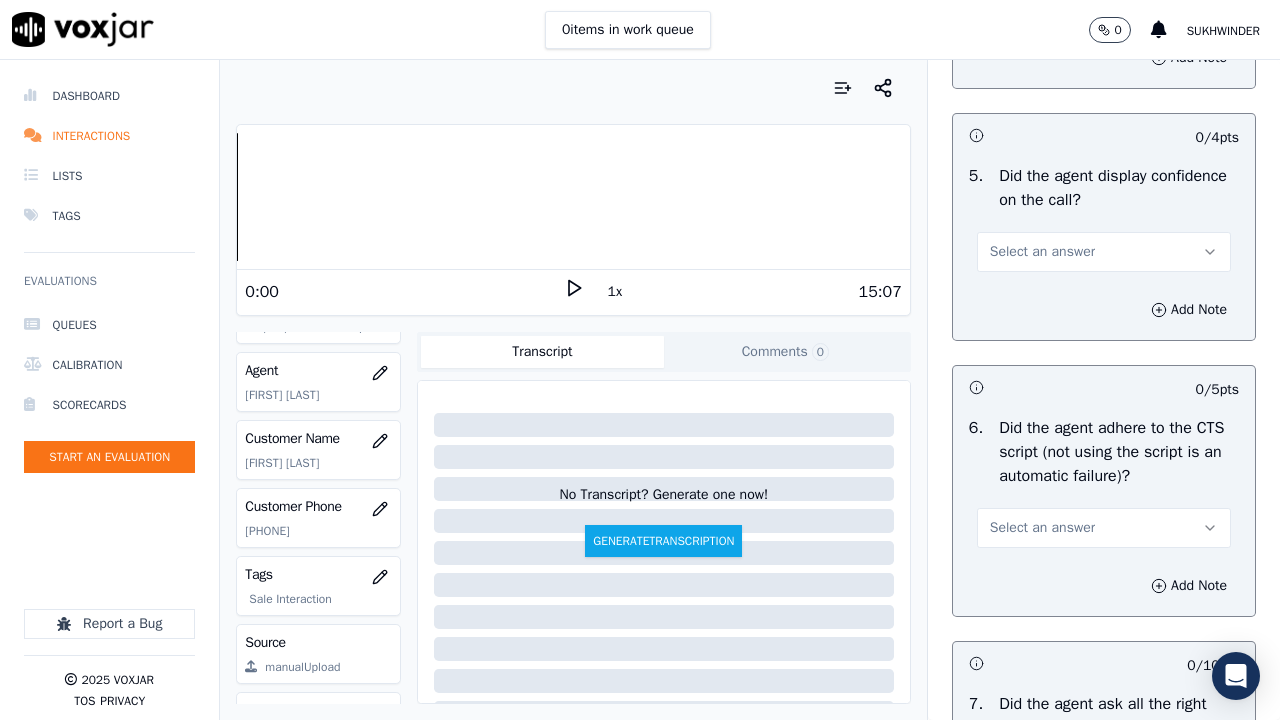 scroll, scrollTop: 4100, scrollLeft: 0, axis: vertical 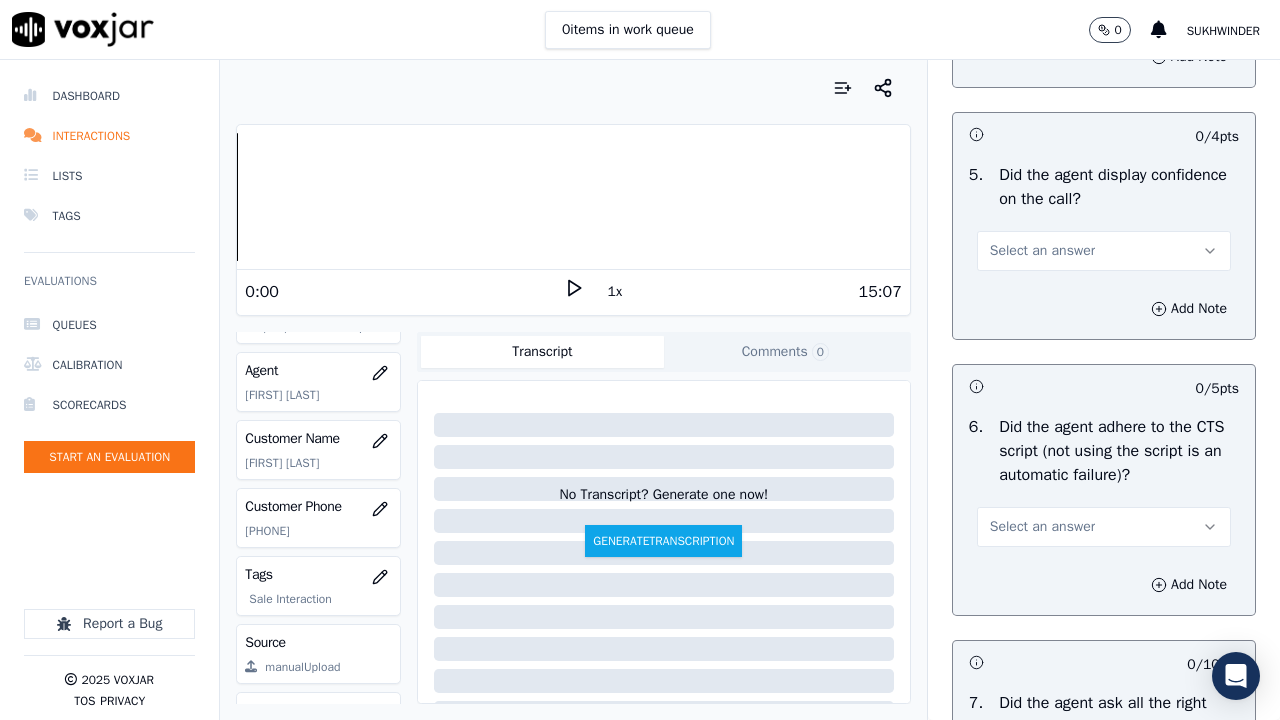 click on "Select an answer" at bounding box center (1042, -1) 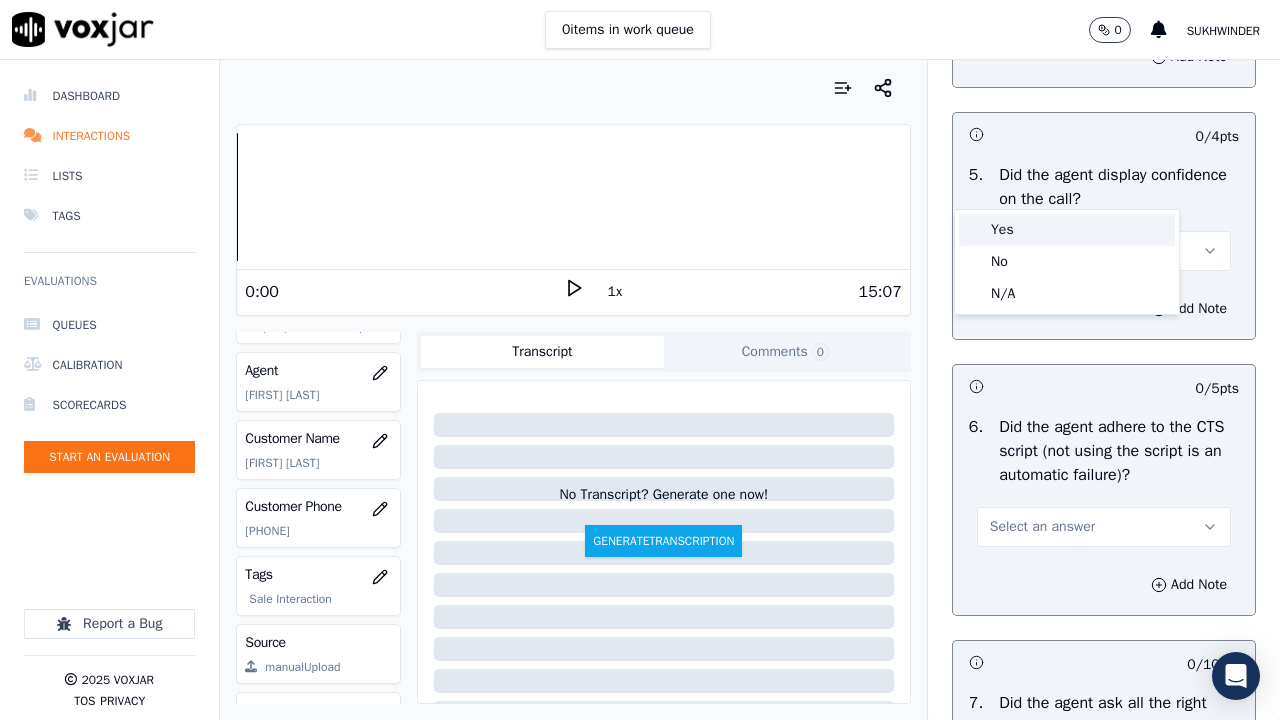 click on "Yes" at bounding box center [1067, 230] 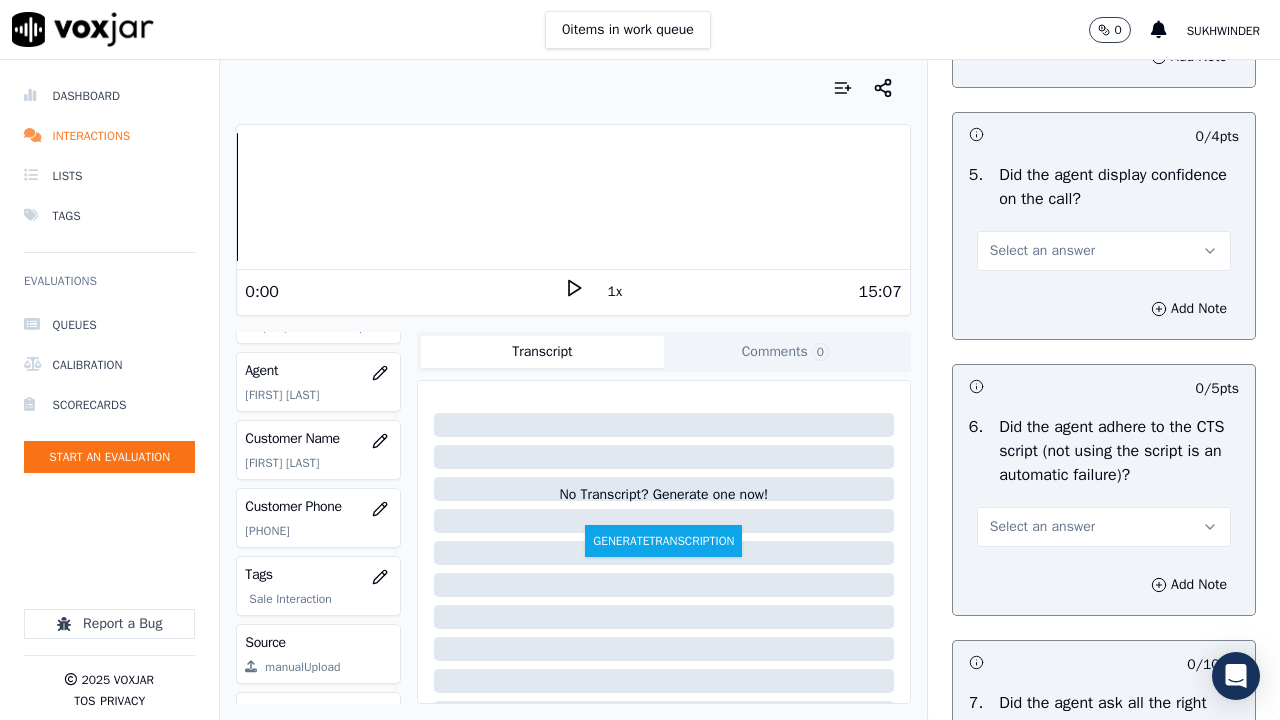click on "Select an answer" at bounding box center [1042, 251] 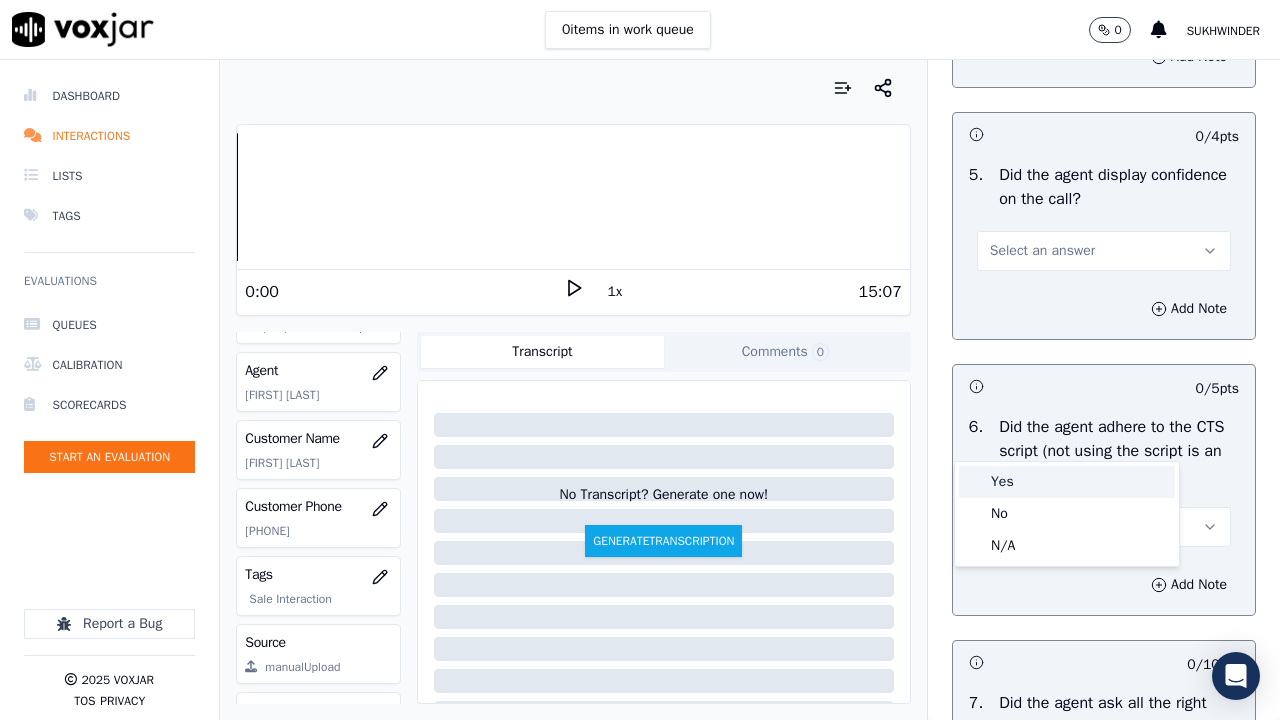click on "Yes" at bounding box center [1067, 482] 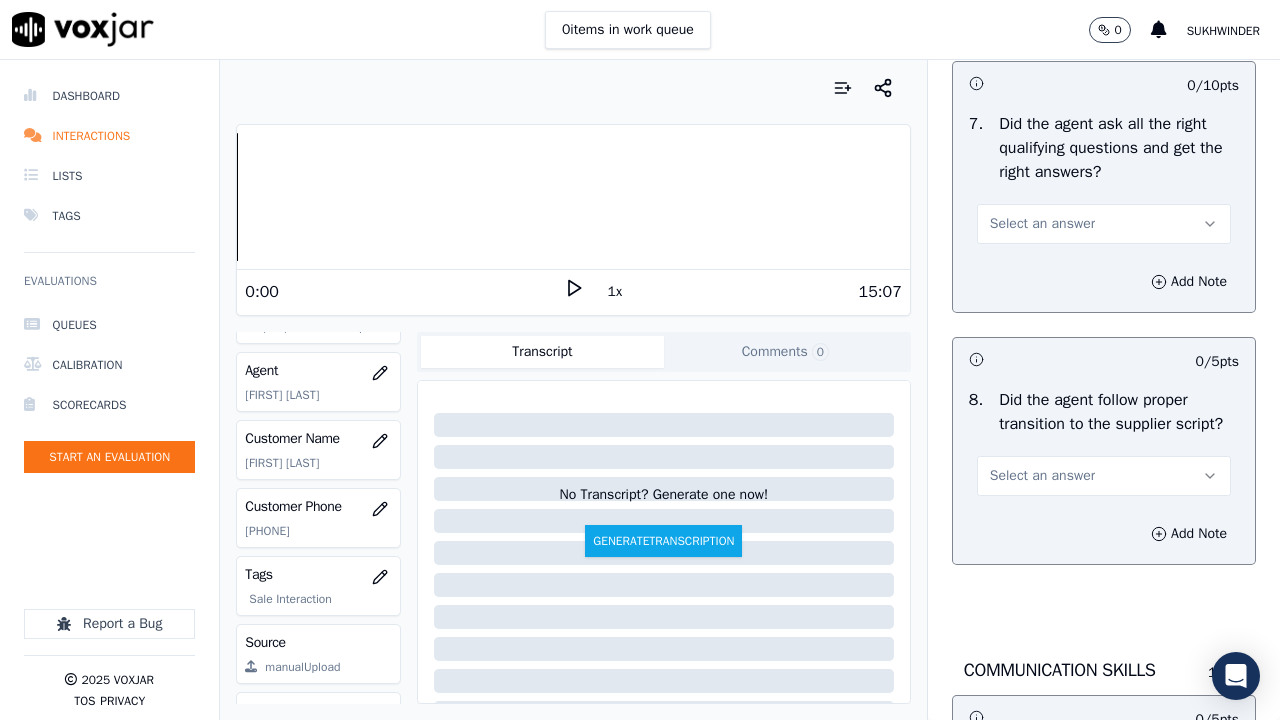 scroll, scrollTop: 4700, scrollLeft: 0, axis: vertical 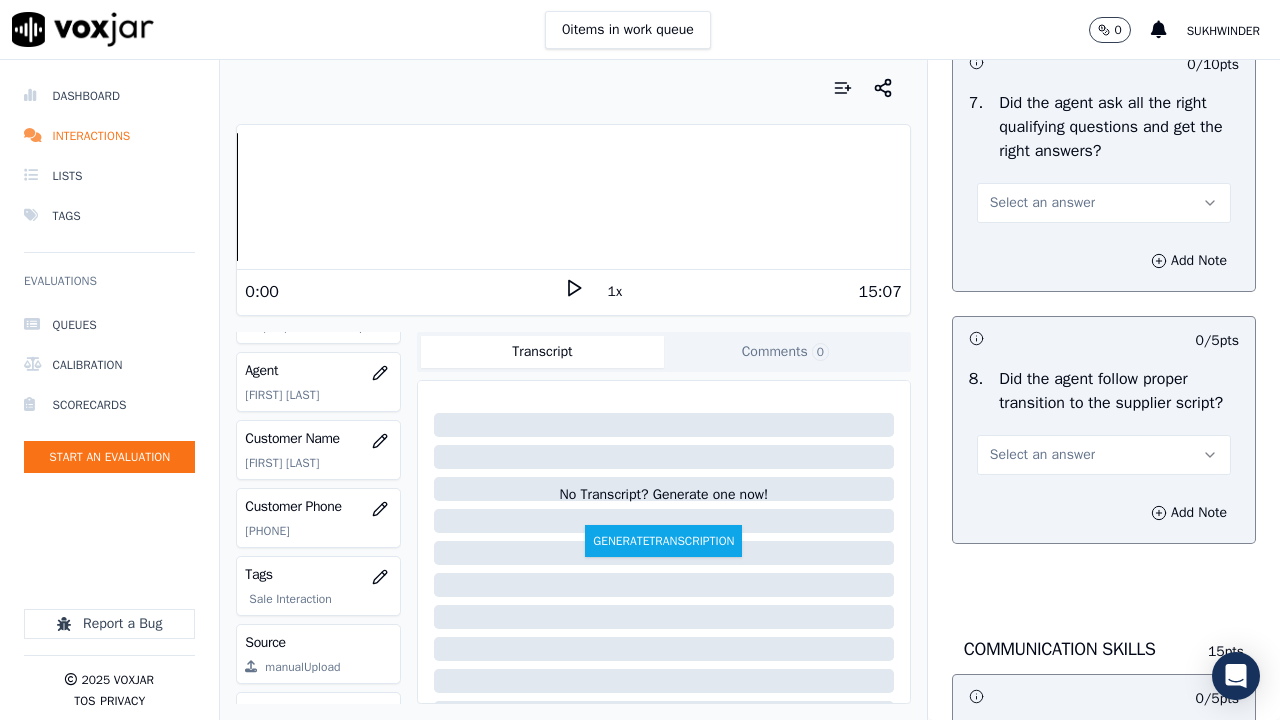 click on "Select an answer" at bounding box center (1104, -73) 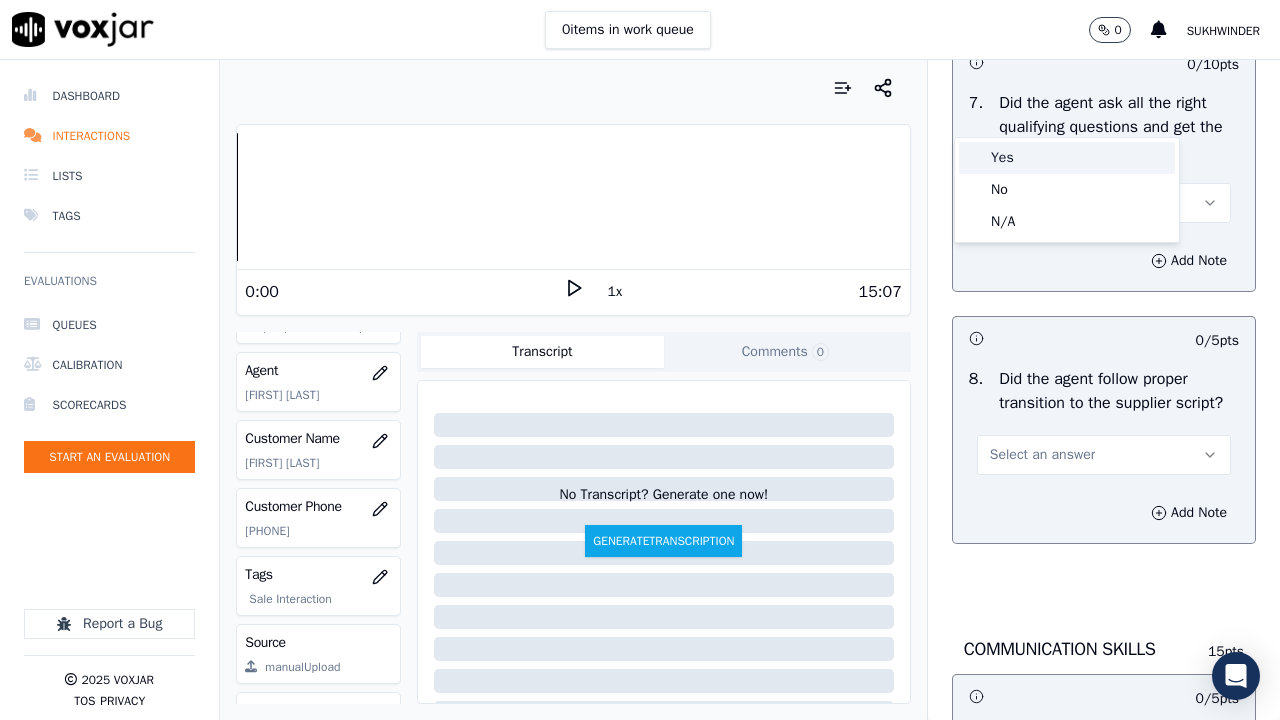 click on "Yes" at bounding box center [1067, 158] 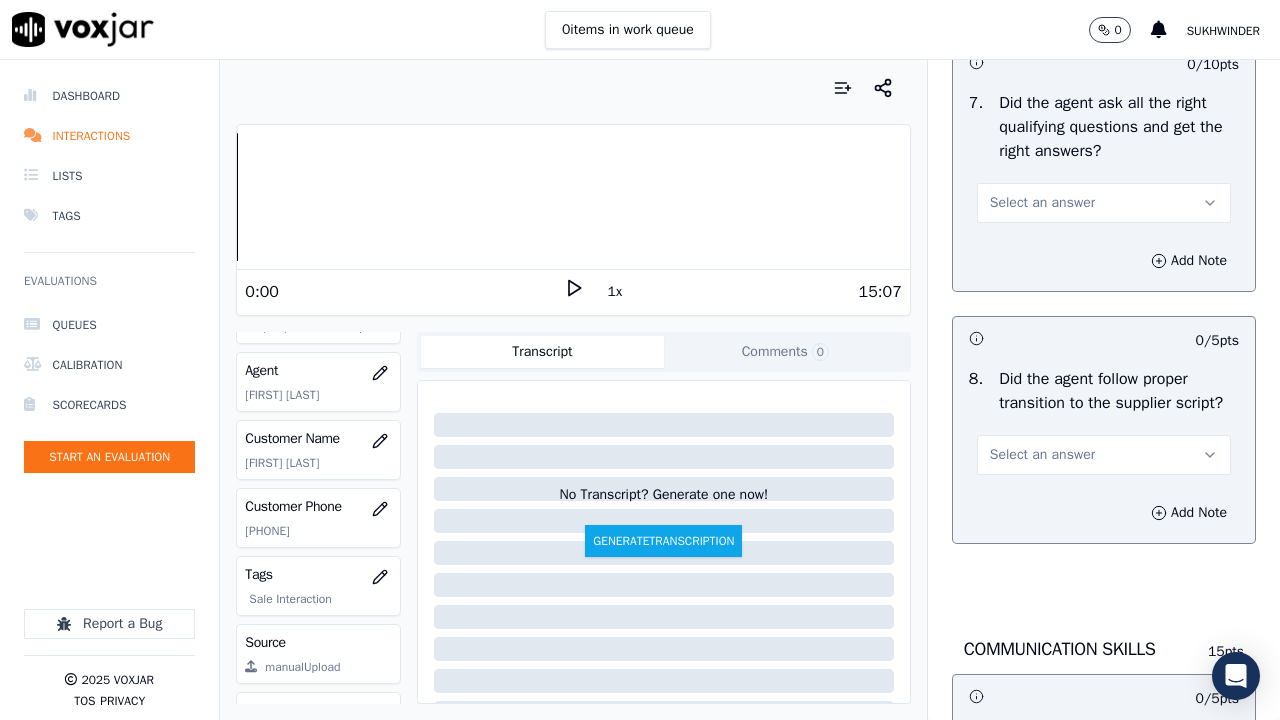 click on "Select an answer" at bounding box center (1042, 203) 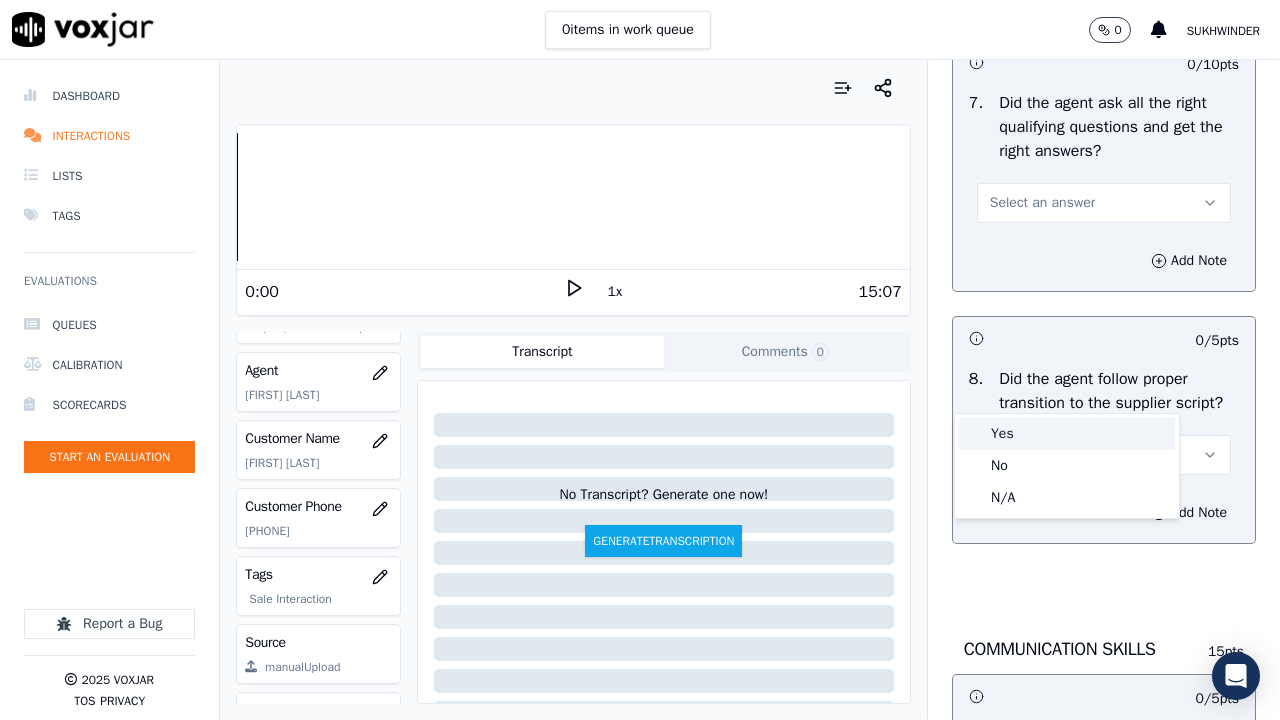 click on "Yes" at bounding box center [1067, 434] 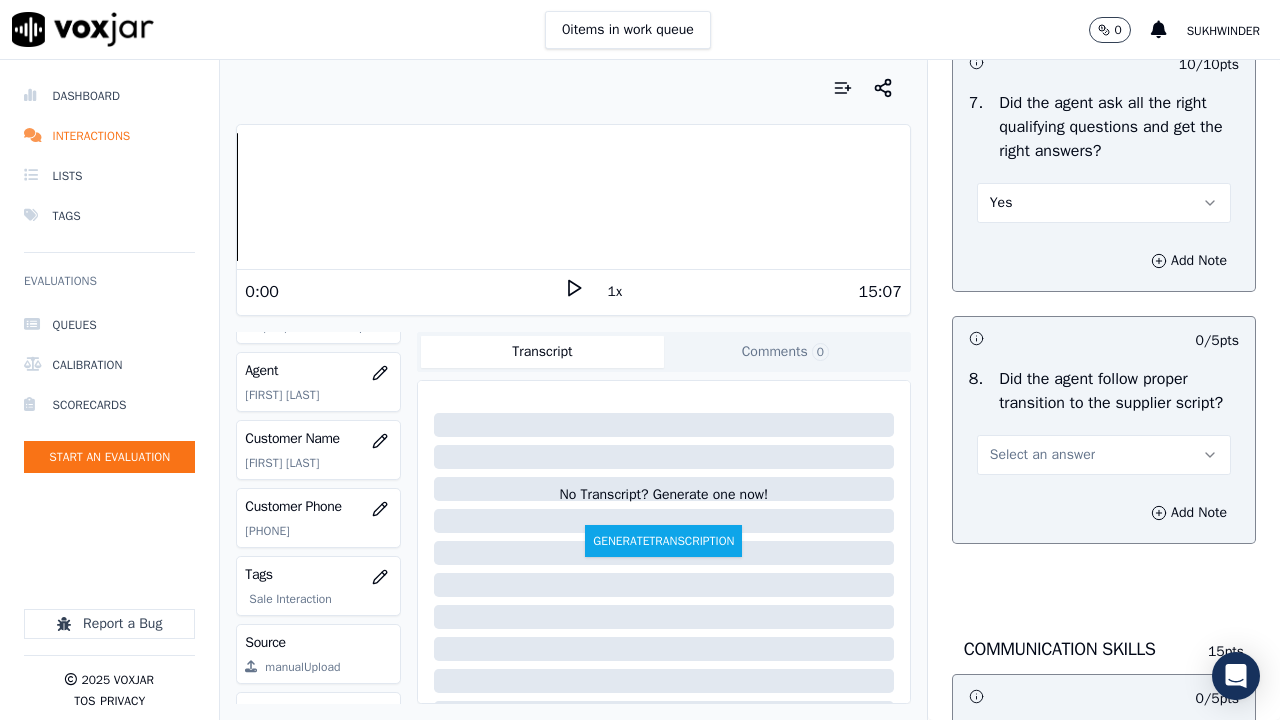 scroll, scrollTop: 5200, scrollLeft: 0, axis: vertical 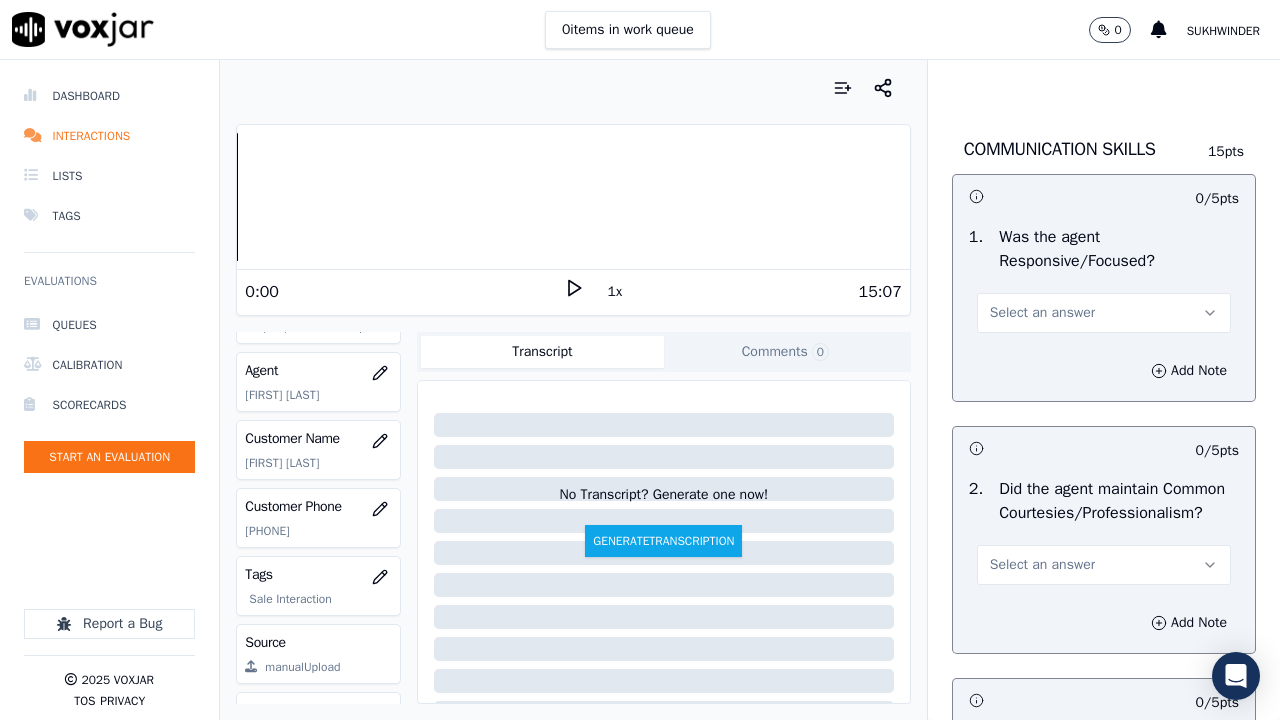click on "Select an answer" at bounding box center [1104, -45] 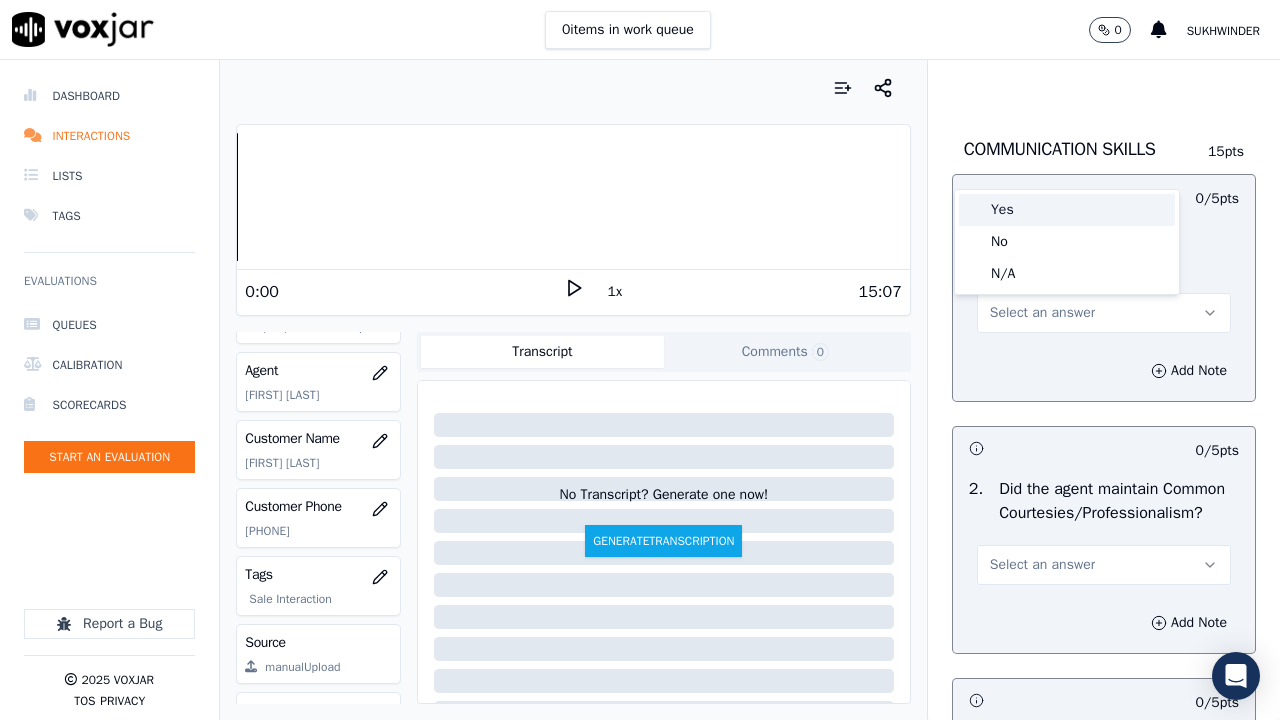 click on "Yes" at bounding box center [1067, 210] 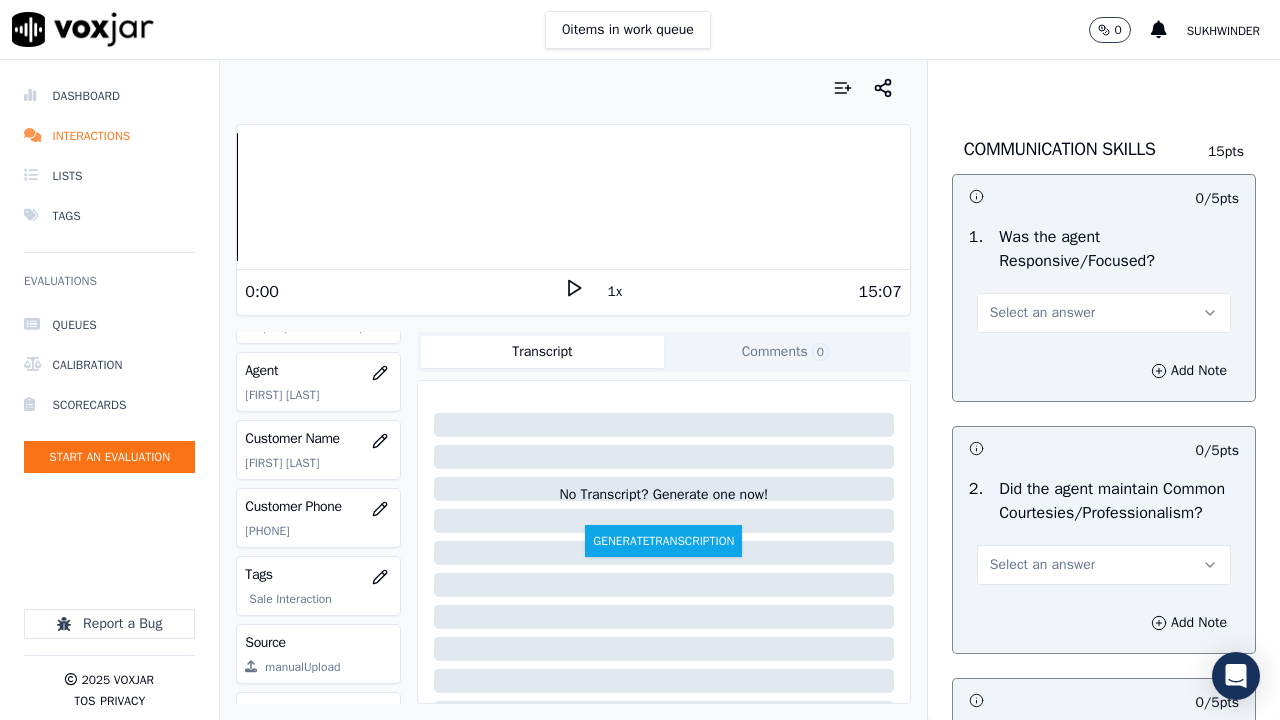click on "Select an answer" at bounding box center (1042, 313) 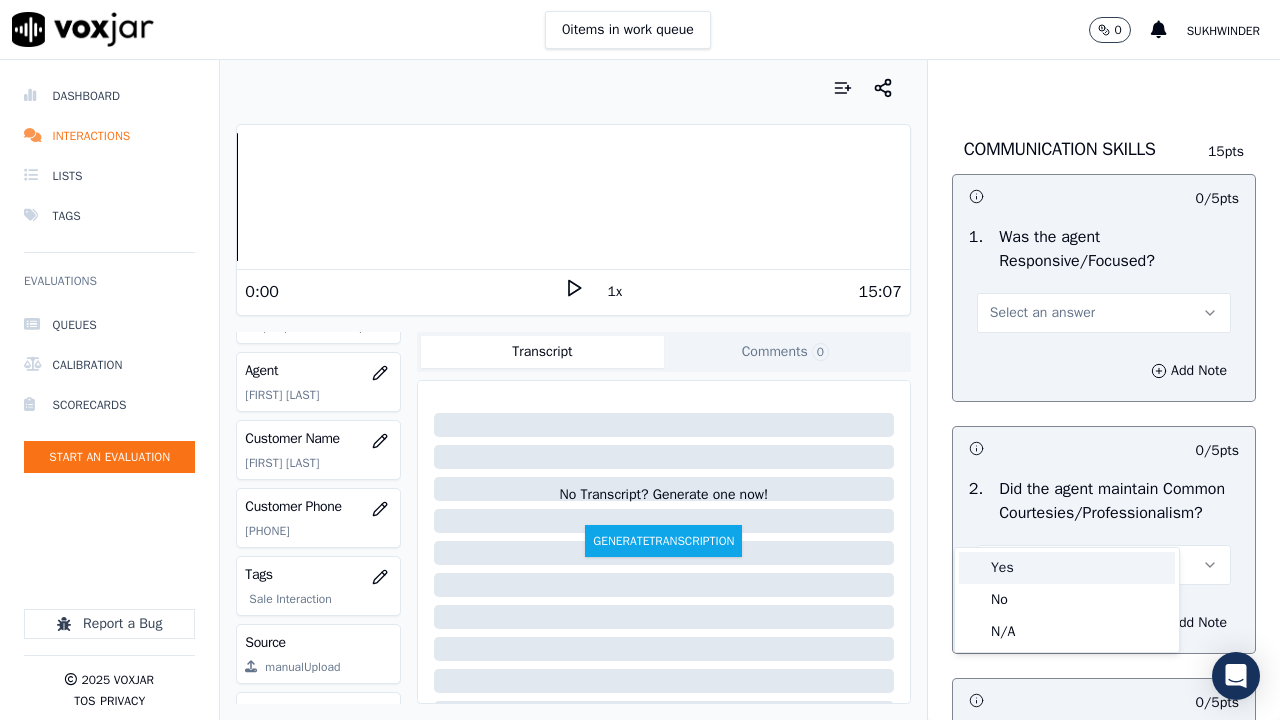 click on "Yes" at bounding box center [1067, 568] 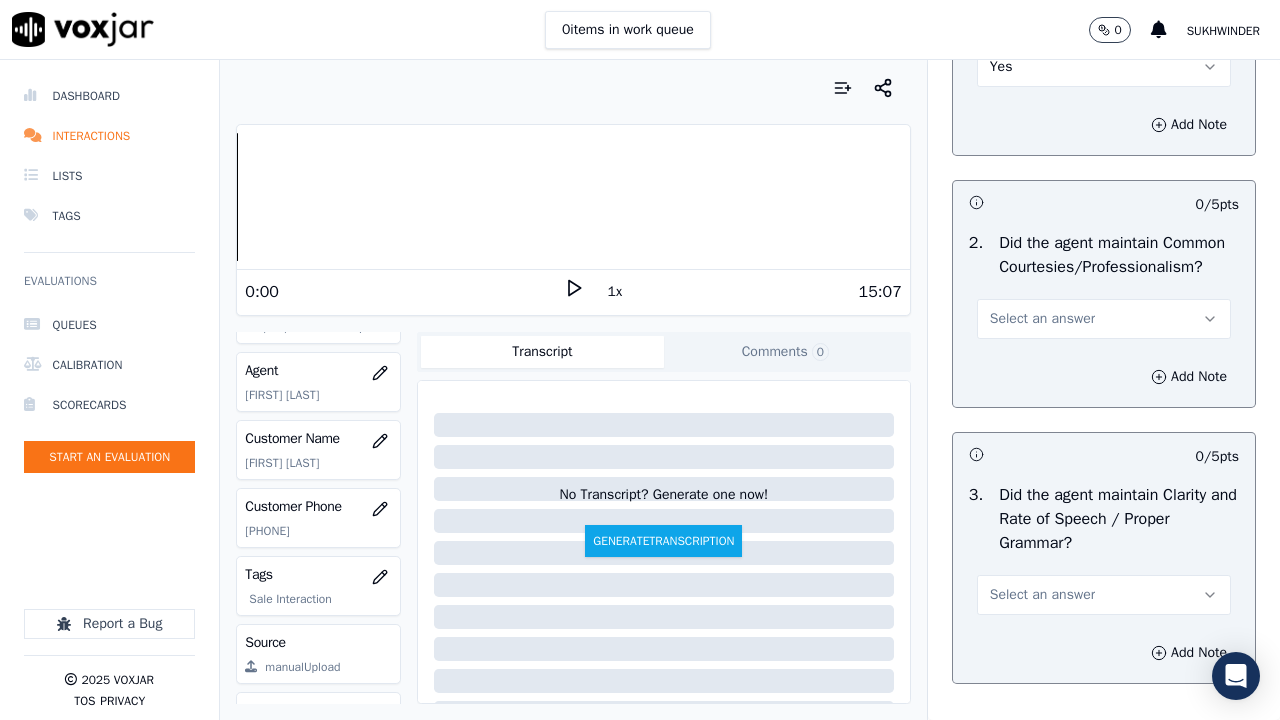 scroll, scrollTop: 5800, scrollLeft: 0, axis: vertical 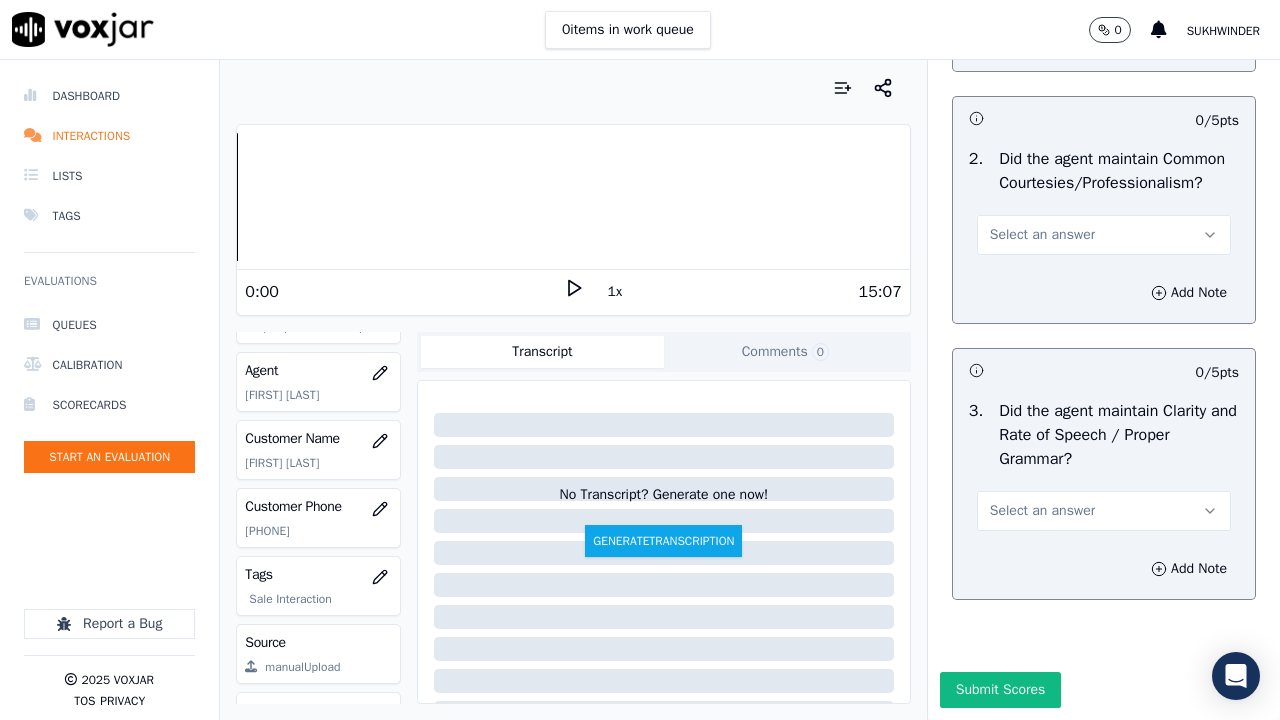 click on "Select an answer" at bounding box center (1042, 235) 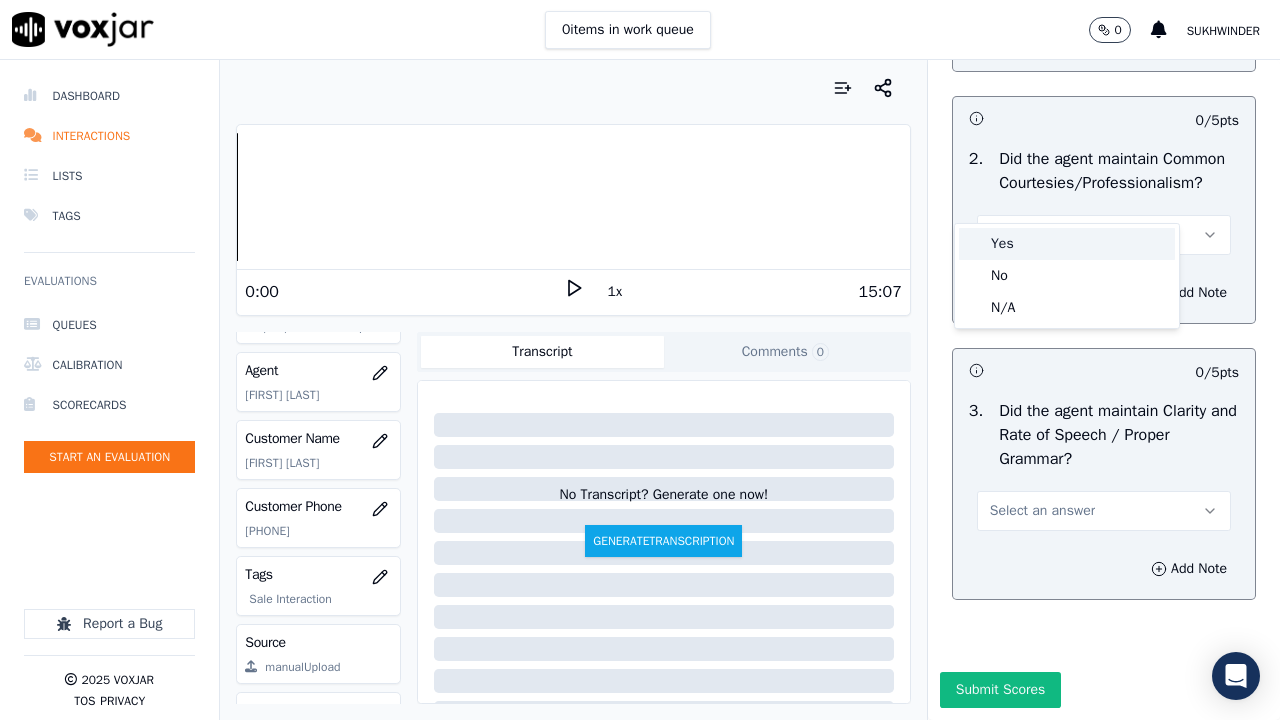 click on "Yes" at bounding box center [1067, 244] 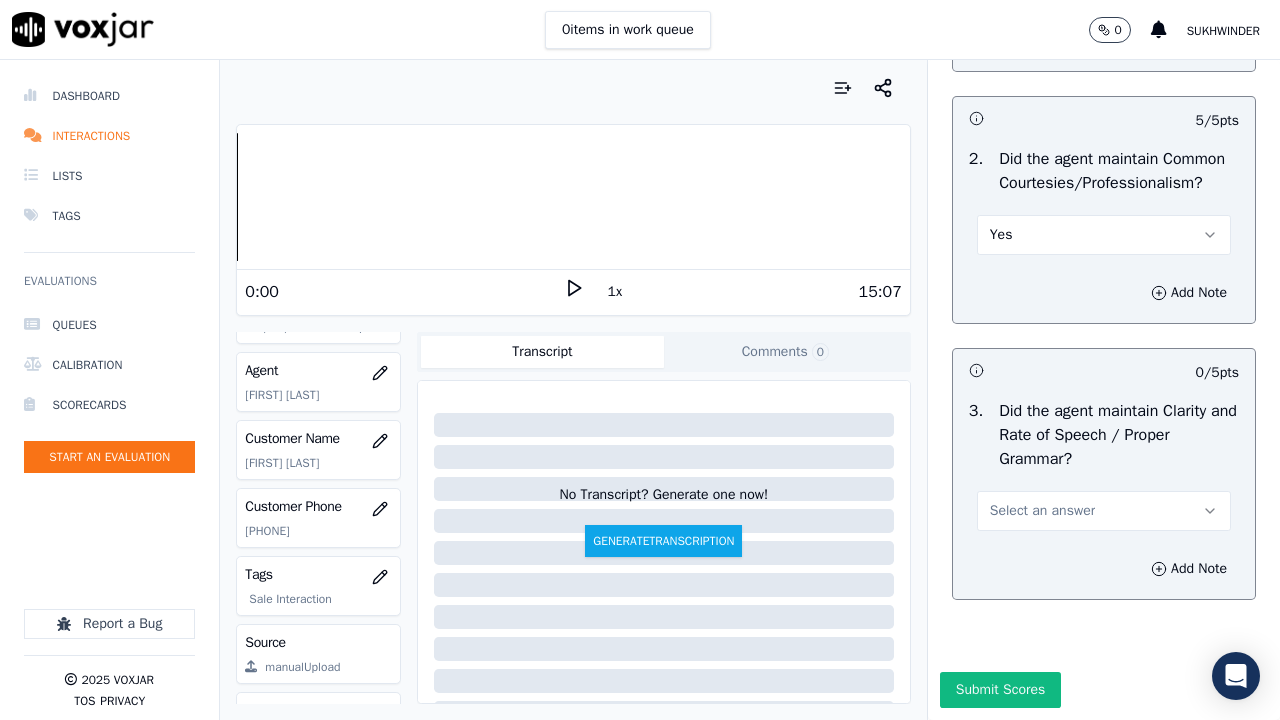 click on "Select an answer" at bounding box center (1042, 511) 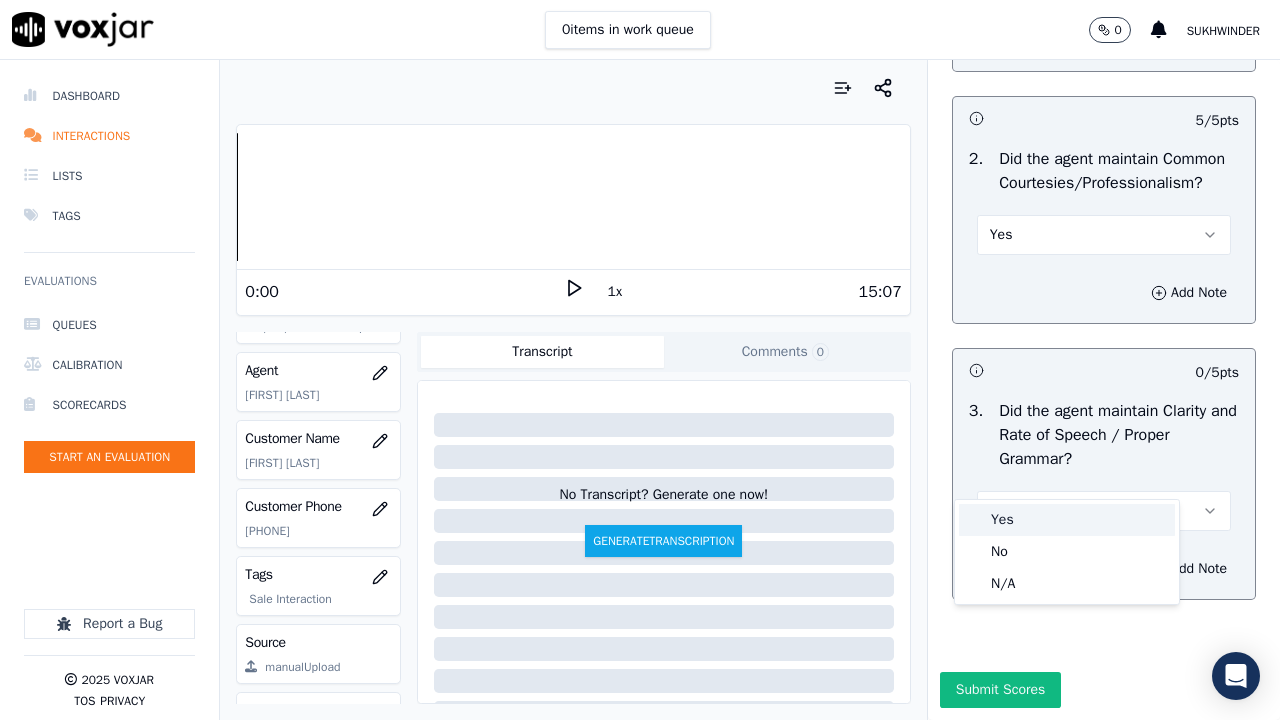 click on "Yes" at bounding box center (1067, 520) 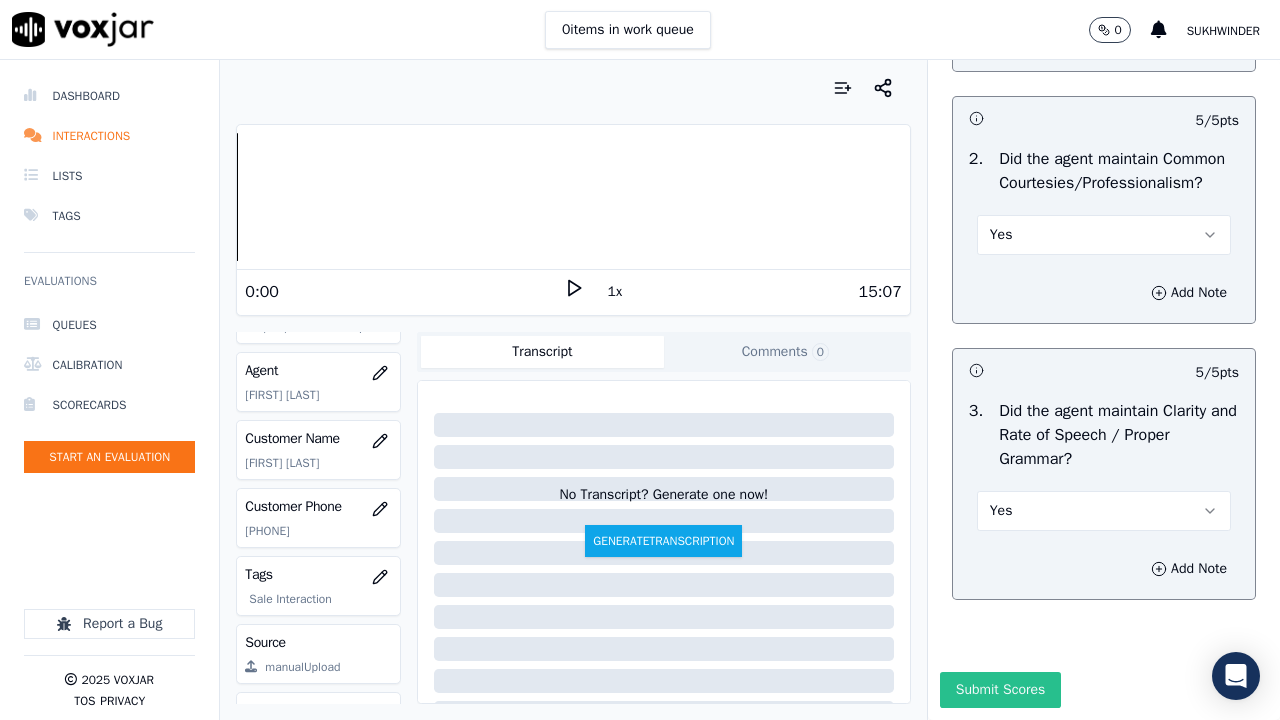 click on "Submit Scores" at bounding box center [1000, 690] 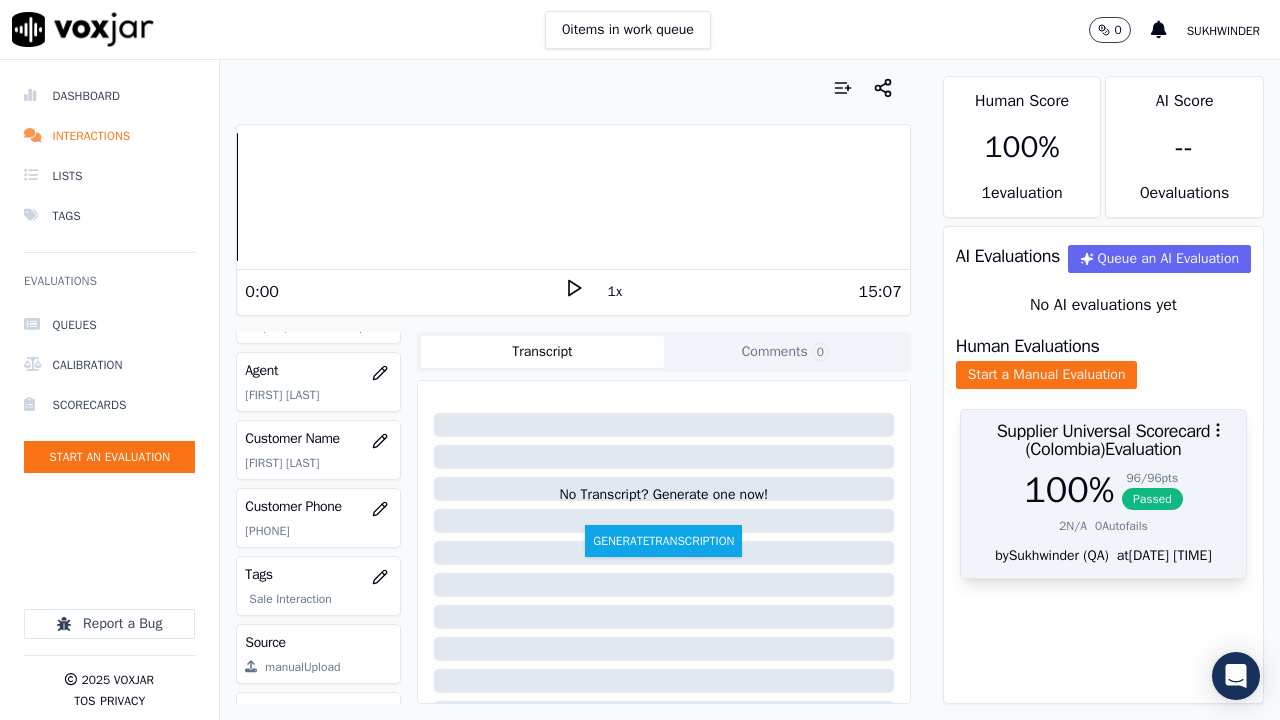 click on "96 / 96  pts" at bounding box center [1152, 478] 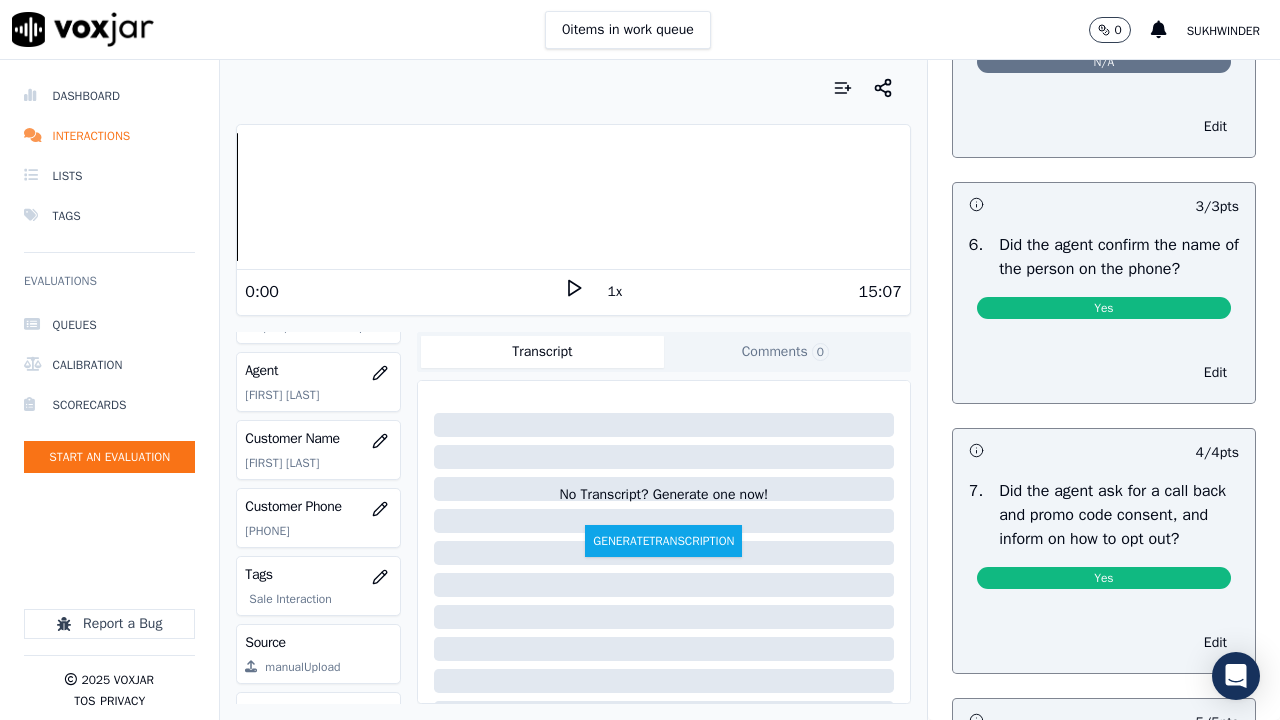 scroll, scrollTop: 2000, scrollLeft: 0, axis: vertical 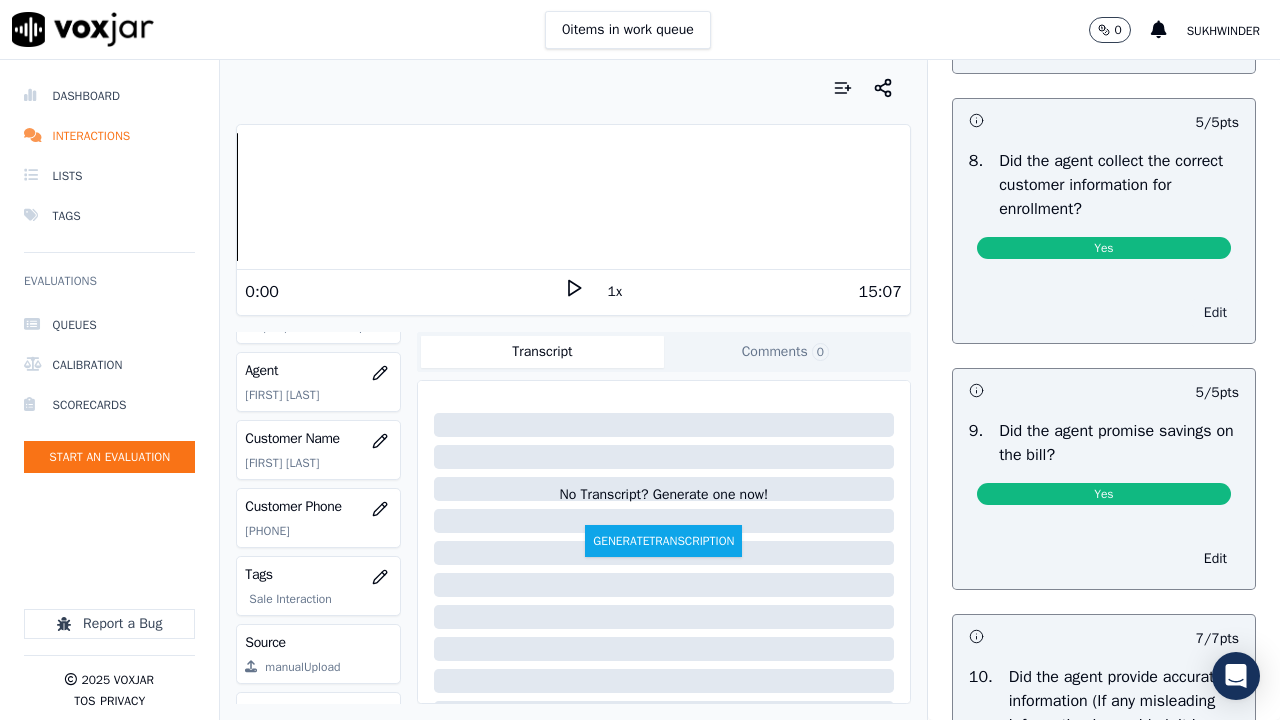 click on "Edit" at bounding box center (1215, 313) 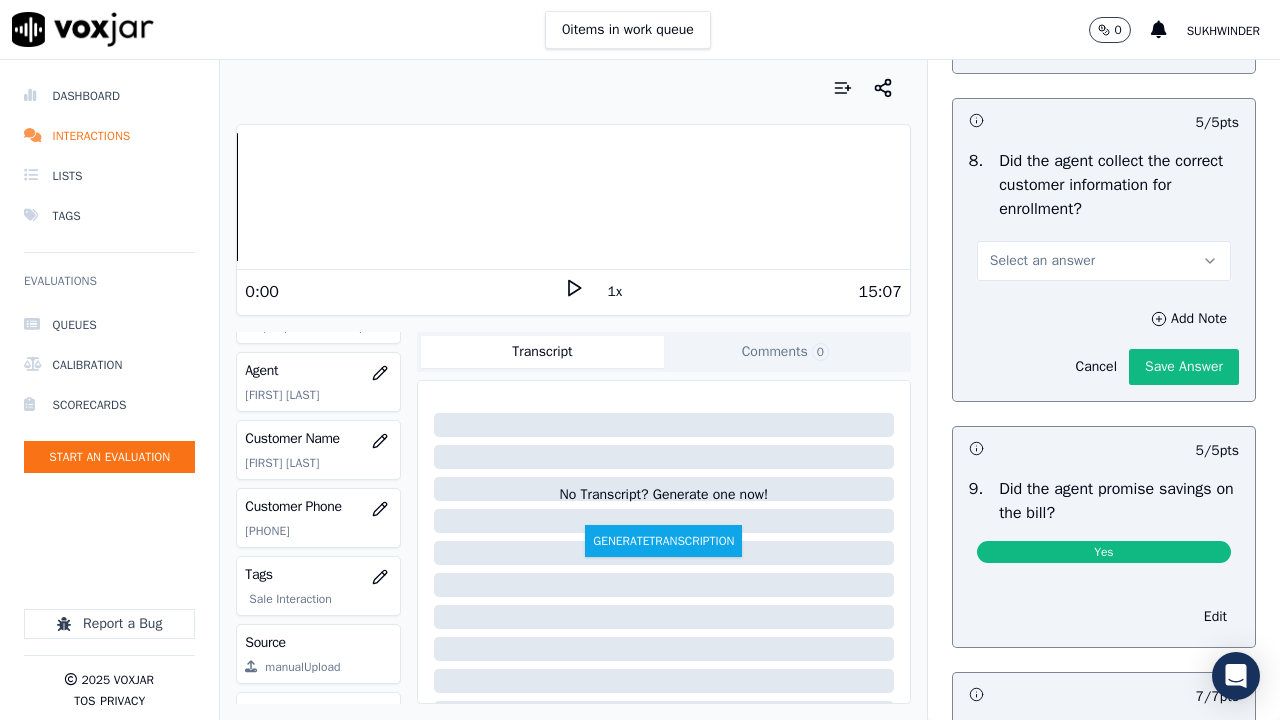 click on "Select an answer" at bounding box center [1104, 261] 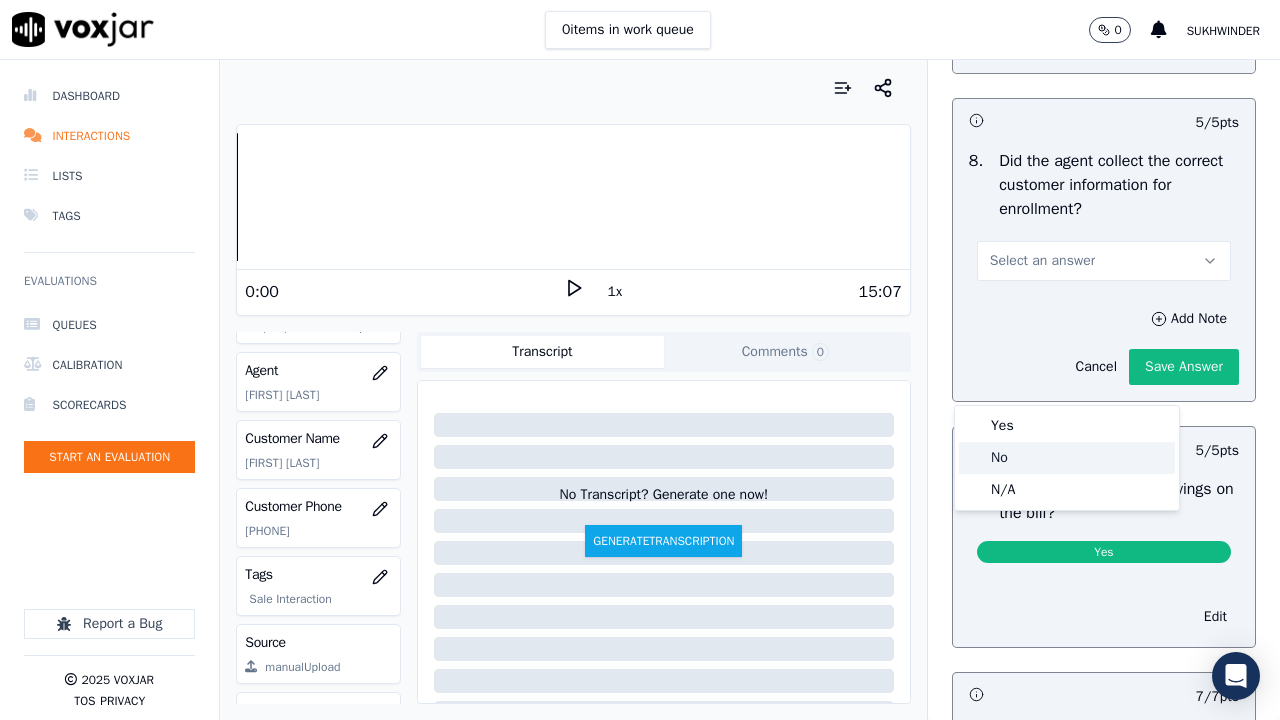 click on "No" 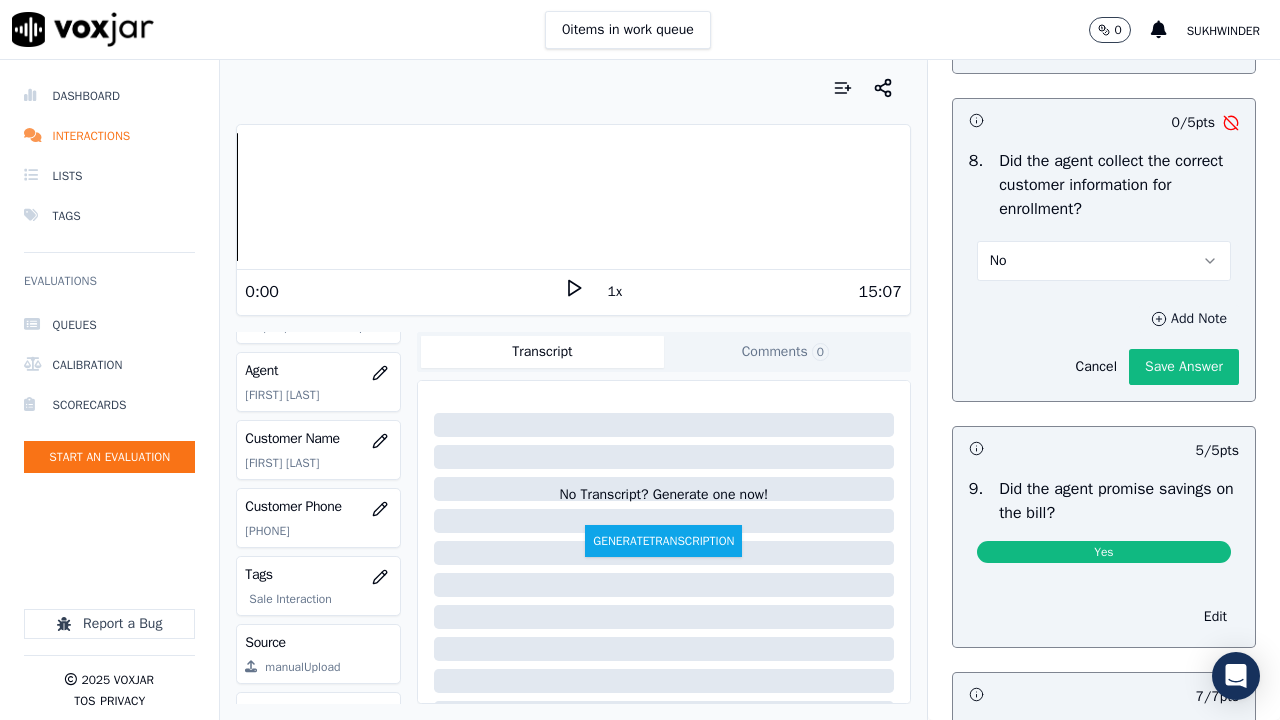 click on "Add Note" at bounding box center (1189, 319) 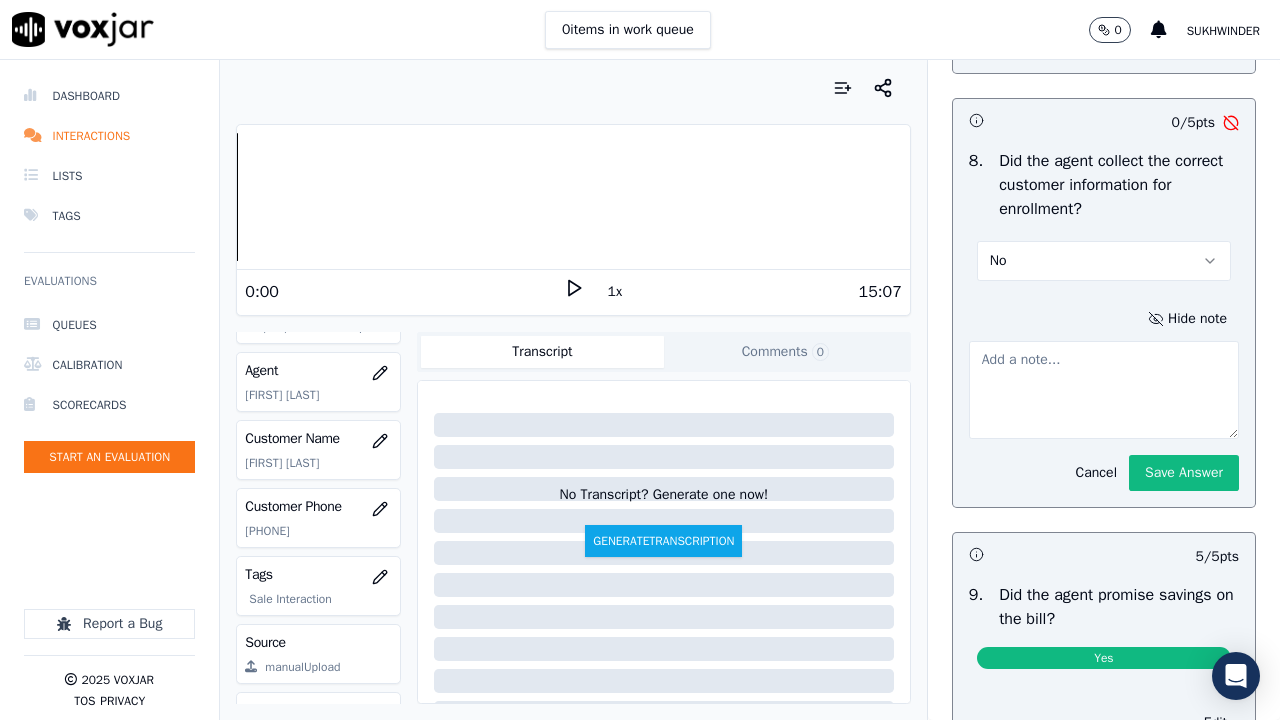 type 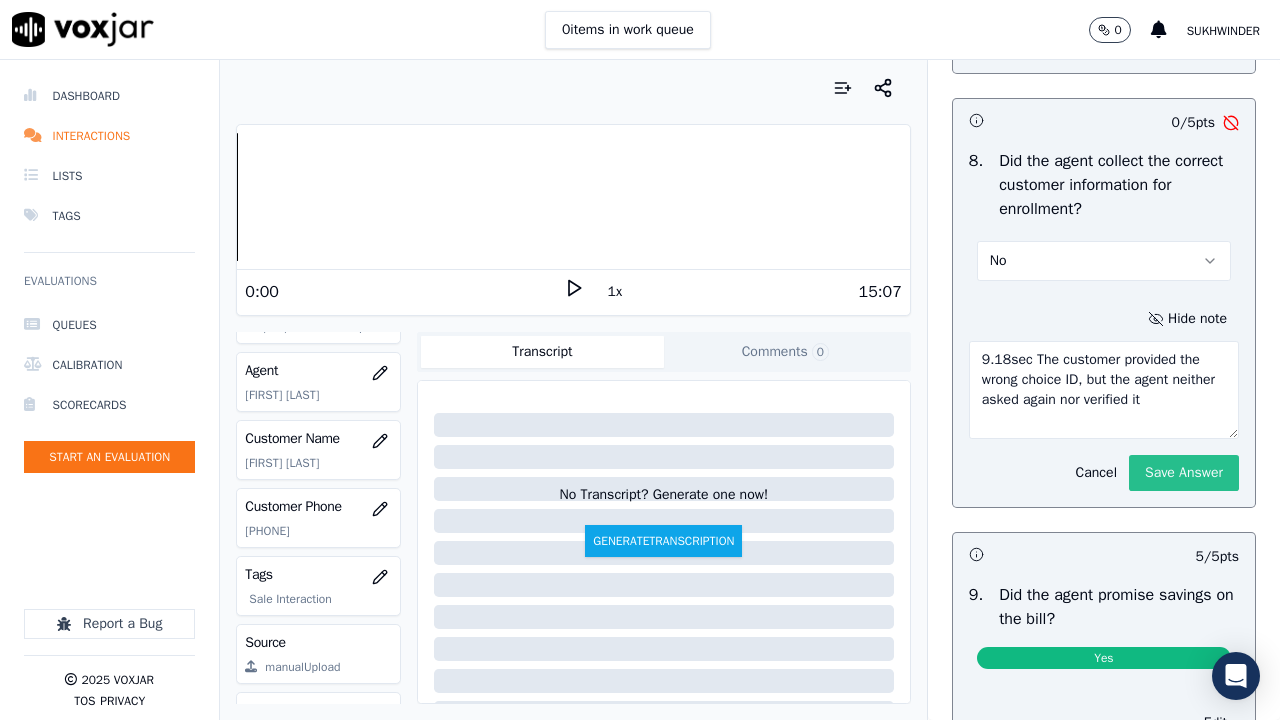 type on "9.18sec The customer provided the wrong choice ID, but the agent neither asked again nor verified it" 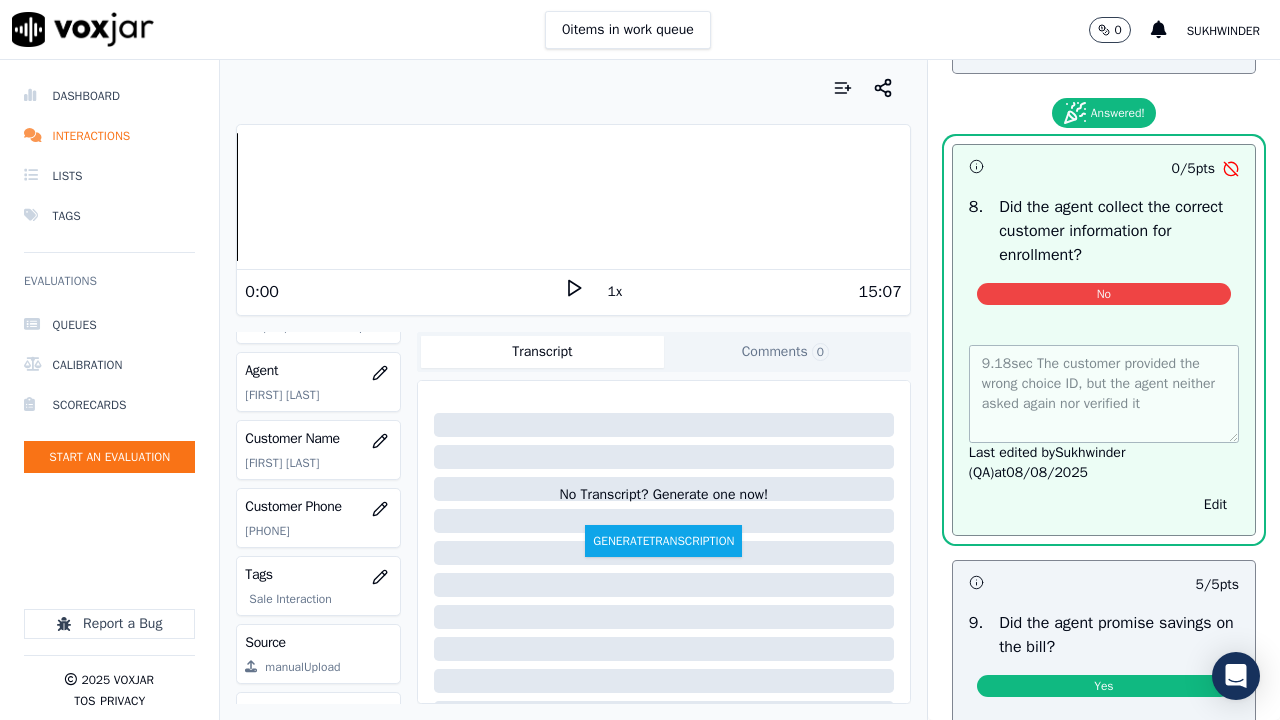 scroll, scrollTop: 0, scrollLeft: 0, axis: both 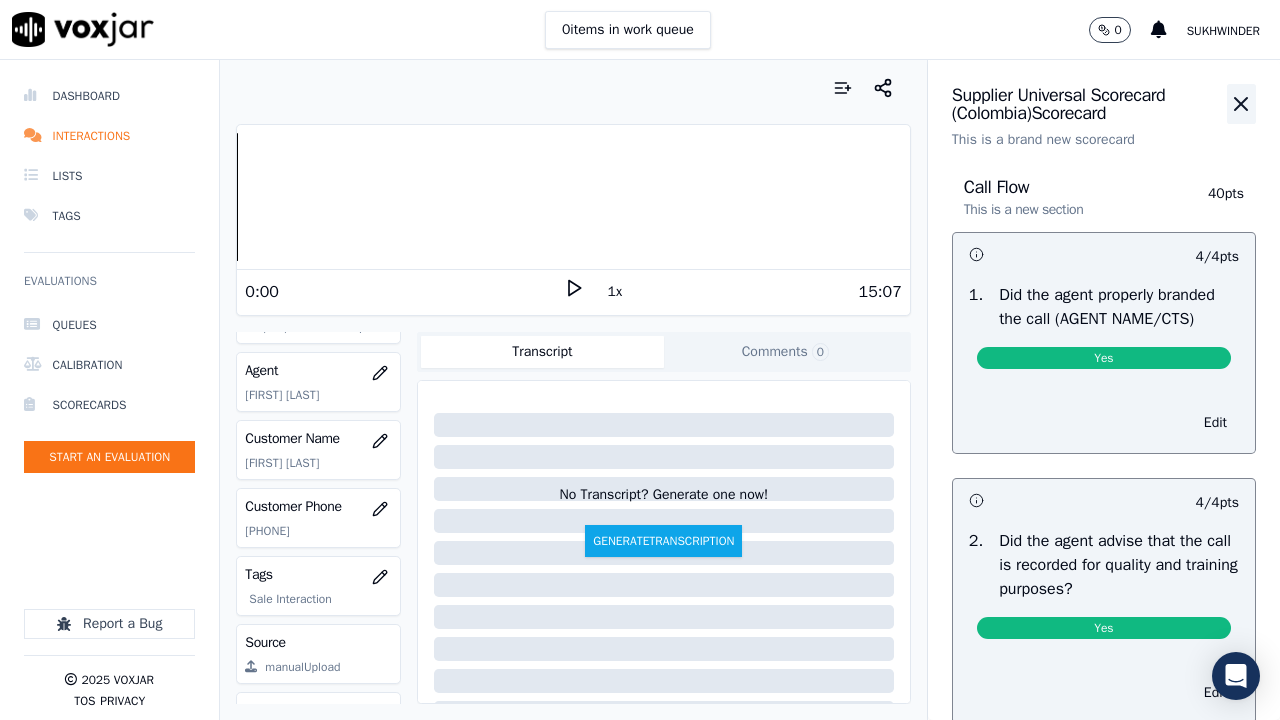 click 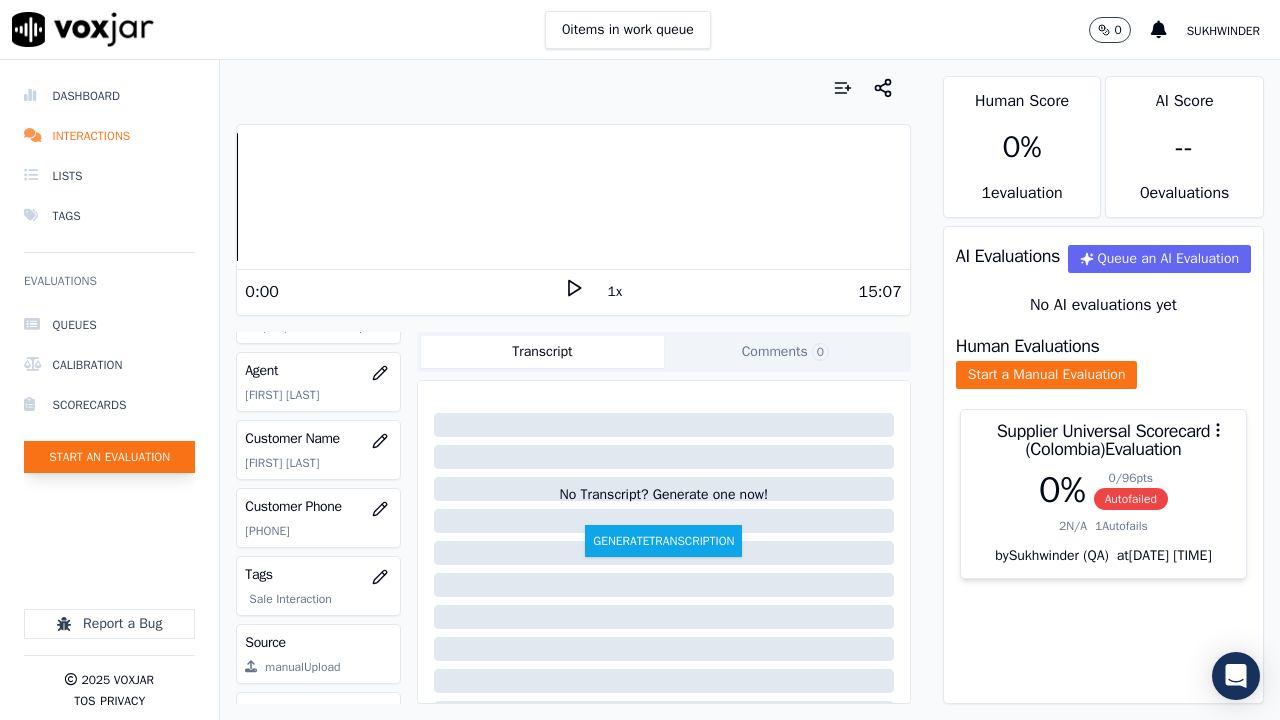 click on "Start an Evaluation" 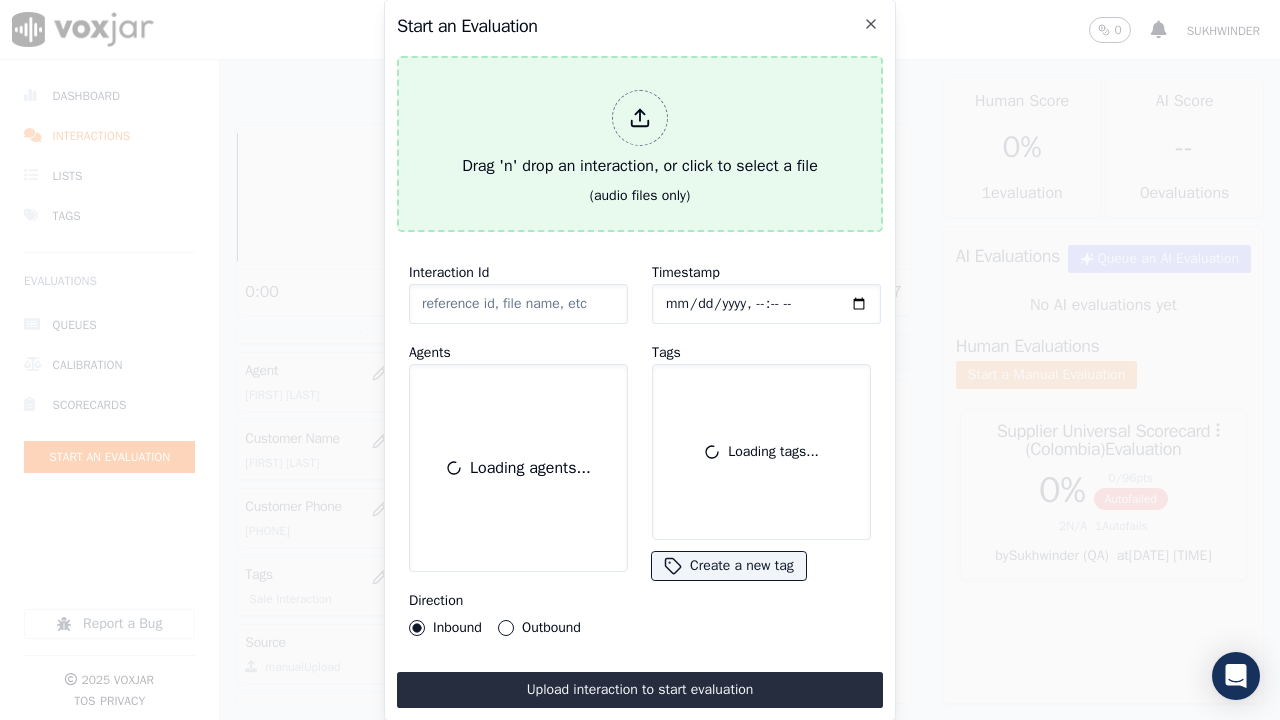 click on "Drag 'n' drop an interaction, or click to select a file" at bounding box center (640, 134) 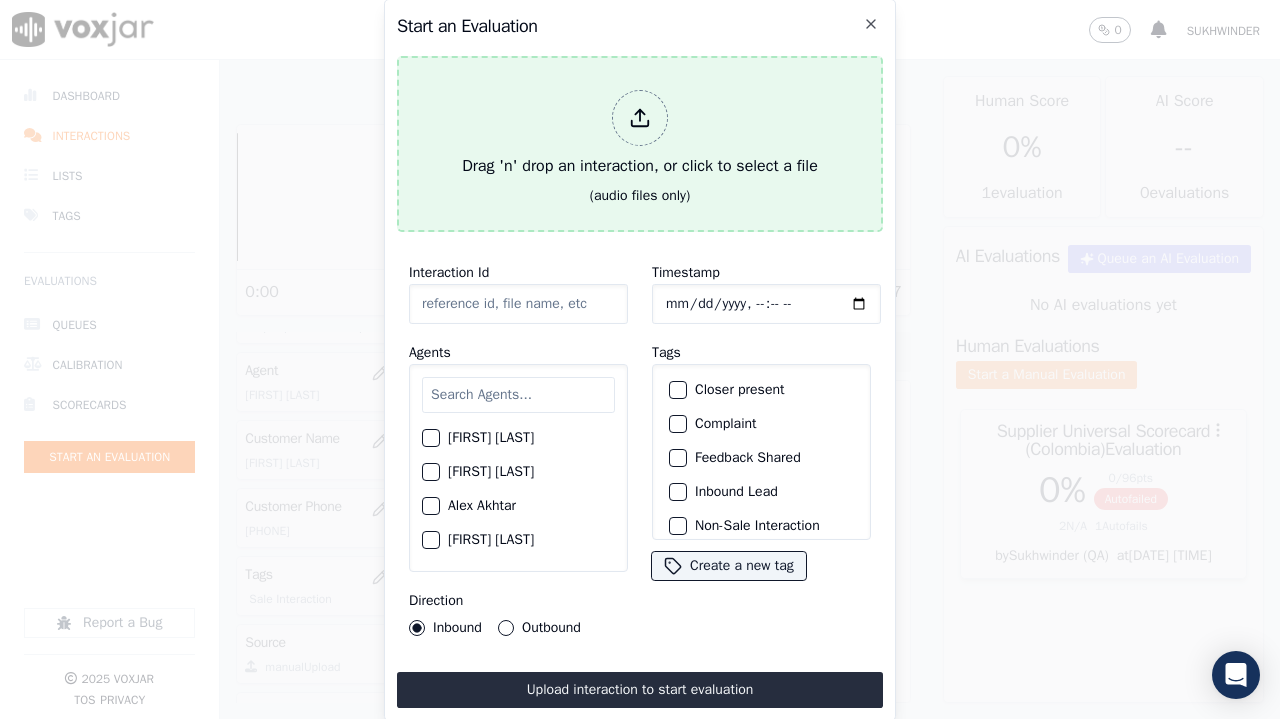 type on "[DATE]-[TIME]_" 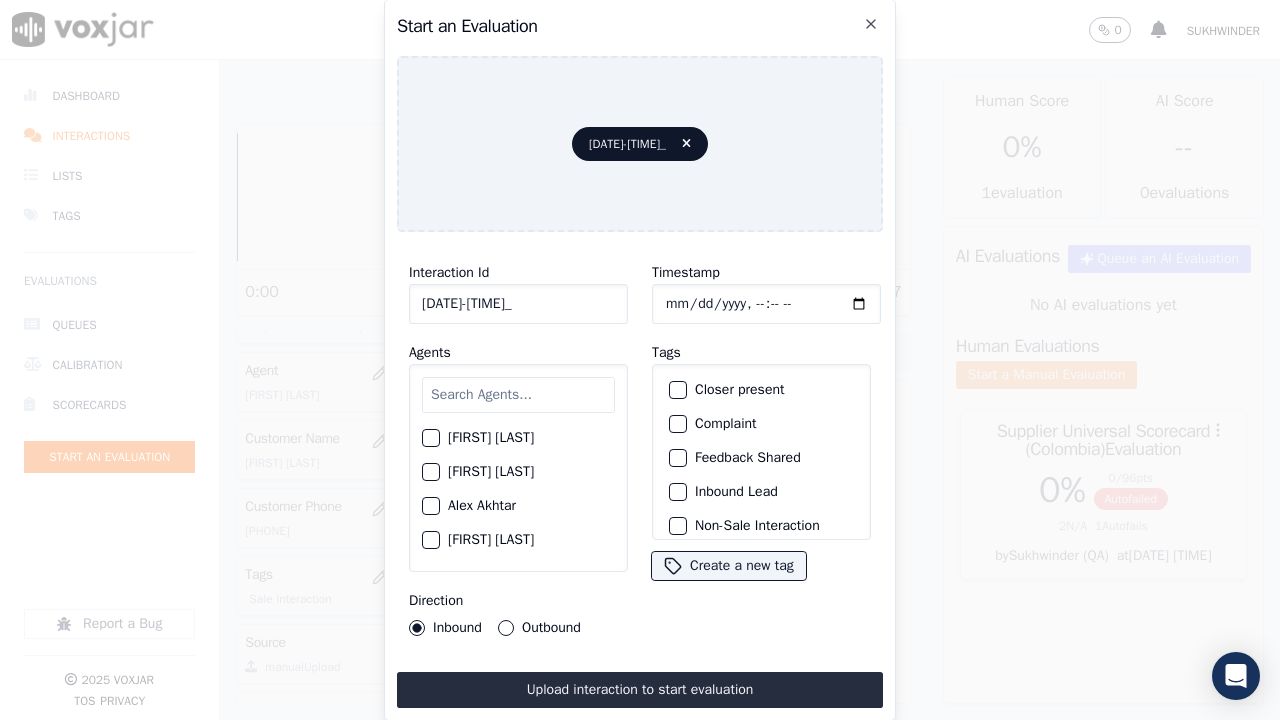click at bounding box center (518, 395) 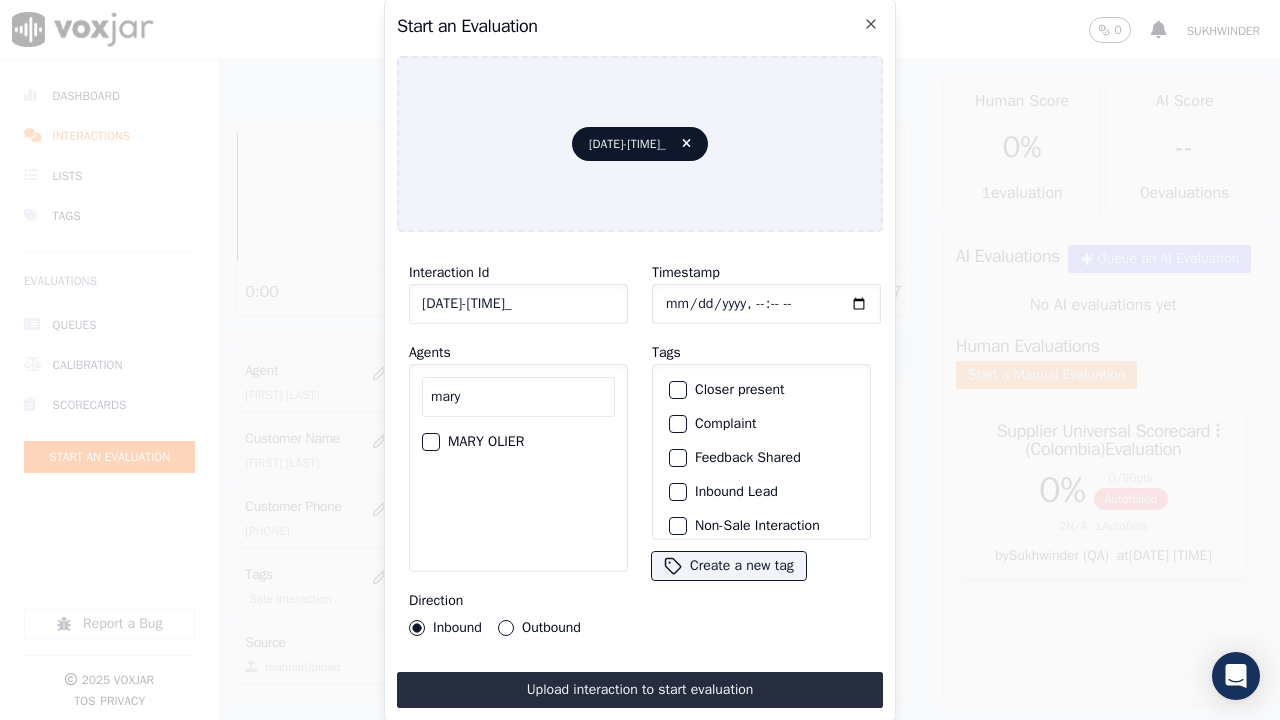 type on "mary" 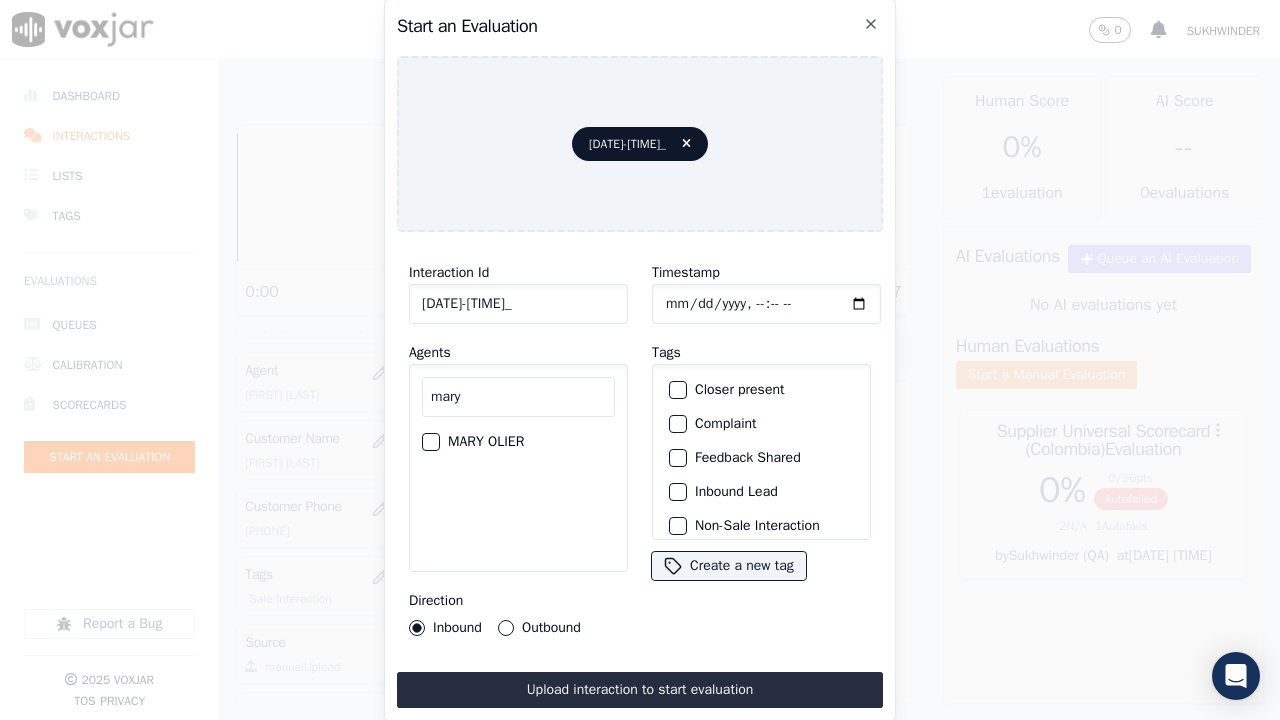 click on "MARY OLIER" 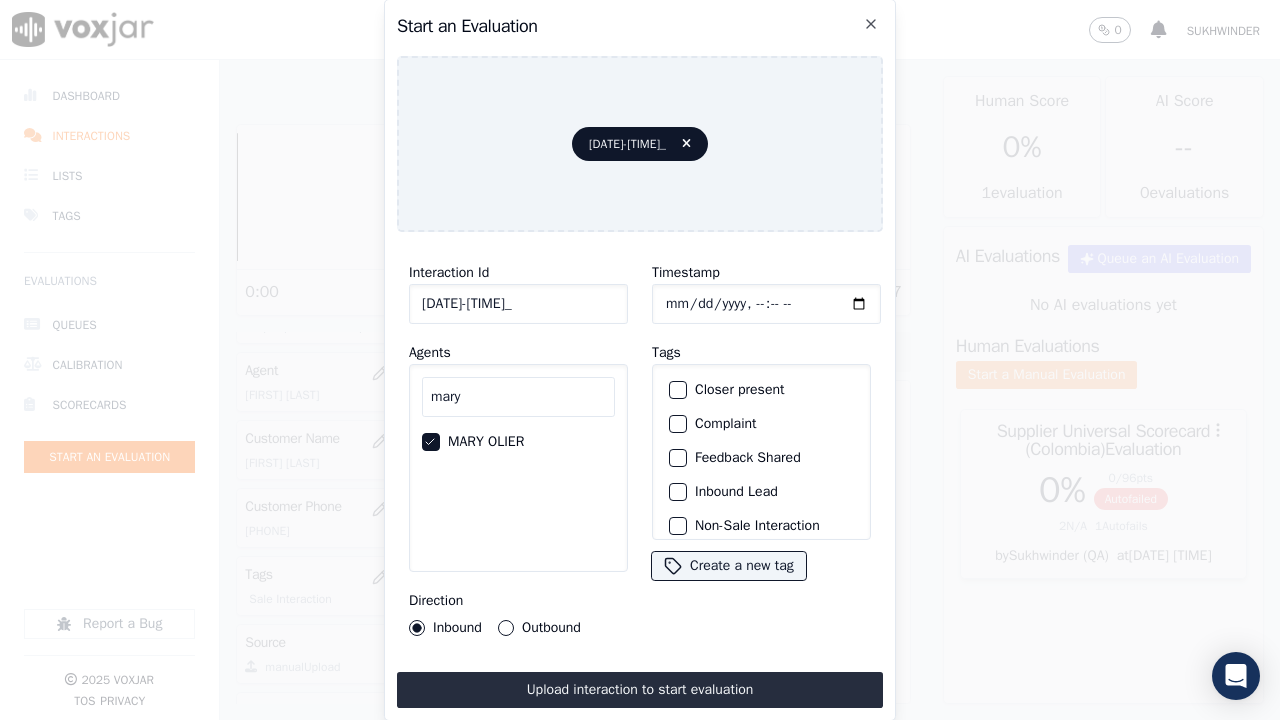 click on "Timestamp" 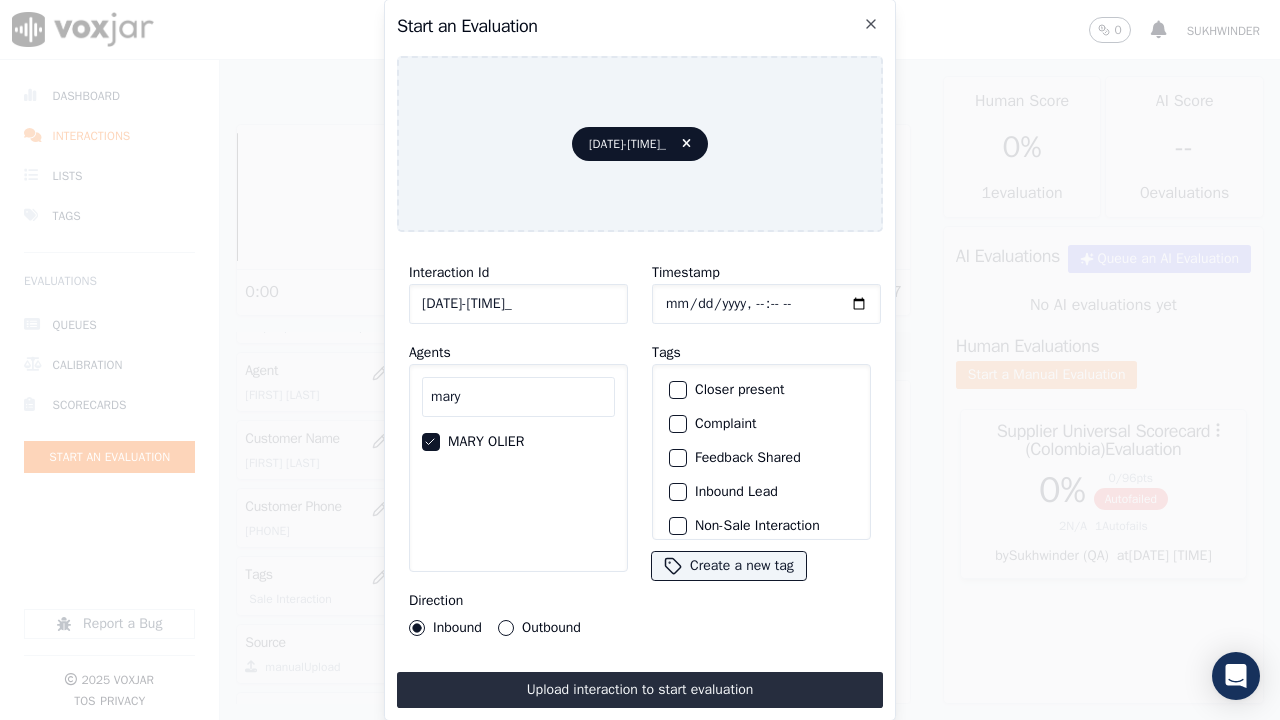 scroll, scrollTop: 189, scrollLeft: 0, axis: vertical 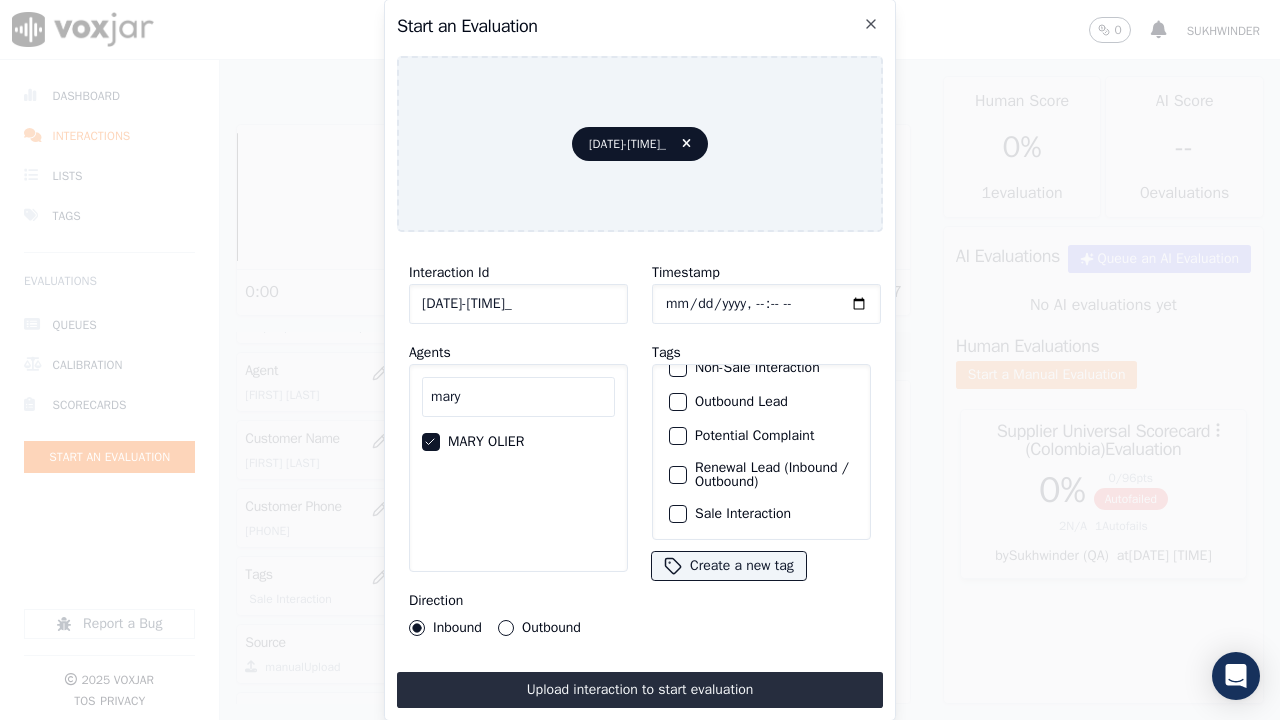 click on "Sale Interaction" 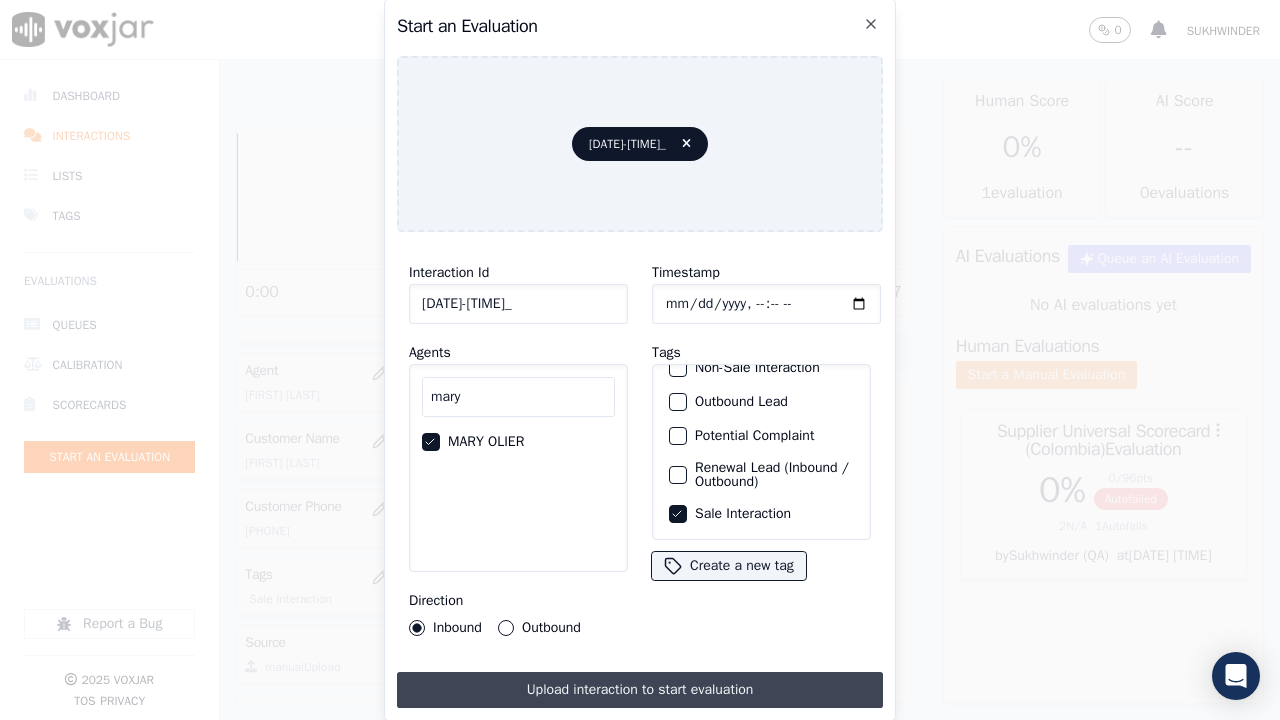 click on "Upload interaction to start evaluation" at bounding box center [640, 690] 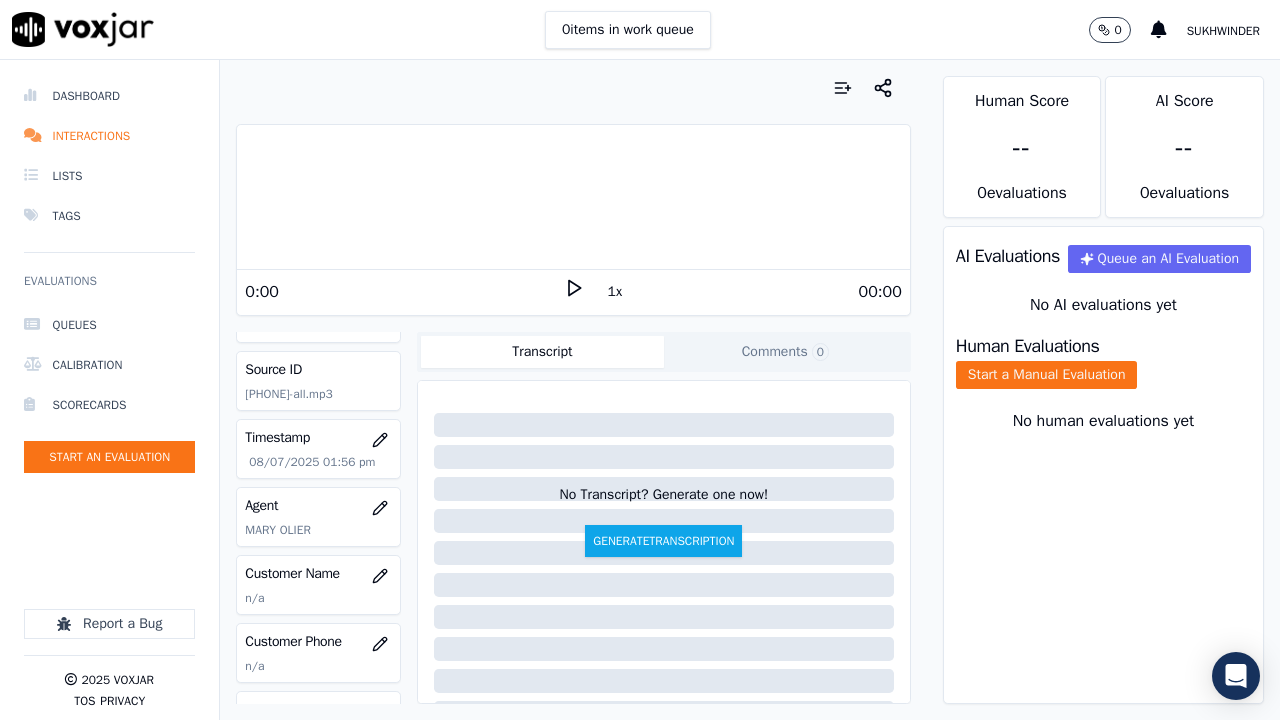 scroll, scrollTop: 100, scrollLeft: 0, axis: vertical 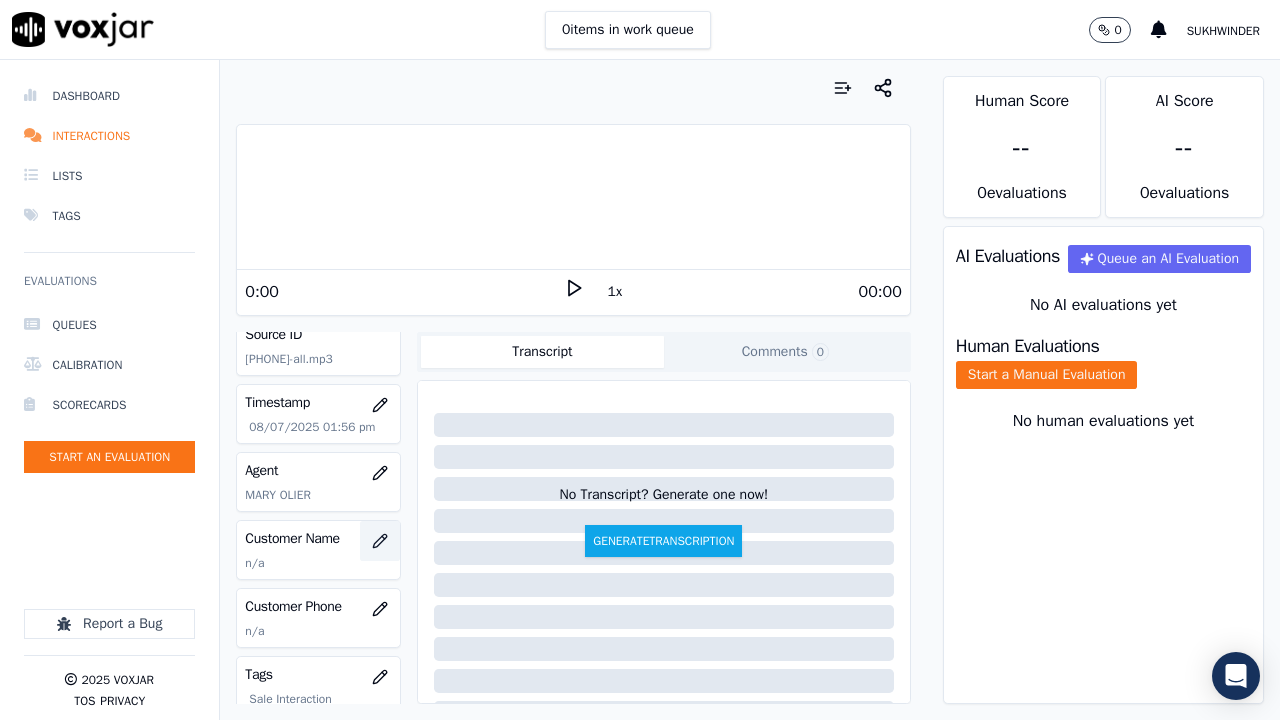 click 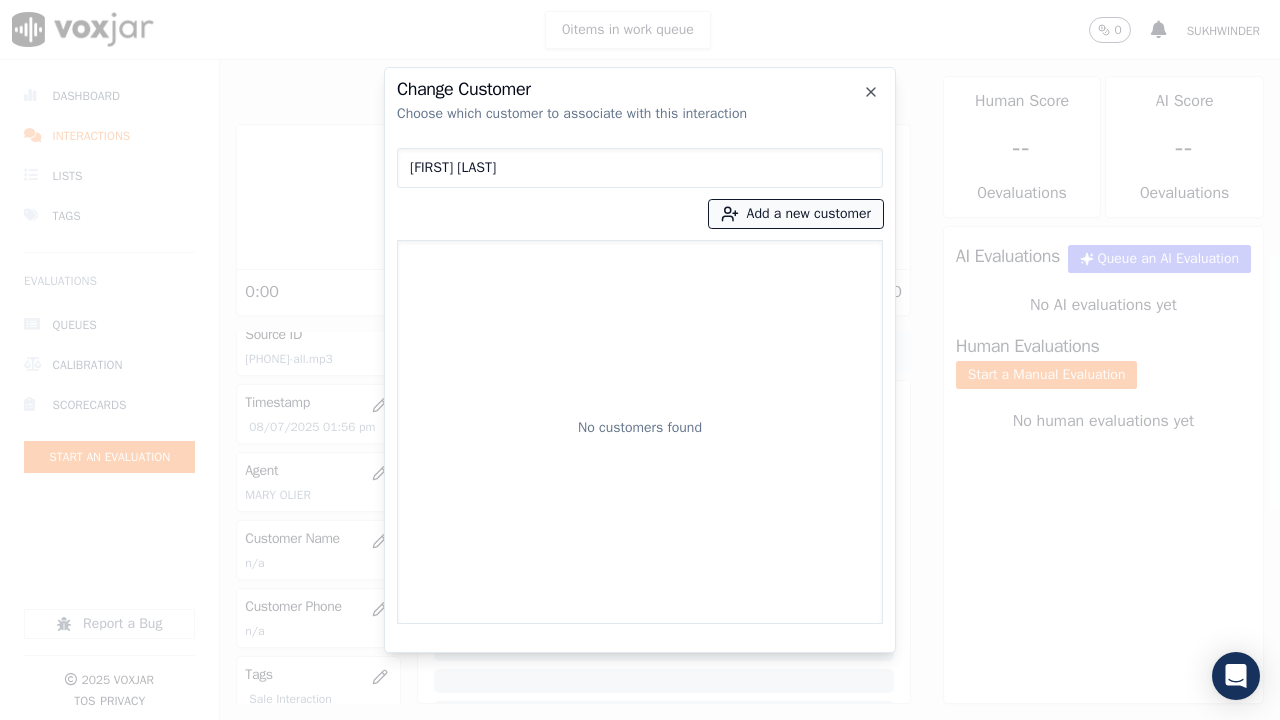 type on "[FIRST] [LAST]" 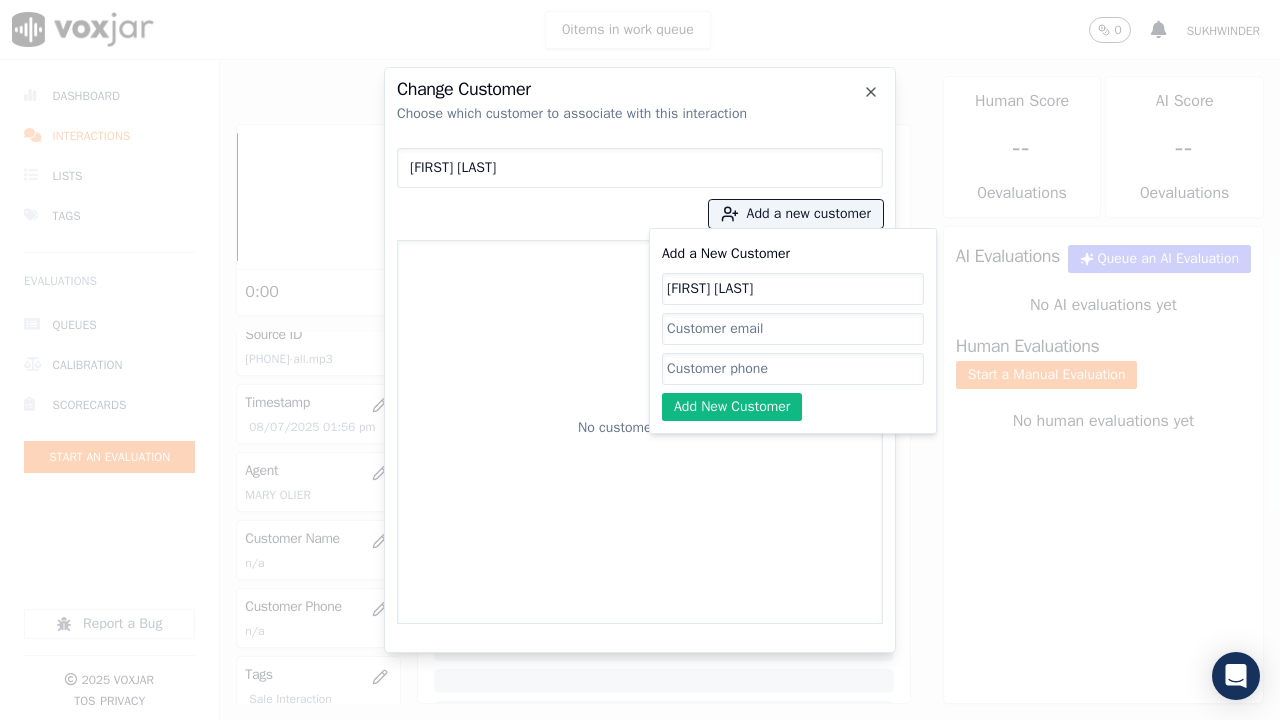 type on "[FIRST] [LAST]" 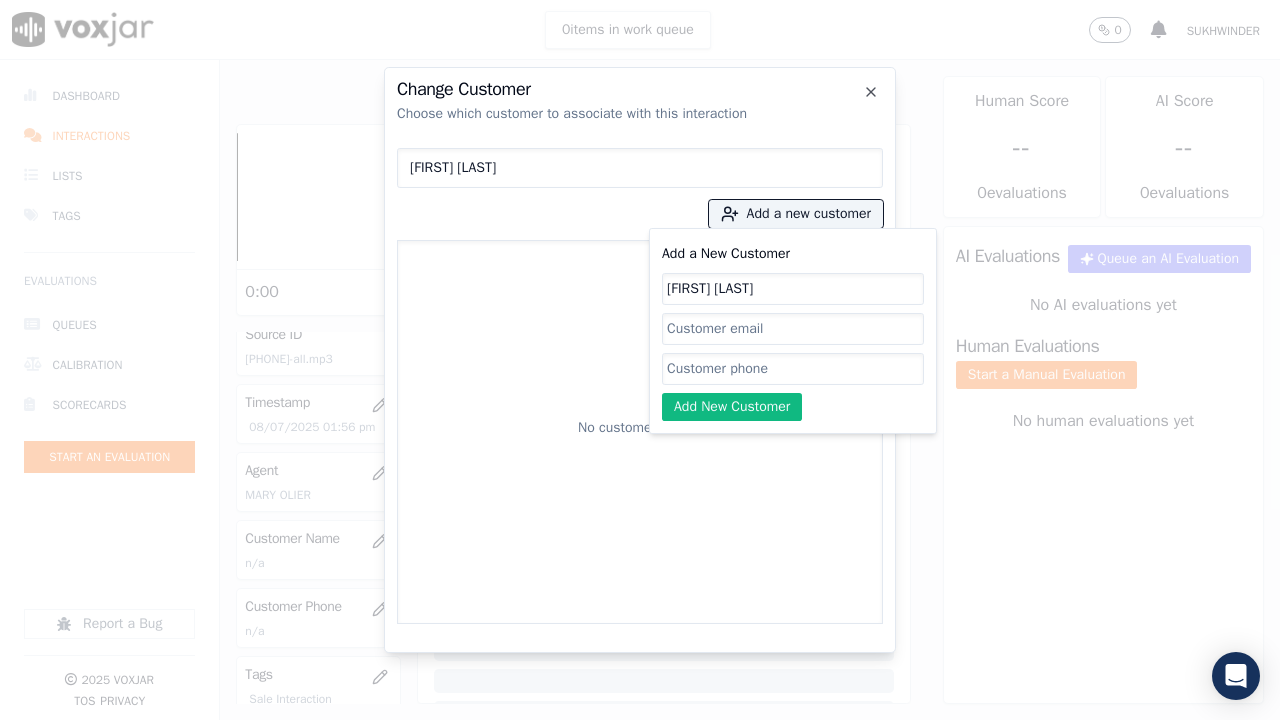 paste on "[PHONE]" 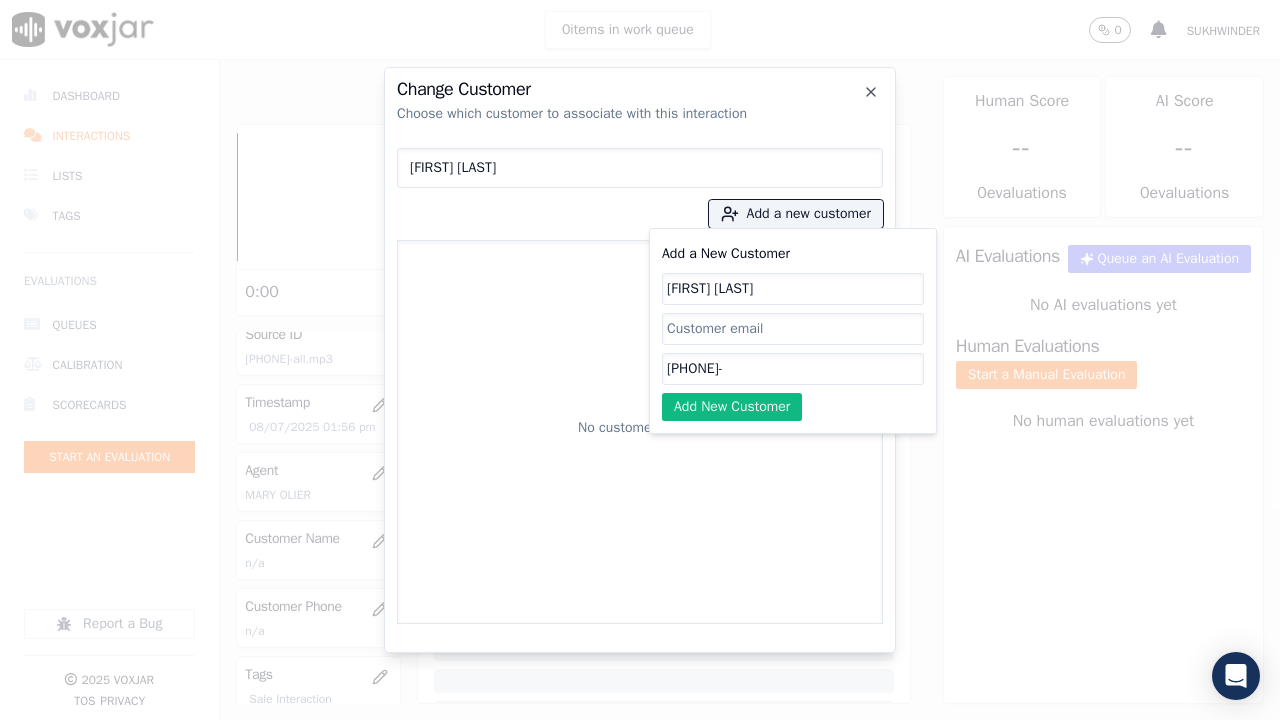 paste on "[PHONE]" 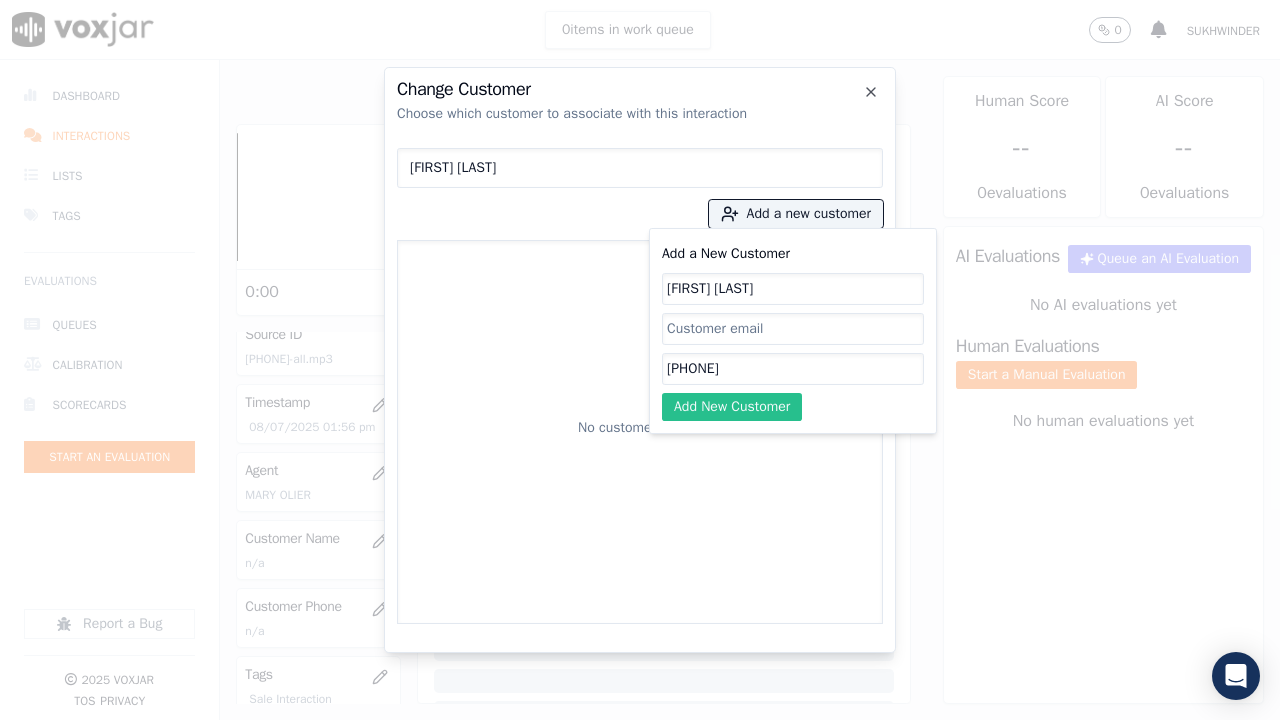 type on "[PHONE]" 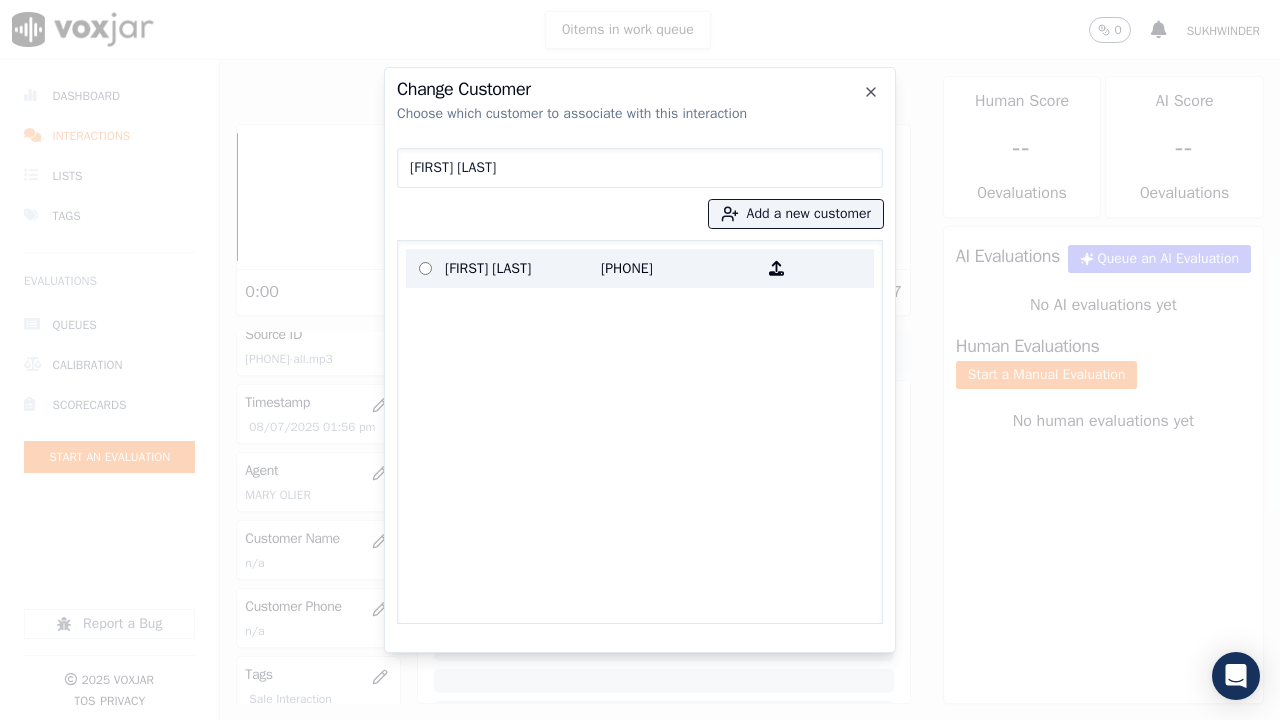 click on "[FIRST] [LAST]" at bounding box center (523, 268) 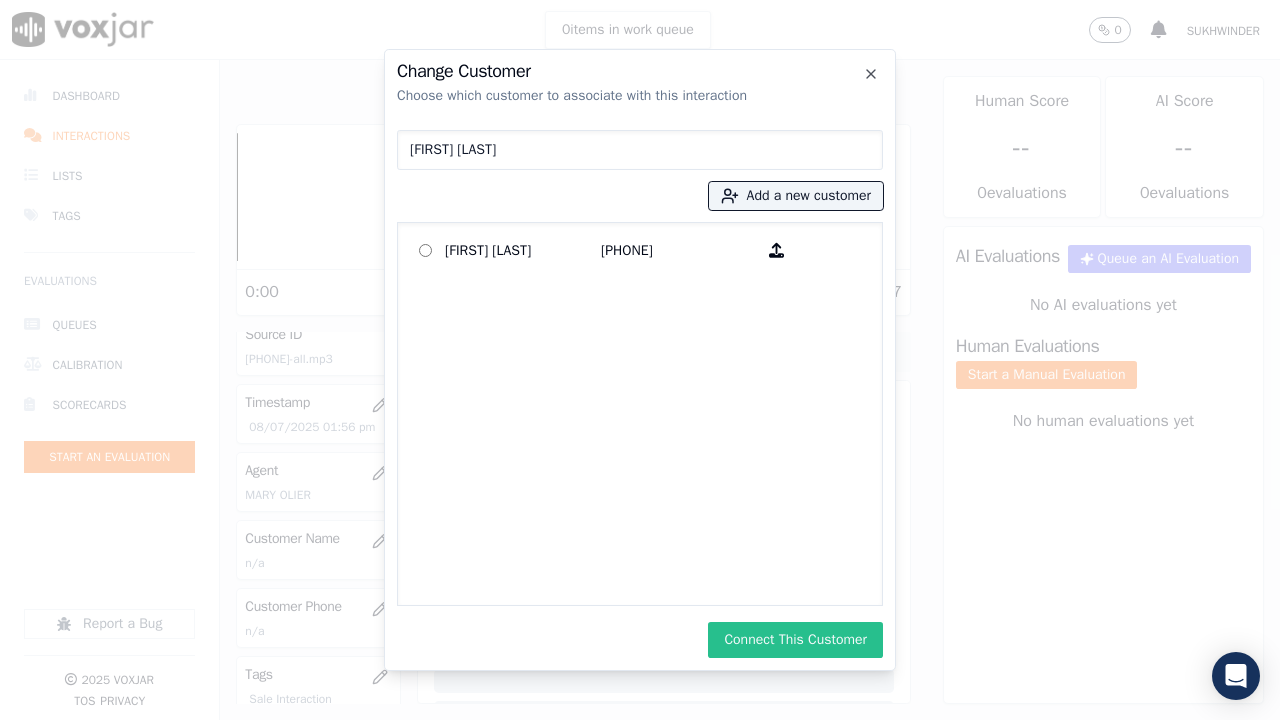 click on "Connect This Customer" at bounding box center [795, 640] 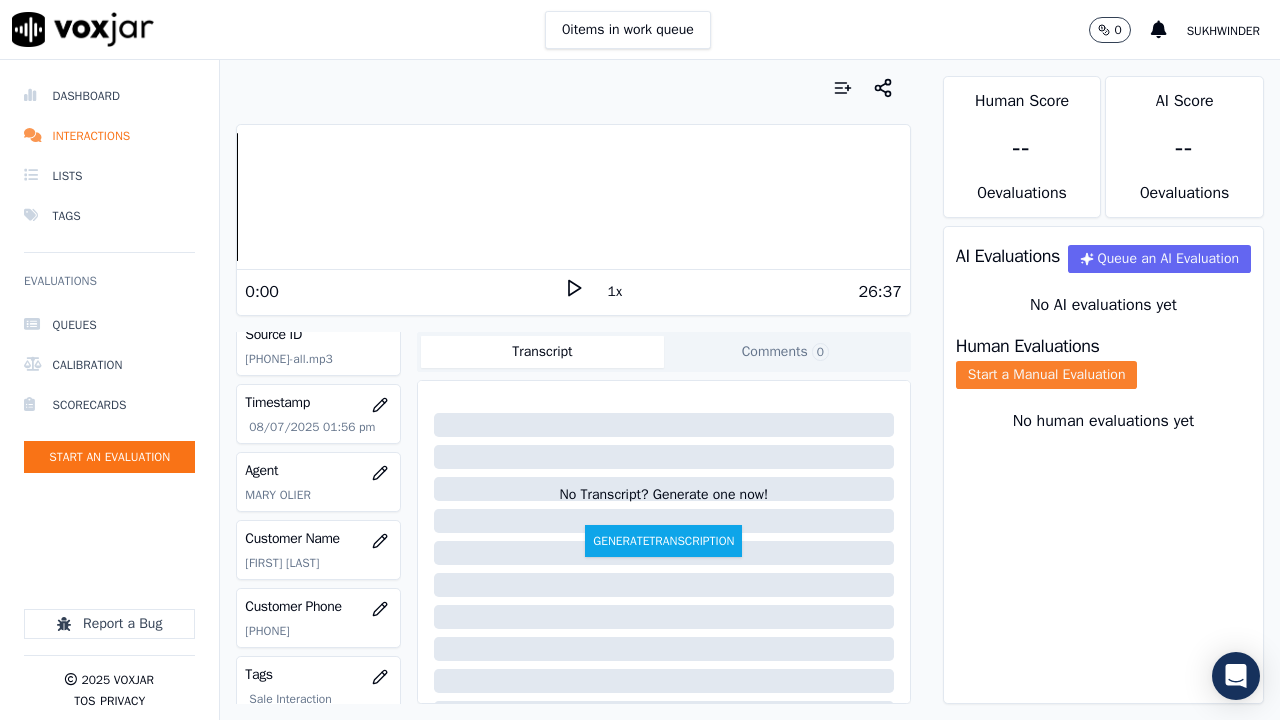 click on "Start a Manual Evaluation" 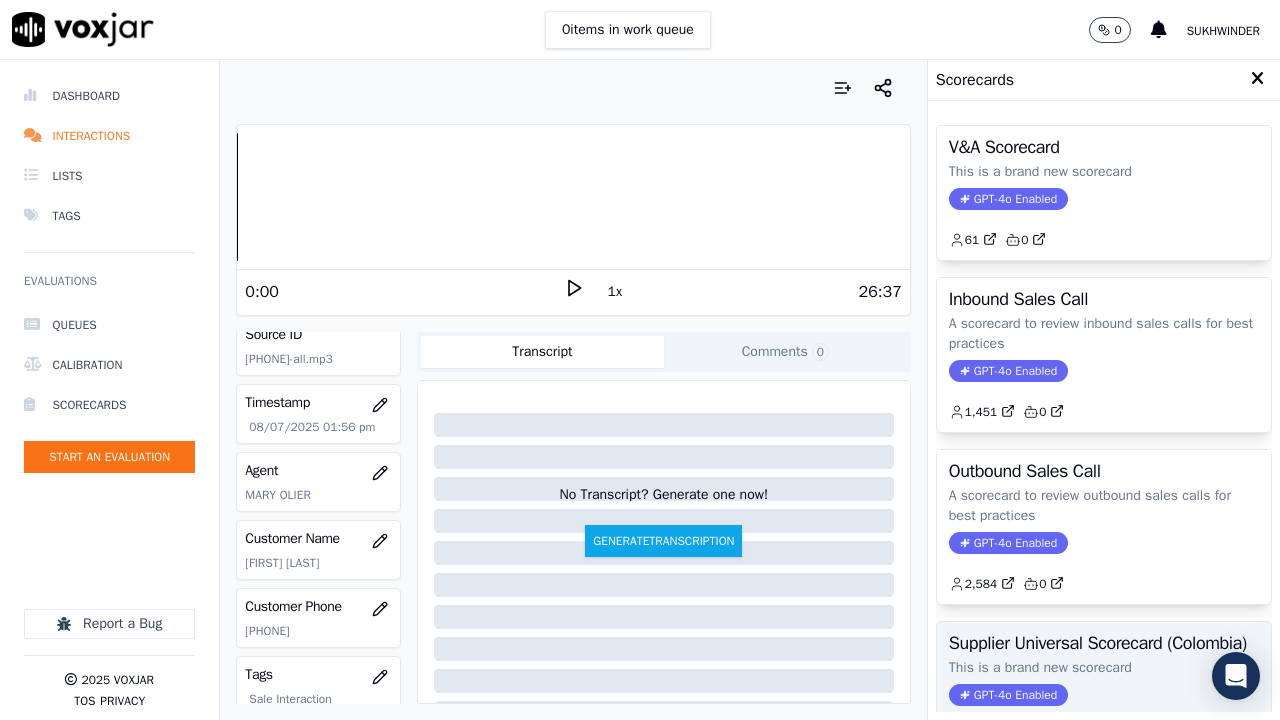click on "Supplier Universal Scorecard (Colombia)" at bounding box center (1104, 643) 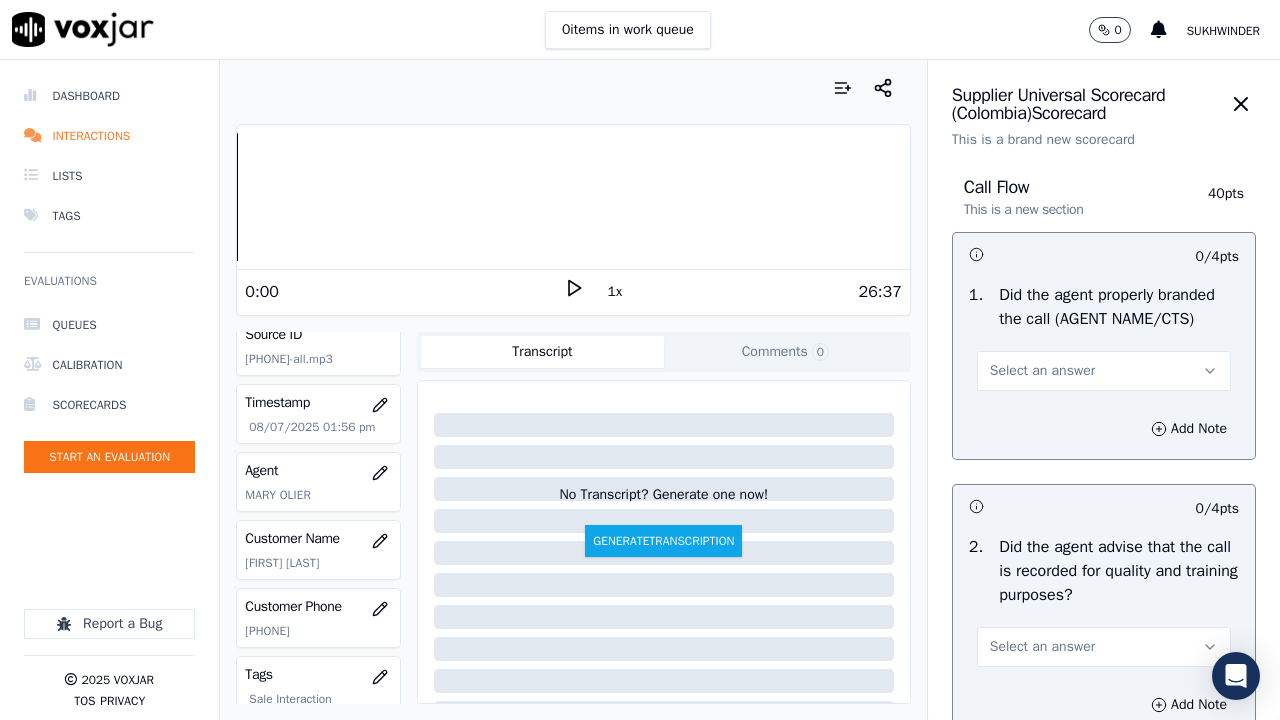 click on "Select an answer" at bounding box center (1104, 371) 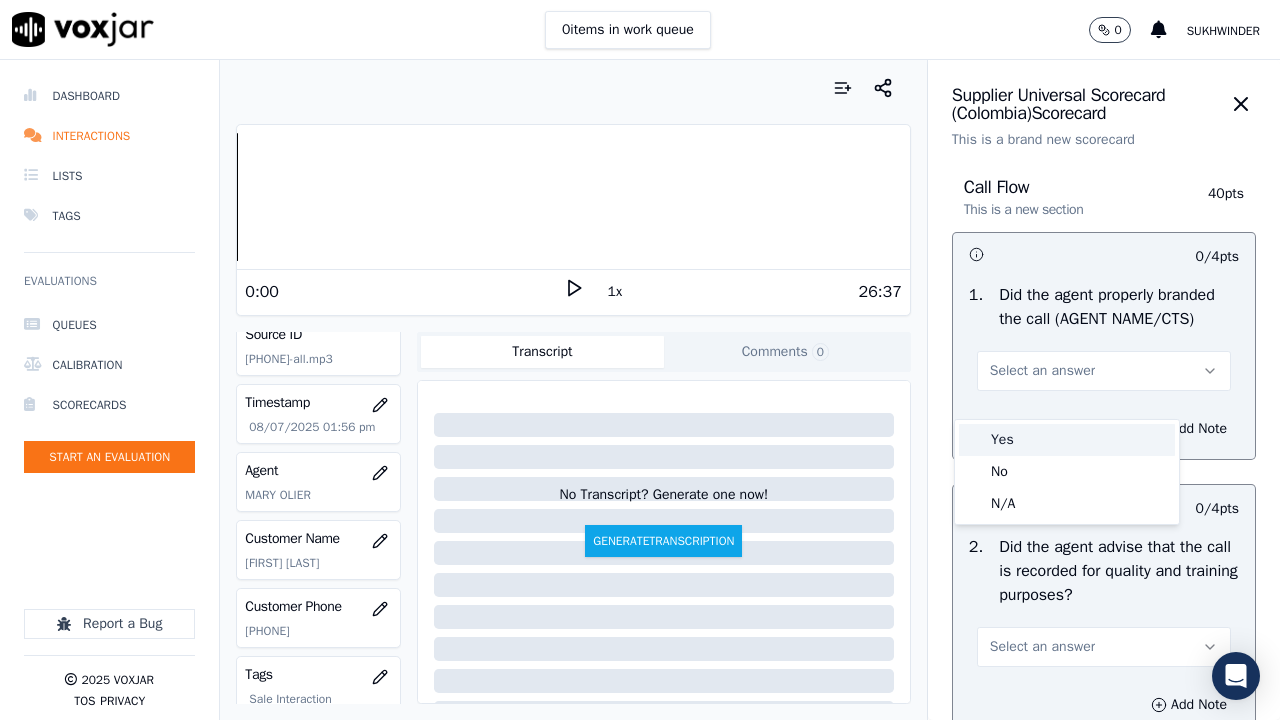 click on "Yes" at bounding box center (1067, 440) 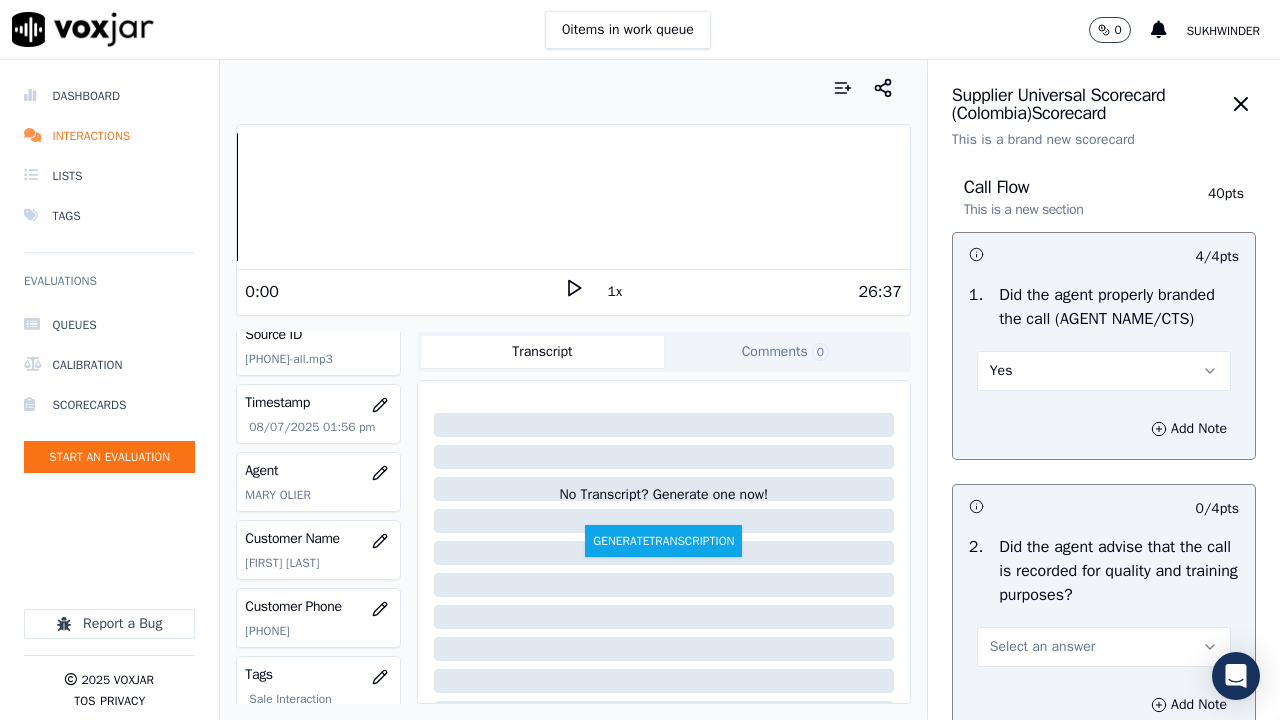 click on "Select an answer" at bounding box center [1104, 647] 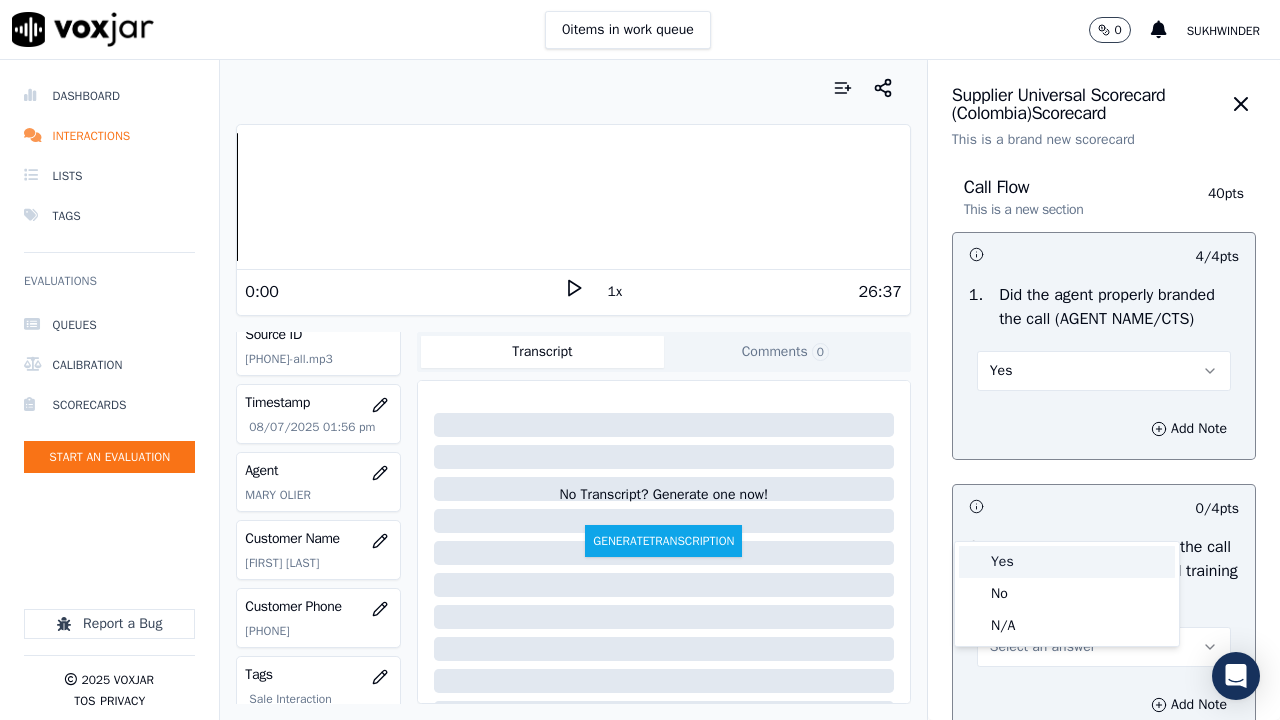 click on "Yes" at bounding box center (1067, 562) 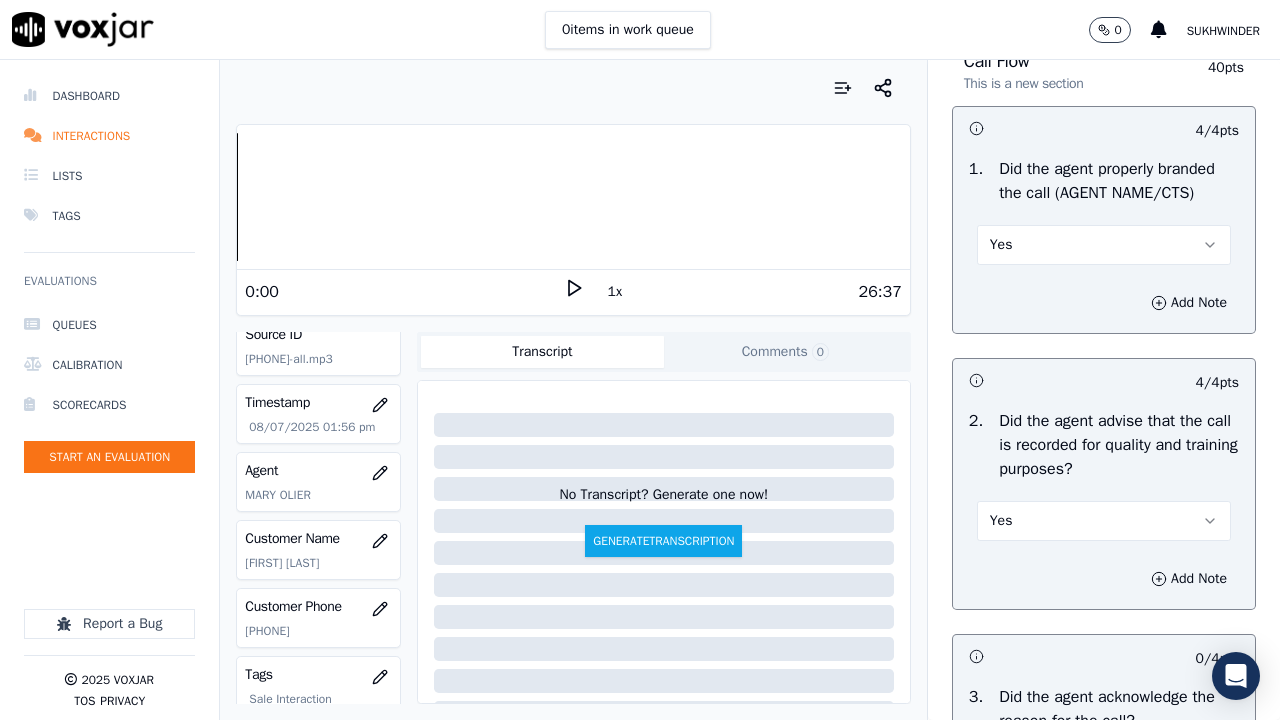 scroll, scrollTop: 600, scrollLeft: 0, axis: vertical 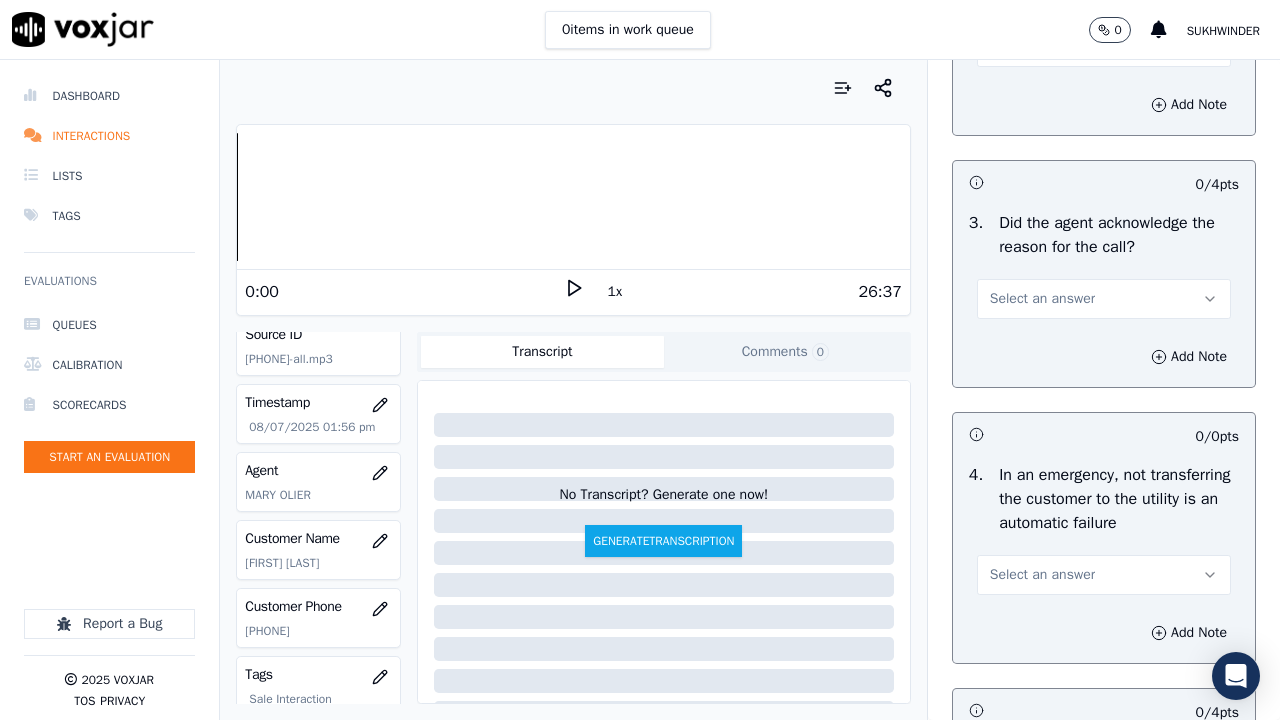 click on "Select an answer" at bounding box center (1104, 299) 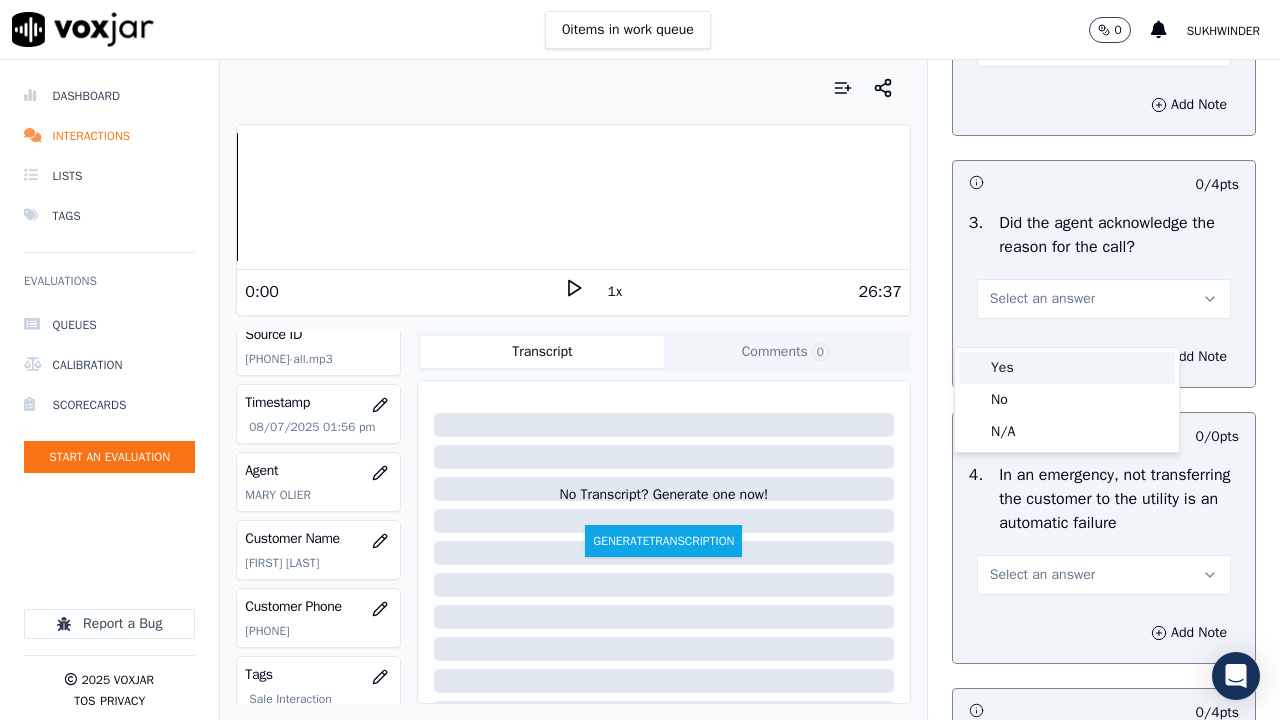 click on "Yes" at bounding box center [1067, 368] 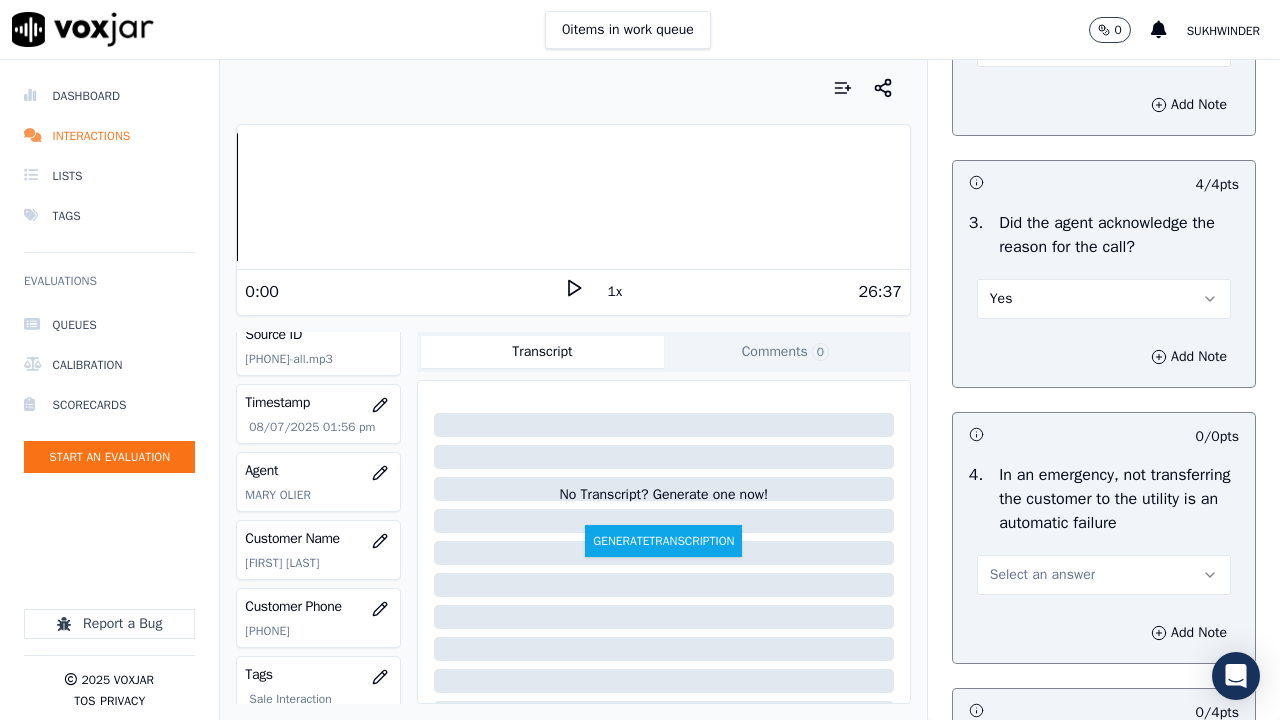 click on "Select an answer" at bounding box center (1042, 575) 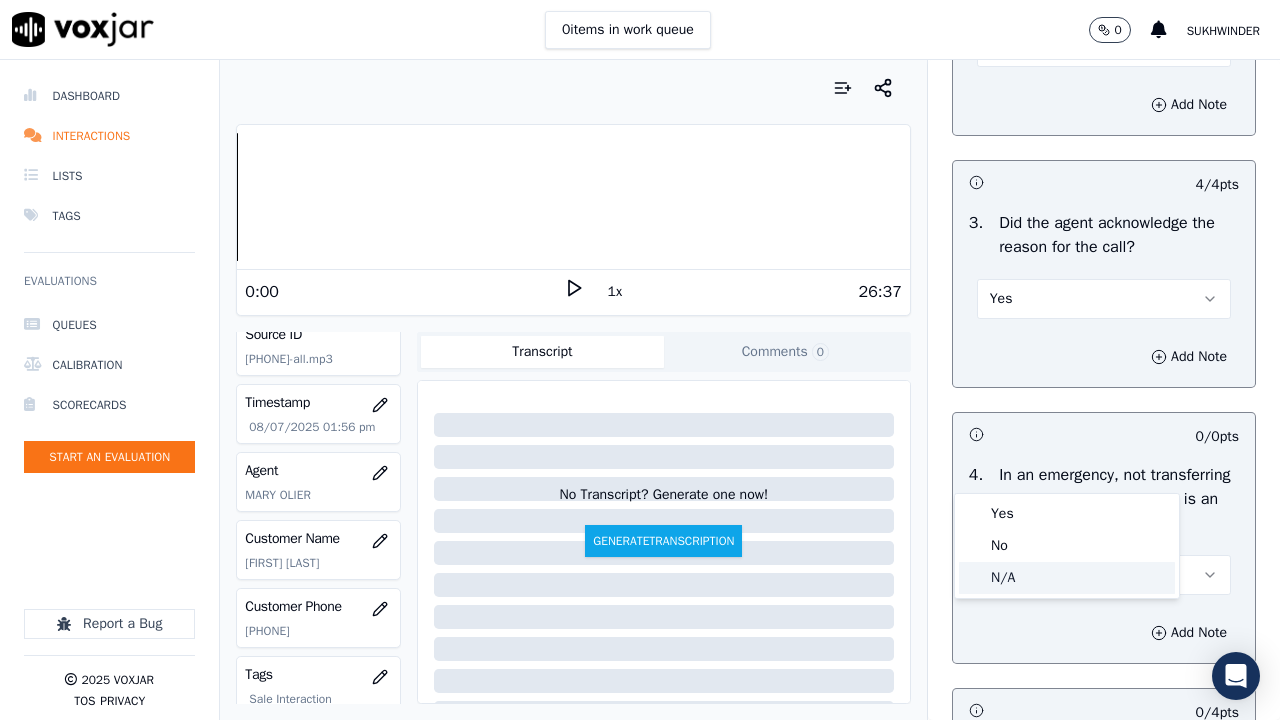 click on "N/A" 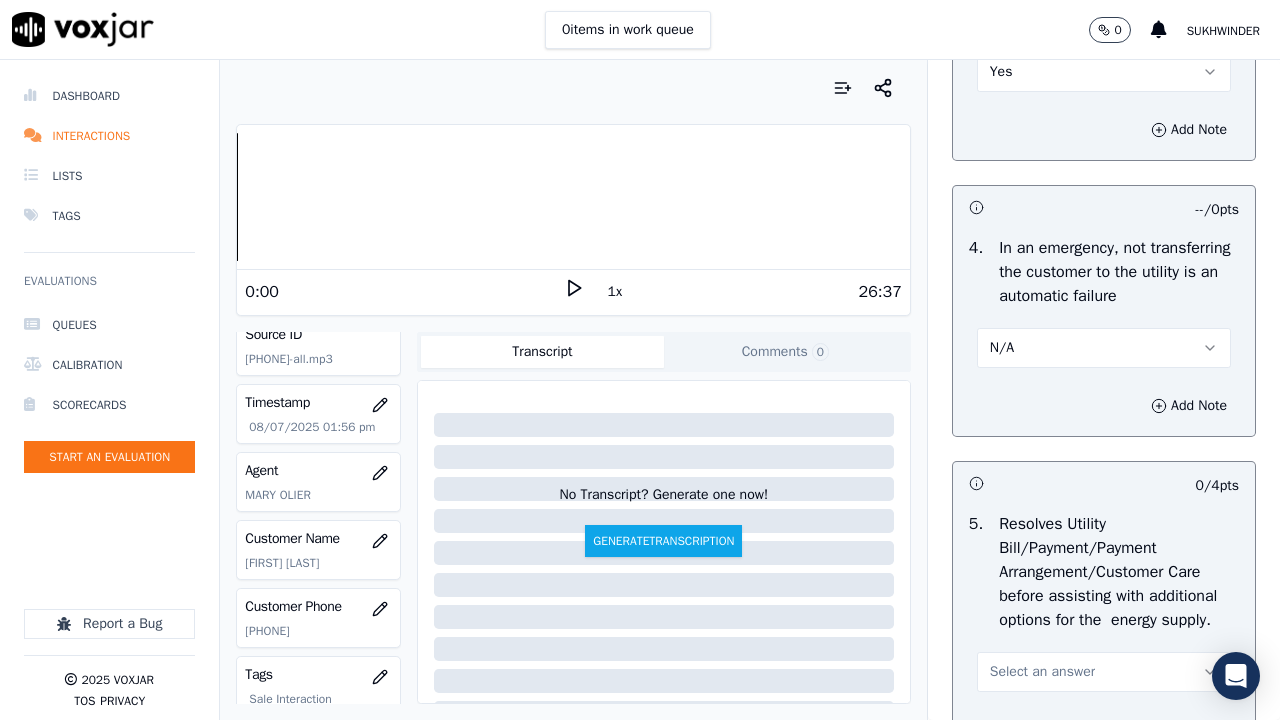 scroll, scrollTop: 1200, scrollLeft: 0, axis: vertical 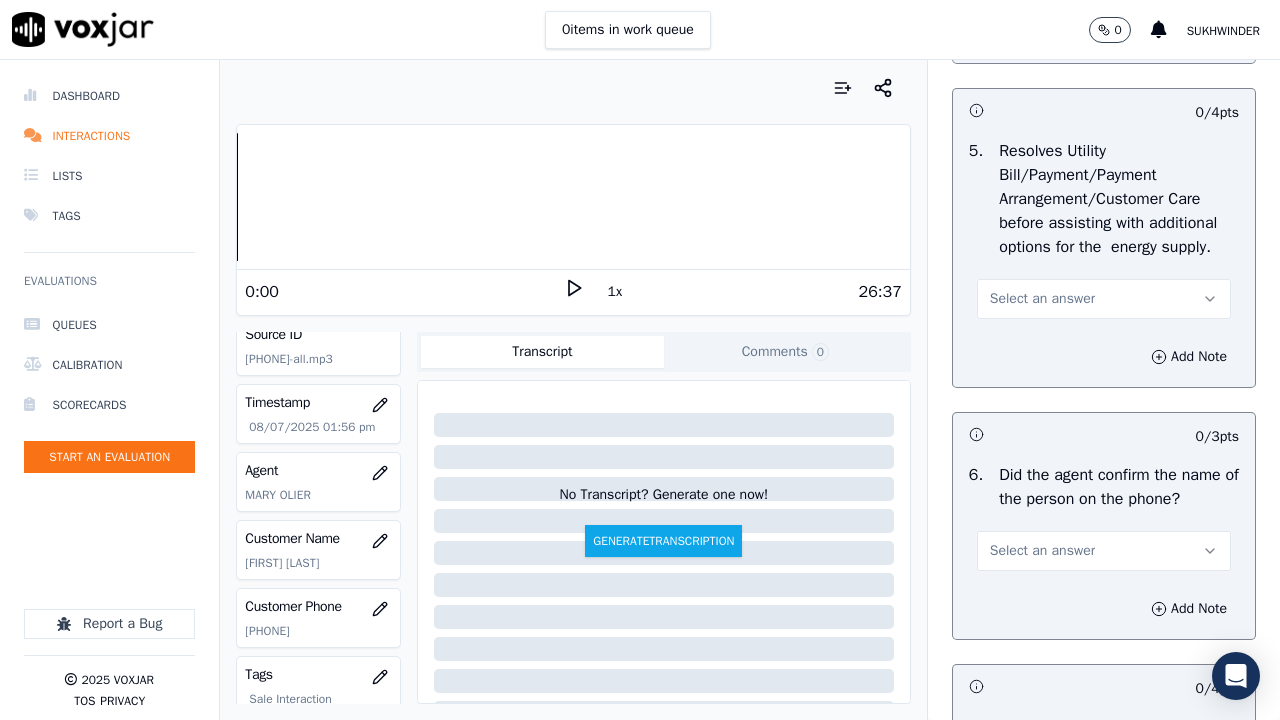 click on "Select an answer" at bounding box center [1042, 299] 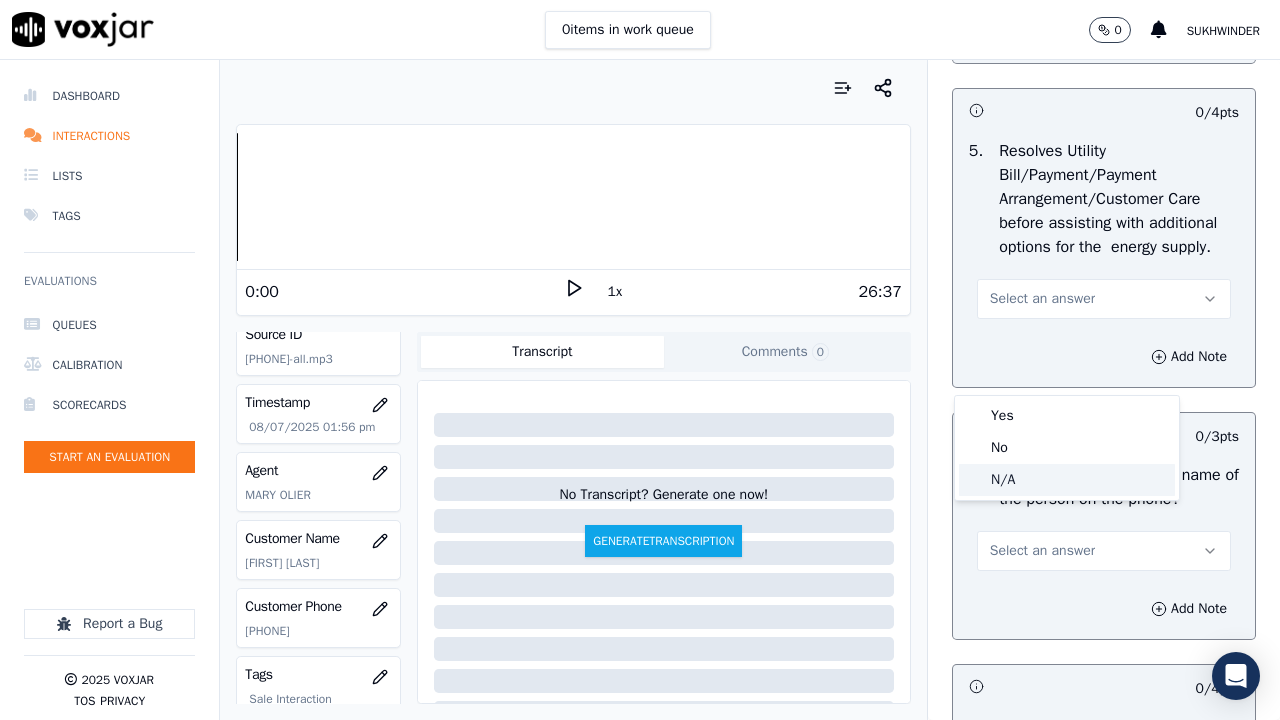 click on "N/A" 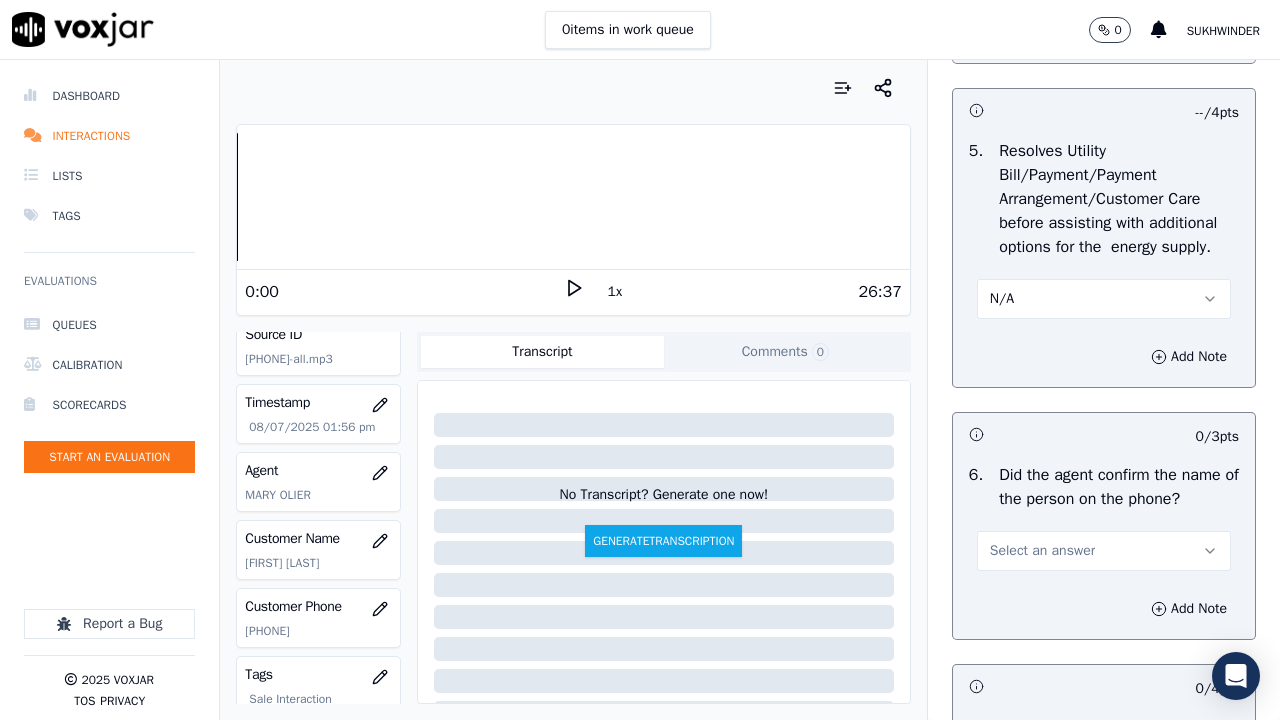 click on "Select an answer" at bounding box center (1042, 551) 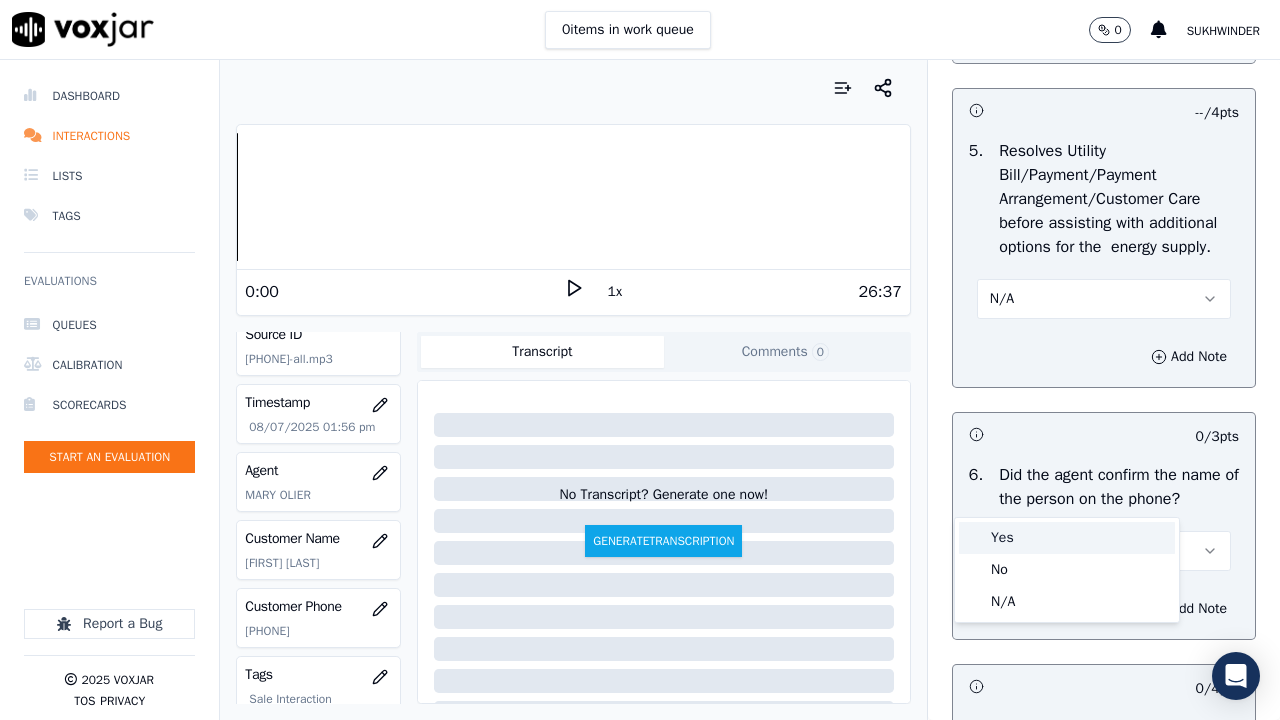 click on "Yes" at bounding box center [1067, 538] 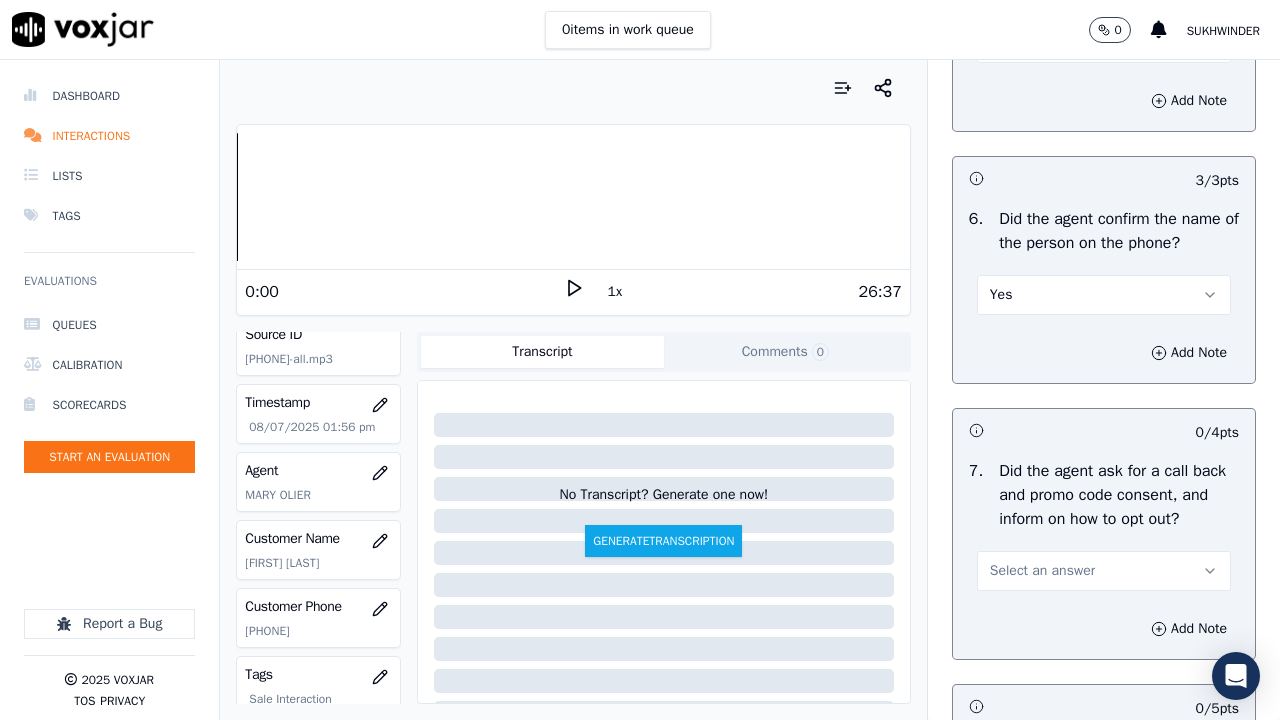 scroll, scrollTop: 1700, scrollLeft: 0, axis: vertical 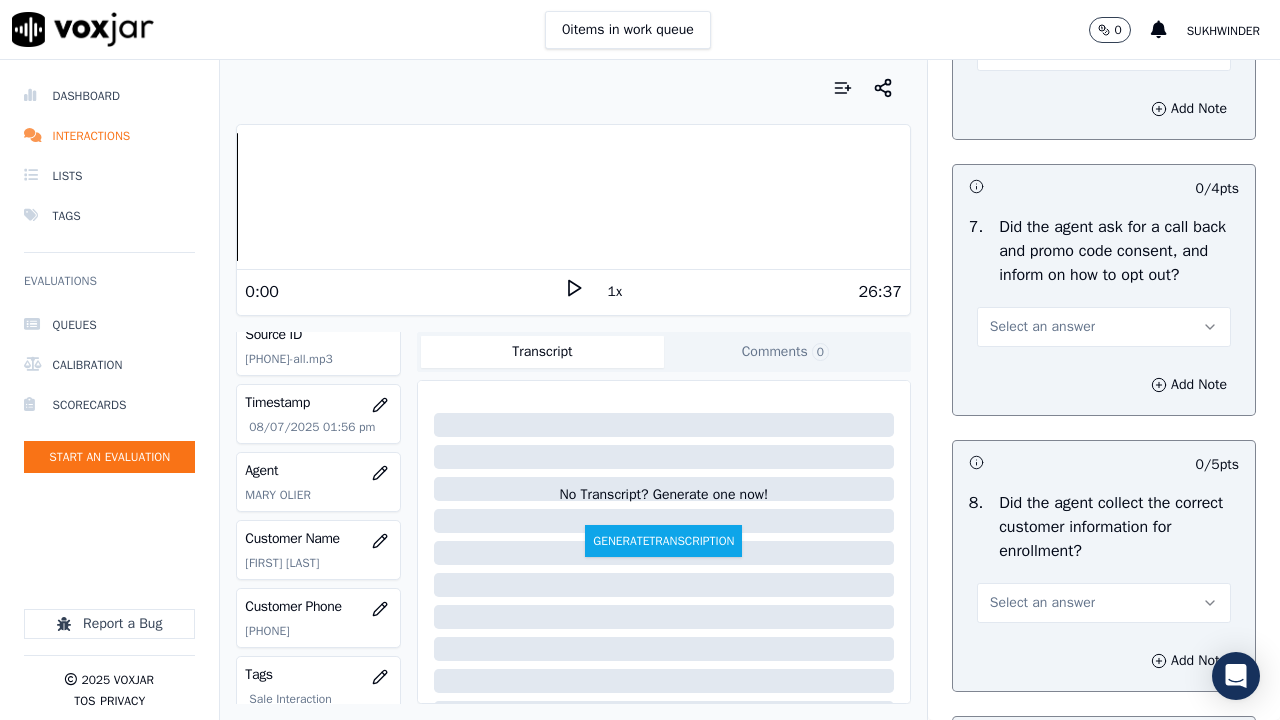 click on "Select an answer" at bounding box center (1042, 327) 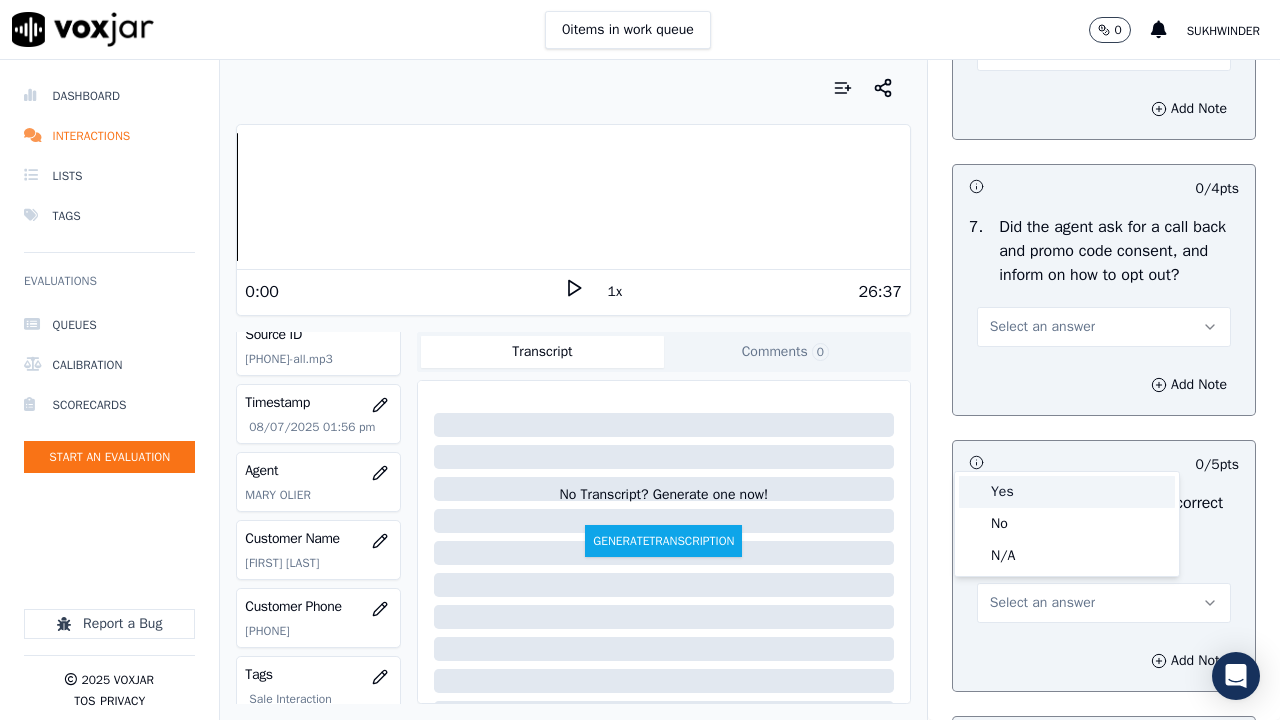 click on "Yes" at bounding box center [1067, 492] 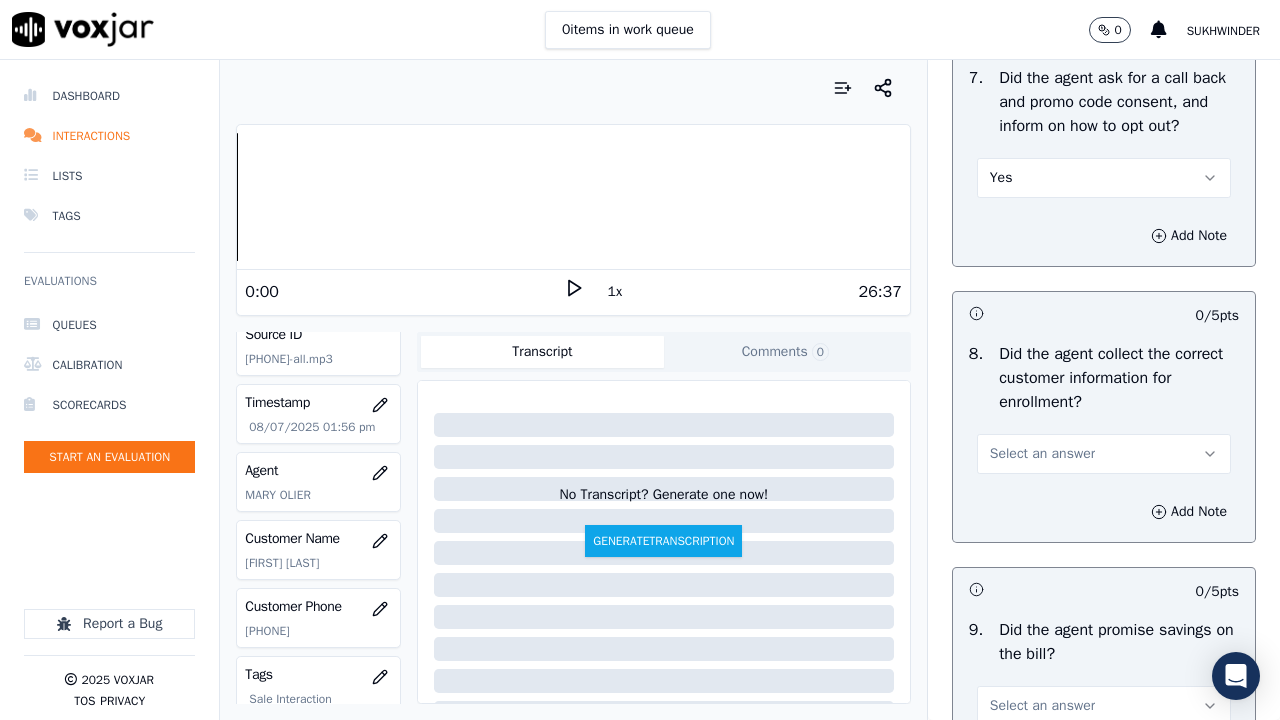 scroll, scrollTop: 2200, scrollLeft: 0, axis: vertical 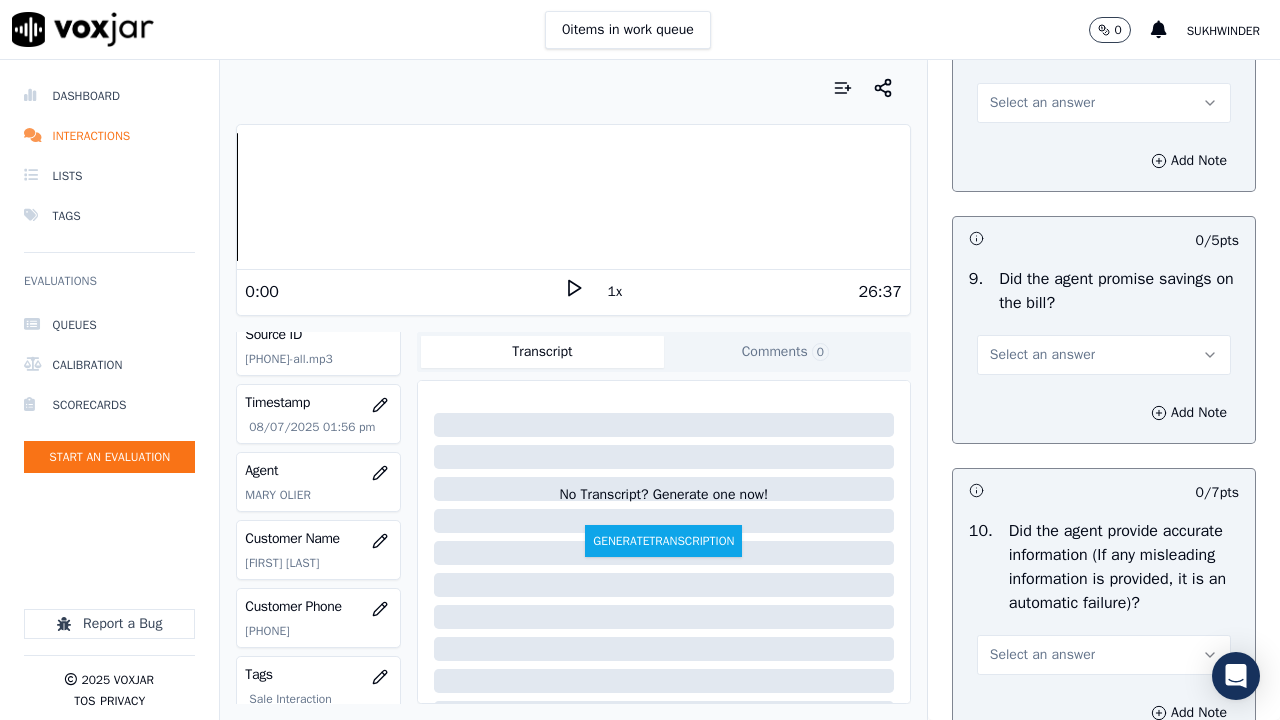 click on "Select an answer" at bounding box center (1104, 103) 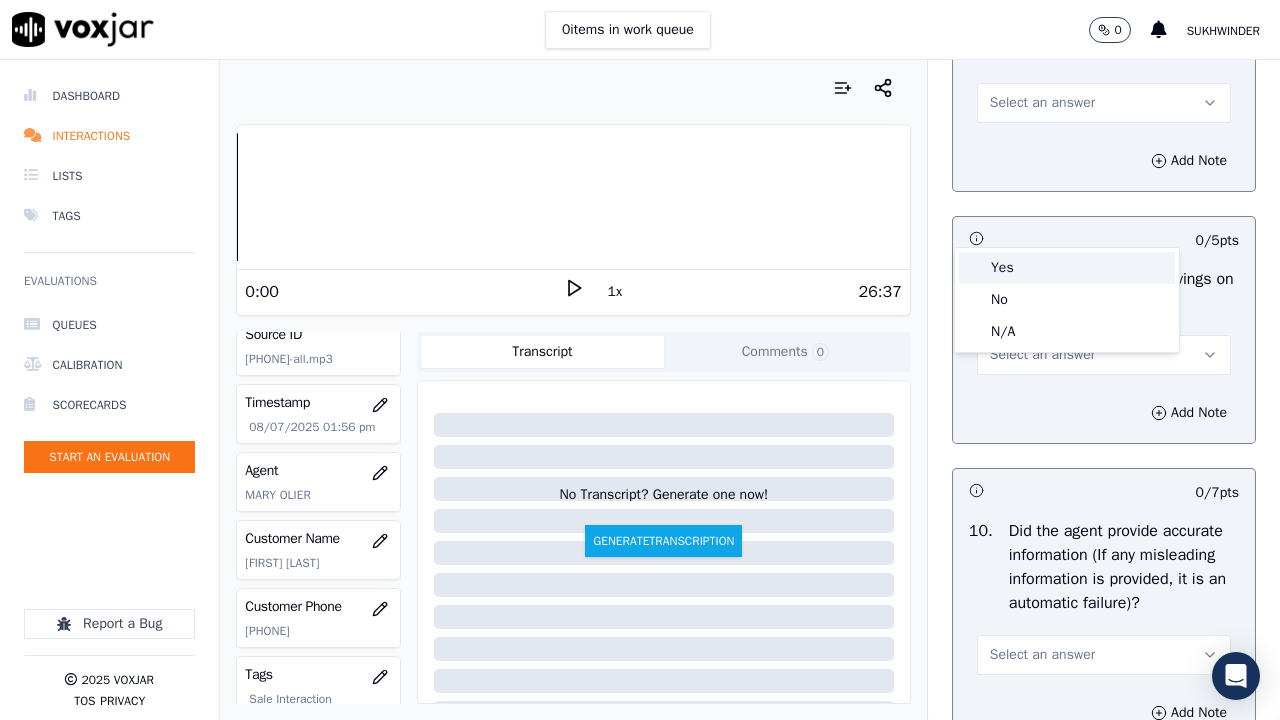 drag, startPoint x: 1016, startPoint y: 266, endPoint x: 1026, endPoint y: 323, distance: 57.870544 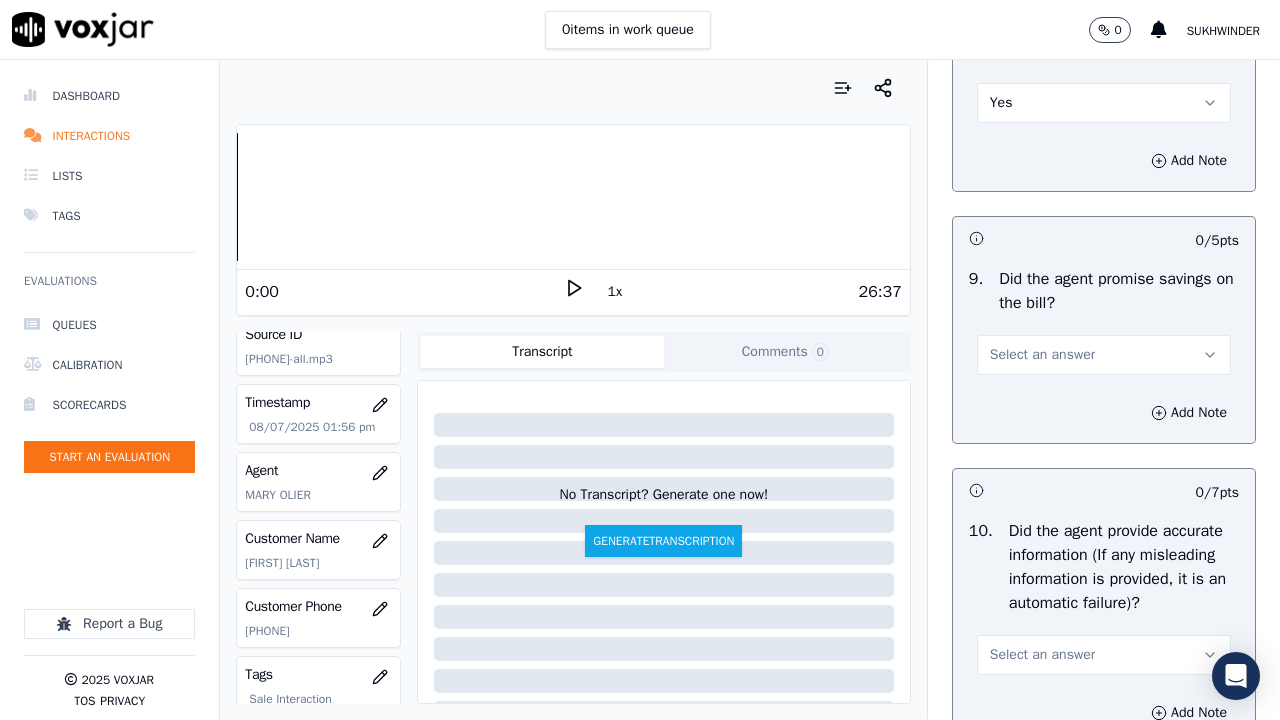 click on "Select an answer" at bounding box center (1042, 355) 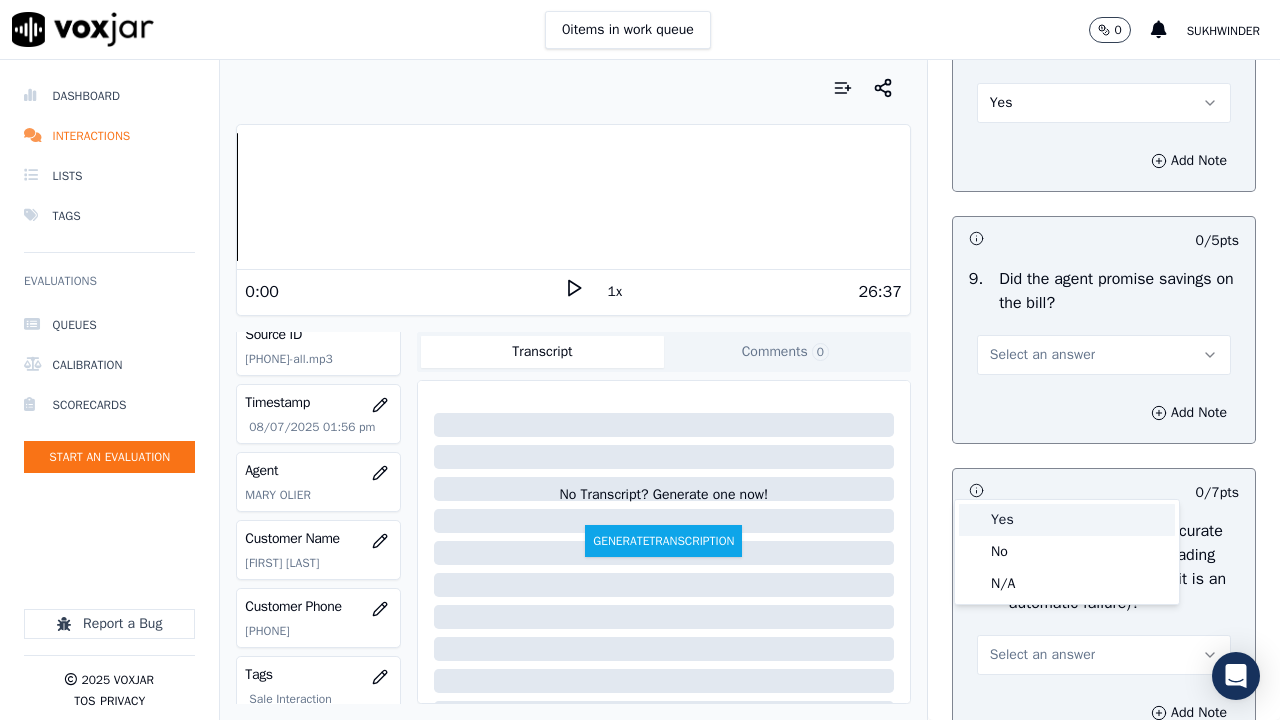 drag, startPoint x: 1021, startPoint y: 492, endPoint x: 994, endPoint y: 585, distance: 96.84007 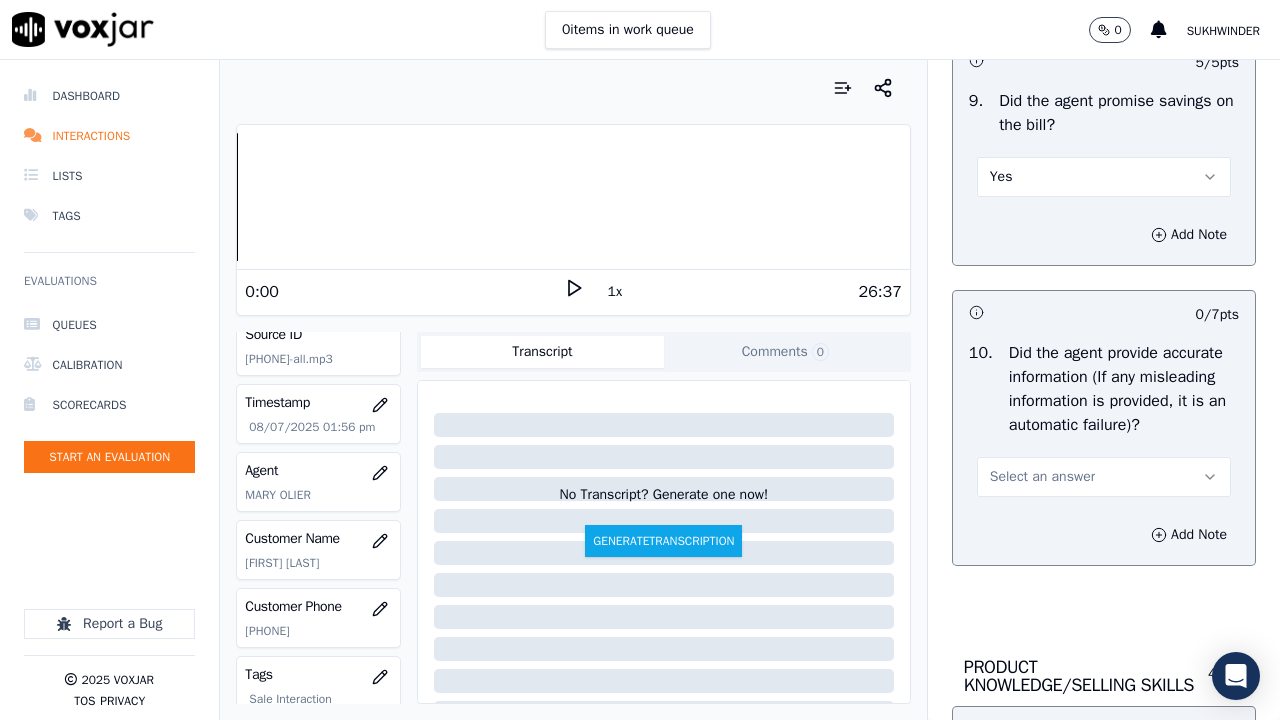 scroll, scrollTop: 2700, scrollLeft: 0, axis: vertical 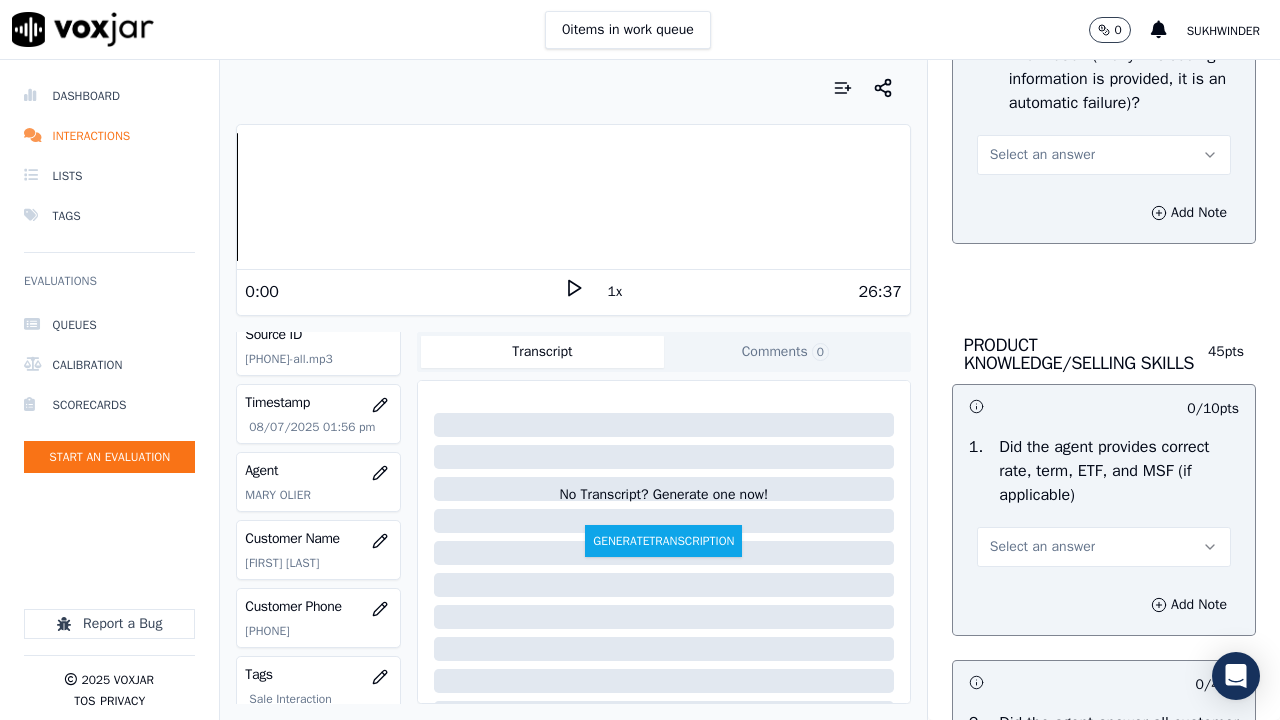 click on "Select an answer" at bounding box center [1042, 155] 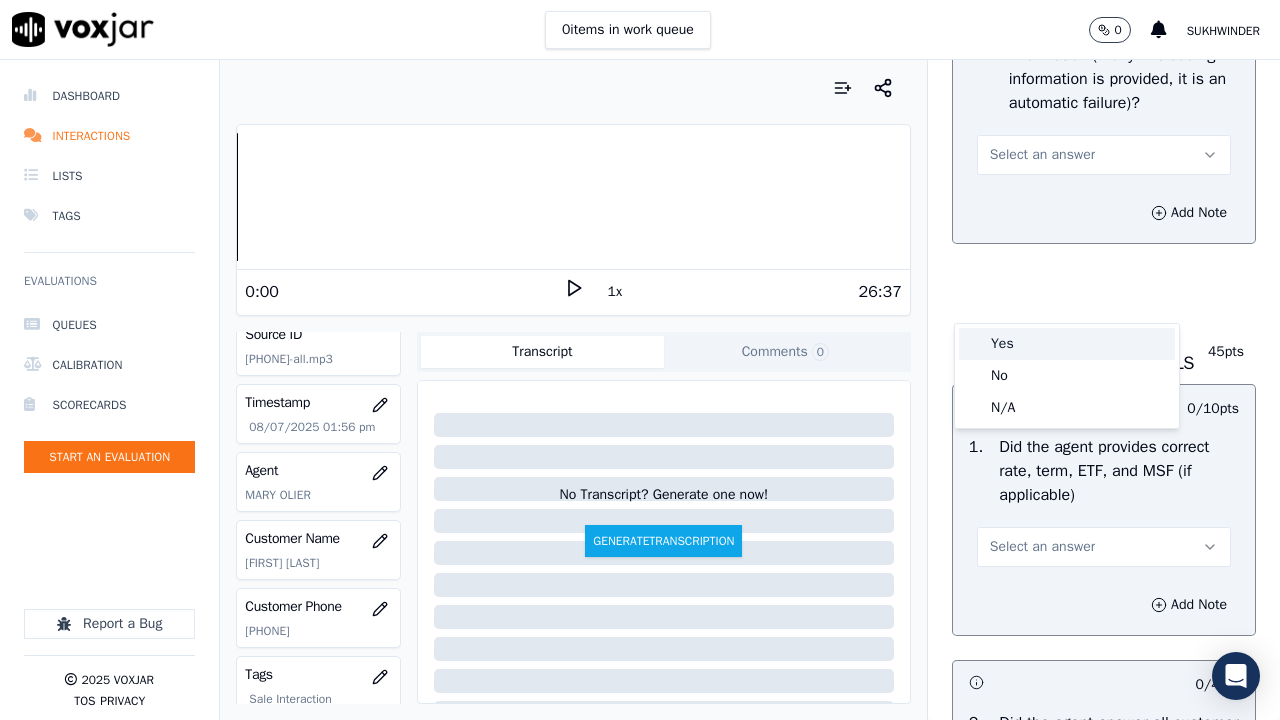 click on "Yes" at bounding box center (1067, 344) 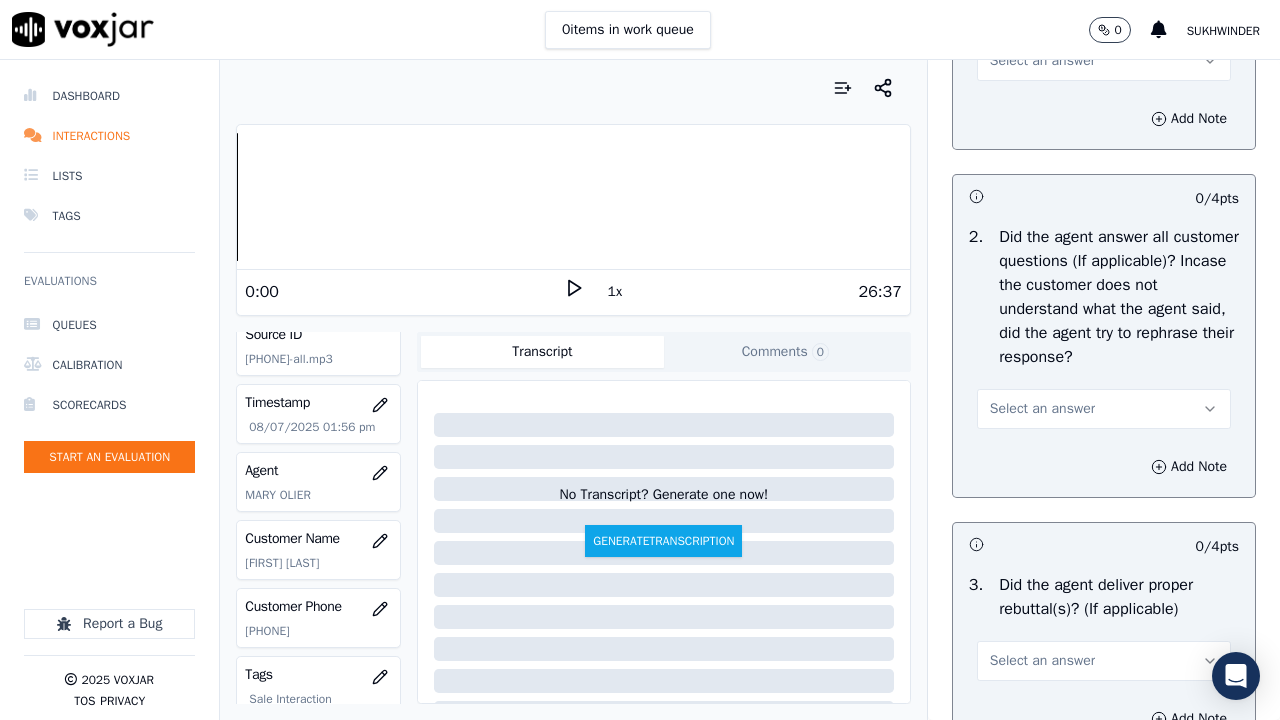 scroll, scrollTop: 3200, scrollLeft: 0, axis: vertical 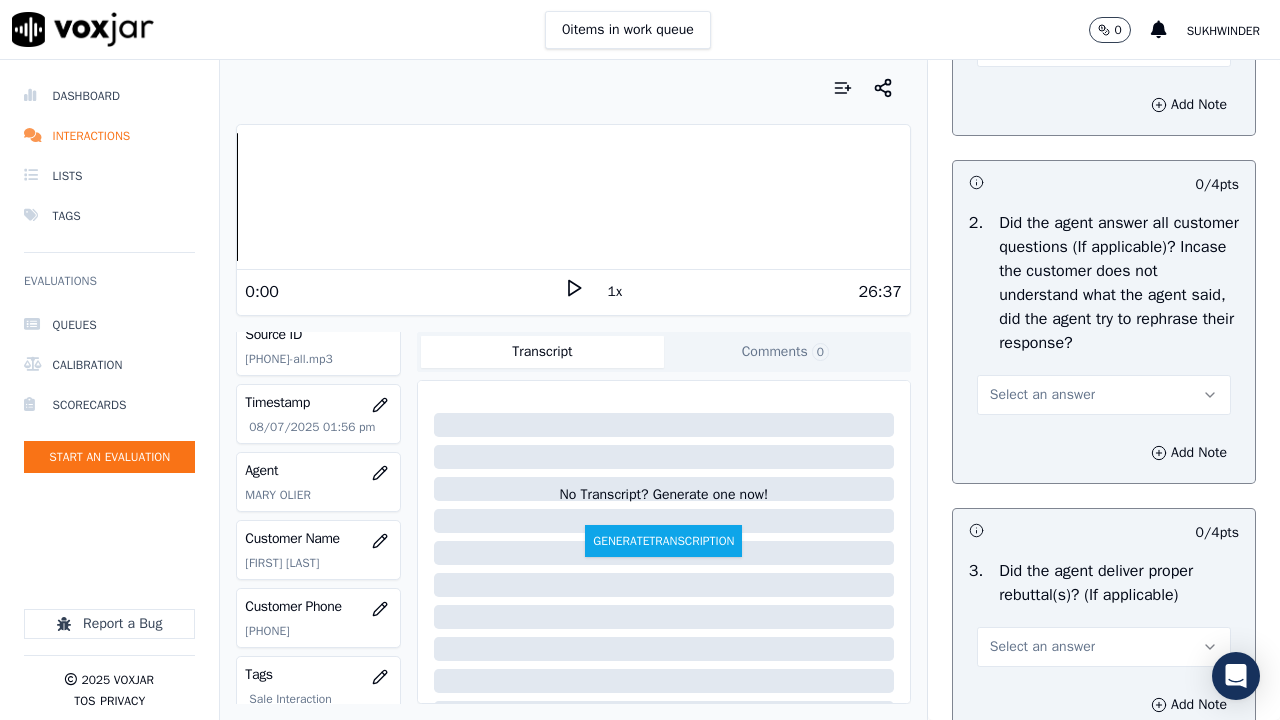 click on "Select an answer" at bounding box center (1042, 47) 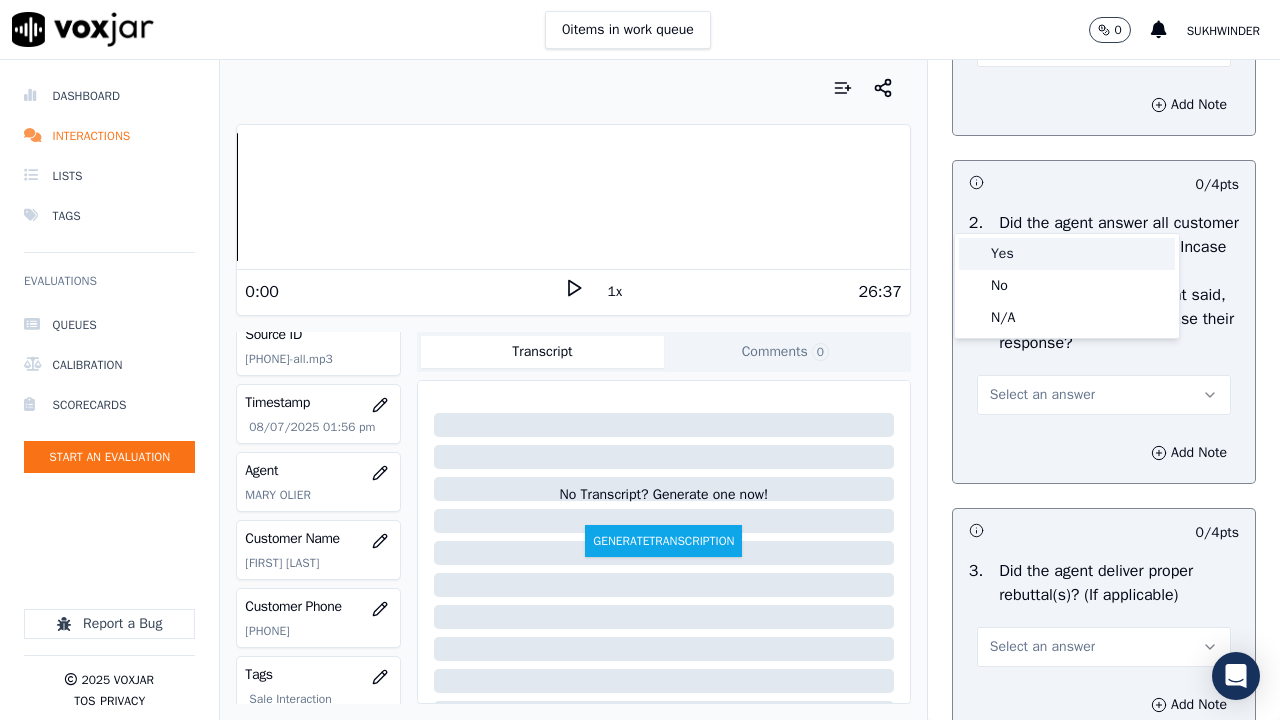 click on "Yes" at bounding box center (1067, 254) 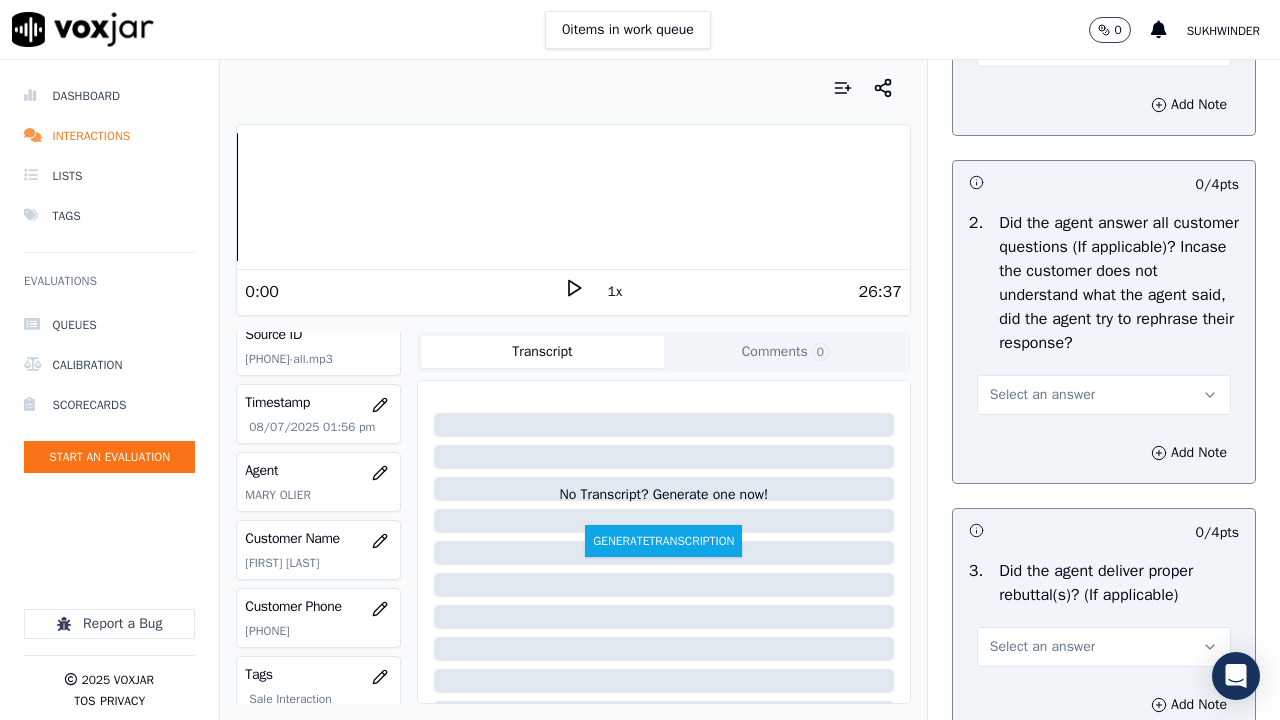 click on "Select an answer" at bounding box center [1042, 395] 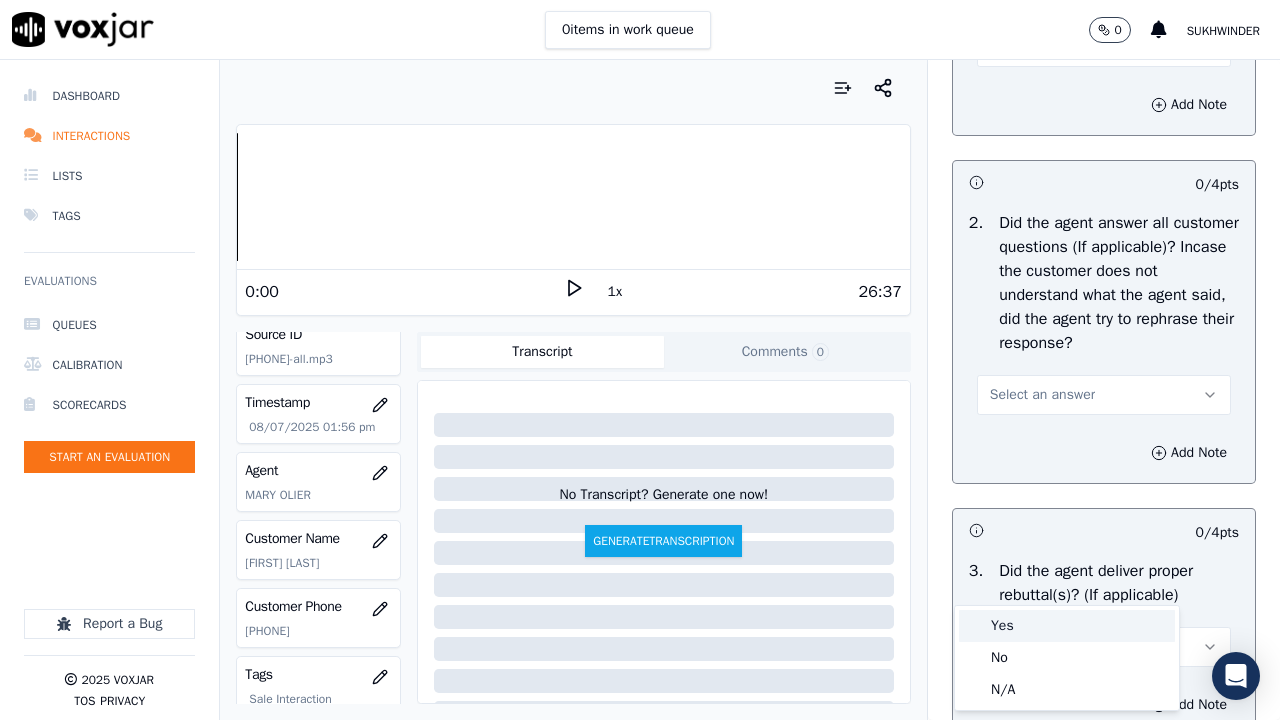 click on "Yes" at bounding box center (1067, 626) 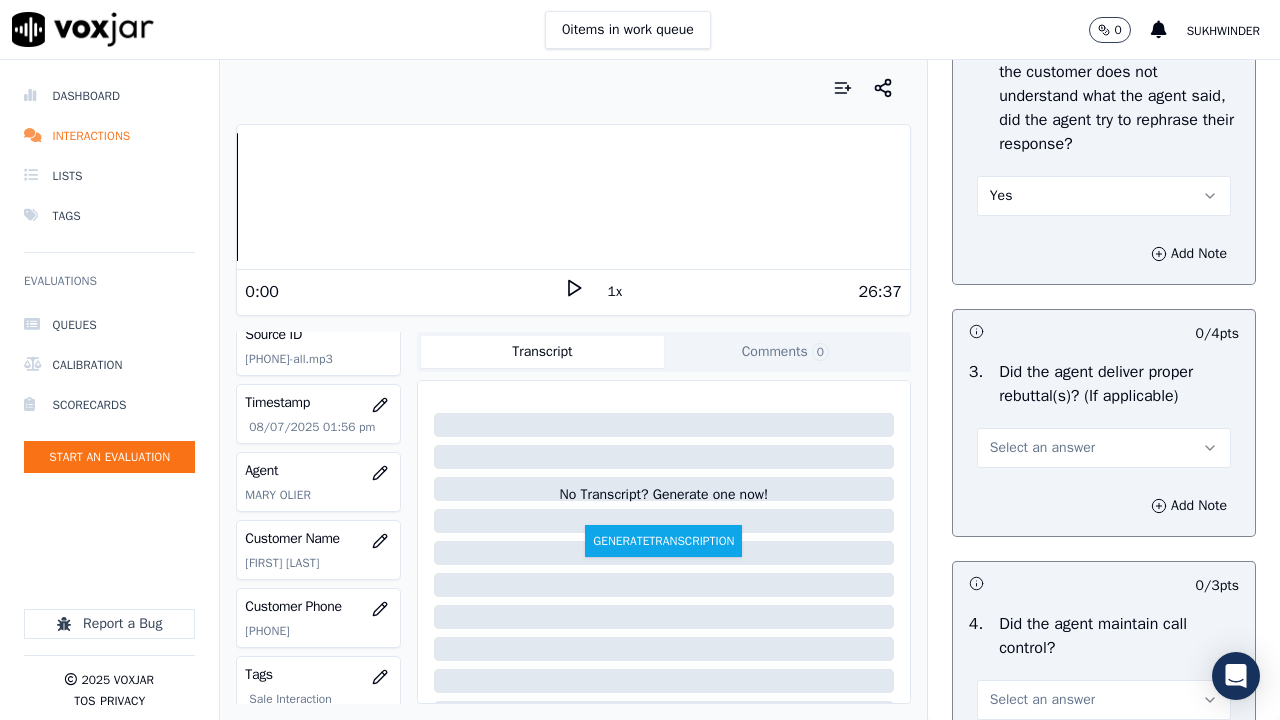 scroll, scrollTop: 3800, scrollLeft: 0, axis: vertical 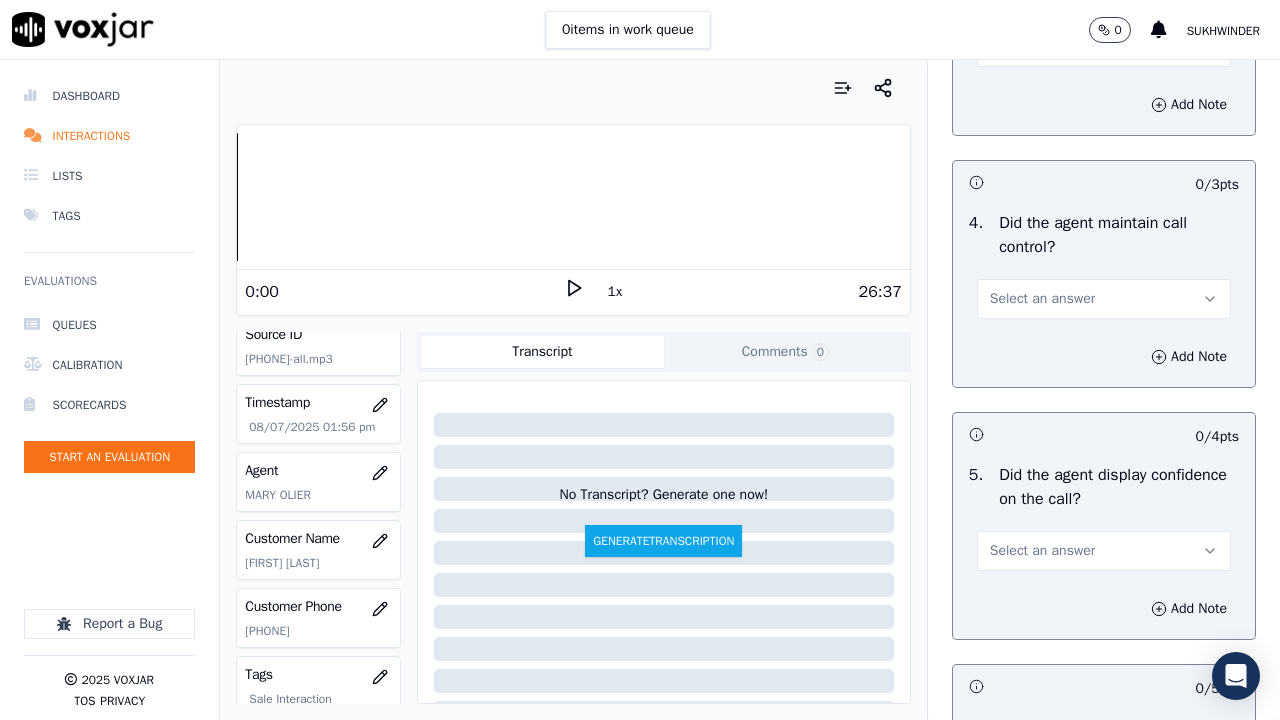 click on "Select an answer" at bounding box center (1104, 47) 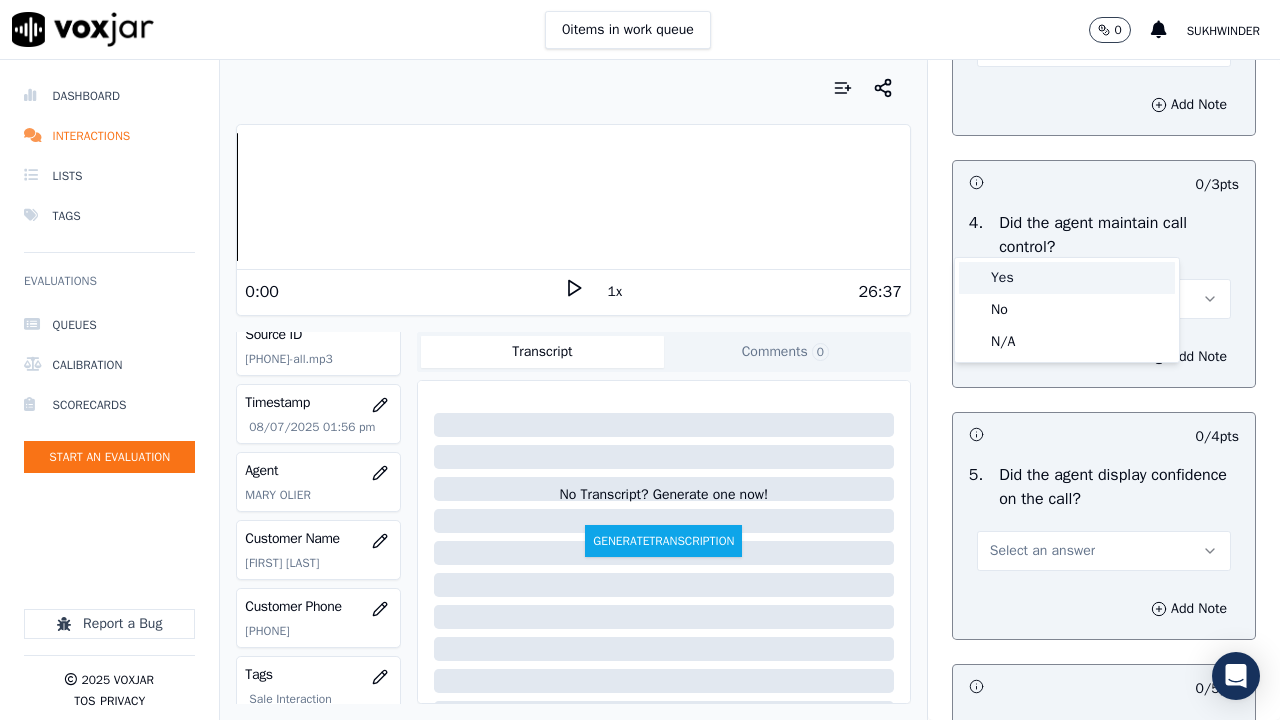 drag, startPoint x: 1023, startPoint y: 266, endPoint x: 1050, endPoint y: 351, distance: 89.1852 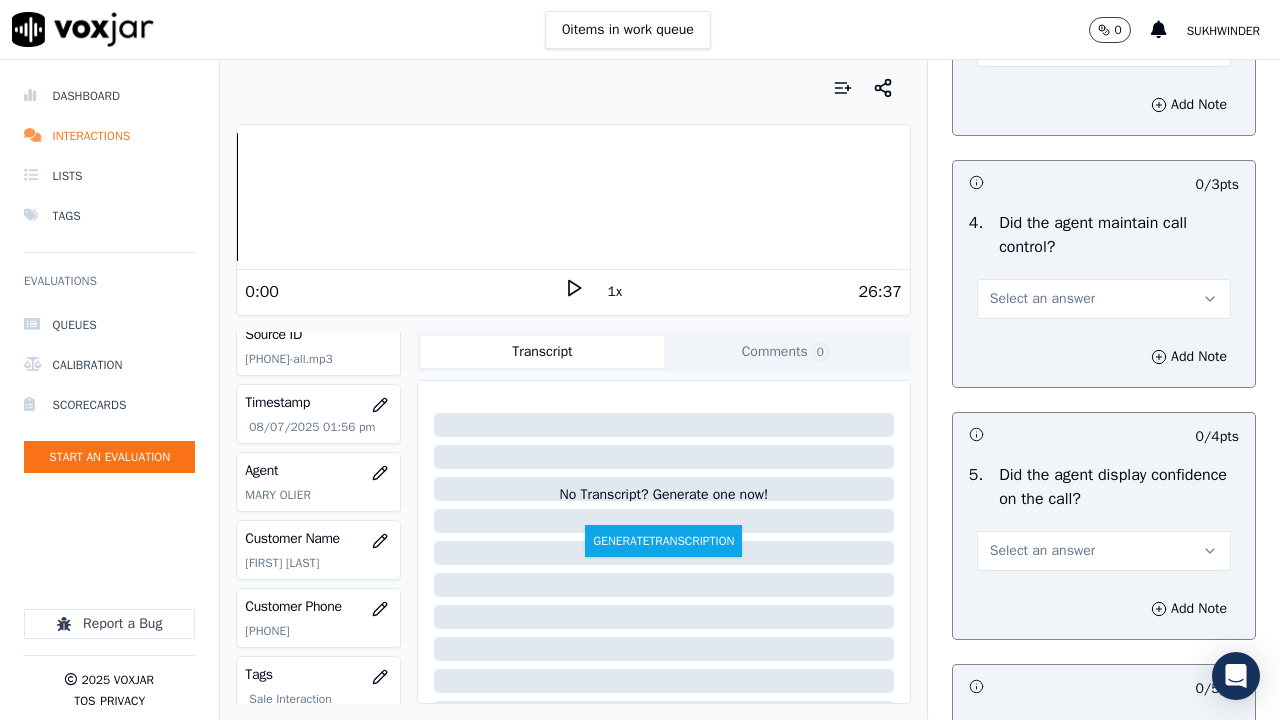 click on "Select an answer" at bounding box center (1042, 299) 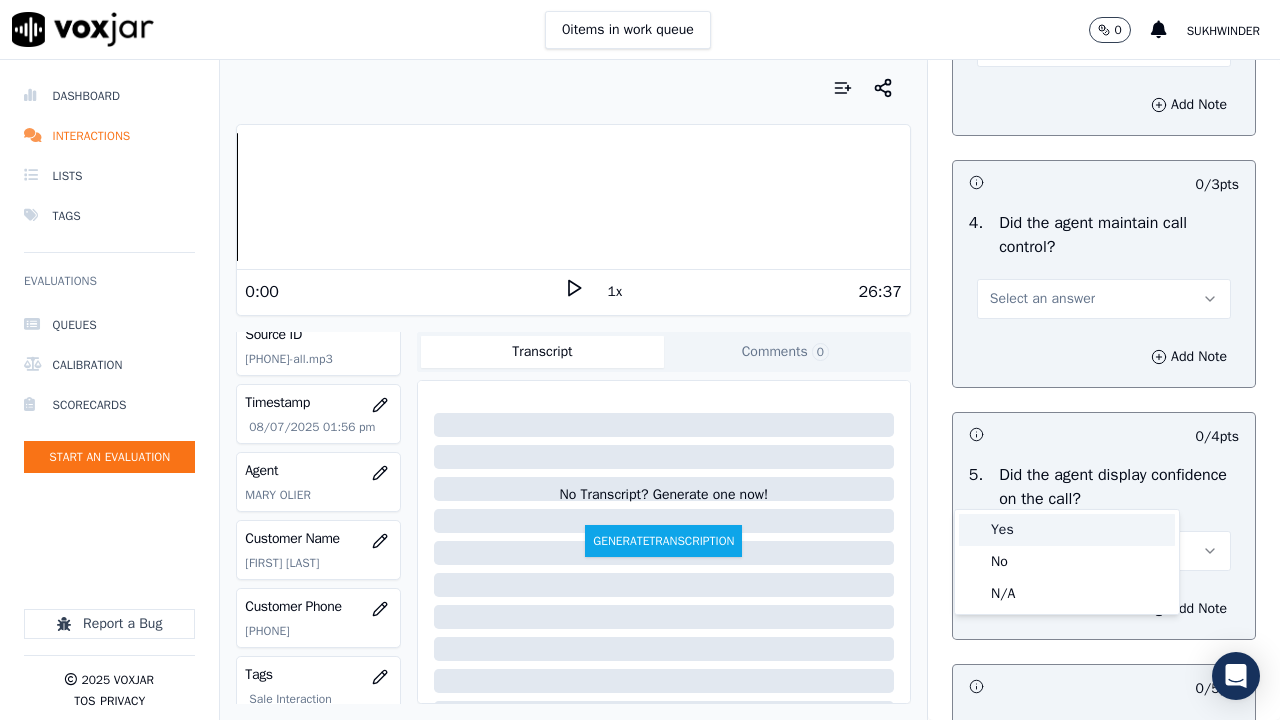 click on "Yes" at bounding box center [1067, 530] 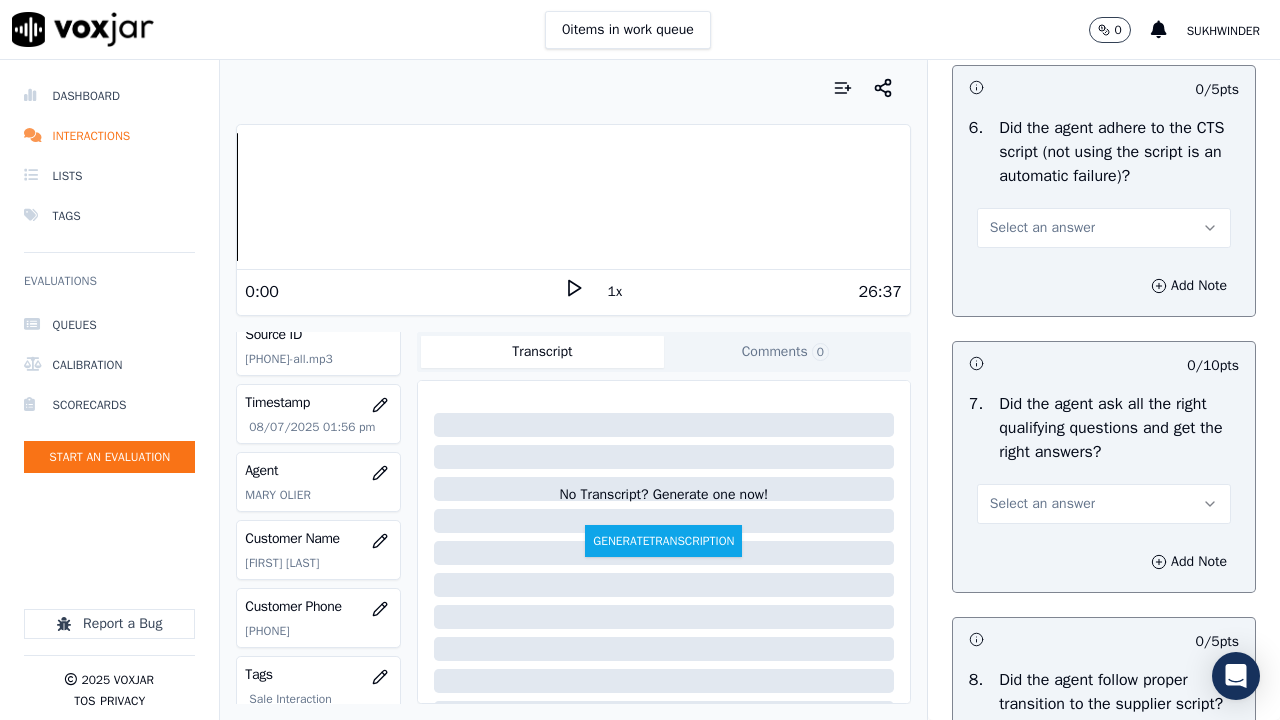scroll, scrollTop: 4400, scrollLeft: 0, axis: vertical 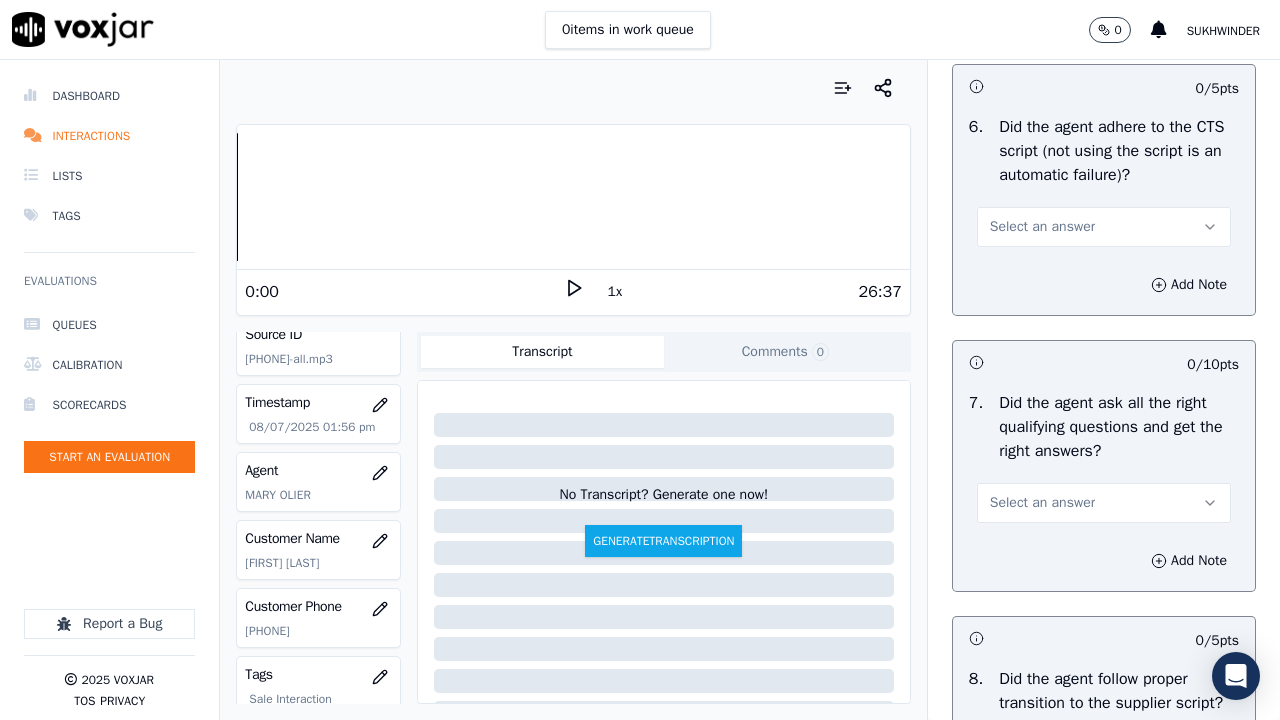 click on "Select an answer" at bounding box center (1042, -49) 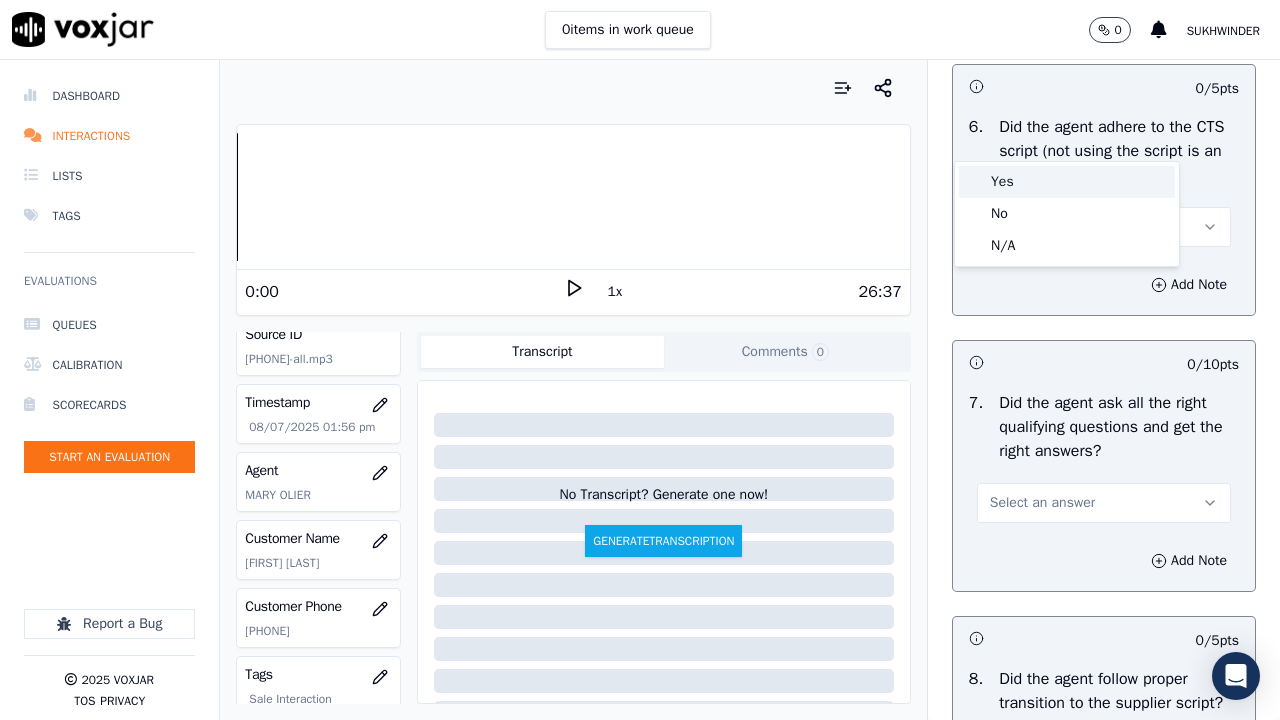 click on "Yes" at bounding box center (1067, 182) 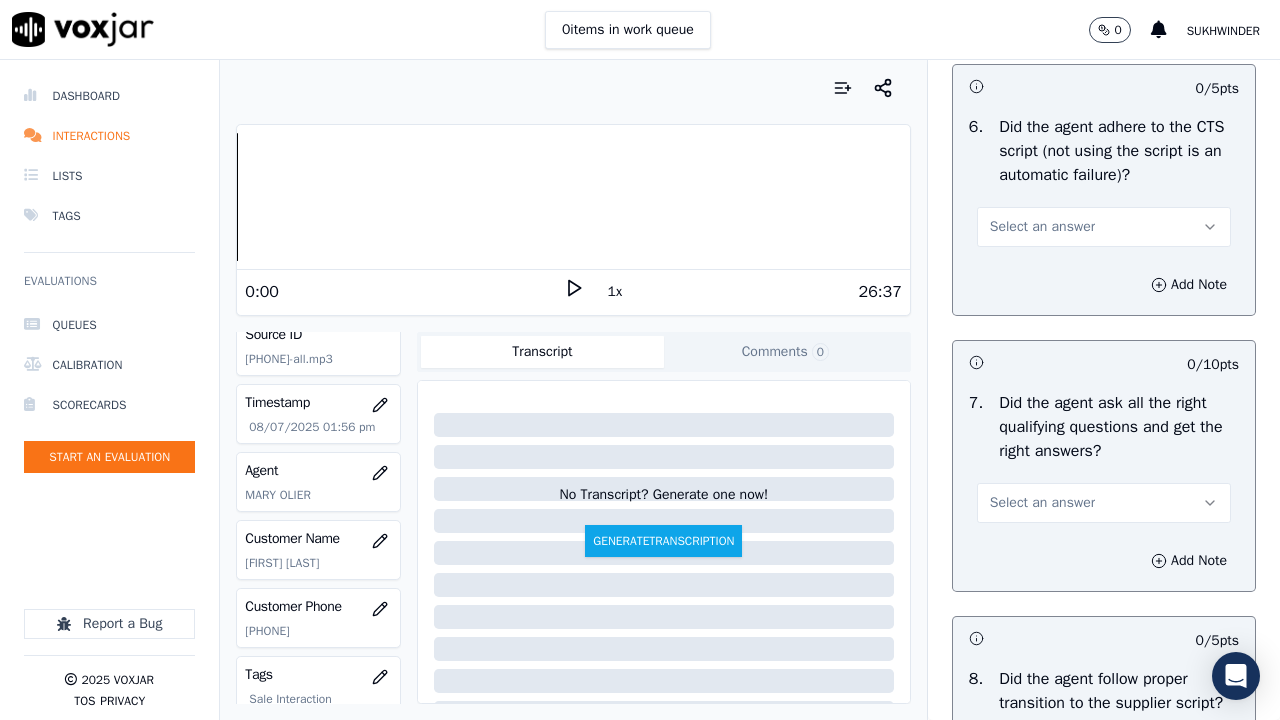 click on "Select an answer" at bounding box center (1104, 227) 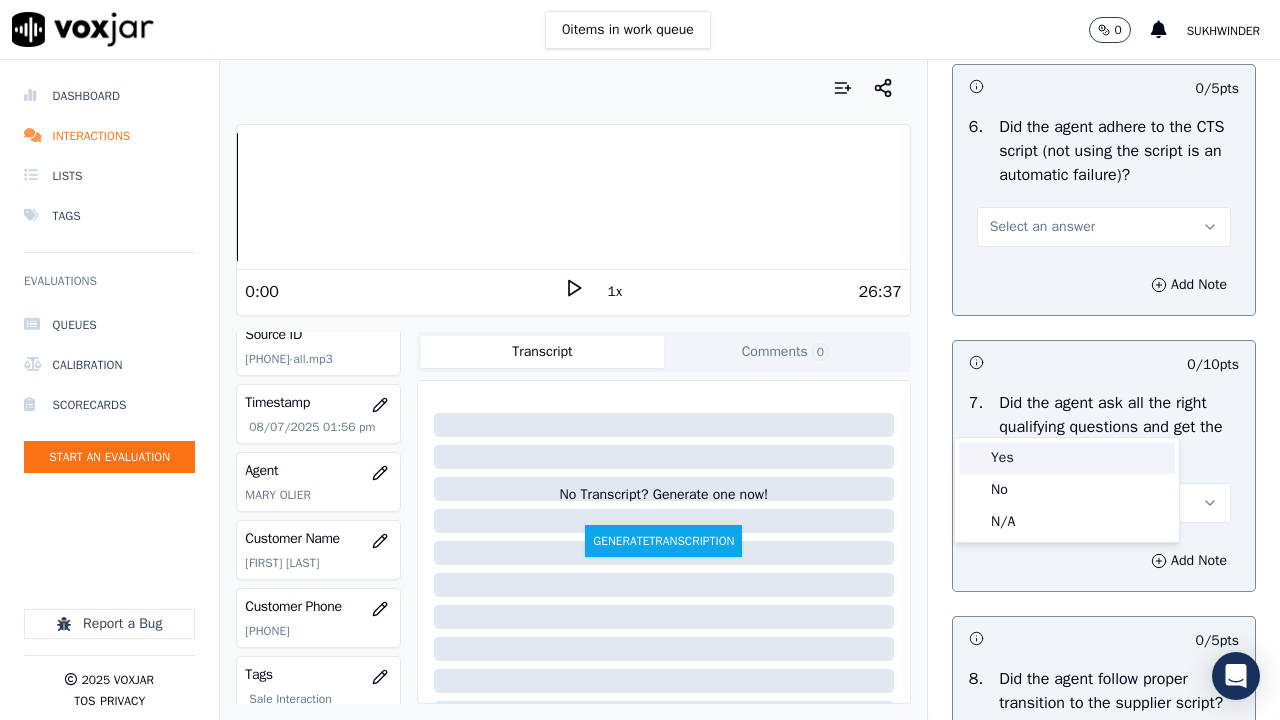 click on "Yes" at bounding box center (1067, 458) 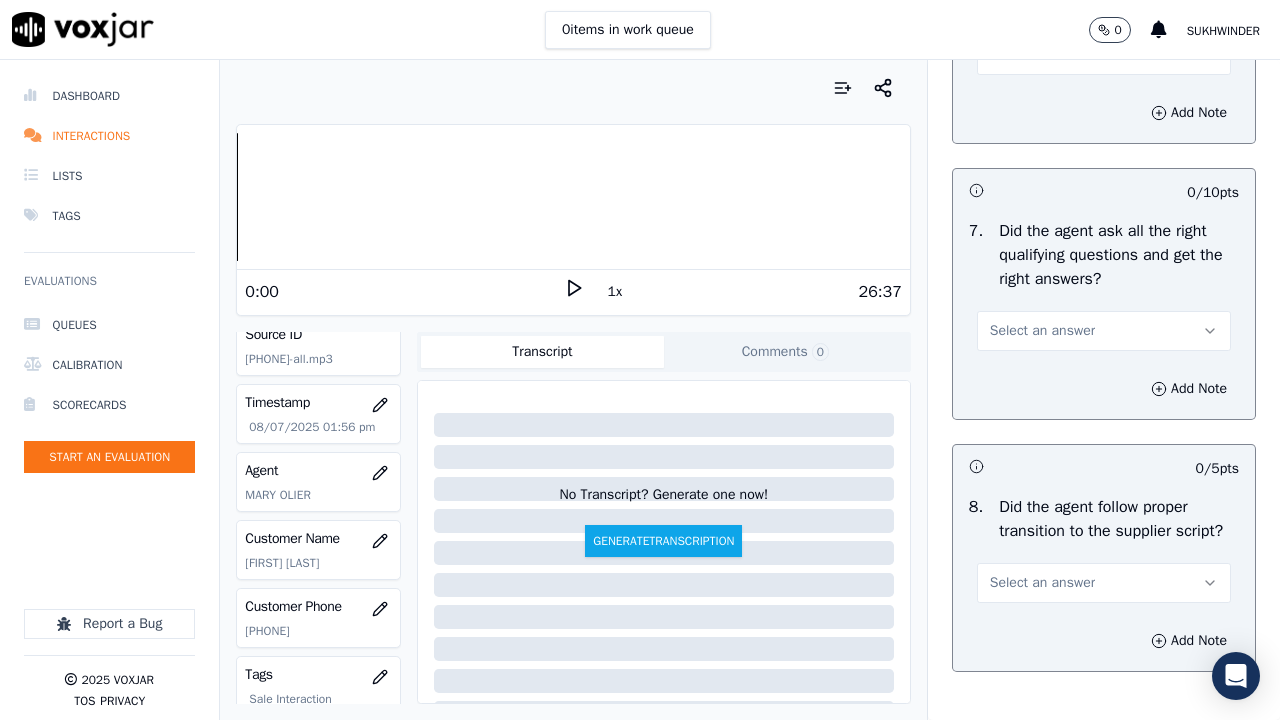 scroll, scrollTop: 4900, scrollLeft: 0, axis: vertical 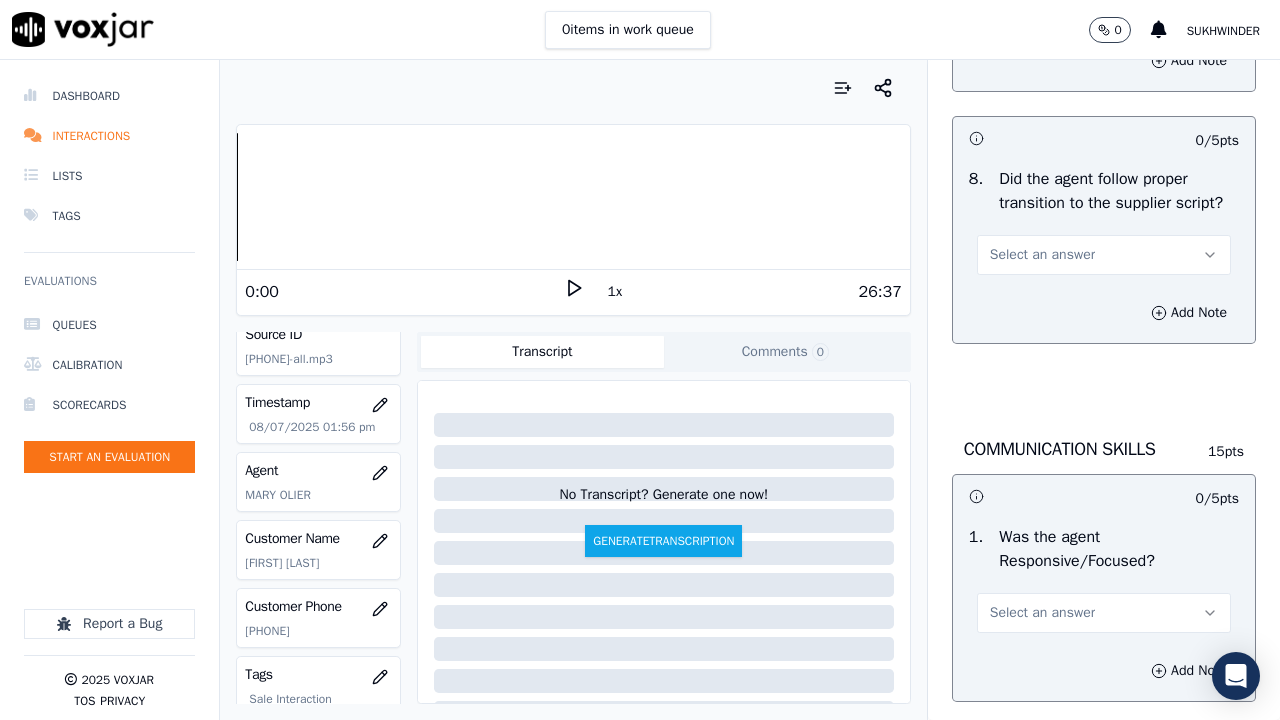 click on "Select an answer" at bounding box center (1042, 3) 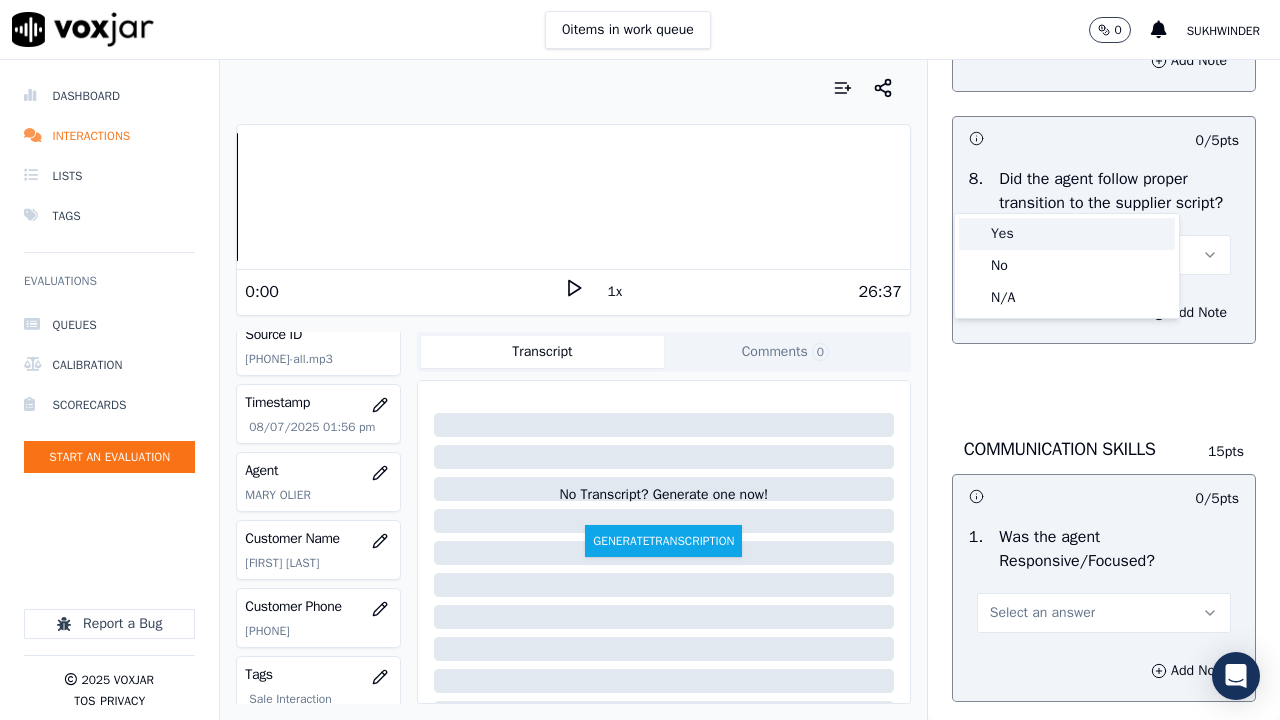click on "Yes" at bounding box center [1067, 234] 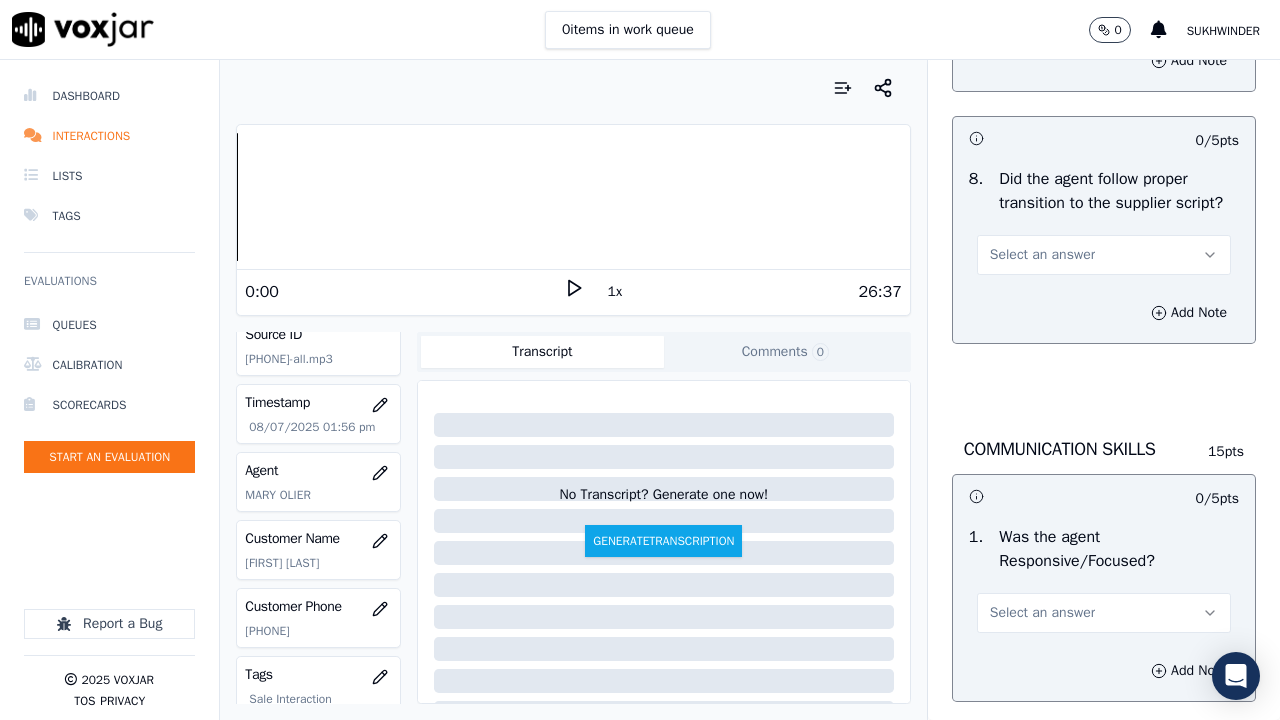 click on "Select an answer" at bounding box center (1042, 255) 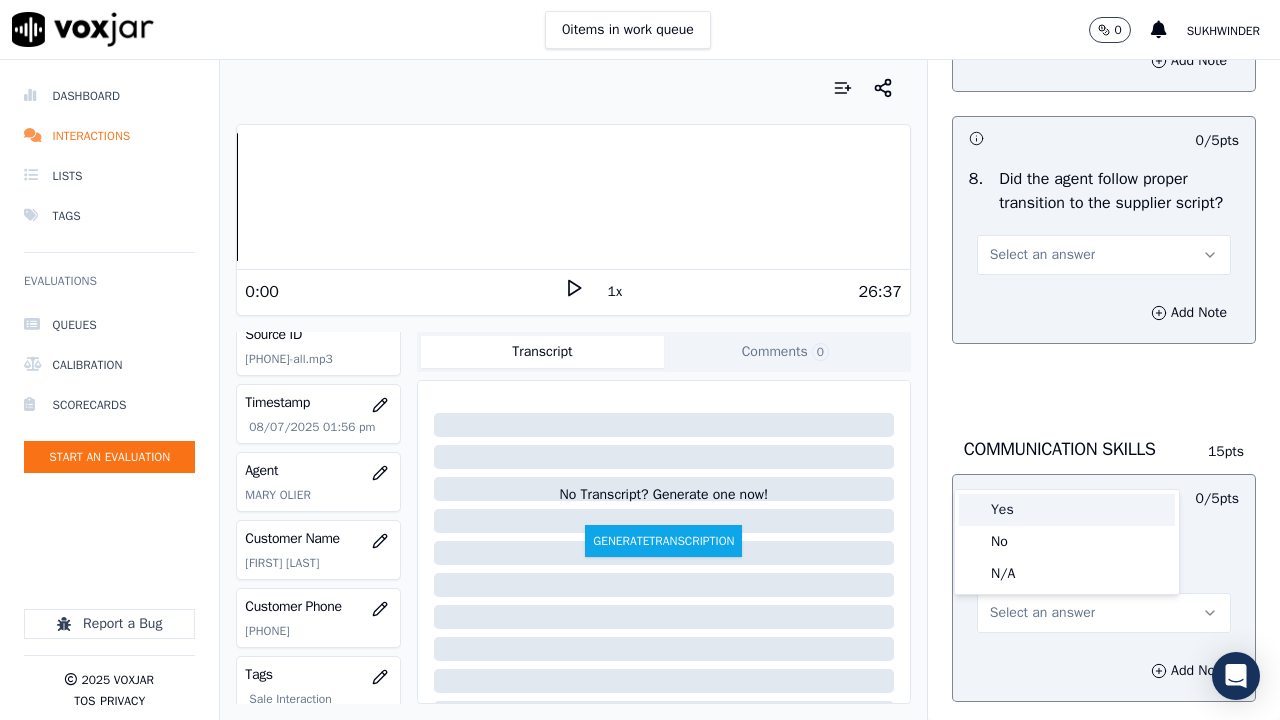 click on "Yes" at bounding box center [1067, 510] 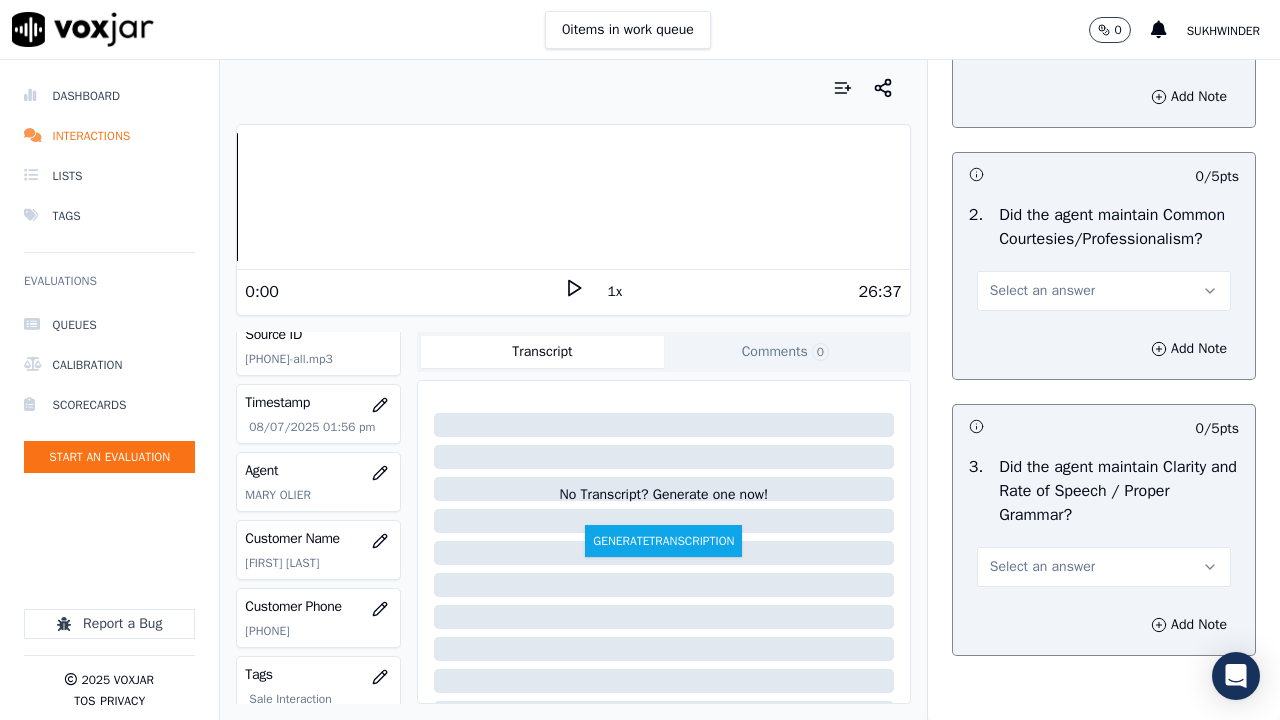 scroll, scrollTop: 5500, scrollLeft: 0, axis: vertical 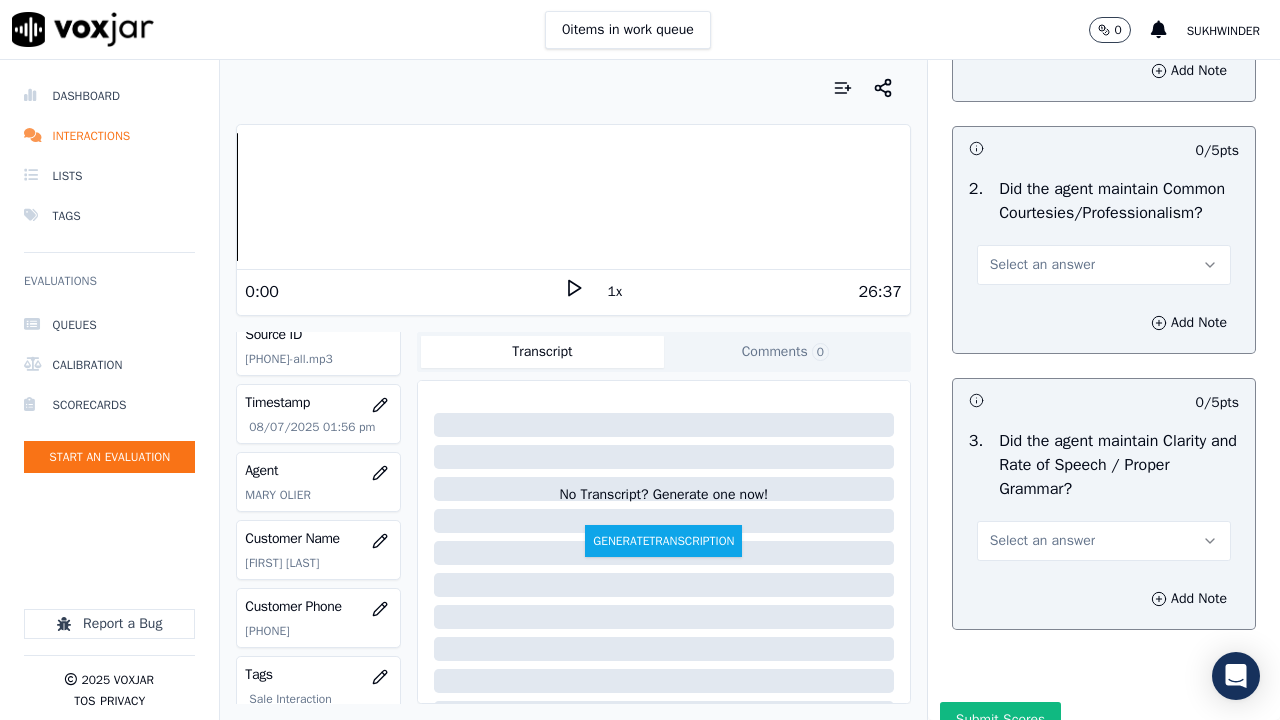 click on "Select an answer" at bounding box center (1042, 13) 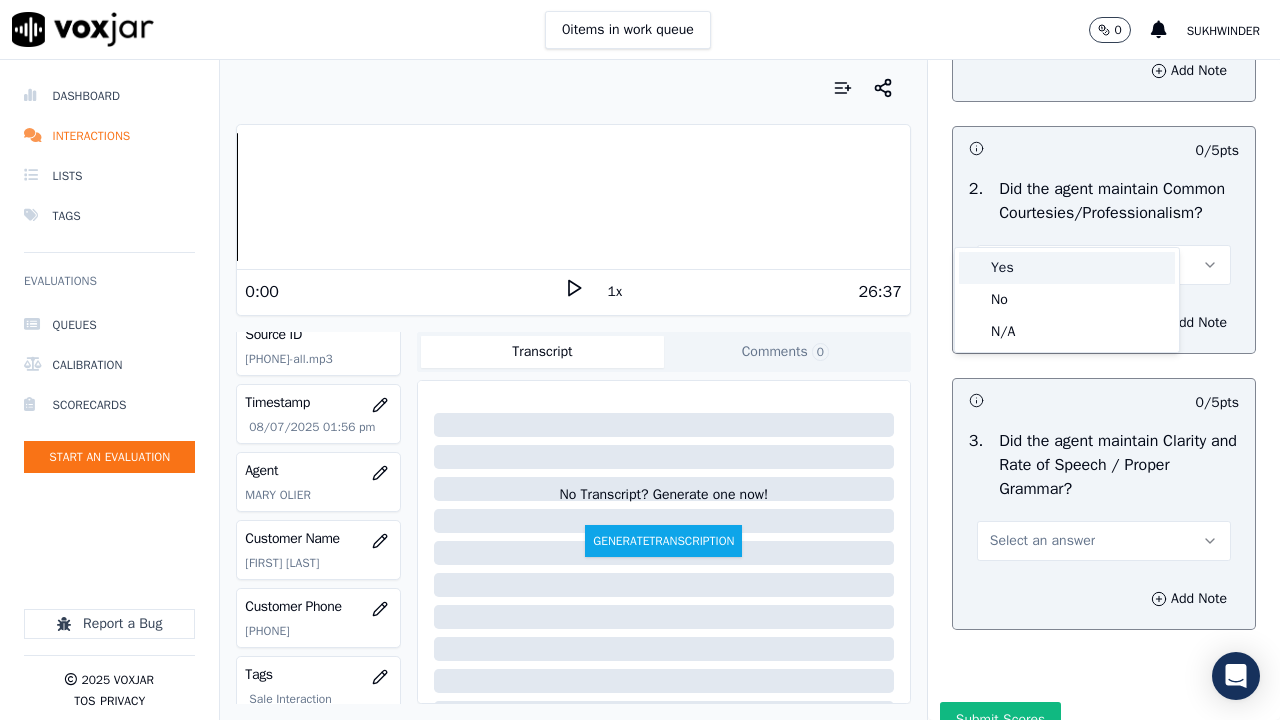 click on "Yes" at bounding box center [1067, 268] 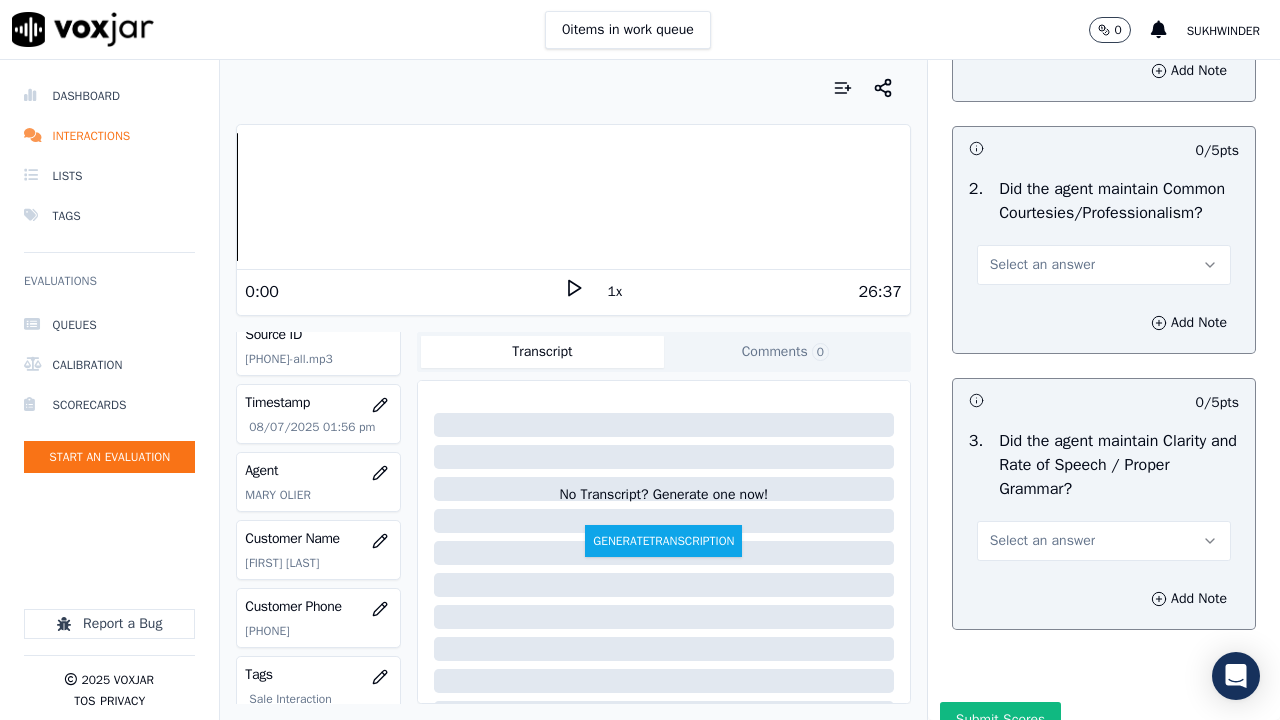 click on "Select an answer" at bounding box center (1104, 265) 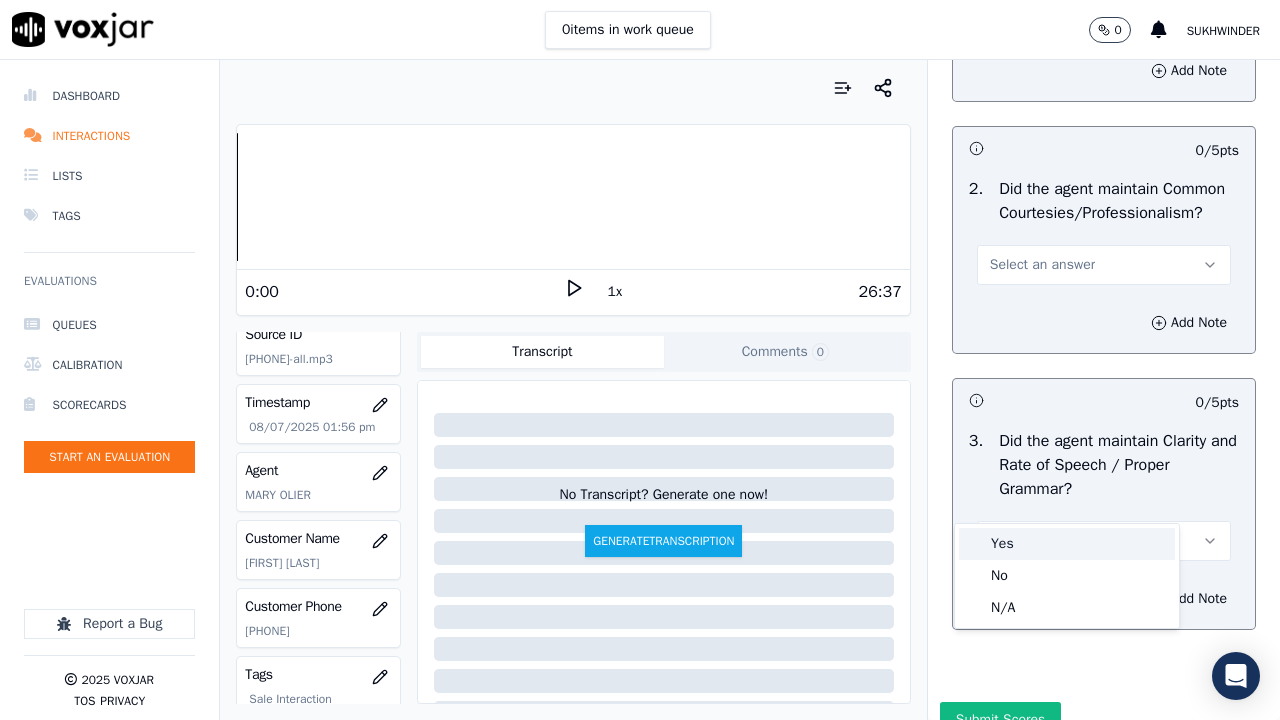 click on "Yes" at bounding box center (1067, 544) 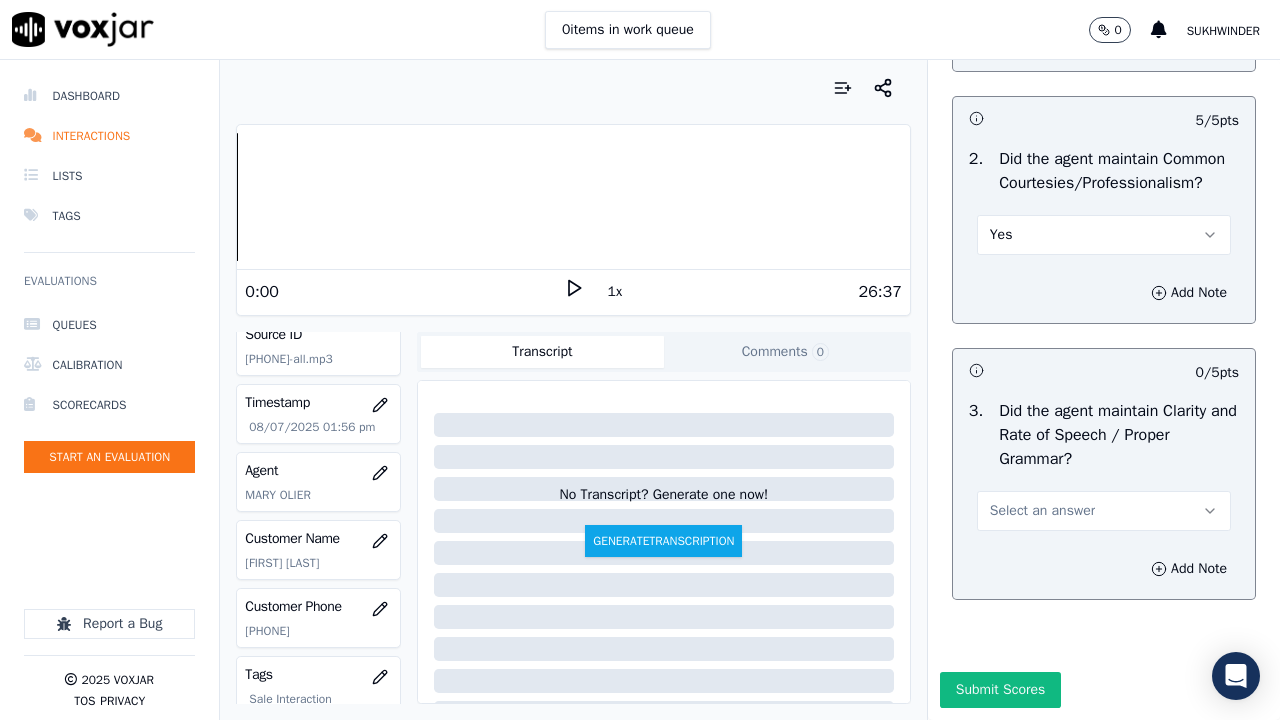 scroll, scrollTop: 5815, scrollLeft: 0, axis: vertical 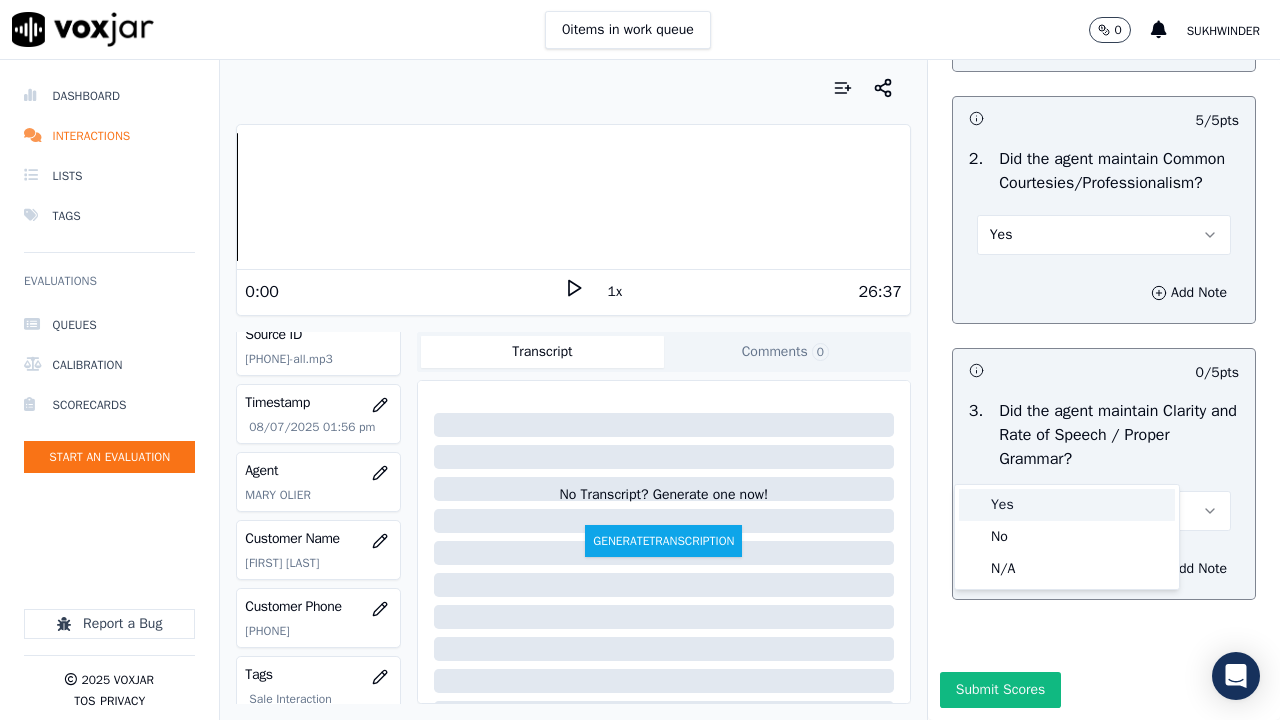 drag, startPoint x: 1027, startPoint y: 505, endPoint x: 1004, endPoint y: 615, distance: 112.37882 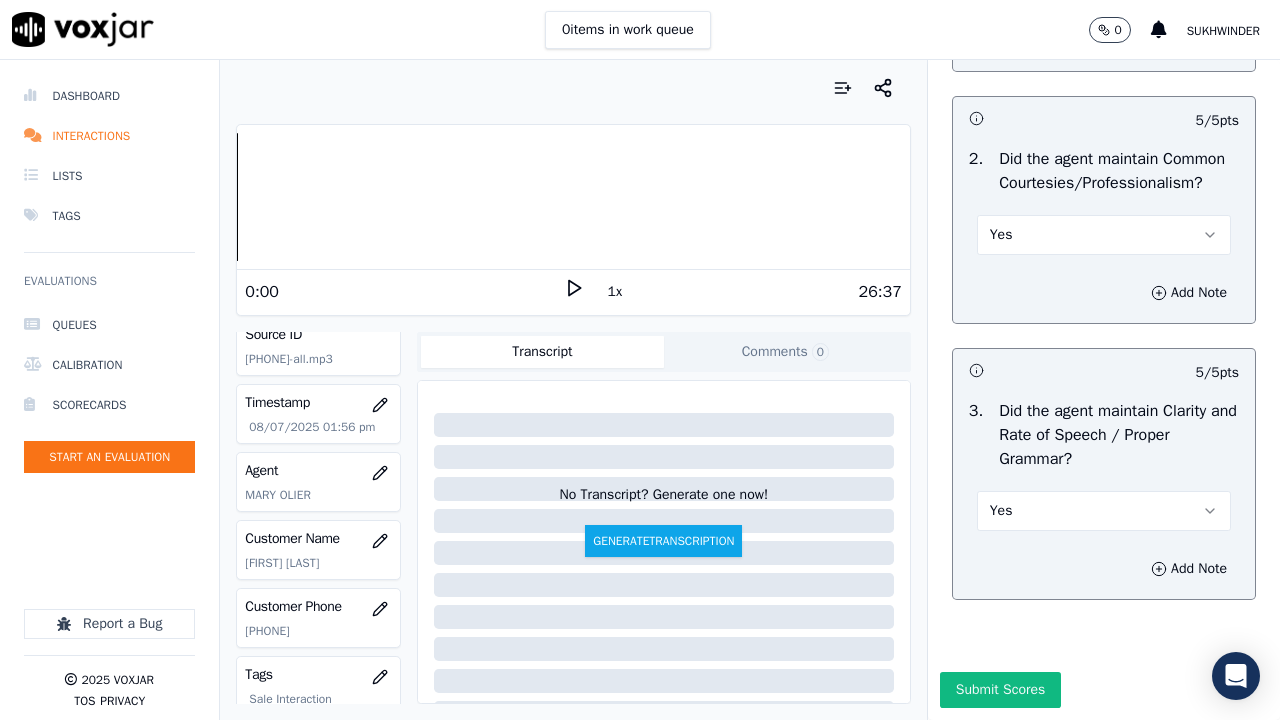 click on "Submit Scores" at bounding box center [1000, 690] 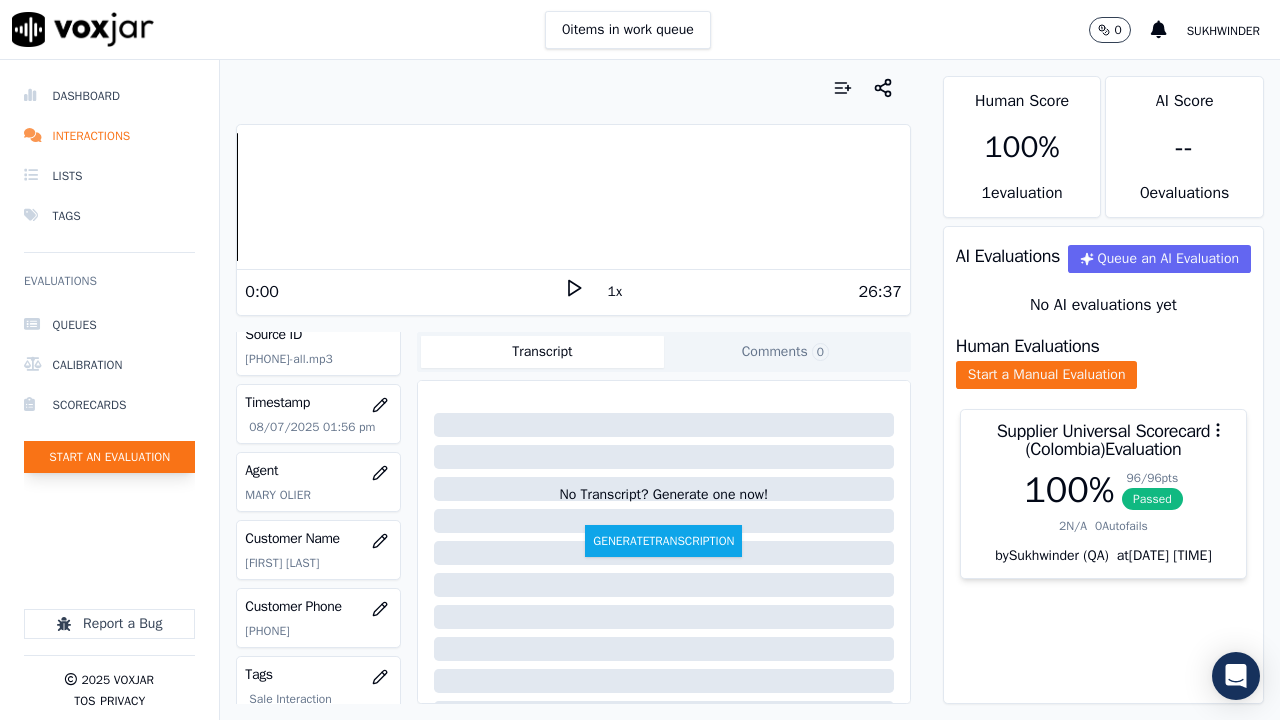 click on "Start an Evaluation" 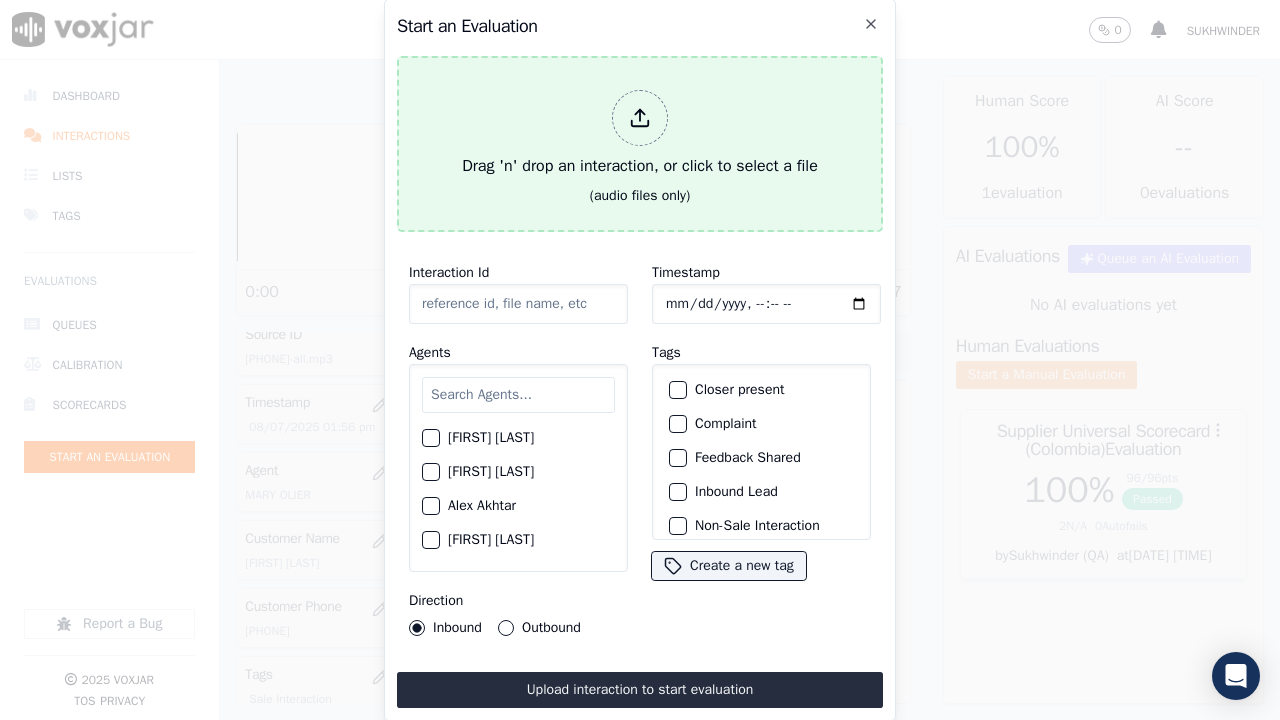 click on "Drag 'n' drop an interaction, or click to select a file   (audio files only)" at bounding box center (640, 144) 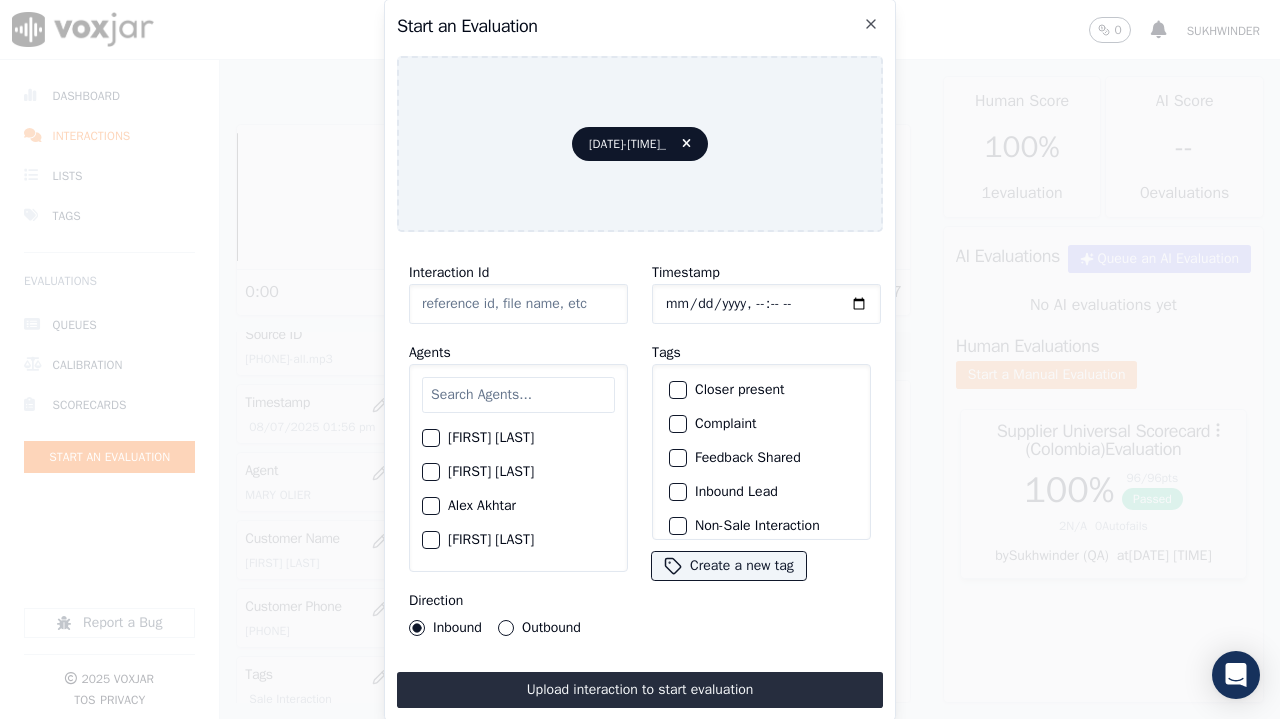 type on "[DATE]-[TIME]_" 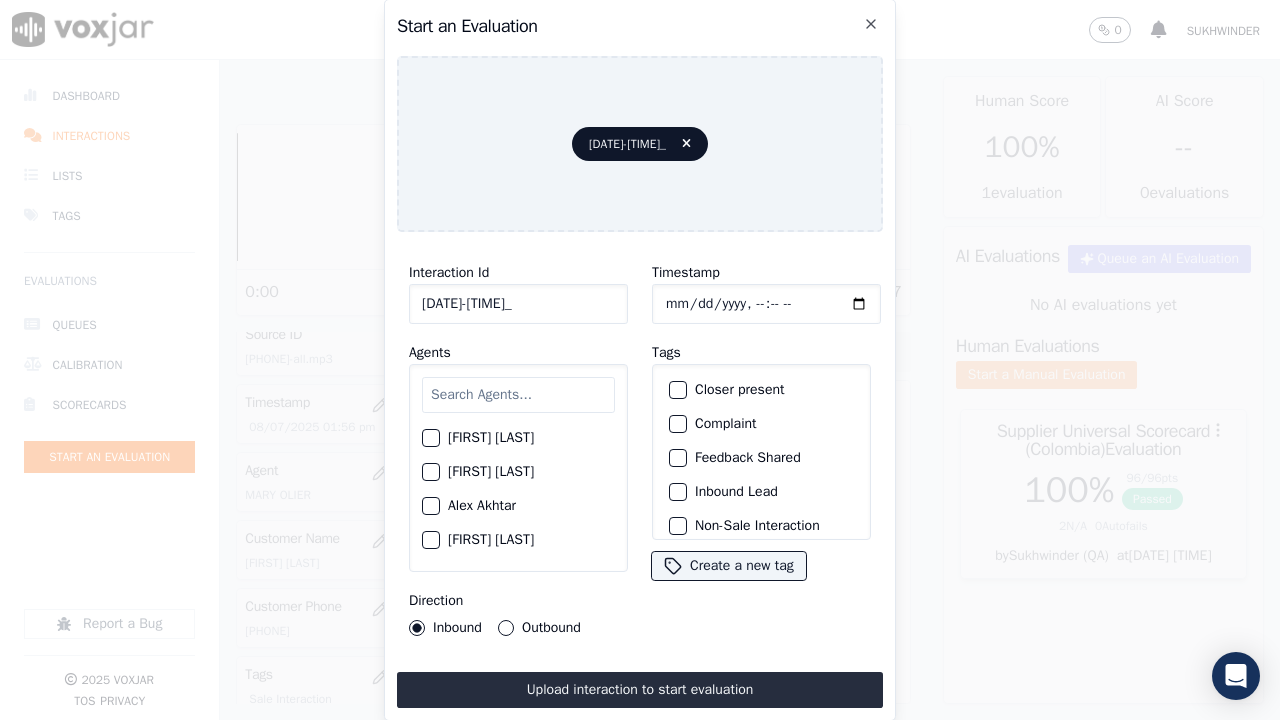 click at bounding box center (518, 395) 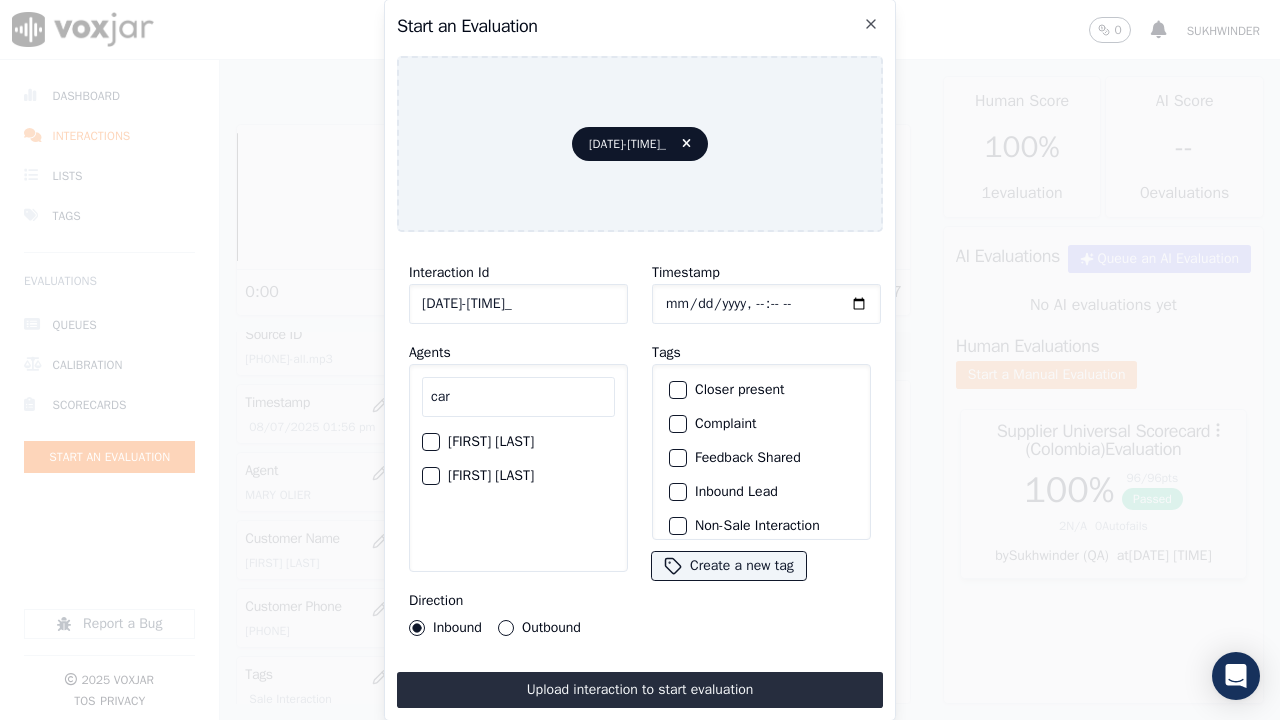 type on "car" 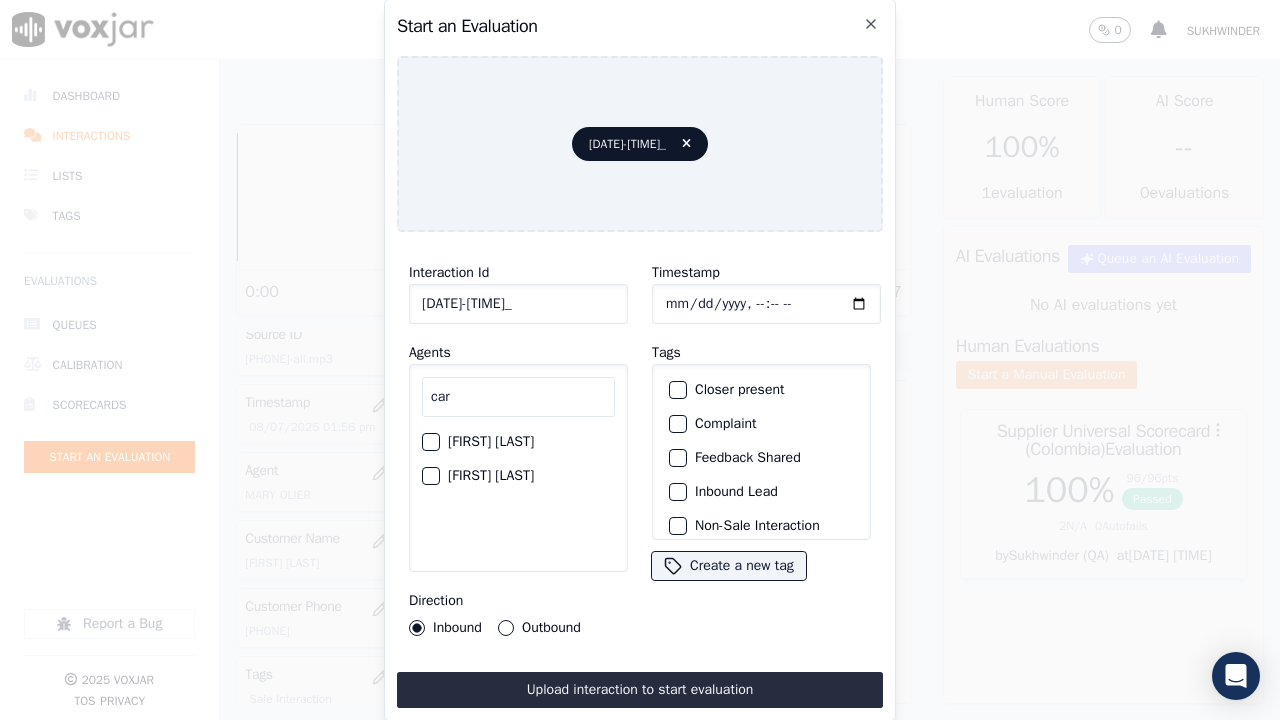 click on "[FIRST] [LAST]" 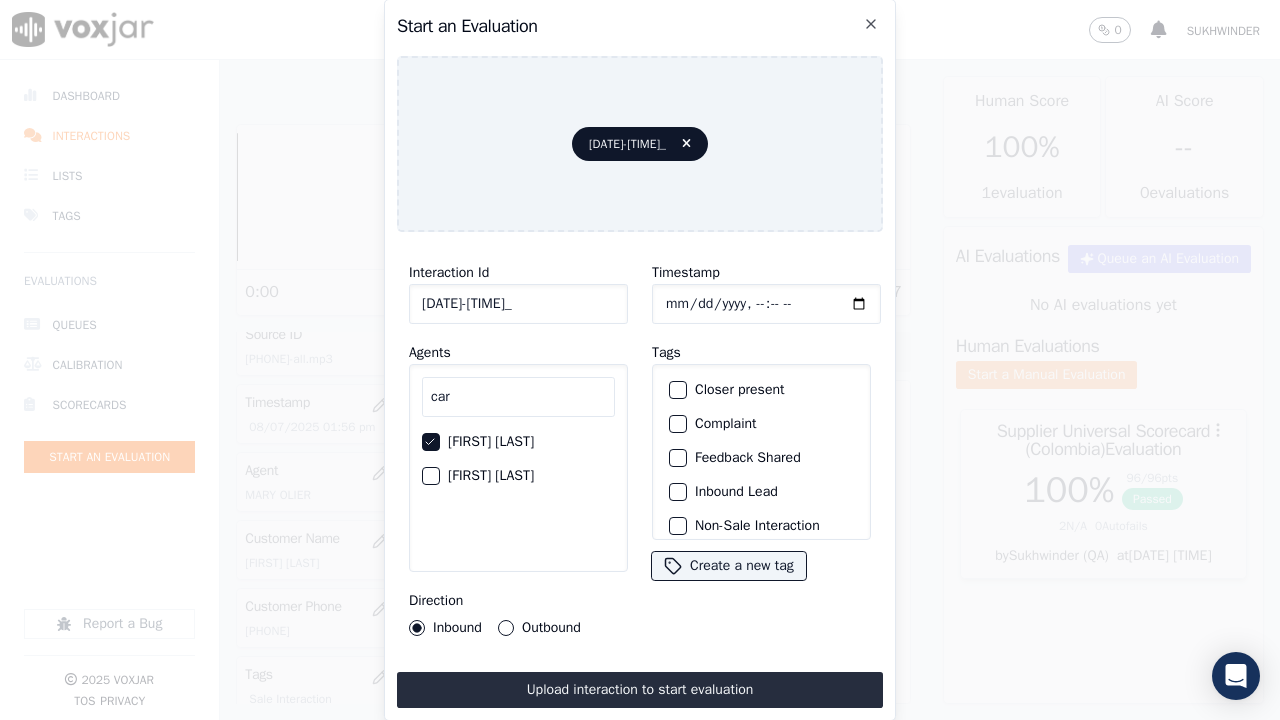 click on "Timestamp" 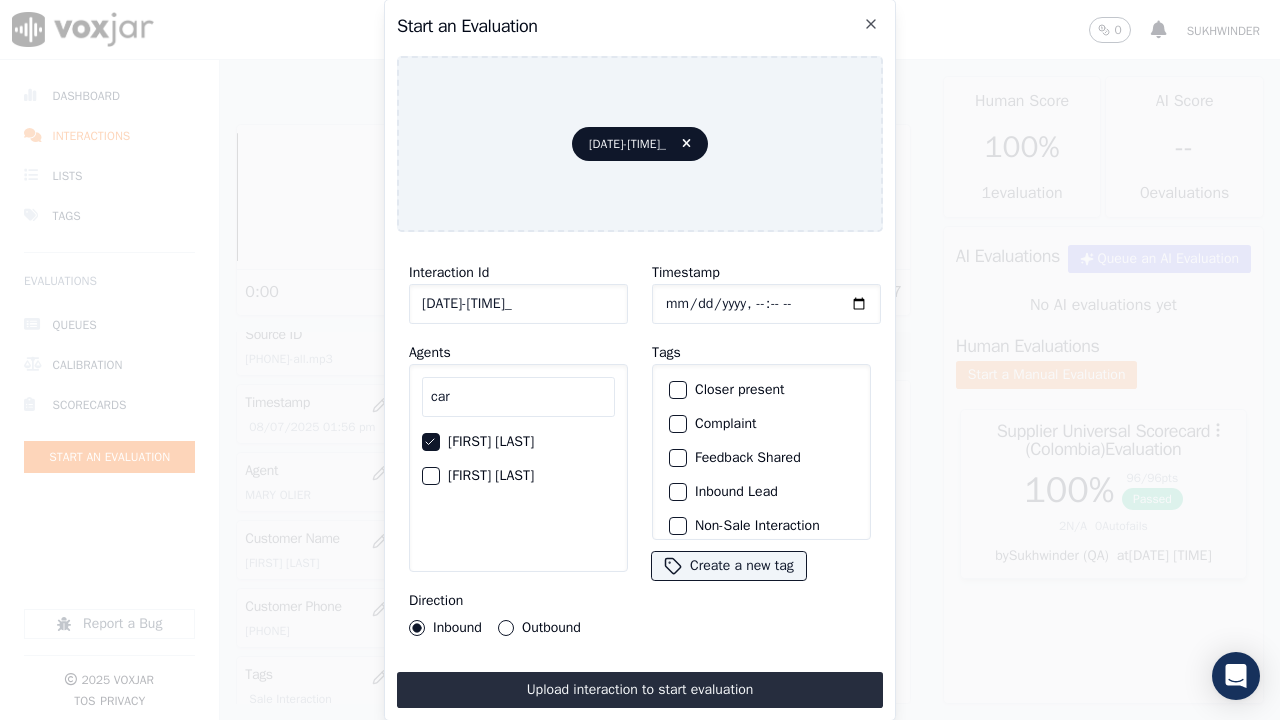scroll, scrollTop: 189, scrollLeft: 0, axis: vertical 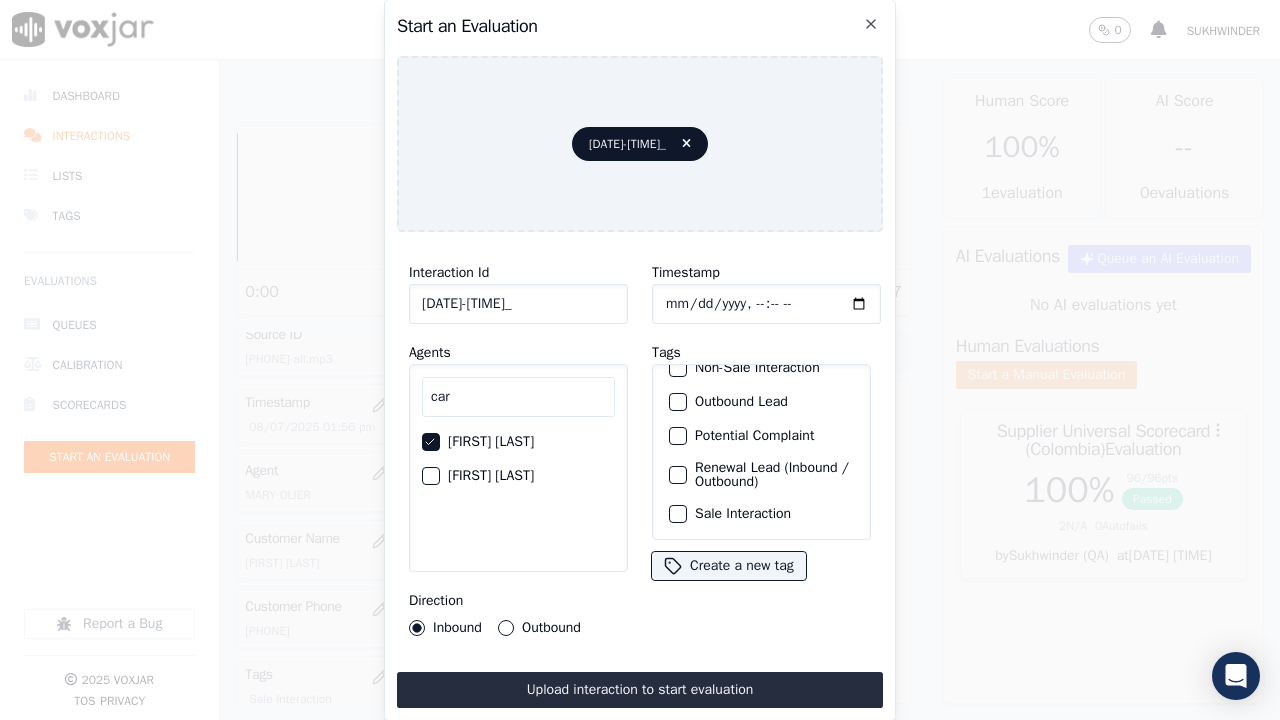 click on "Sale Interaction" 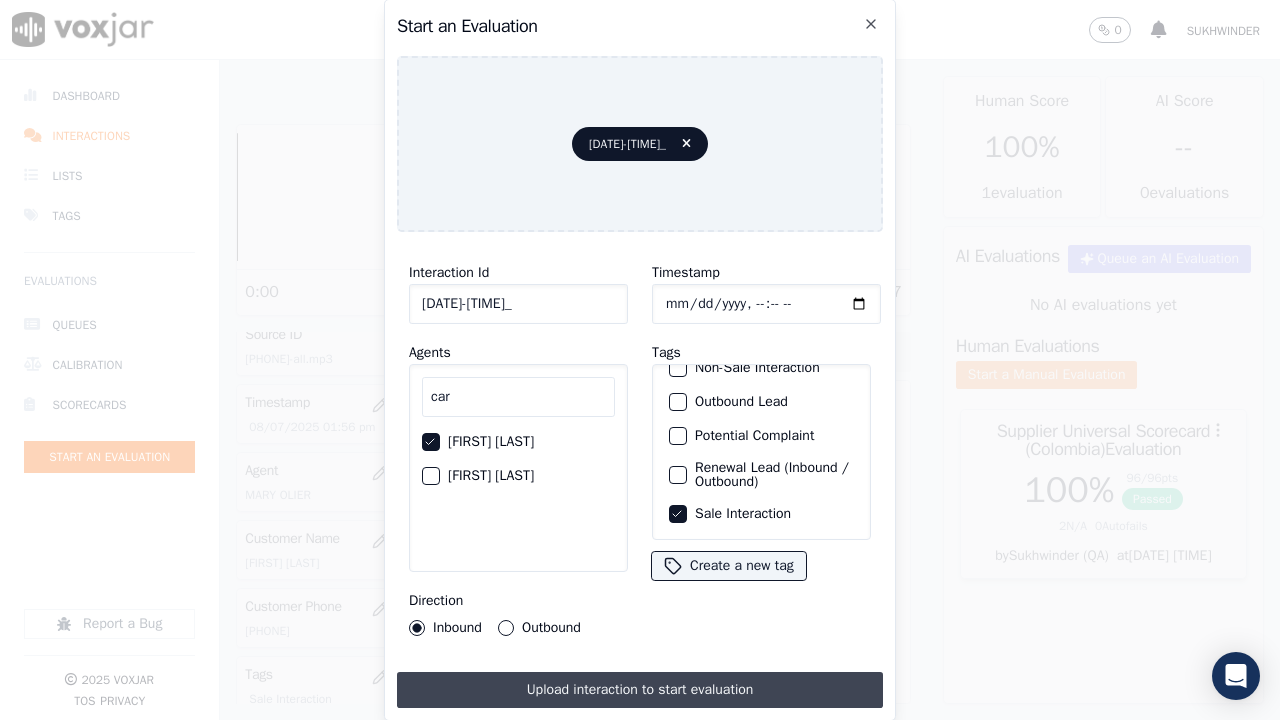 click on "Upload interaction to start evaluation" at bounding box center (640, 690) 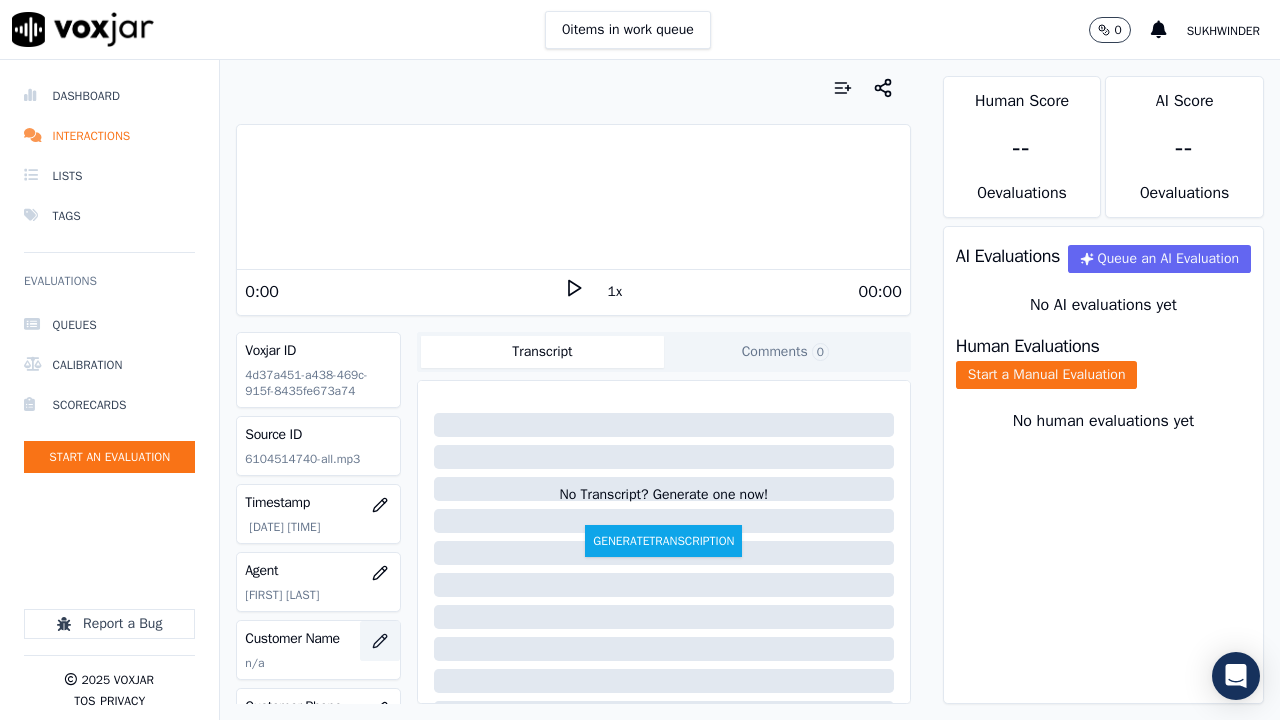 click 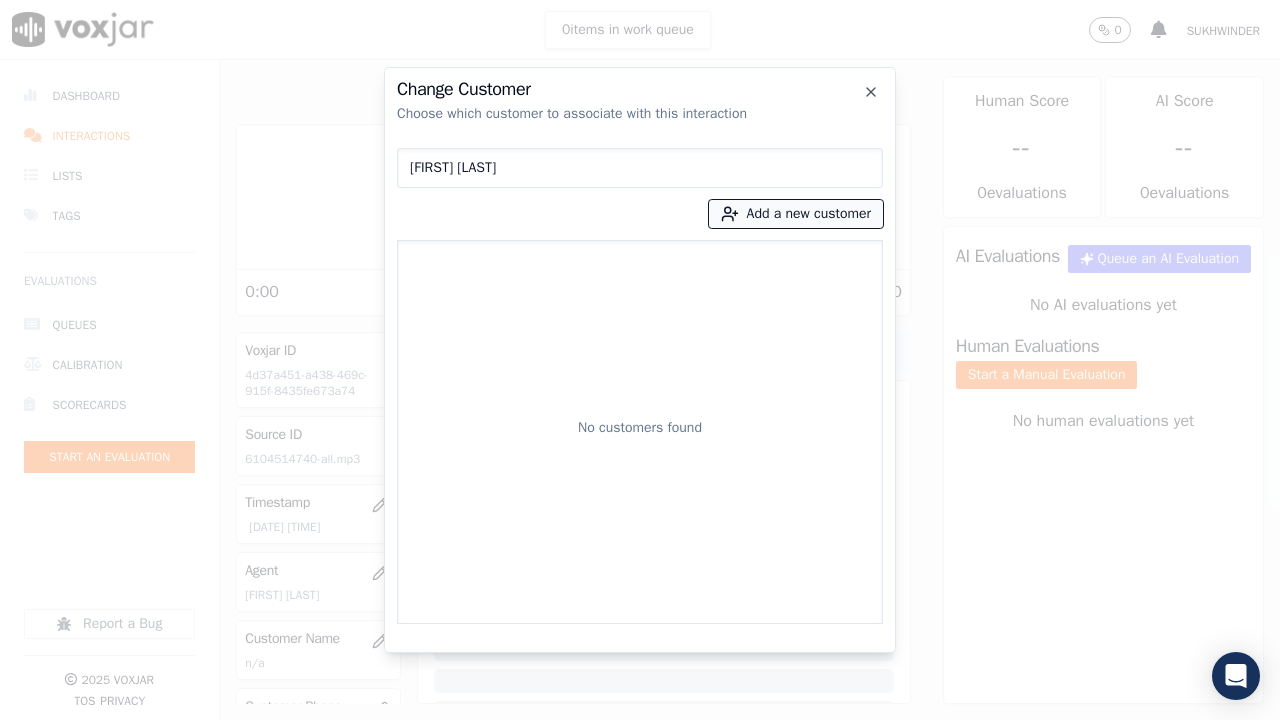 type on "[FIRST] [LAST]" 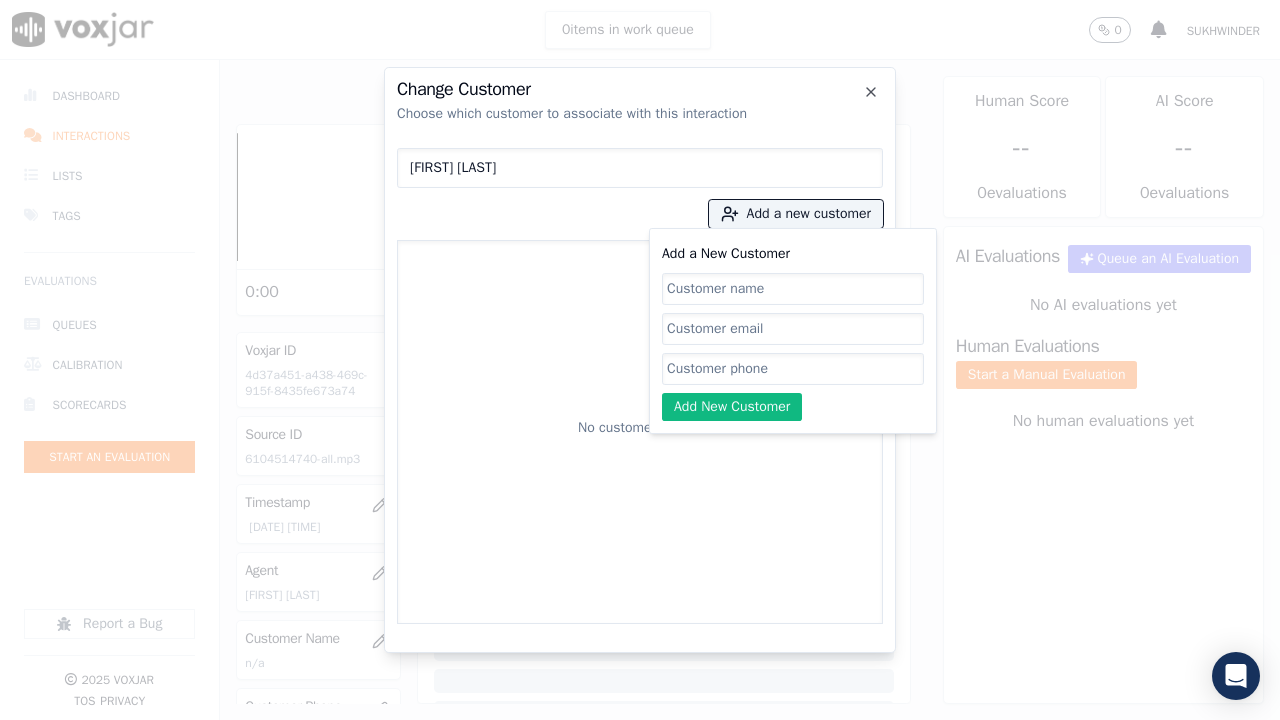 paste on "[FIRST] [LAST]" 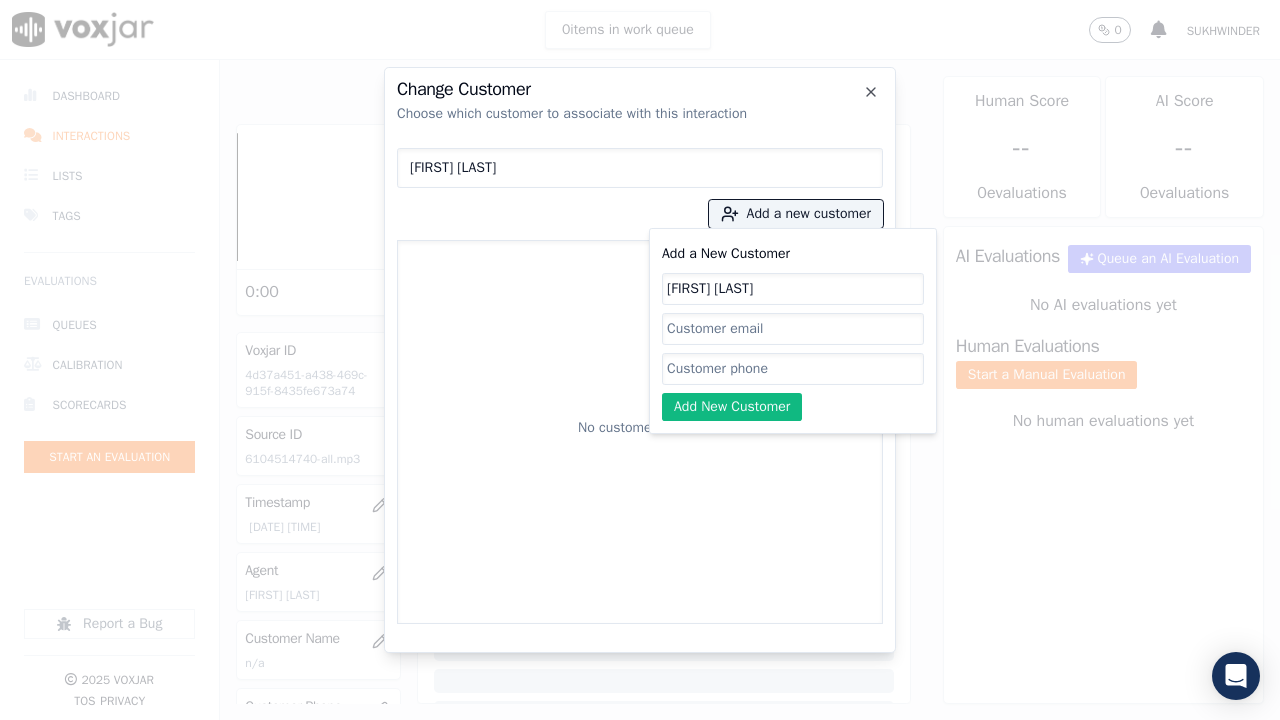 type on "[FIRST] [LAST]" 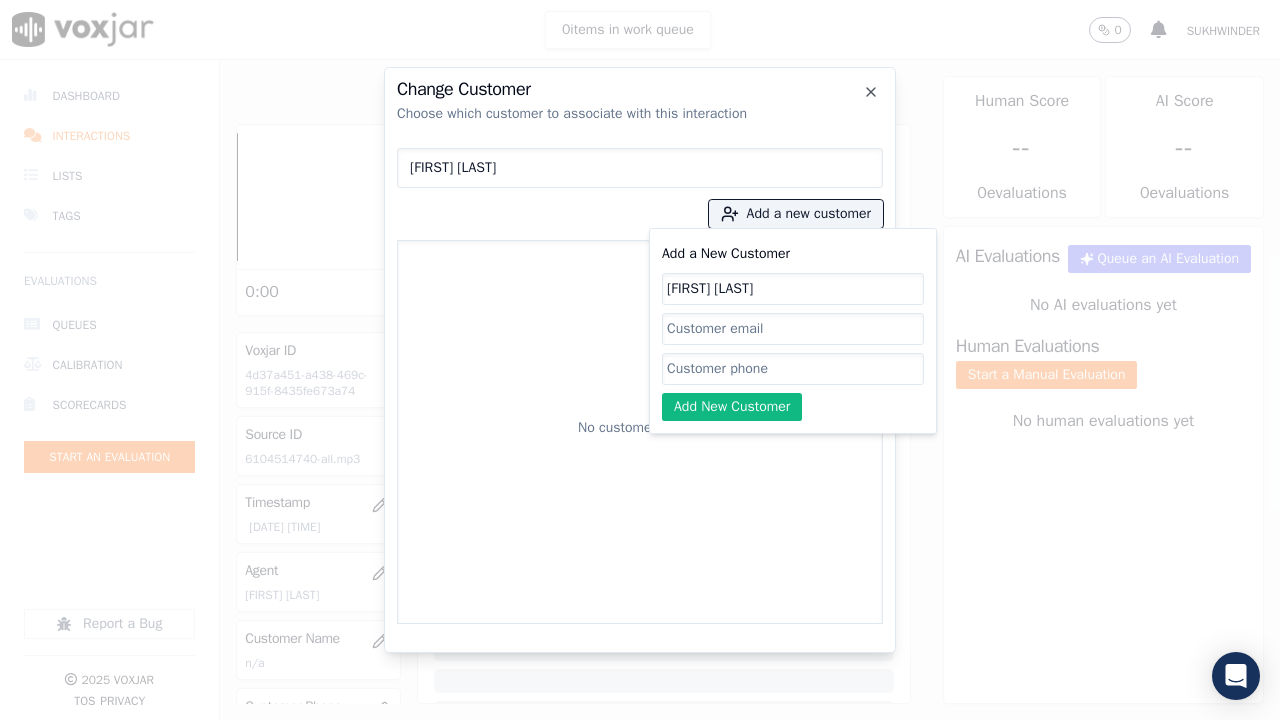 drag, startPoint x: 721, startPoint y: 375, endPoint x: 725, endPoint y: 387, distance: 12.649111 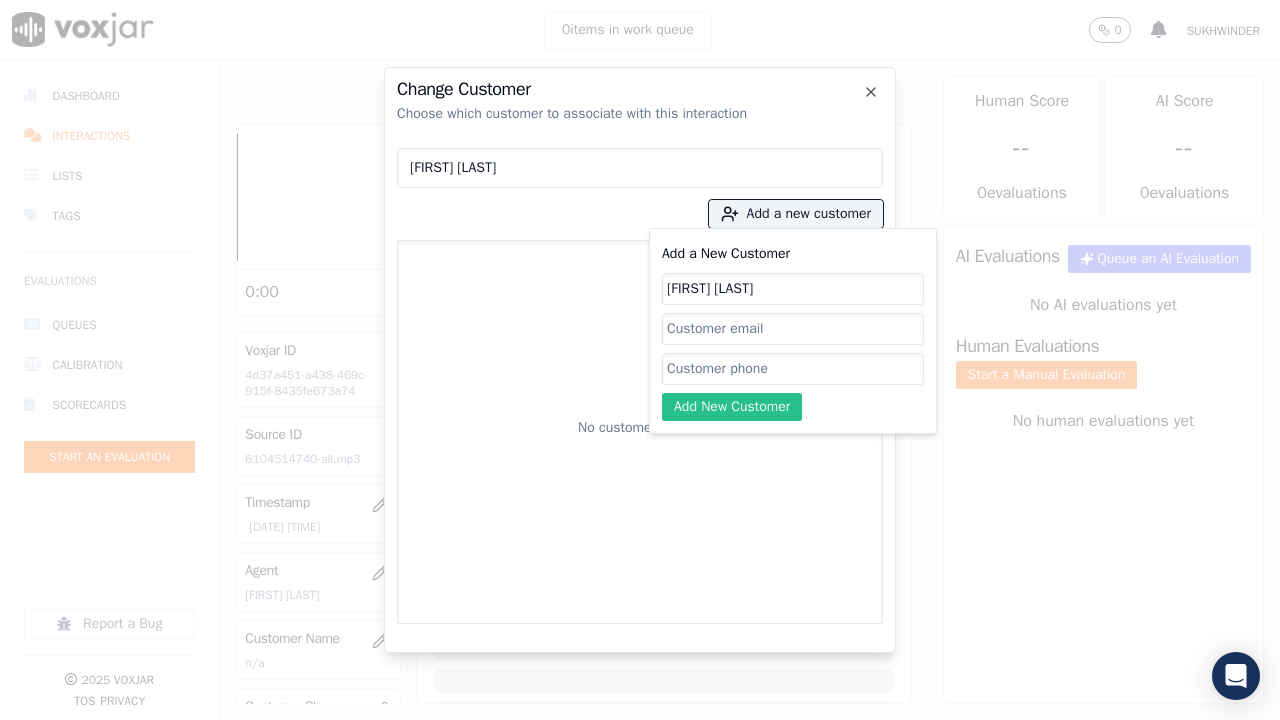 paste on "[PHONE]" 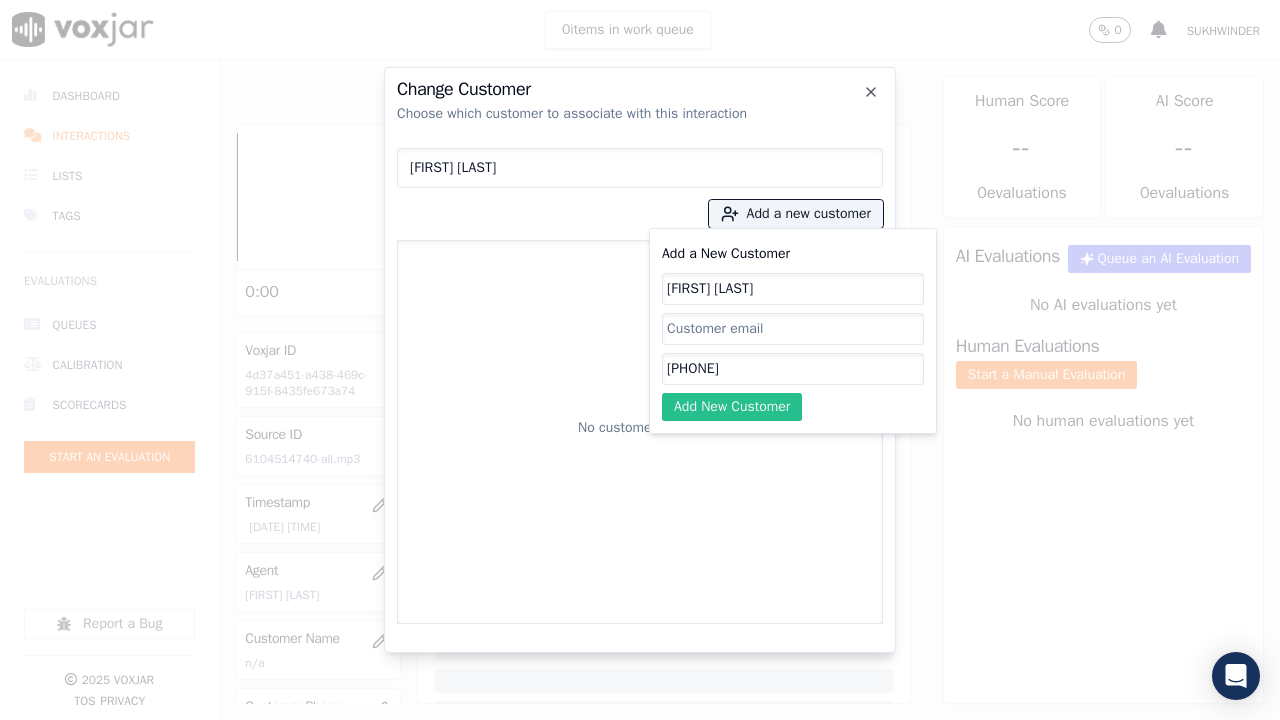 type on "[PHONE]" 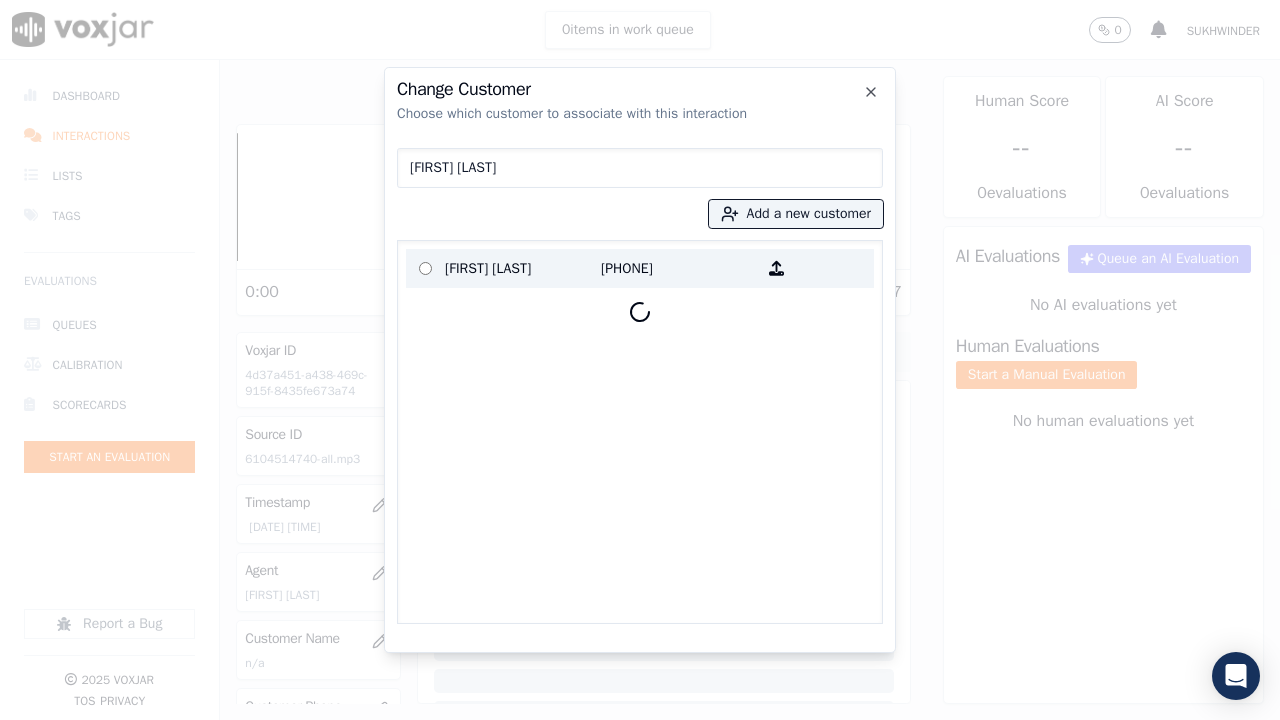 click on "[FIRST] [LAST]" at bounding box center [523, 268] 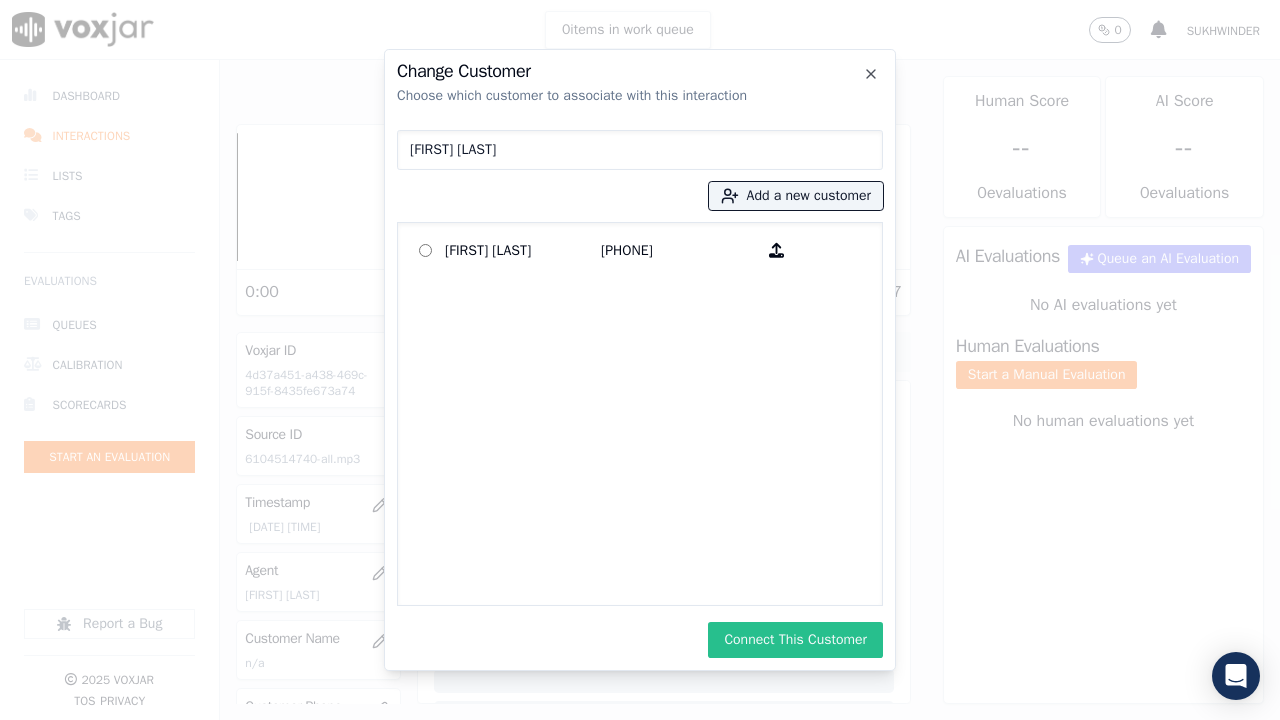 click on "Connect This Customer" at bounding box center [795, 640] 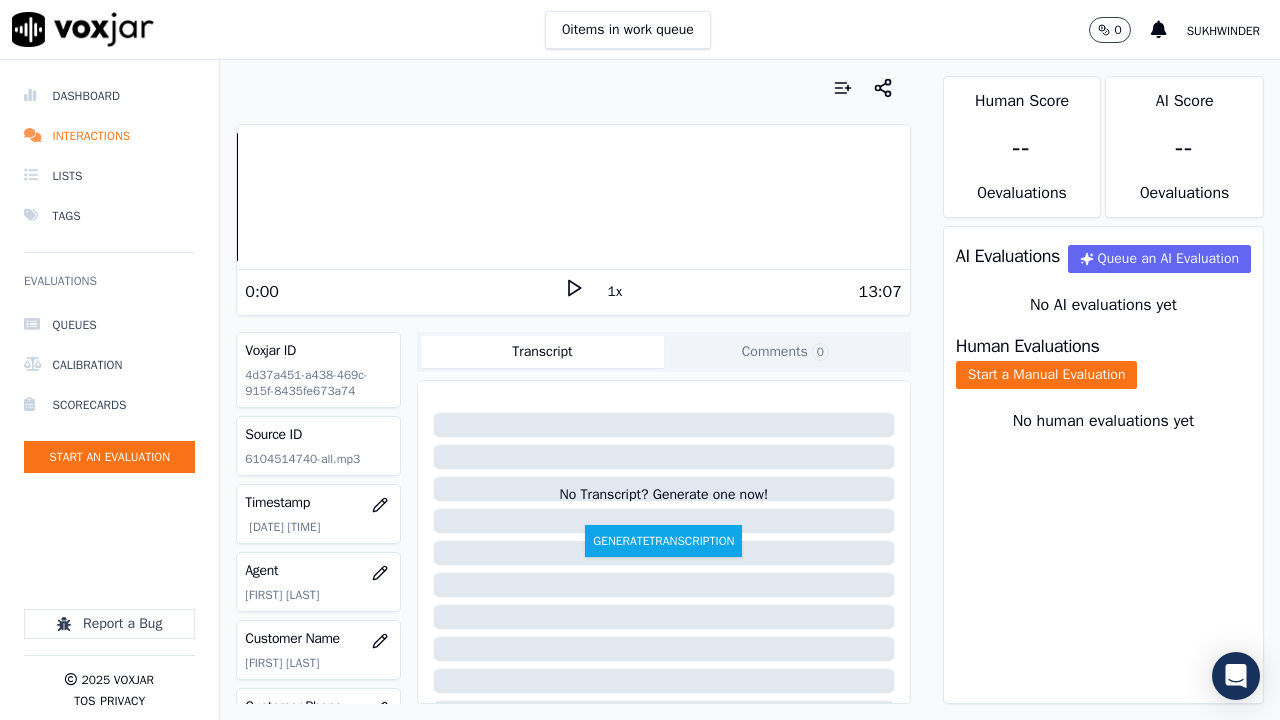 click on "Start a Manual Evaluation" 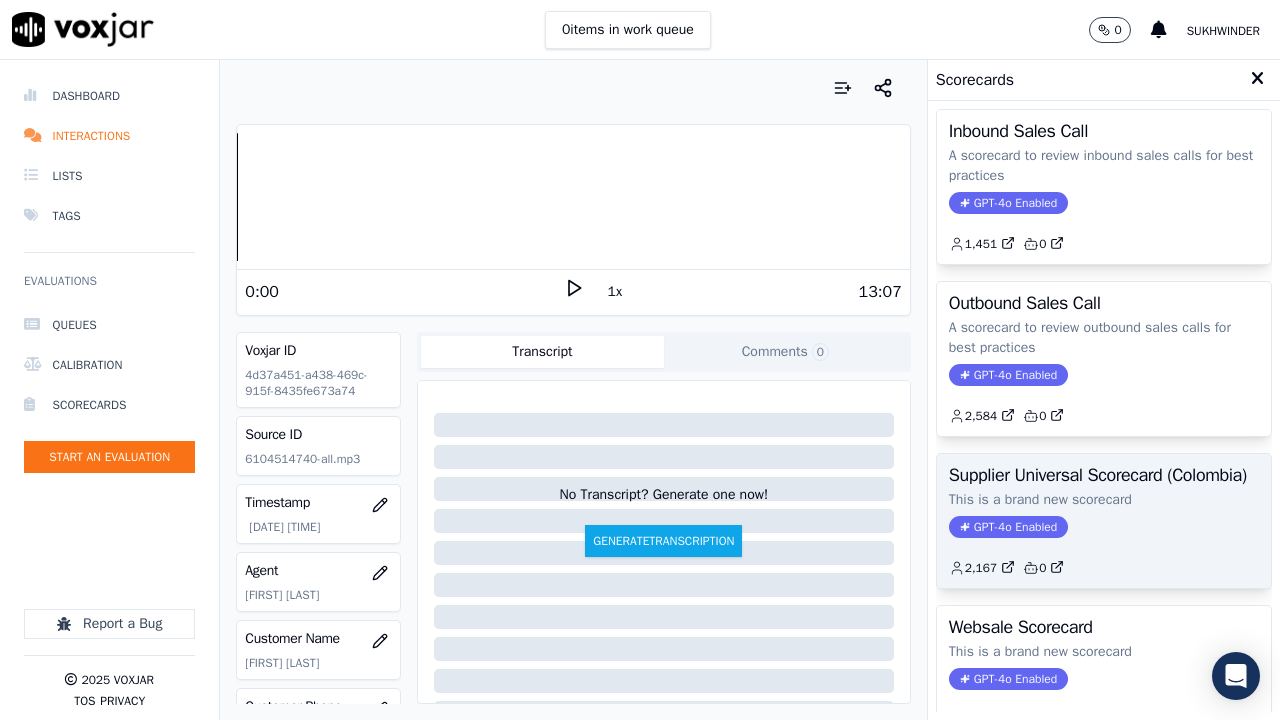 scroll, scrollTop: 200, scrollLeft: 0, axis: vertical 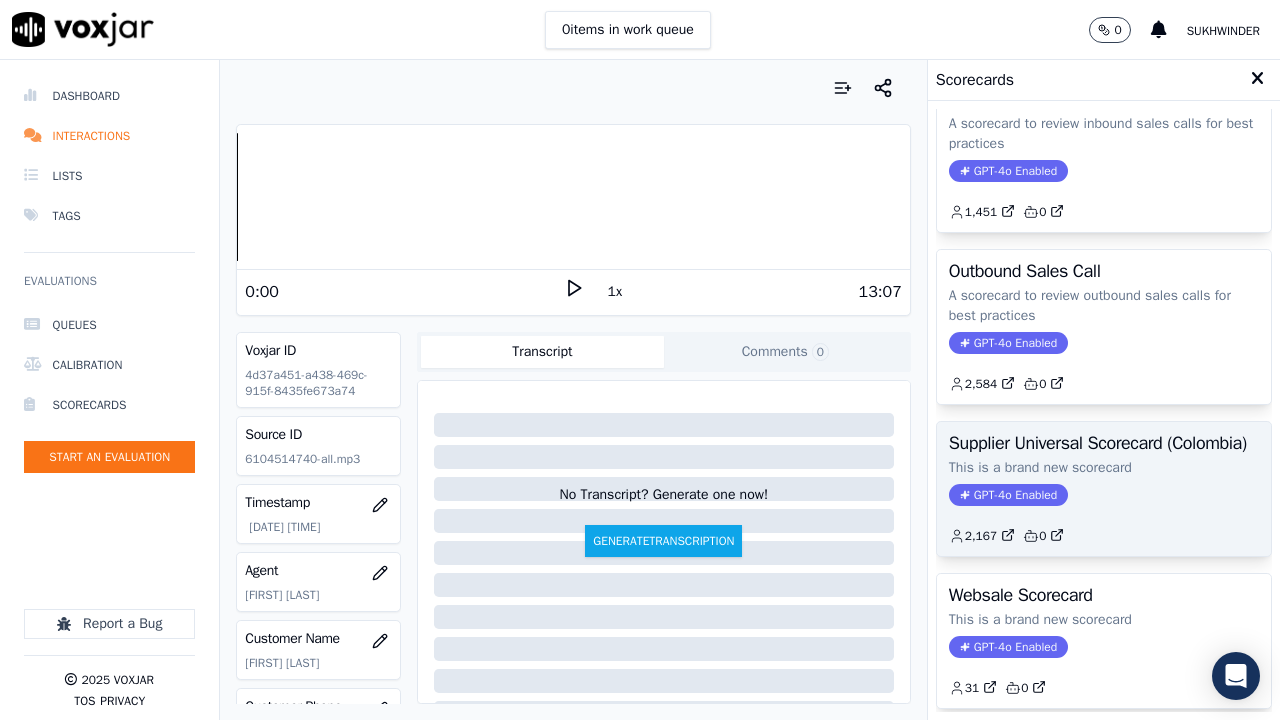 click on "Supplier Universal Scorecard (Colombia)   This is a brand new scorecard     GPT-4o Enabled       2,167         0" at bounding box center [1104, 489] 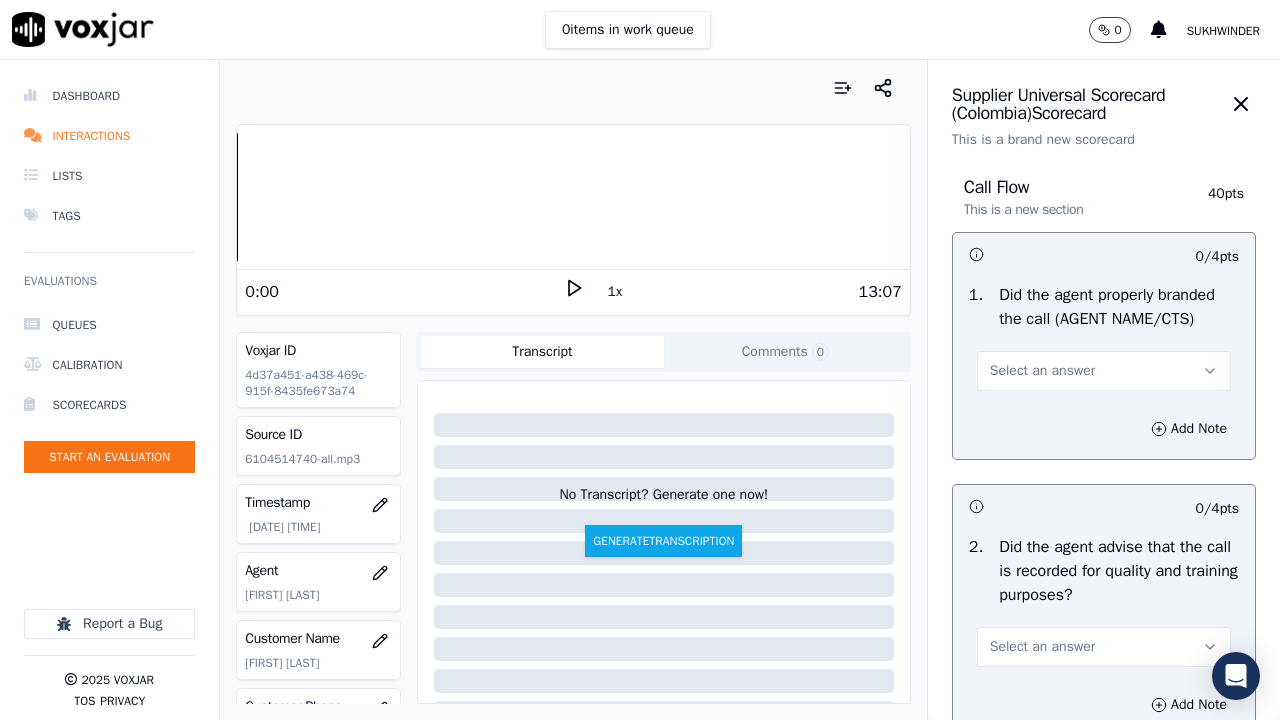click on "Select an answer" at bounding box center [1042, 371] 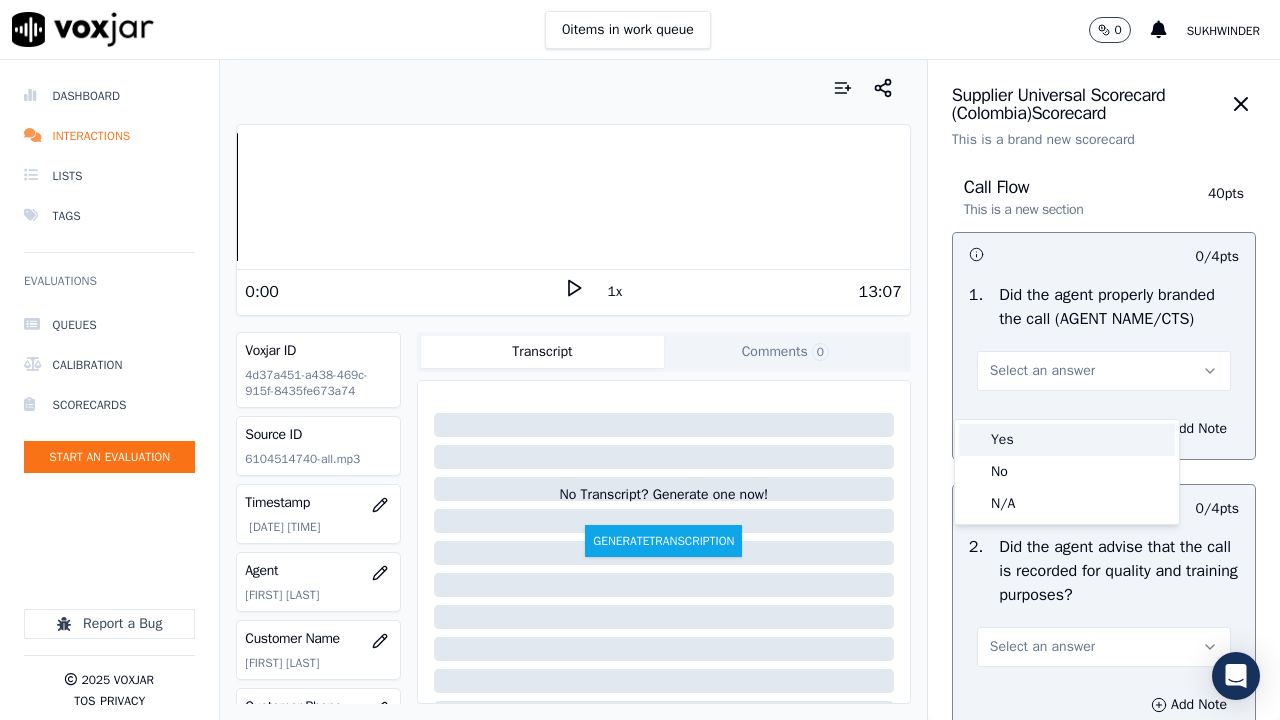 click on "Yes" at bounding box center [1067, 440] 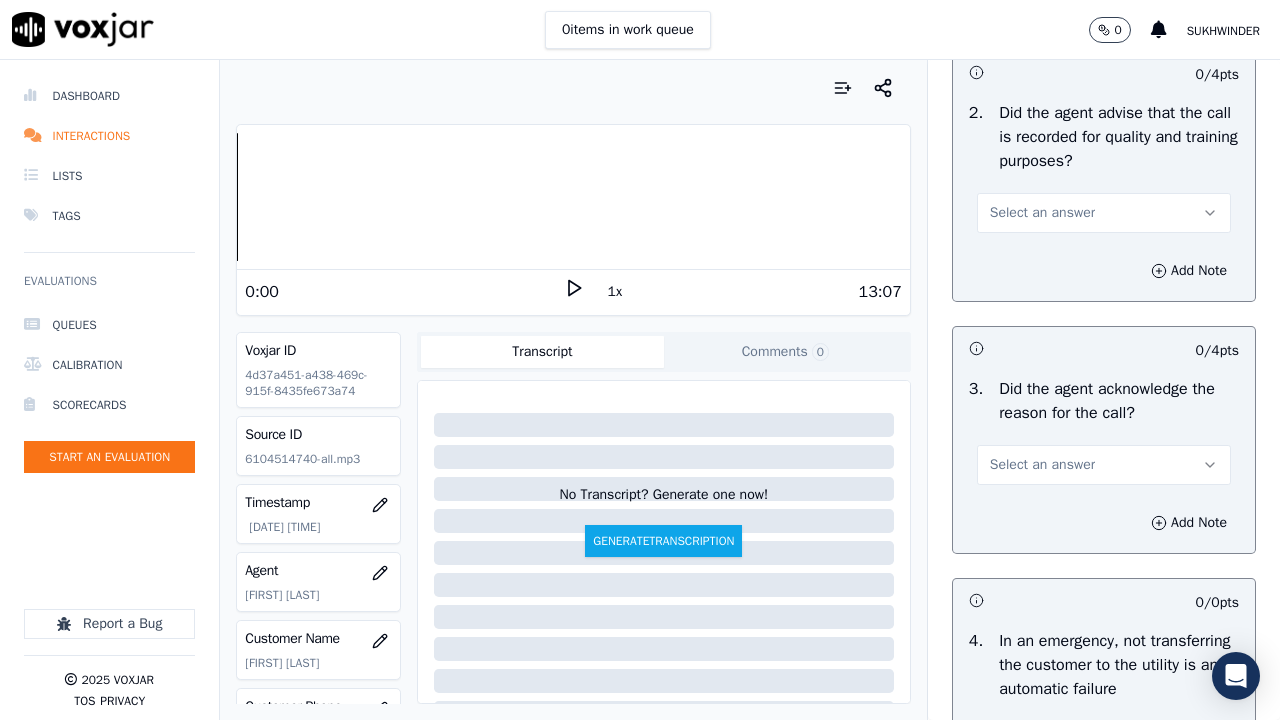 scroll, scrollTop: 500, scrollLeft: 0, axis: vertical 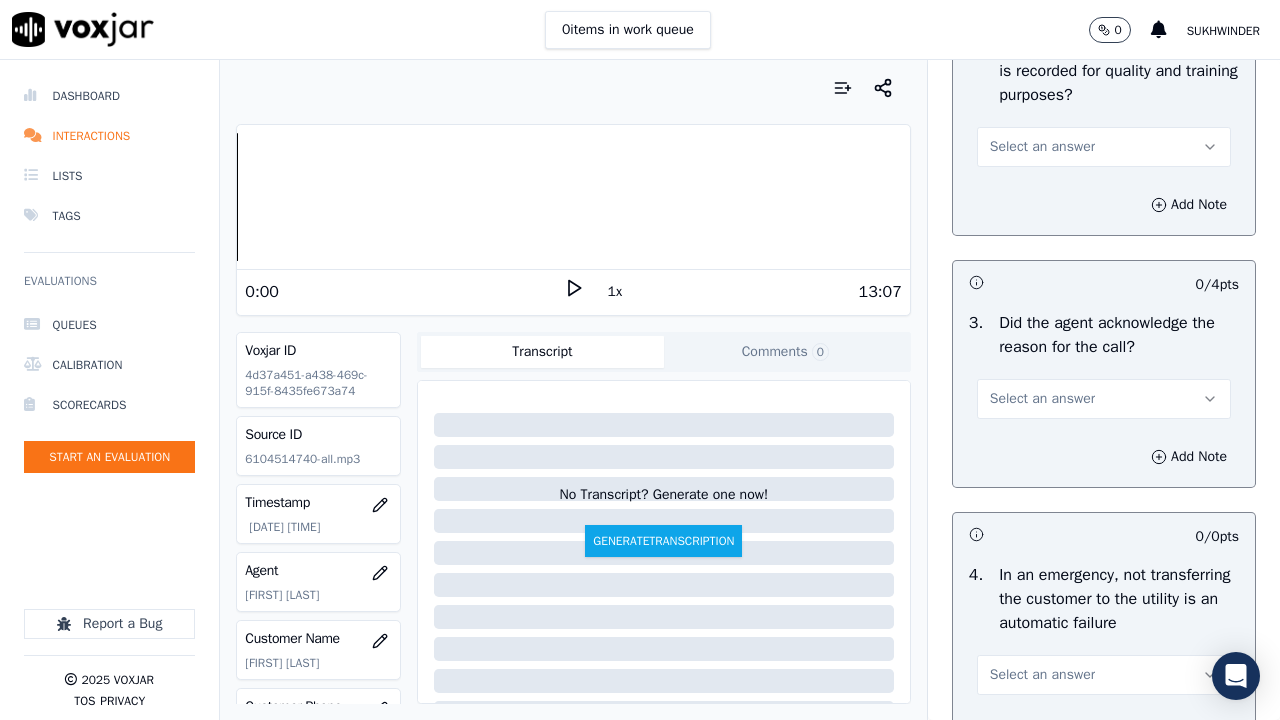 drag, startPoint x: 1038, startPoint y: 165, endPoint x: 1038, endPoint y: 188, distance: 23 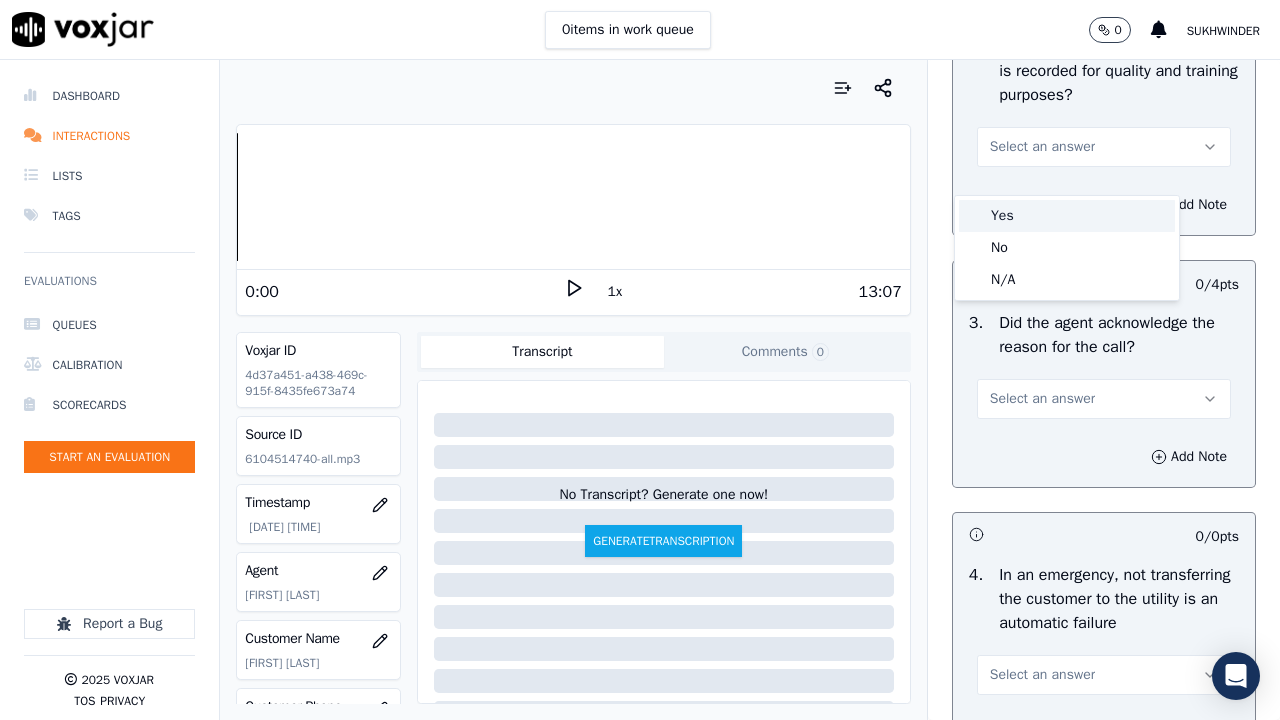 click on "Yes" at bounding box center (1067, 216) 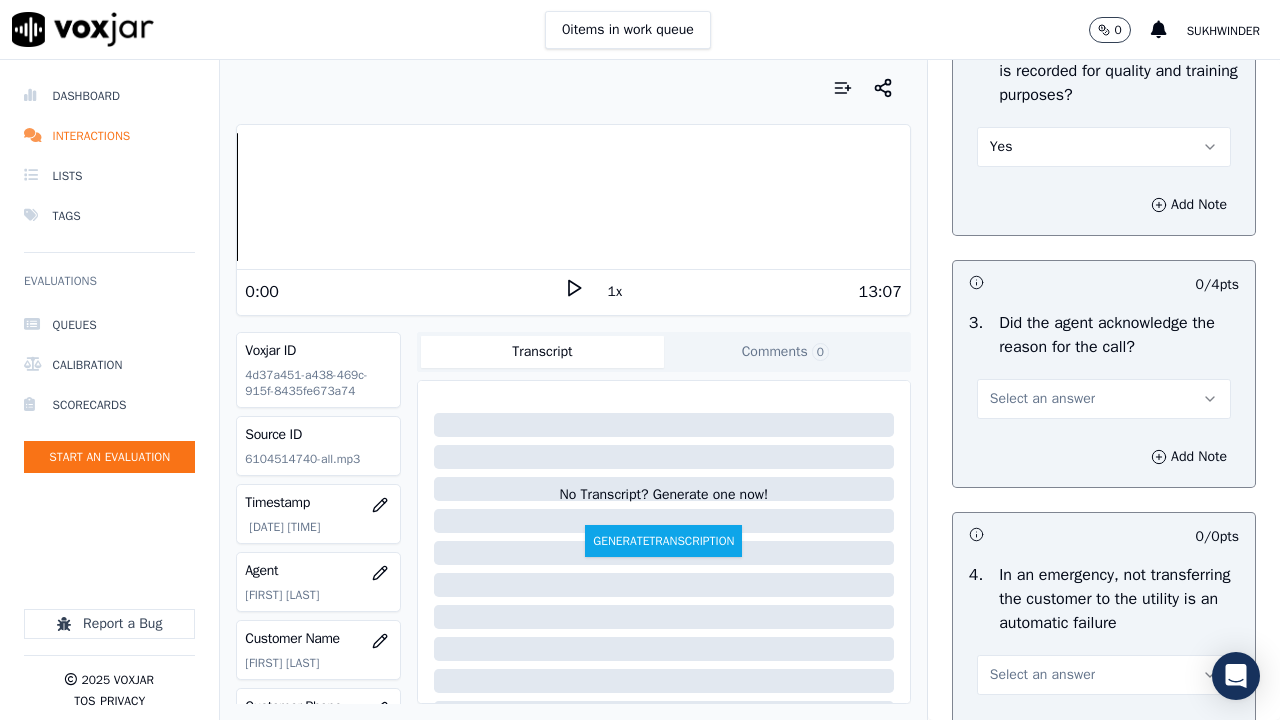 click on "Select an answer" at bounding box center [1042, 399] 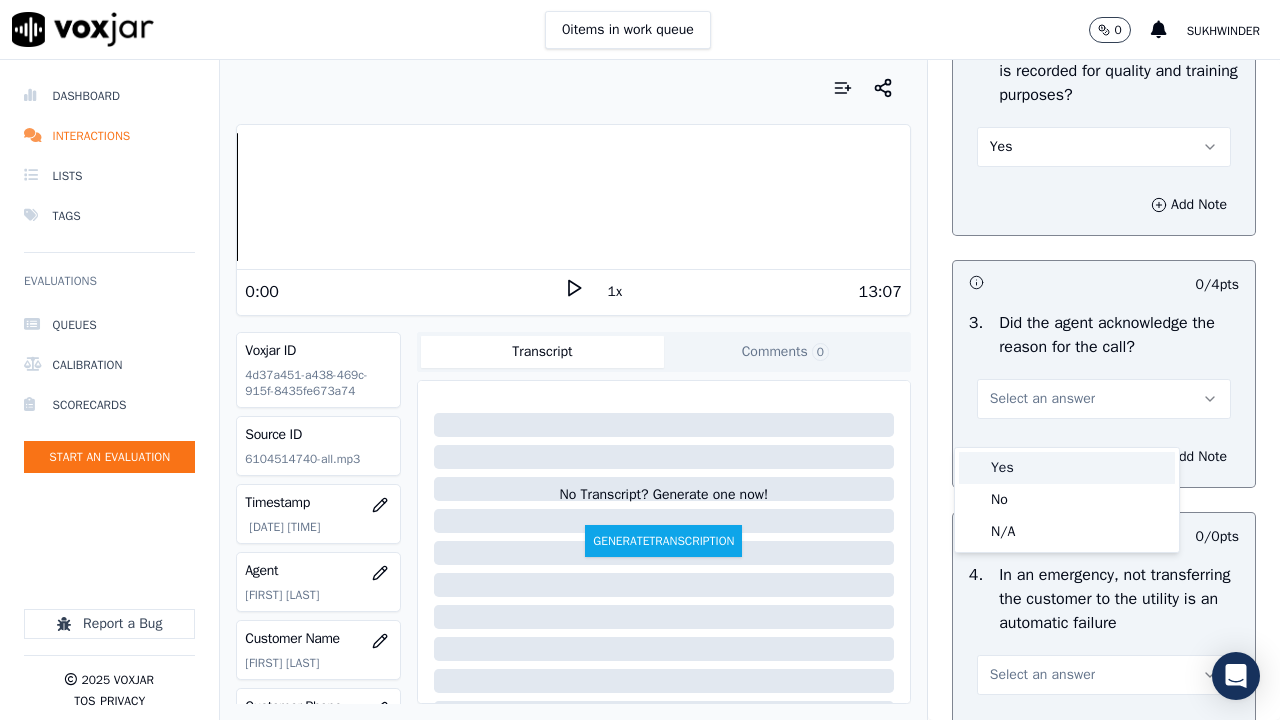 click on "Yes" at bounding box center (1067, 468) 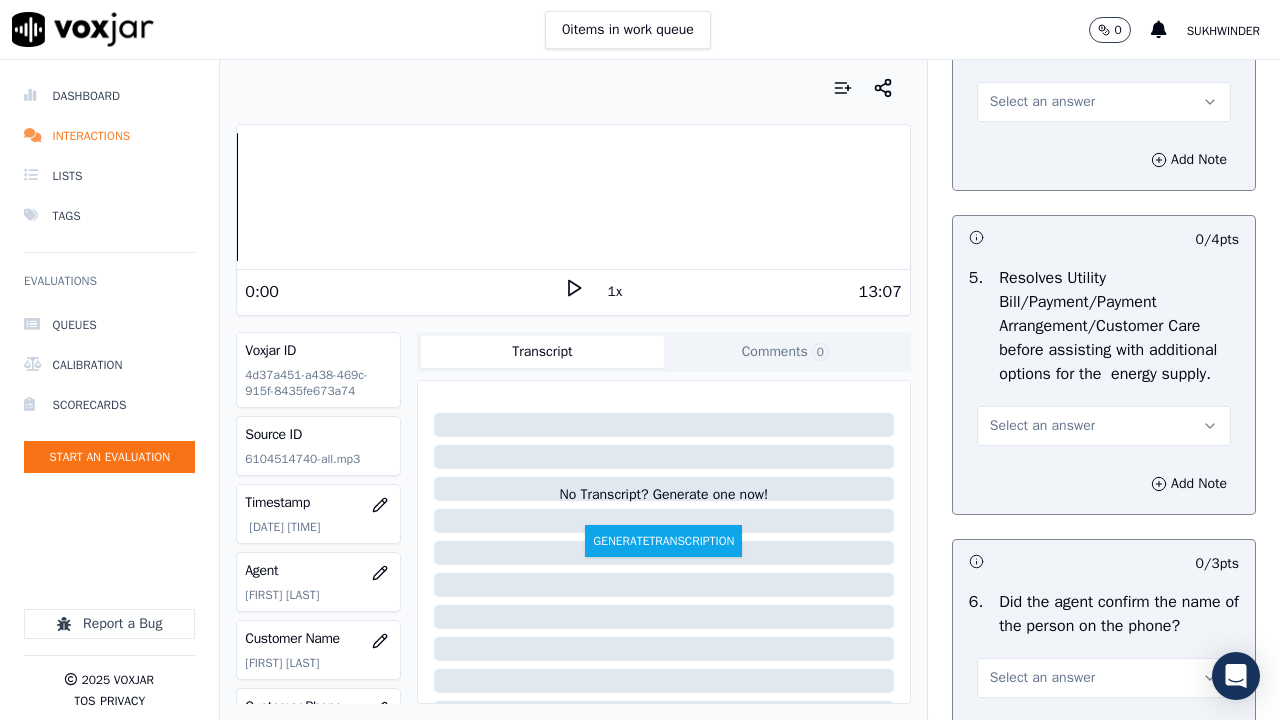 scroll, scrollTop: 1100, scrollLeft: 0, axis: vertical 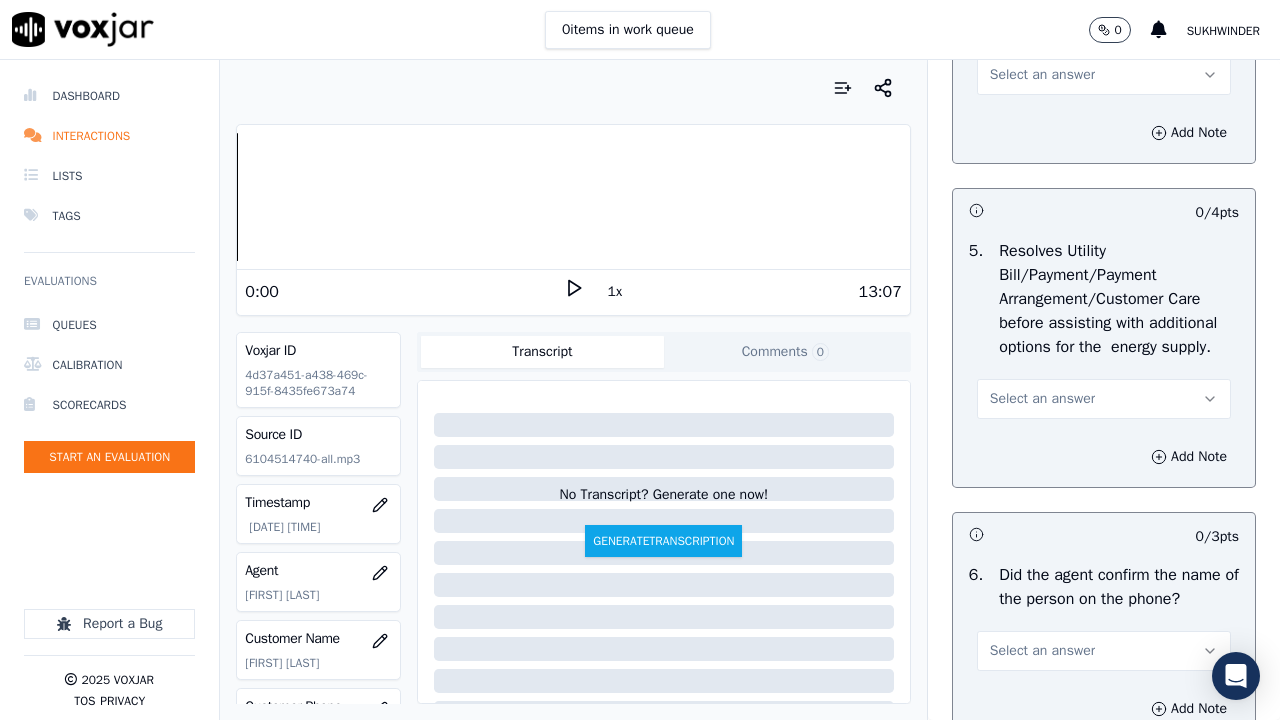 click on "Select an answer" at bounding box center (1042, 75) 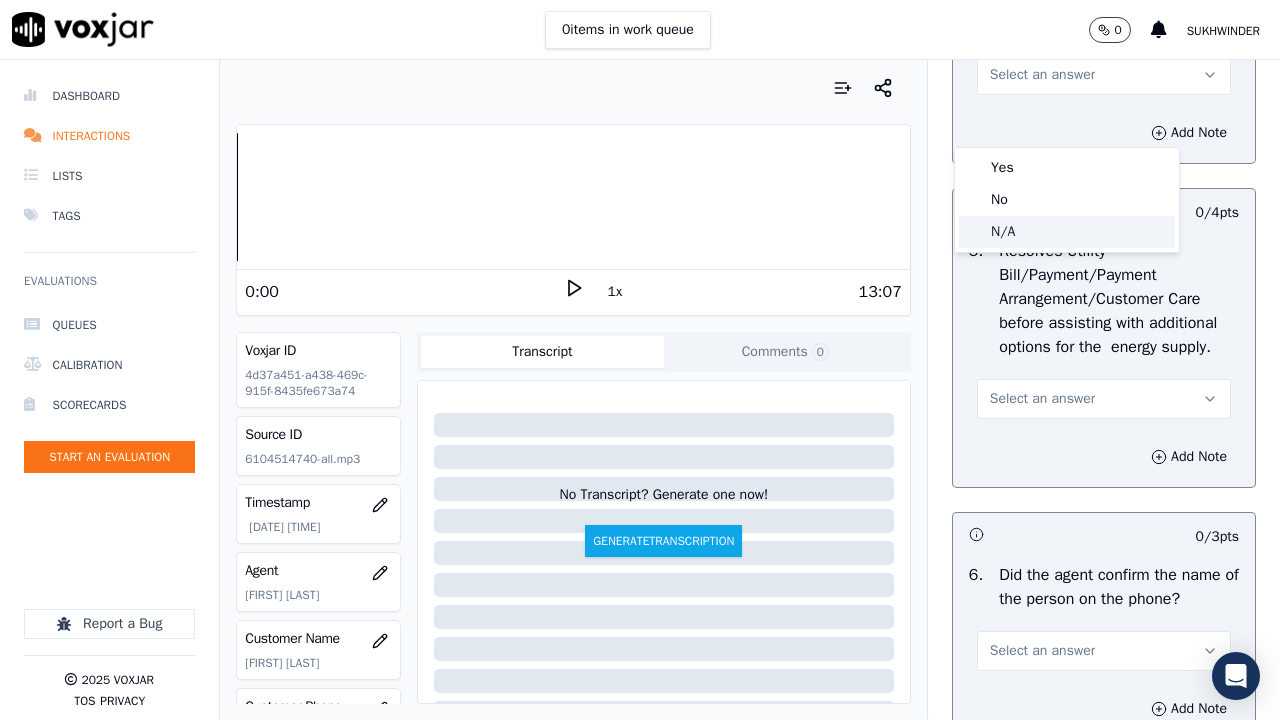 drag, startPoint x: 1027, startPoint y: 225, endPoint x: 1039, endPoint y: 391, distance: 166.43317 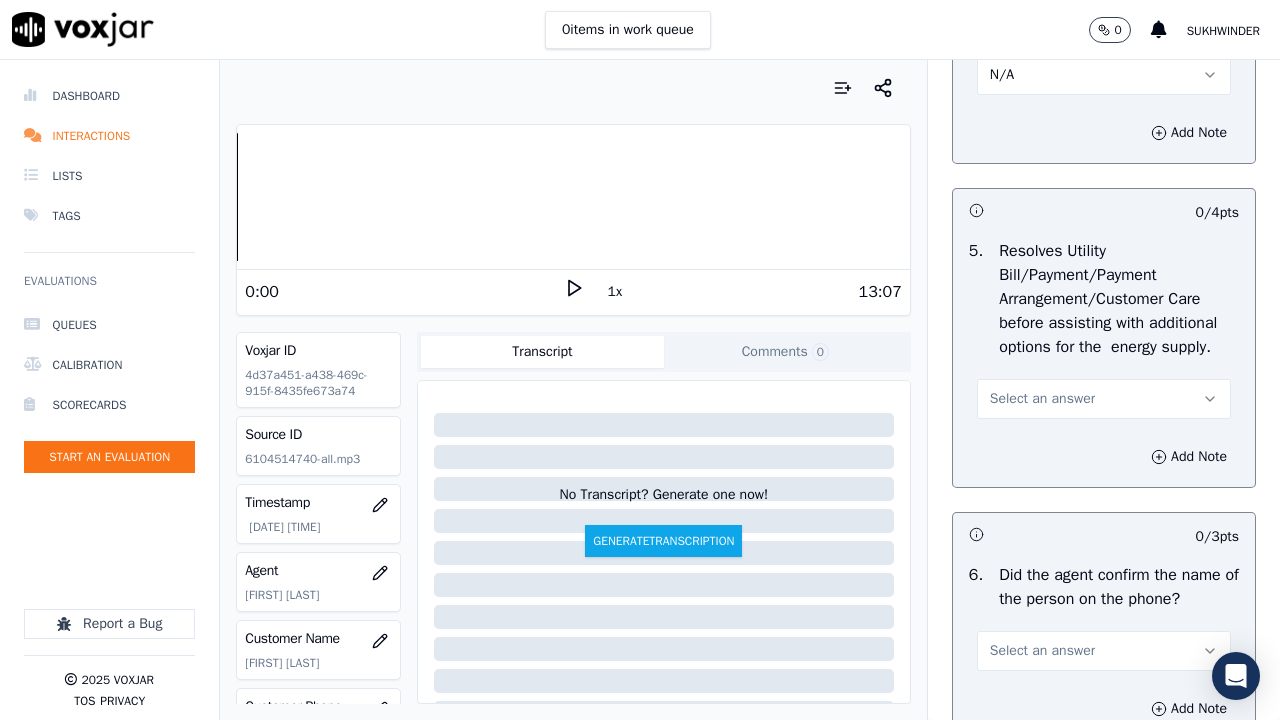 click on "Select an answer" at bounding box center [1104, 399] 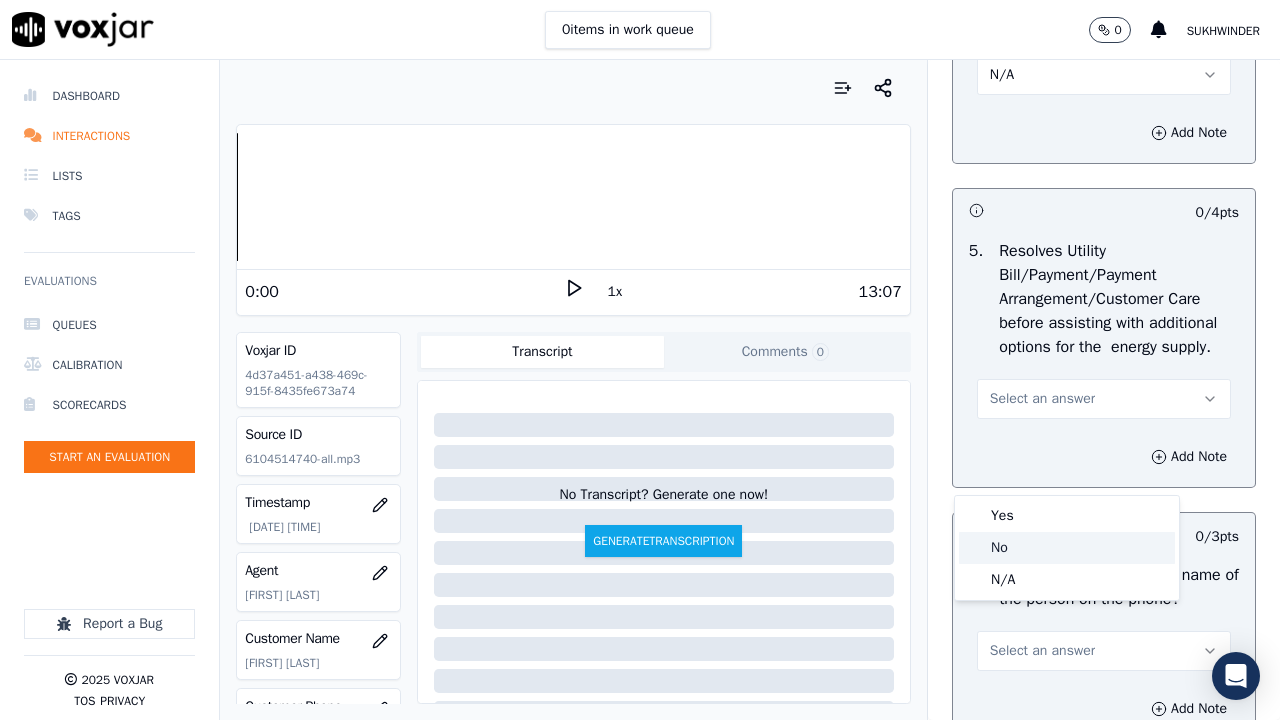 click on "N/A" 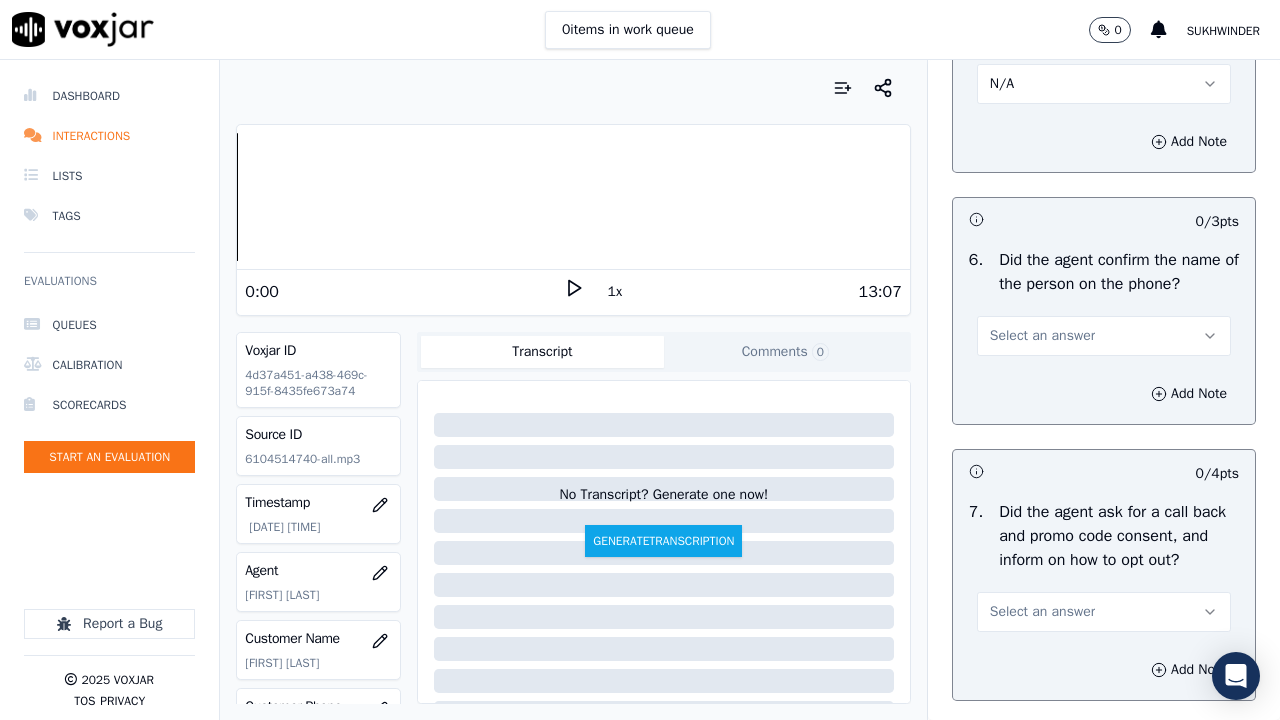 scroll, scrollTop: 1700, scrollLeft: 0, axis: vertical 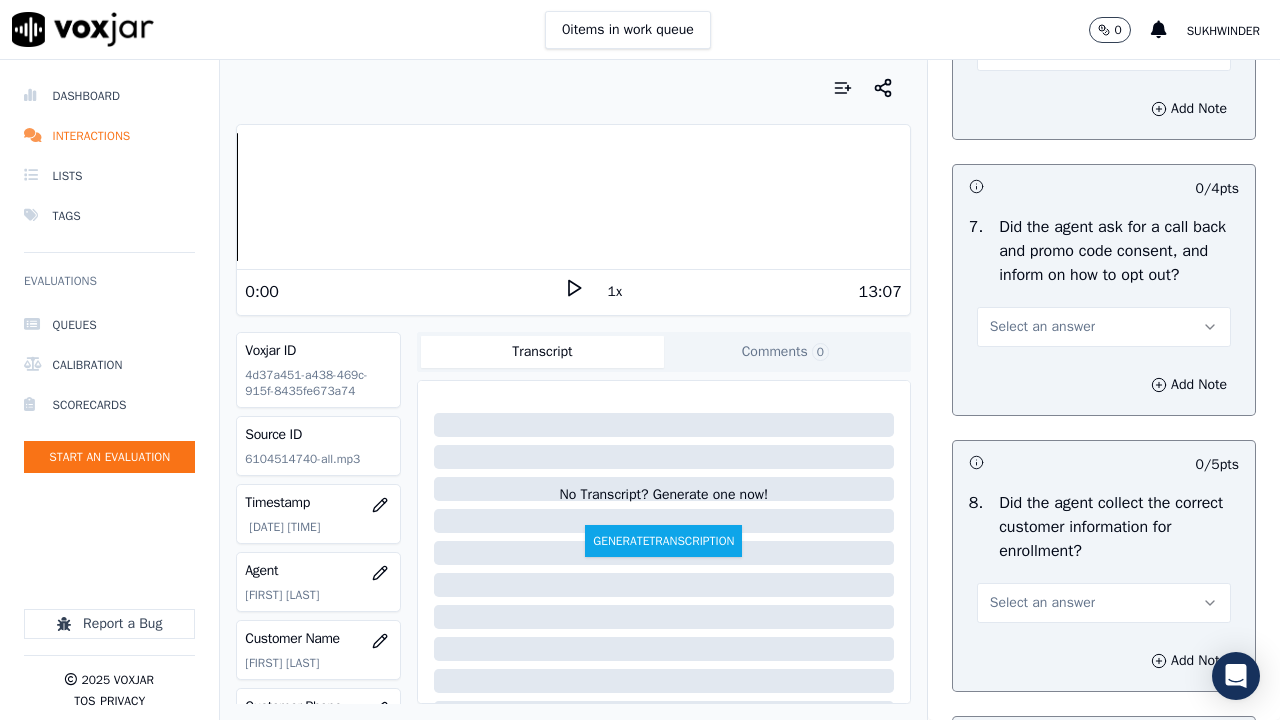 click on "Select an answer" at bounding box center (1042, 51) 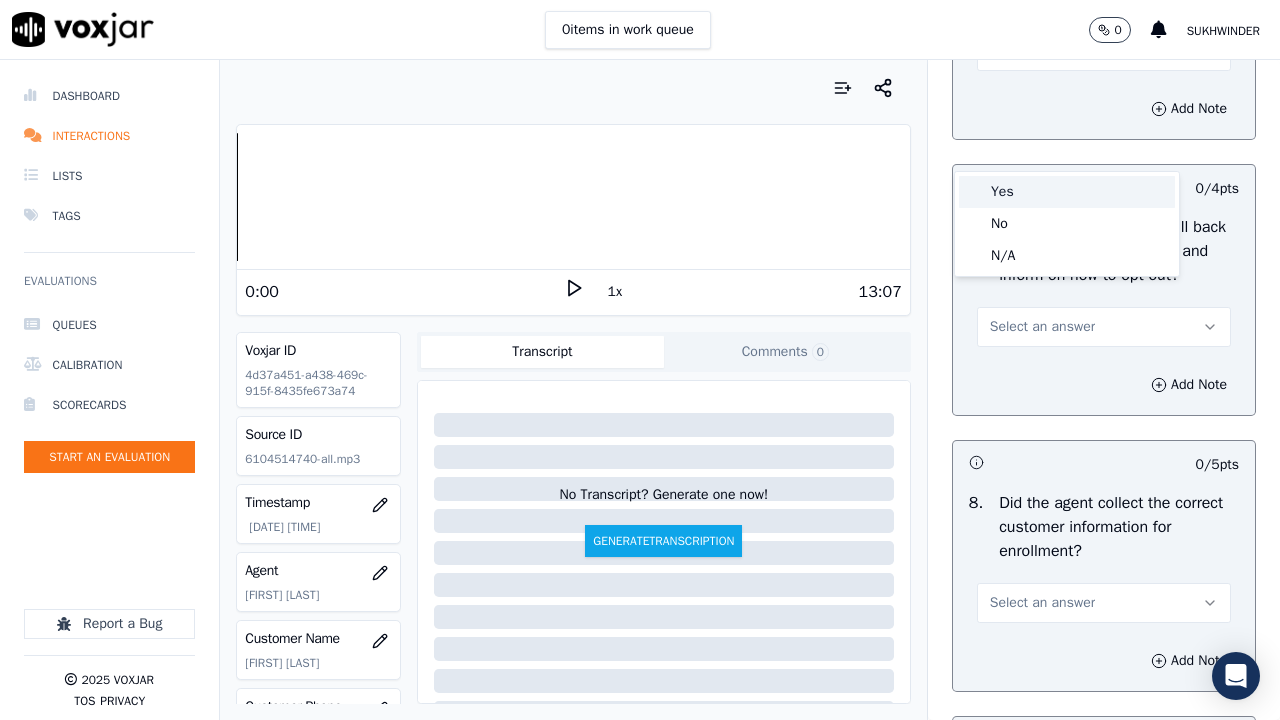 drag, startPoint x: 1027, startPoint y: 193, endPoint x: 1052, endPoint y: 284, distance: 94.371605 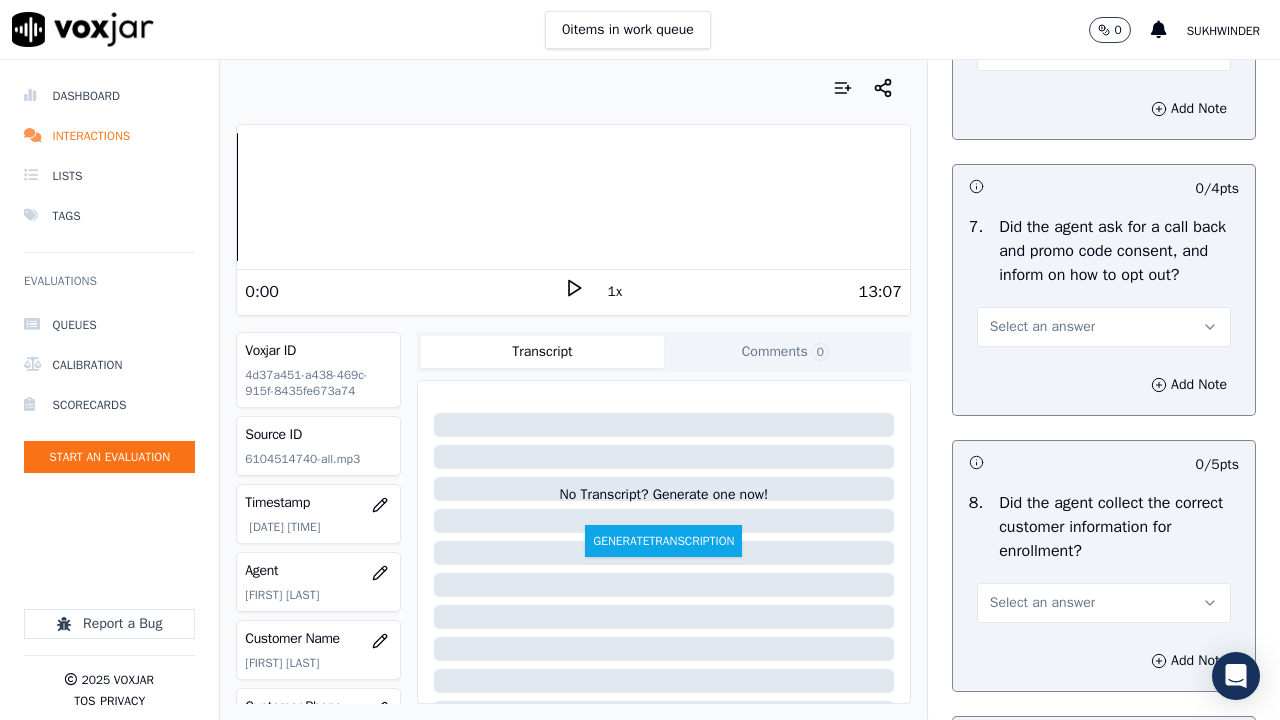 click on "Select an answer" at bounding box center (1042, 327) 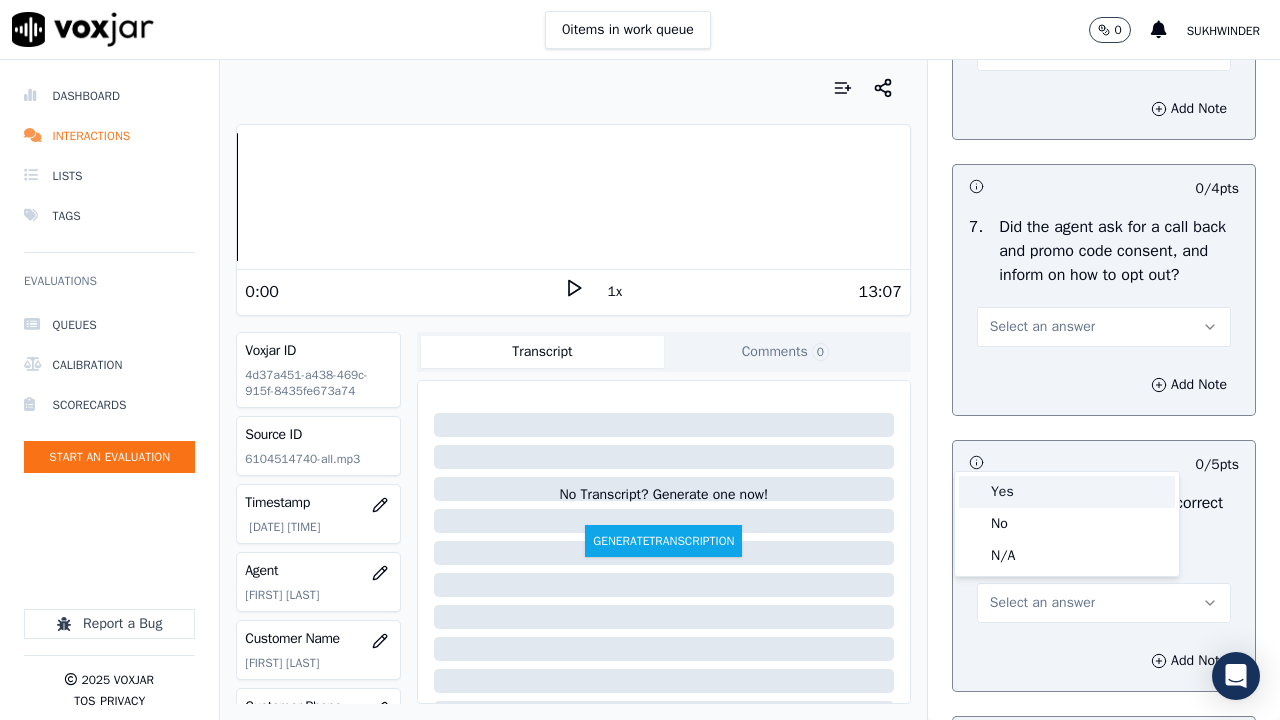 click on "Yes" at bounding box center (1067, 492) 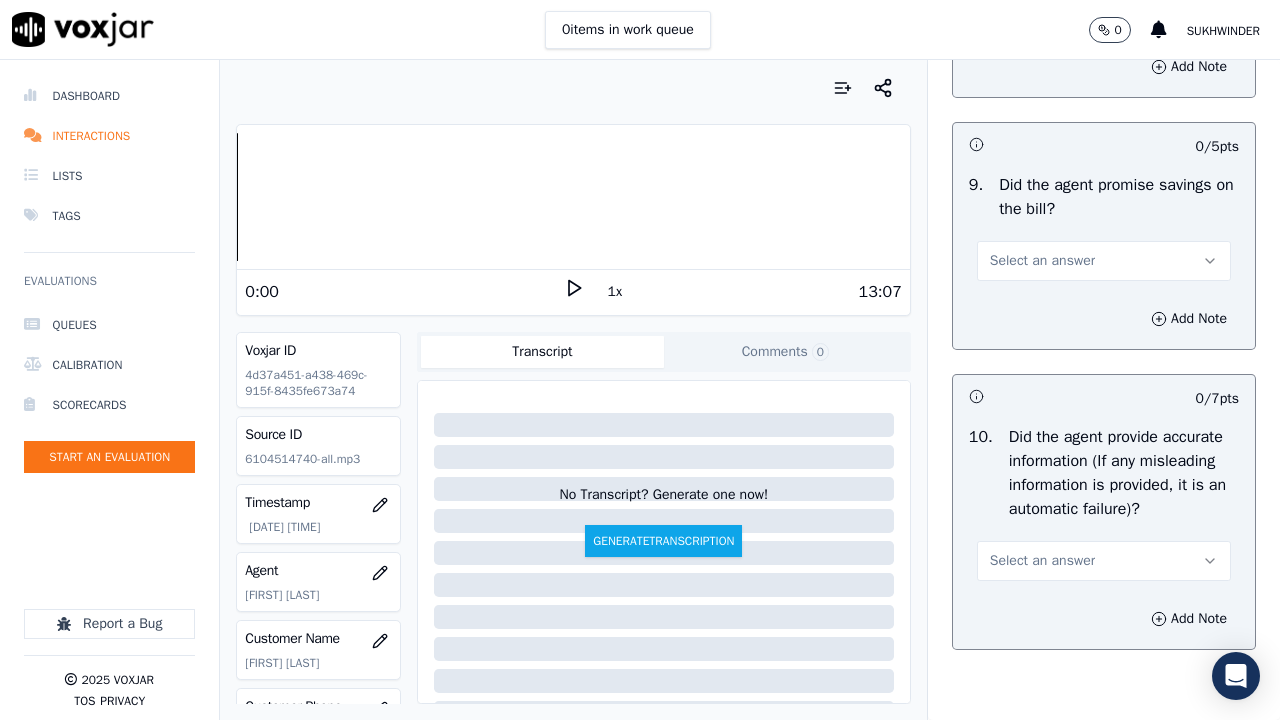 scroll, scrollTop: 2300, scrollLeft: 0, axis: vertical 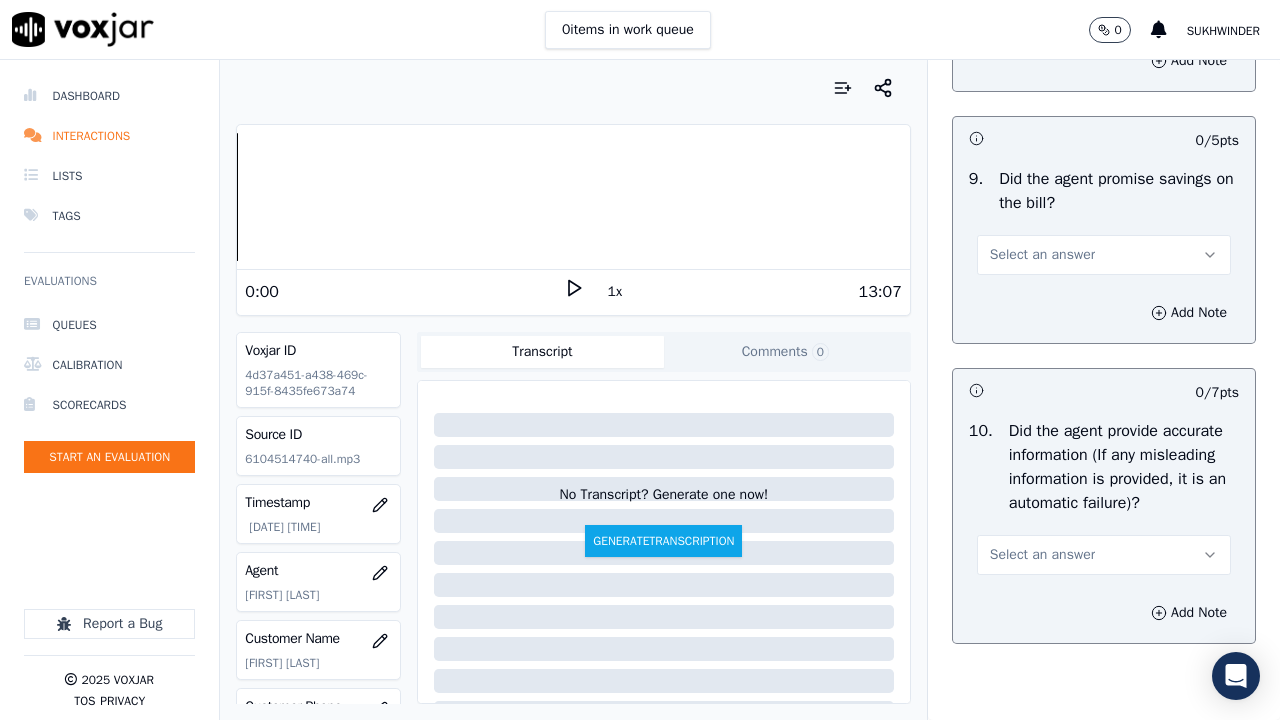 click on "Select an answer" at bounding box center (1042, 3) 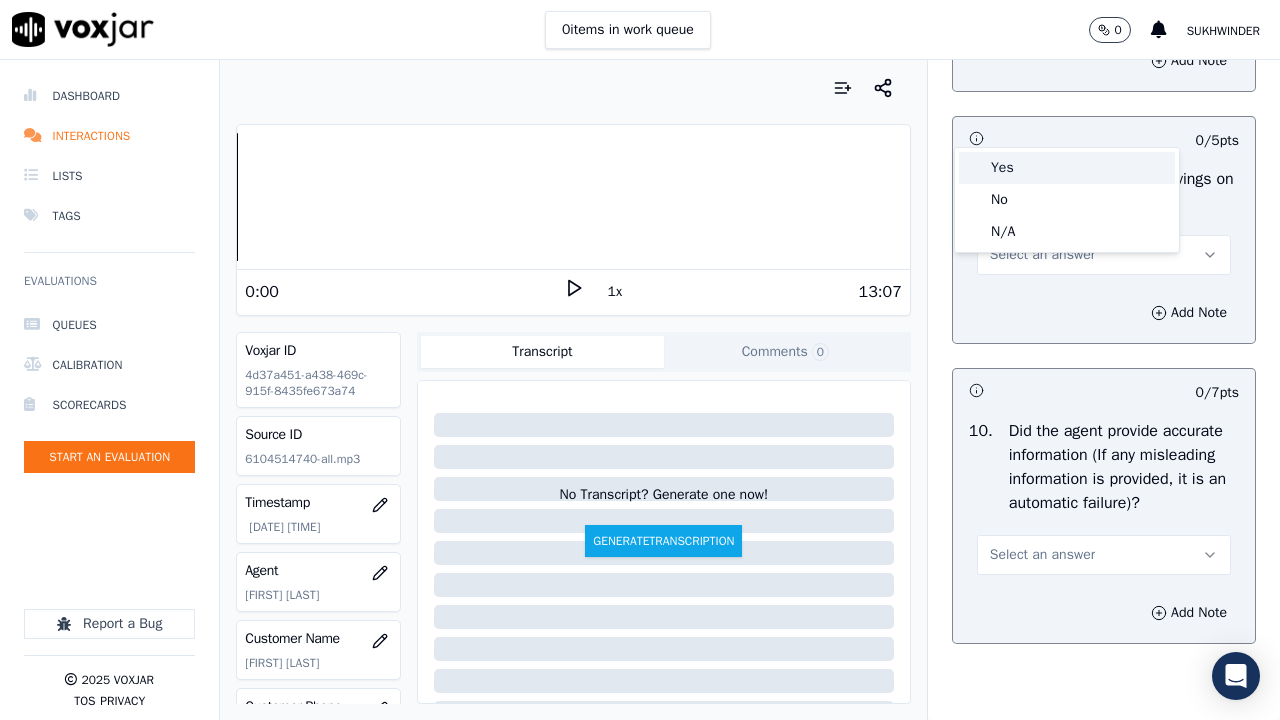 click on "Yes" at bounding box center (1067, 168) 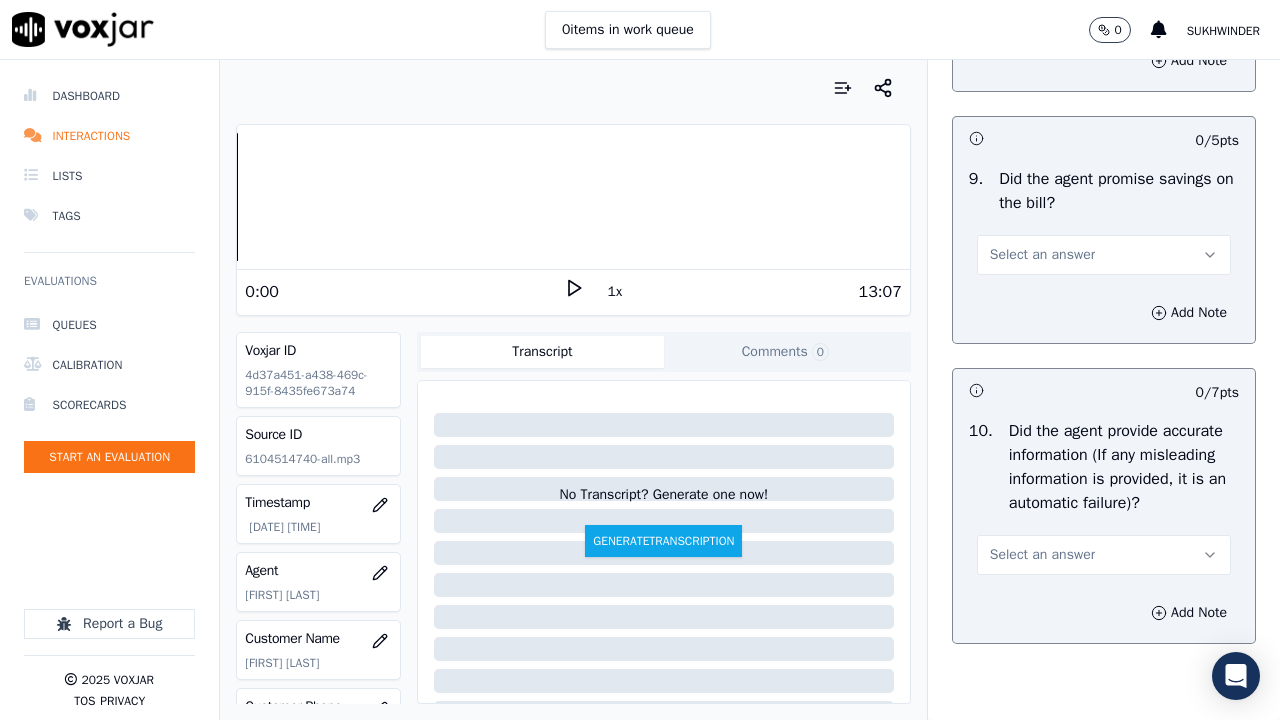 click on "Select an answer" at bounding box center (1042, 255) 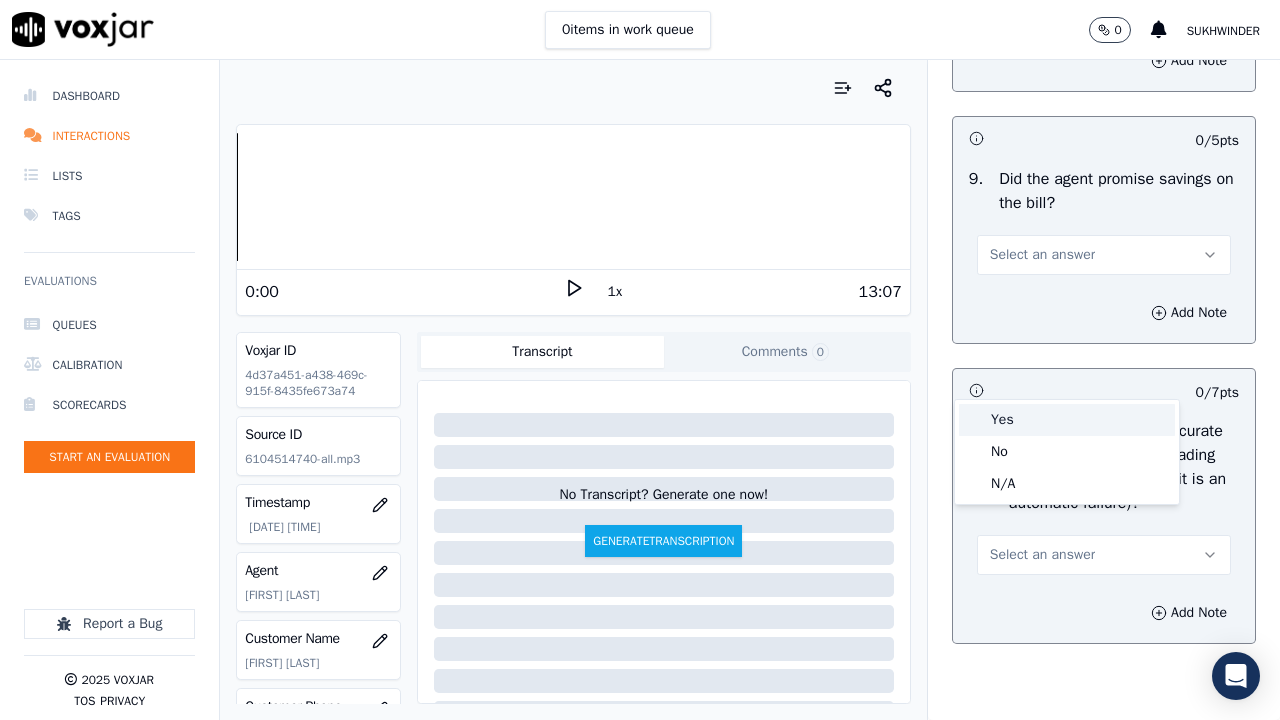 click on "Yes" at bounding box center [1067, 420] 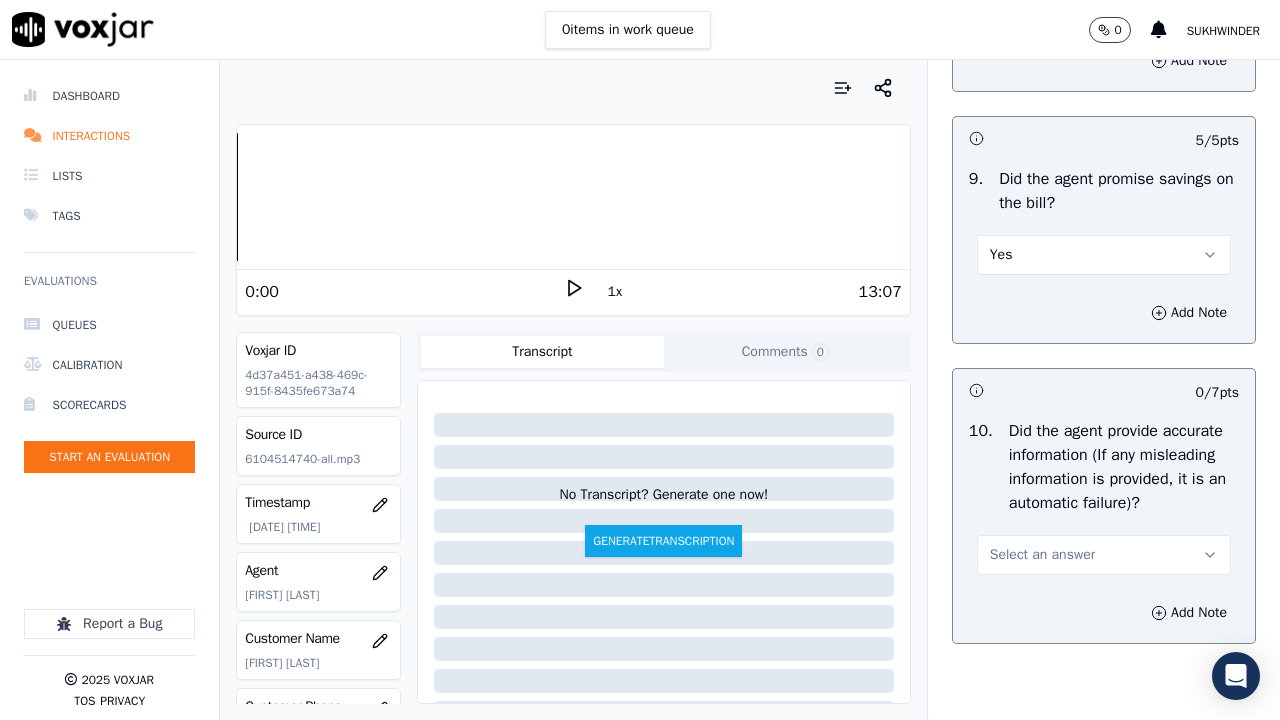 scroll, scrollTop: 2700, scrollLeft: 0, axis: vertical 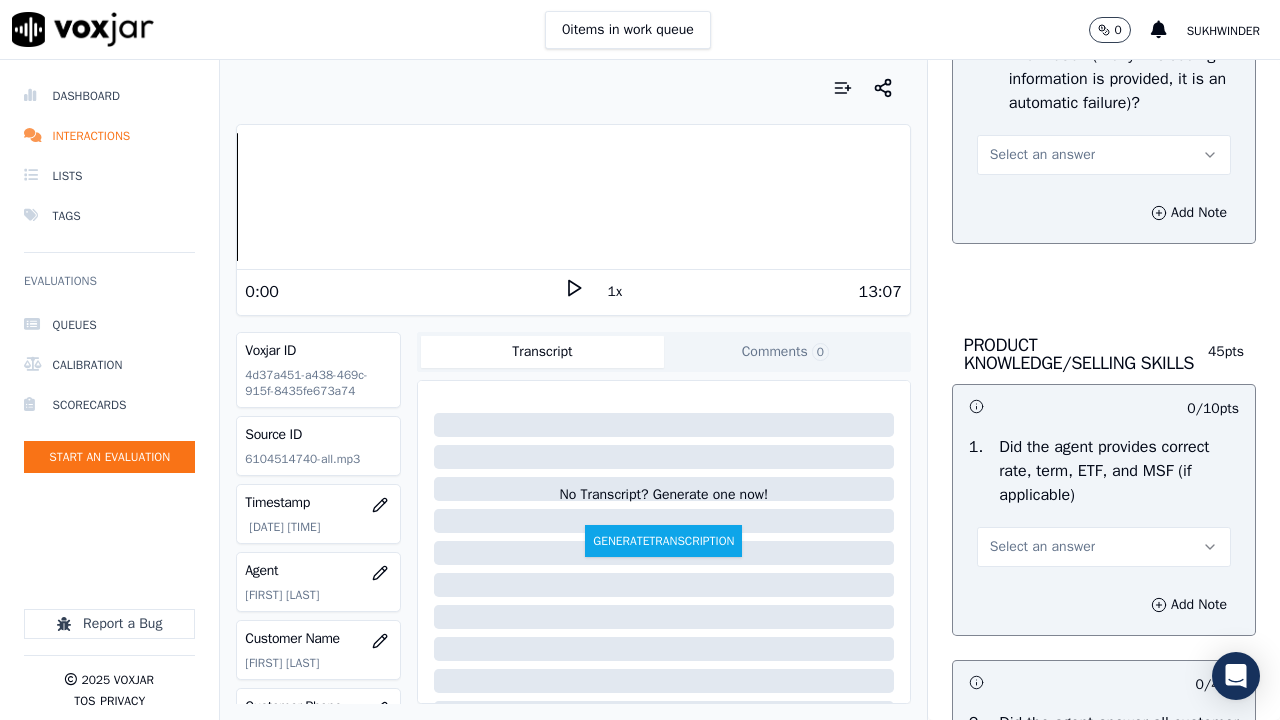 click on "Select an answer" at bounding box center (1042, 155) 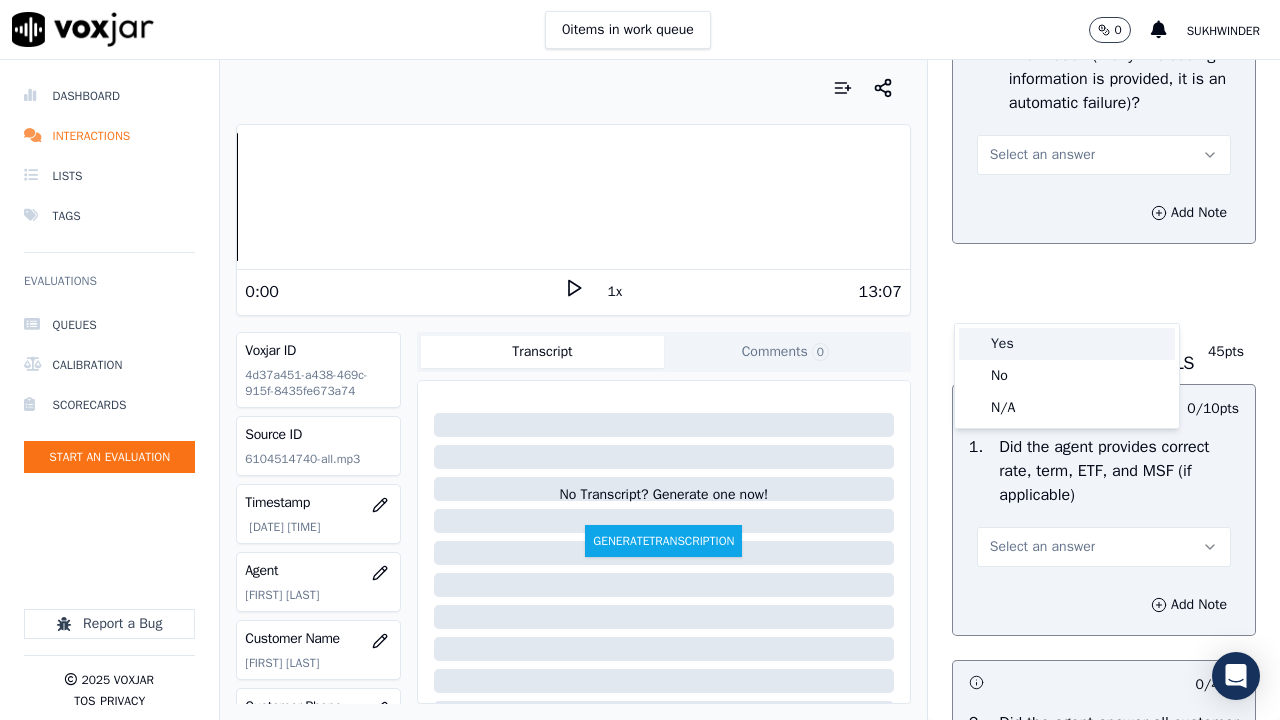 click on "Yes" at bounding box center (1067, 344) 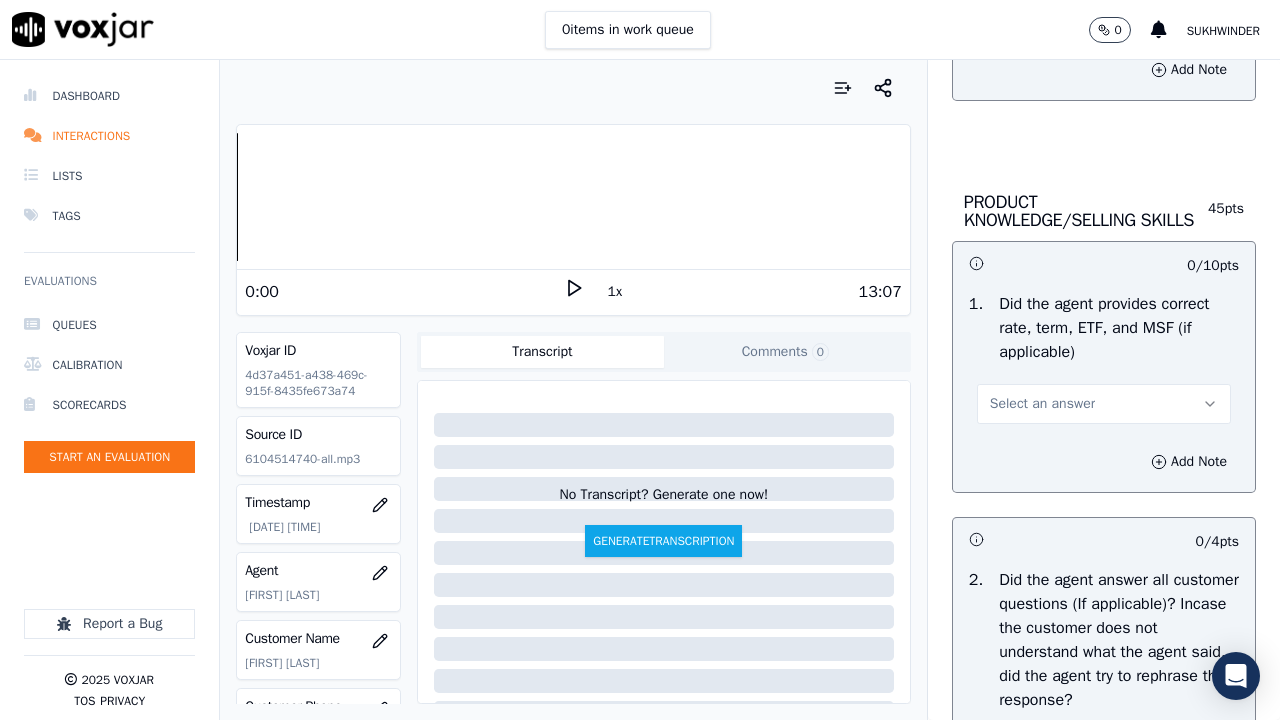 scroll, scrollTop: 3200, scrollLeft: 0, axis: vertical 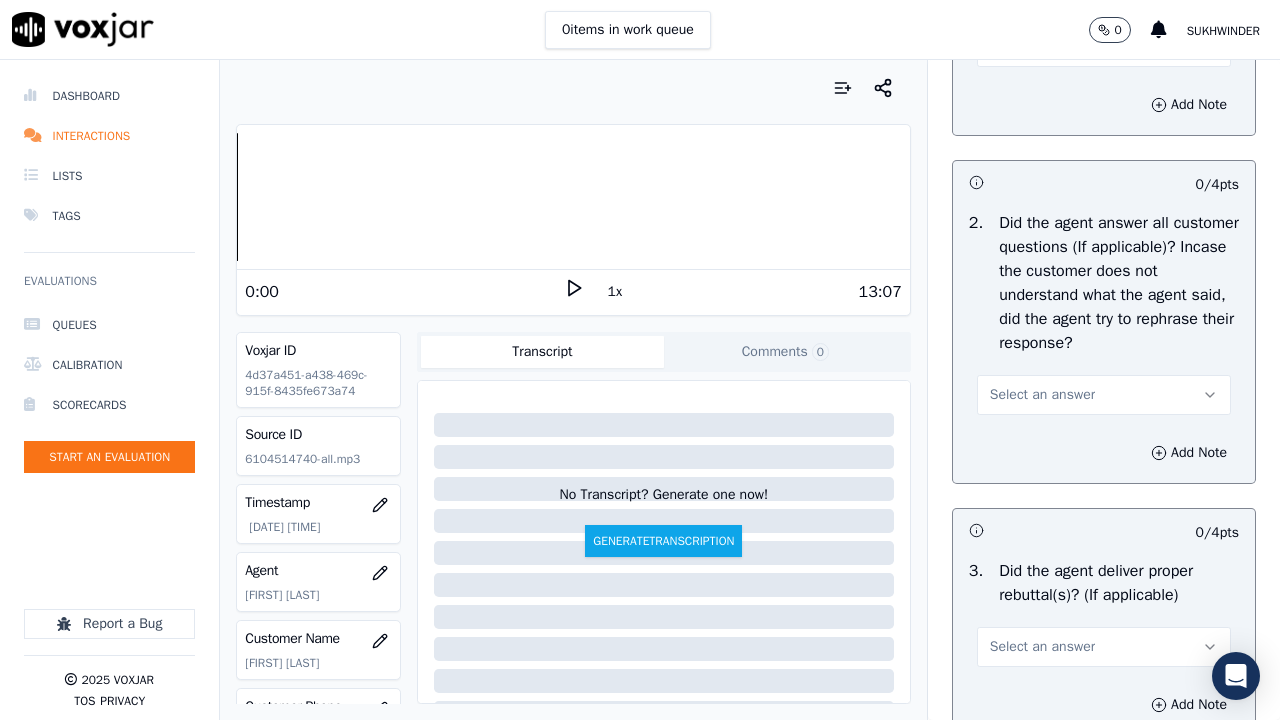 click on "Select an answer" at bounding box center (1104, 47) 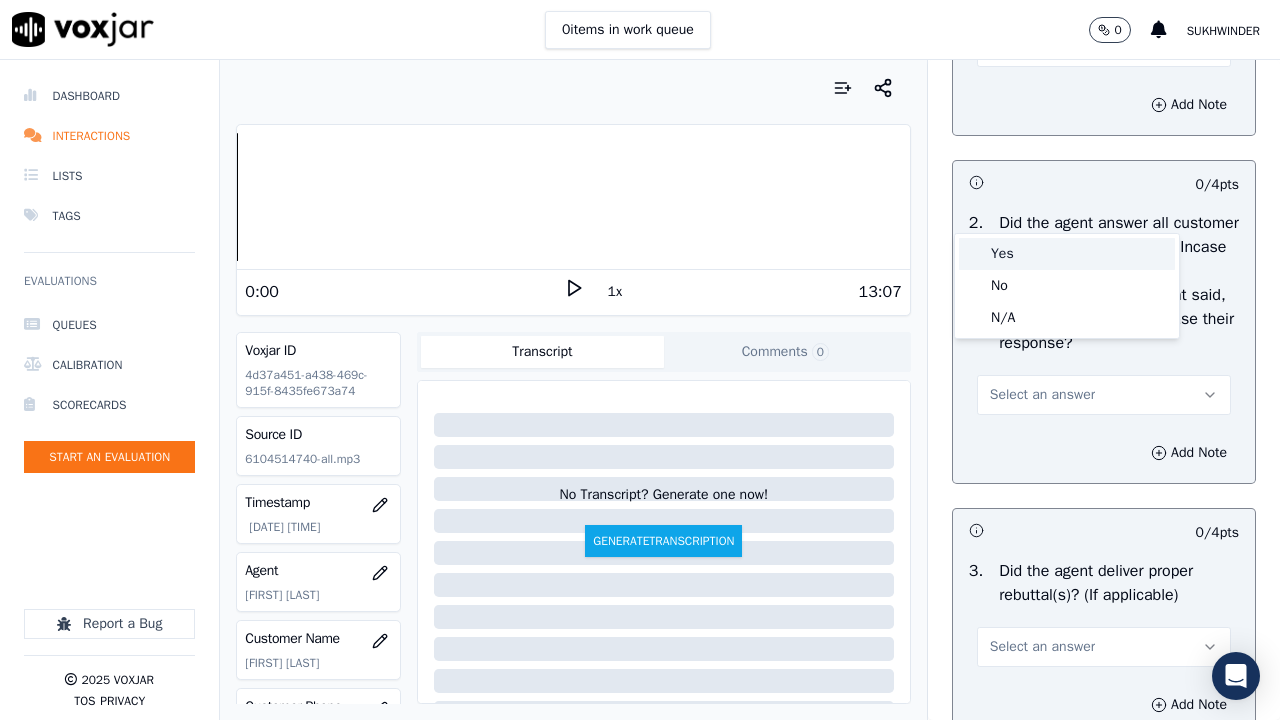 click on "Yes" at bounding box center [1067, 254] 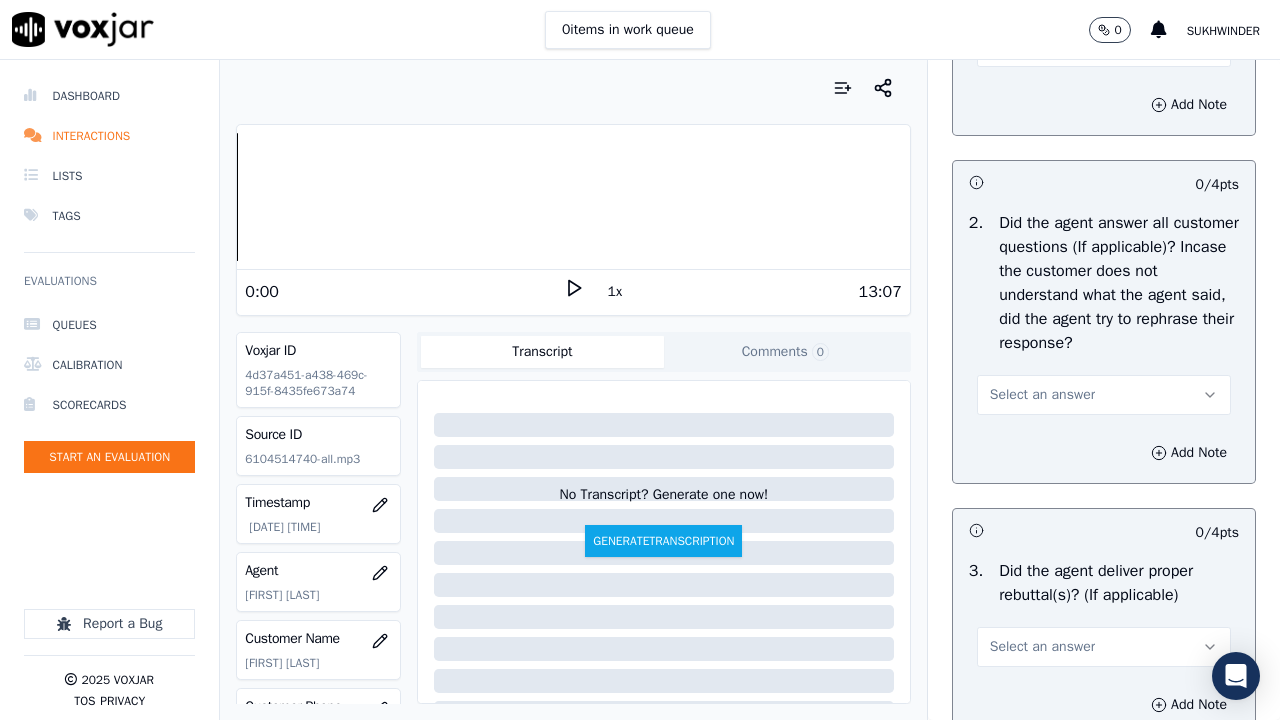 click on "Select an answer" at bounding box center [1042, 395] 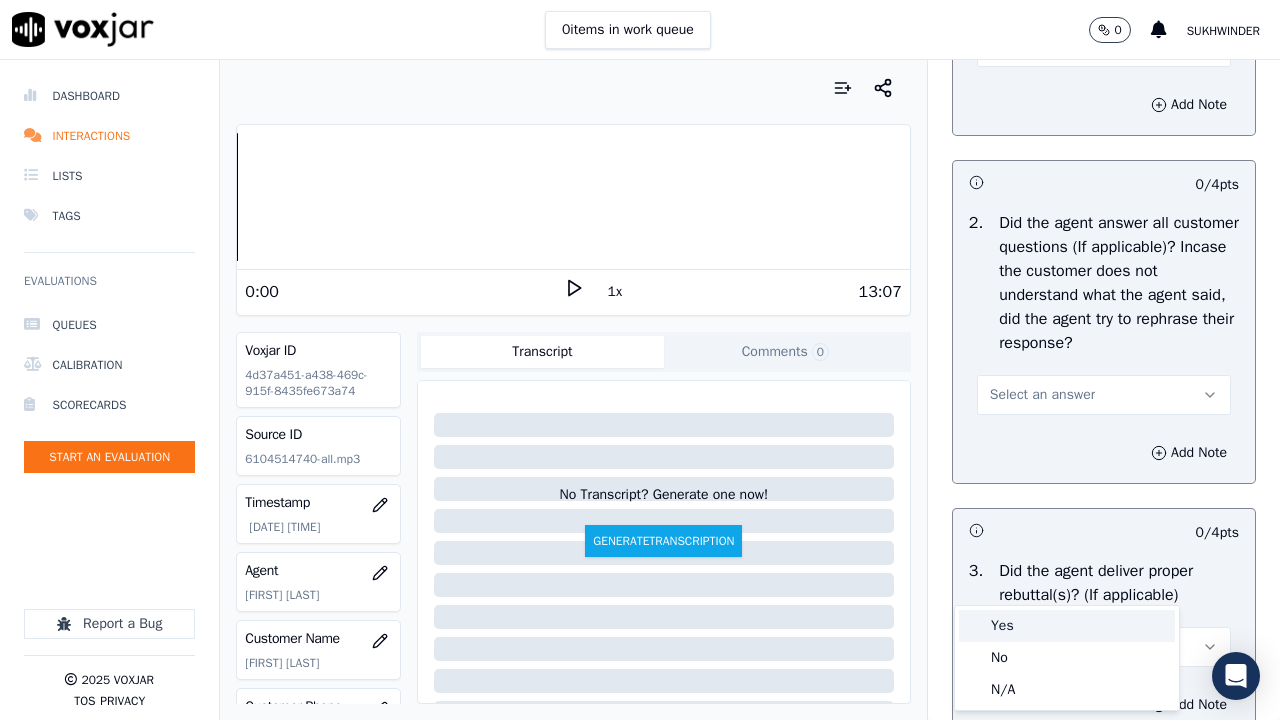 click on "Yes" at bounding box center (1067, 626) 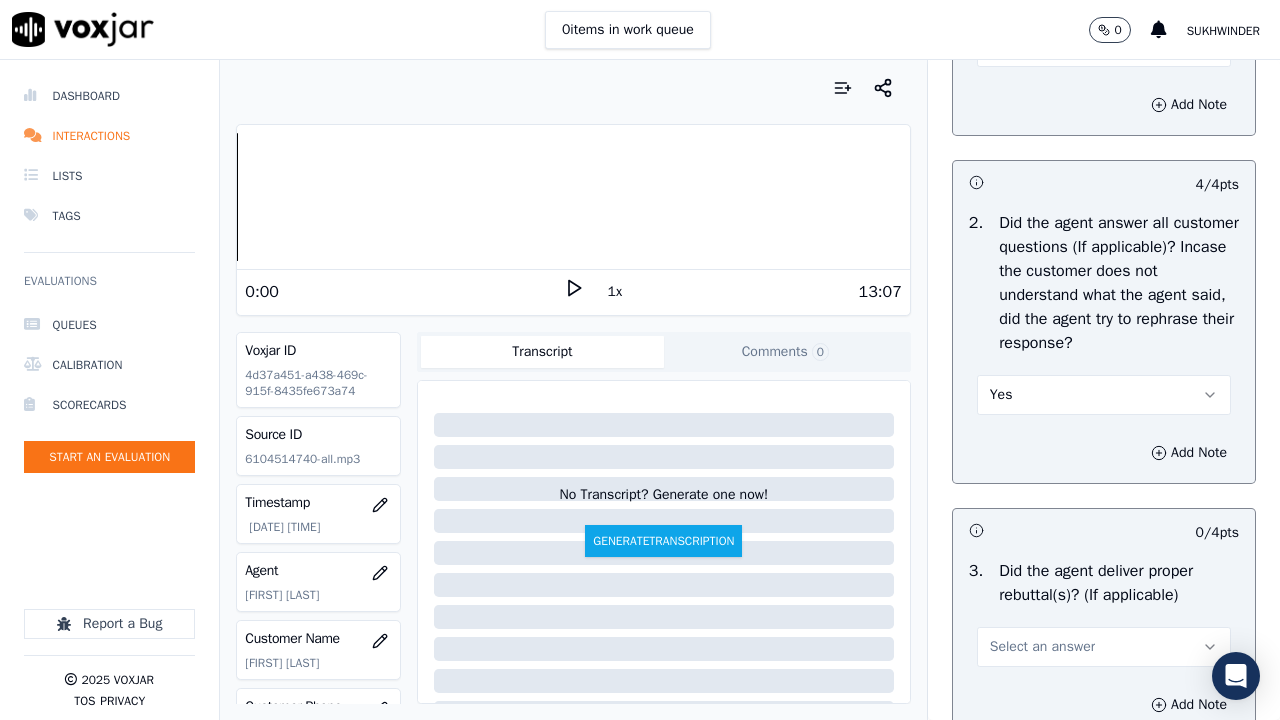 scroll, scrollTop: 3900, scrollLeft: 0, axis: vertical 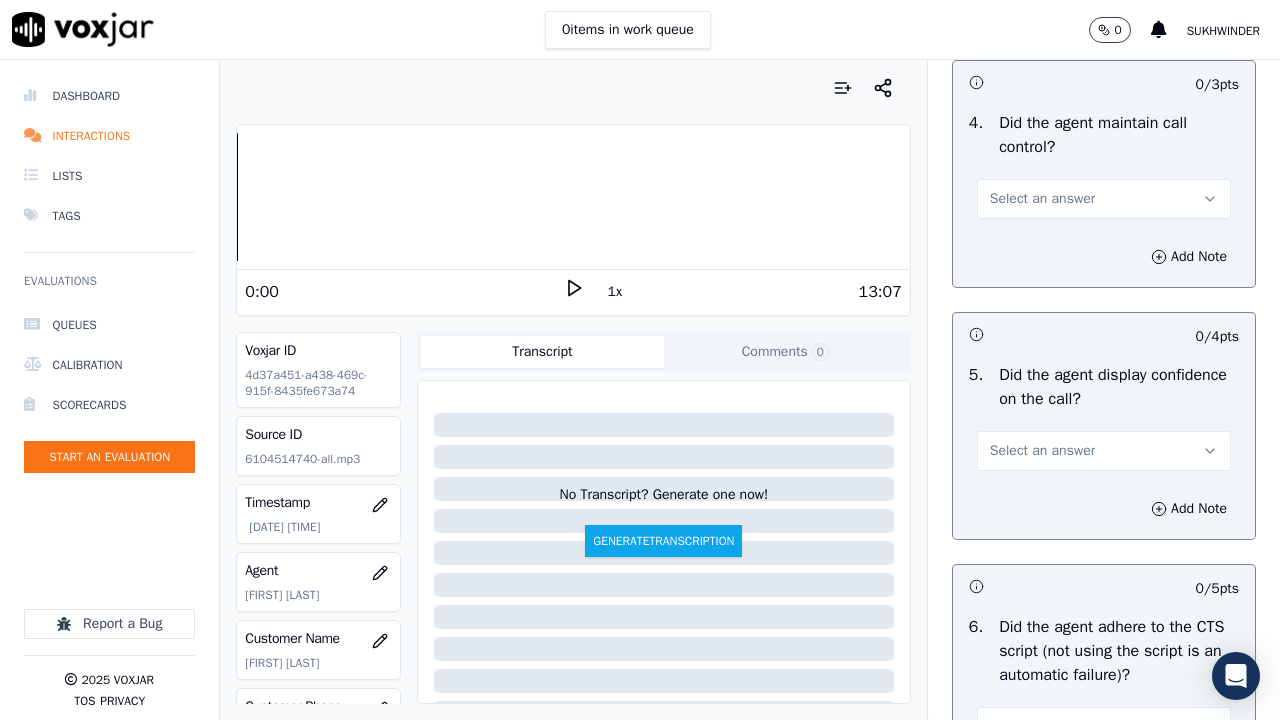 click on "Select an answer" at bounding box center [1042, -53] 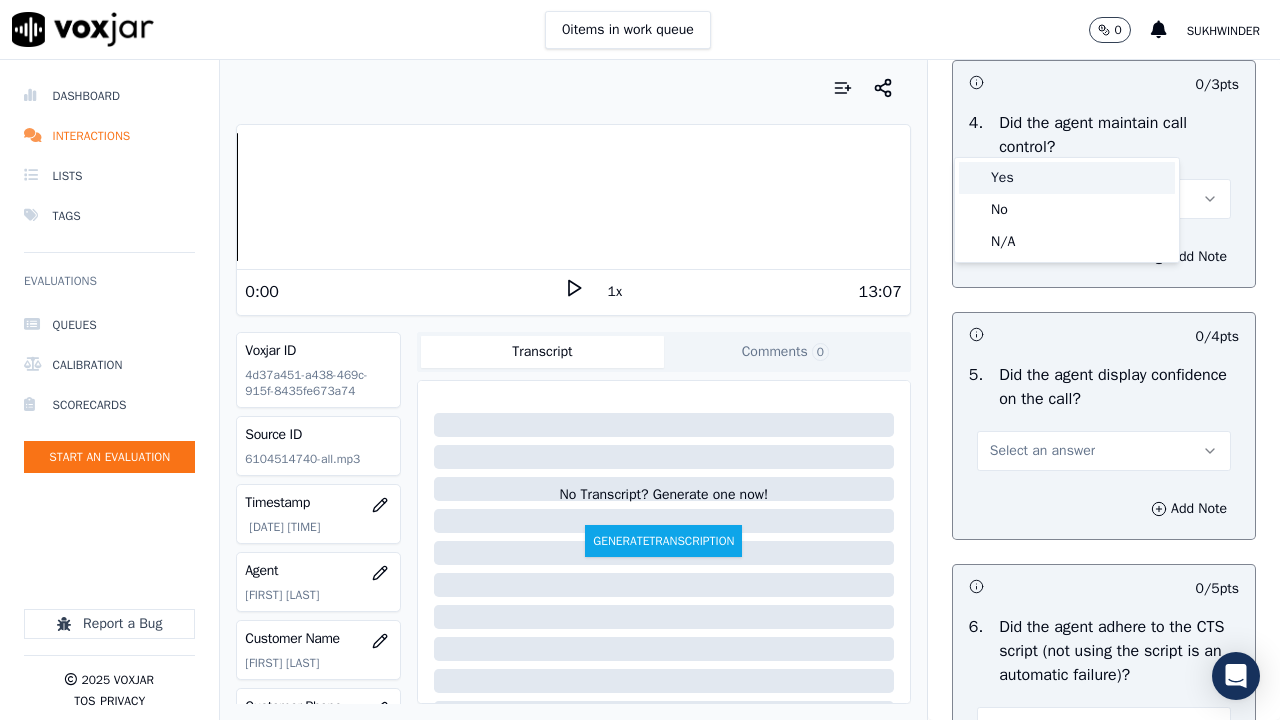 click on "Yes" at bounding box center [1067, 178] 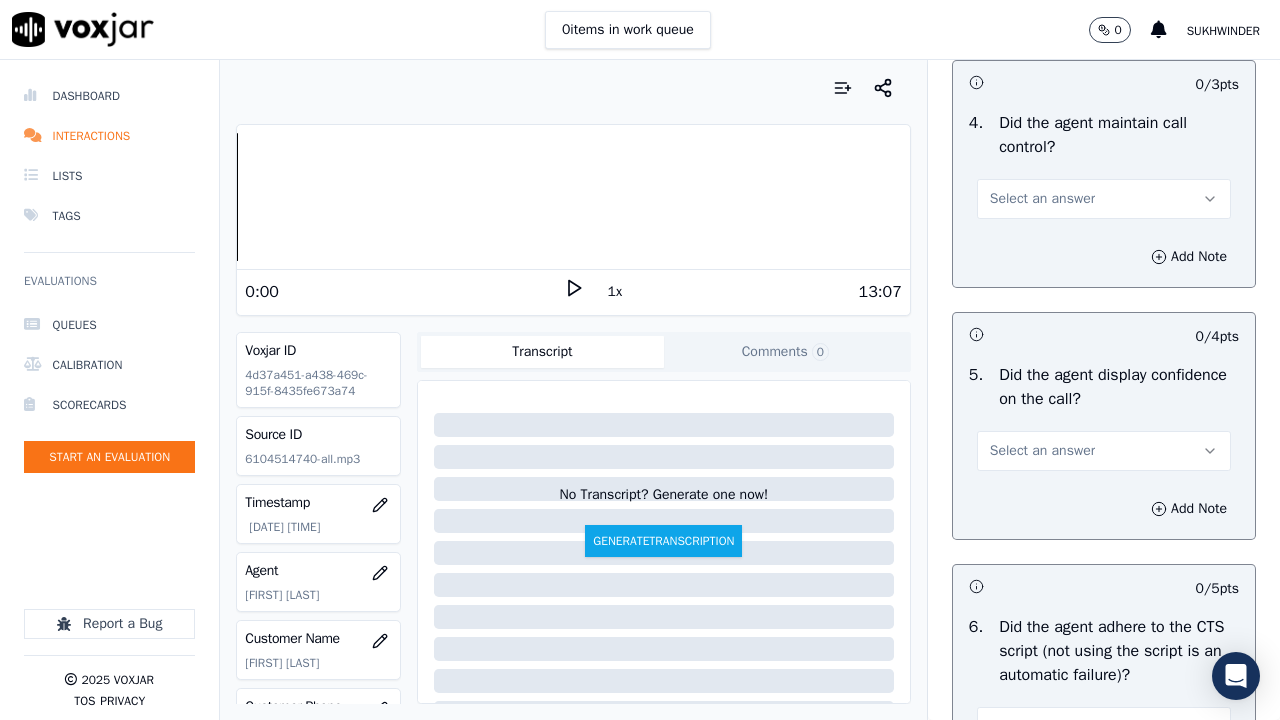 click on "Select an answer" at bounding box center (1042, 199) 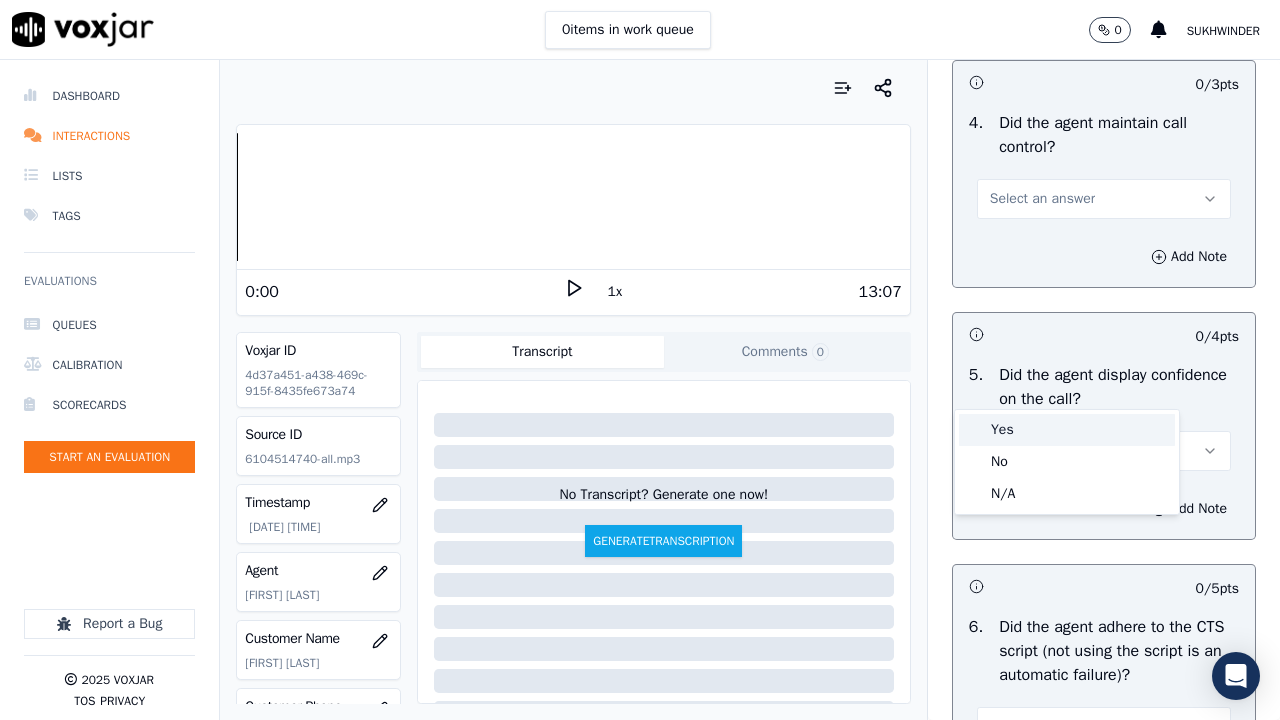 click on "Yes" at bounding box center (1067, 430) 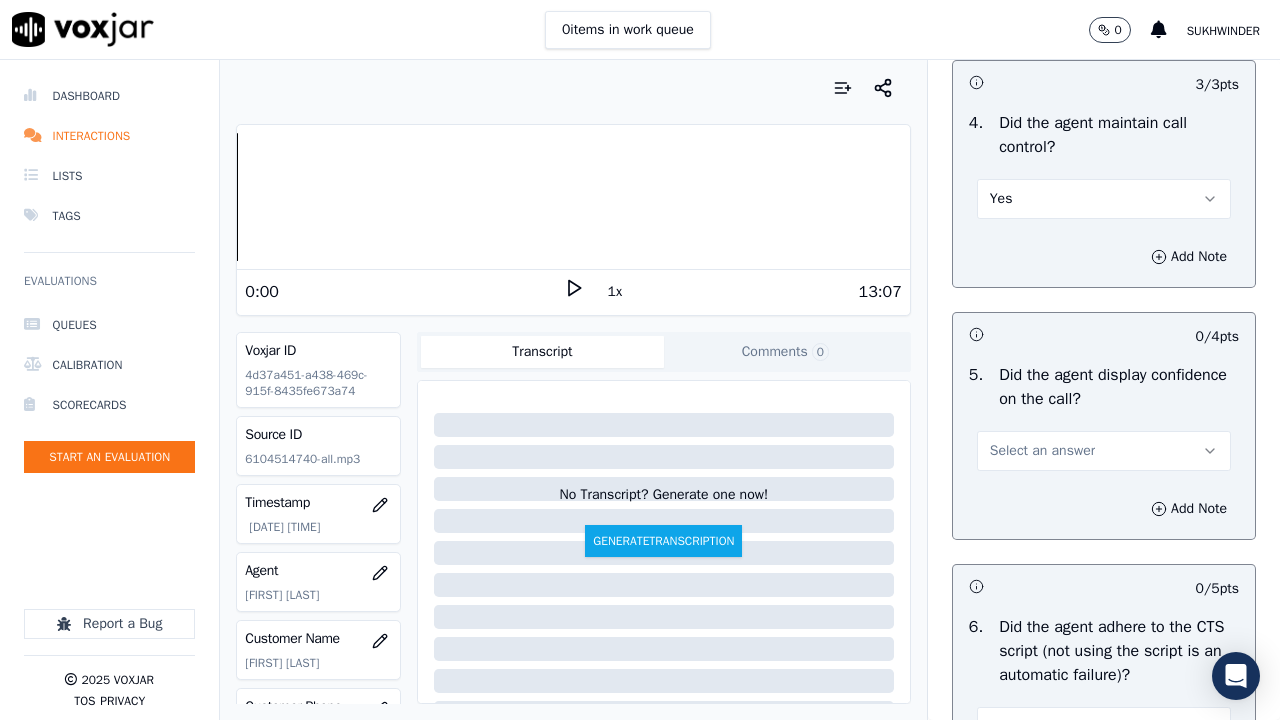 click on "Select an answer" at bounding box center [1042, 451] 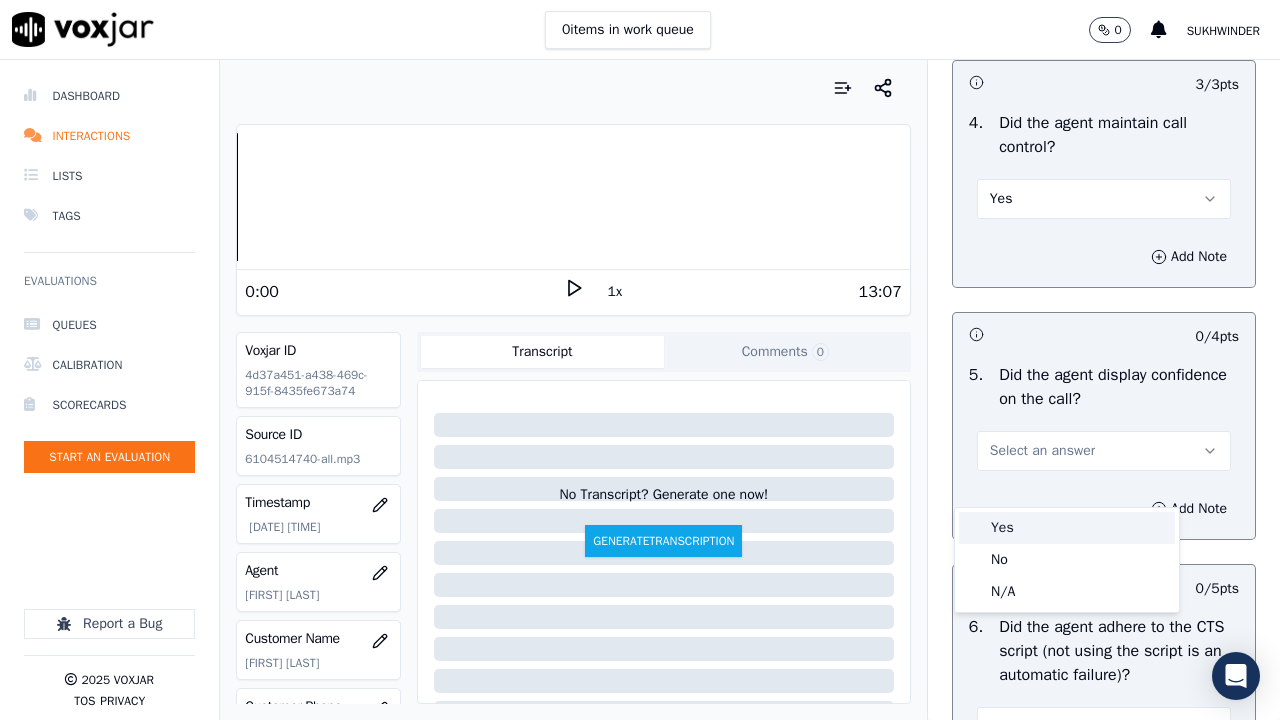 click on "Yes" at bounding box center [1067, 528] 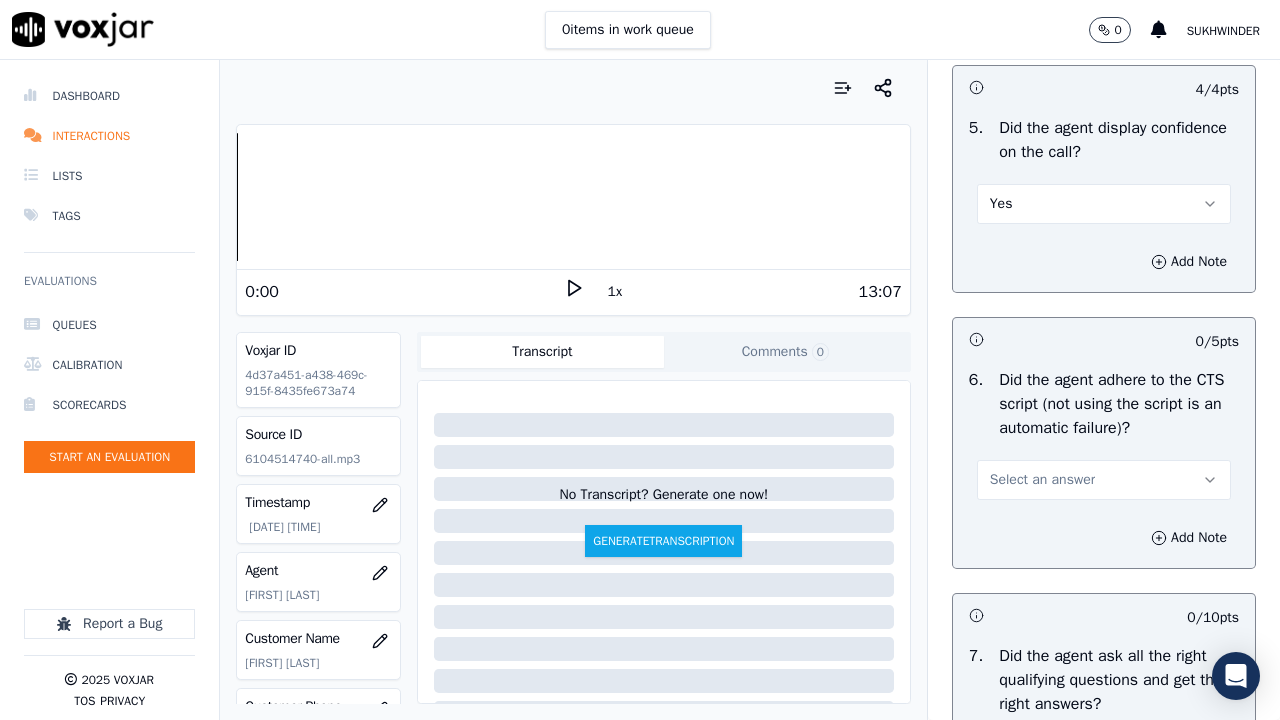 scroll, scrollTop: 4700, scrollLeft: 0, axis: vertical 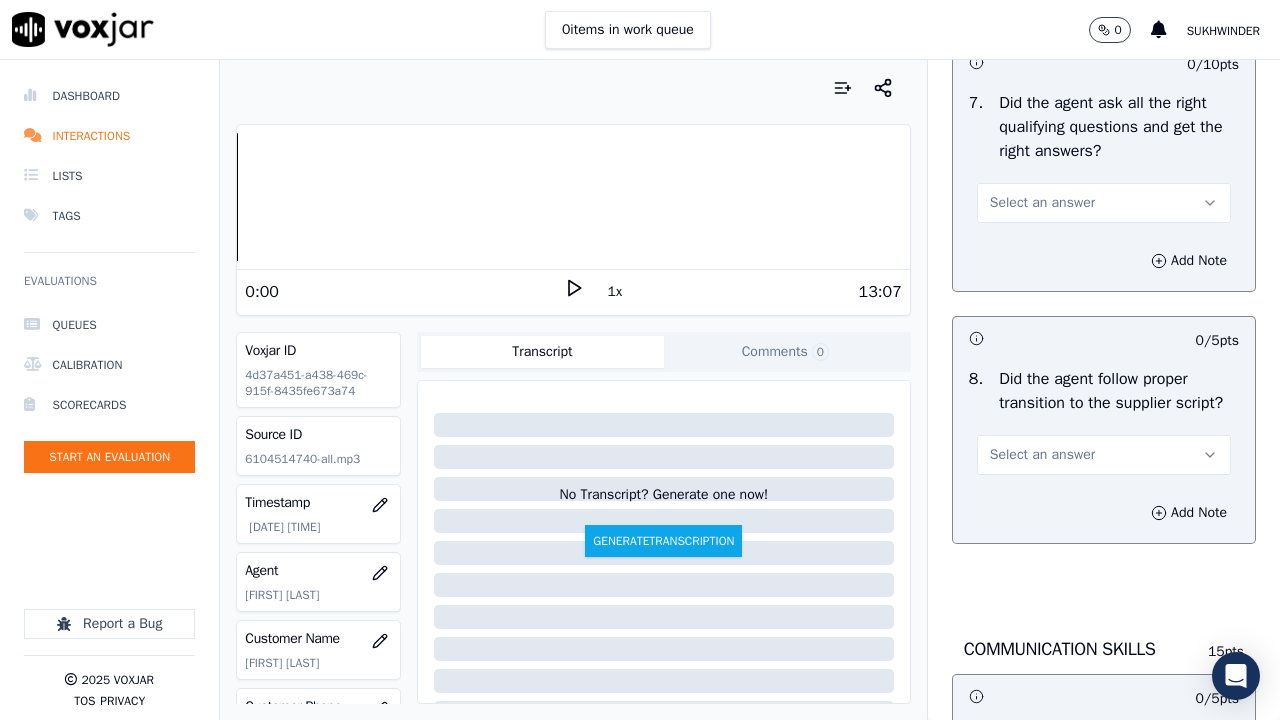 click on "Select an answer" at bounding box center [1042, -73] 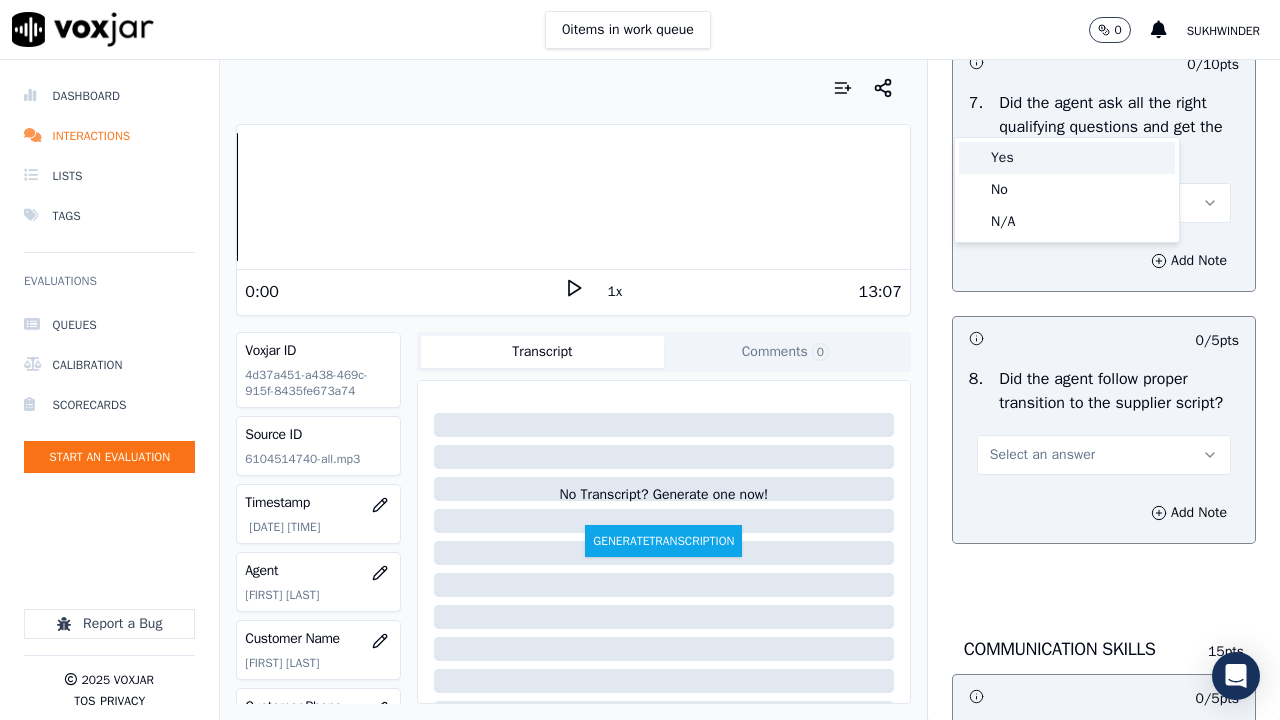 drag, startPoint x: 1031, startPoint y: 153, endPoint x: 1067, endPoint y: 360, distance: 210.10712 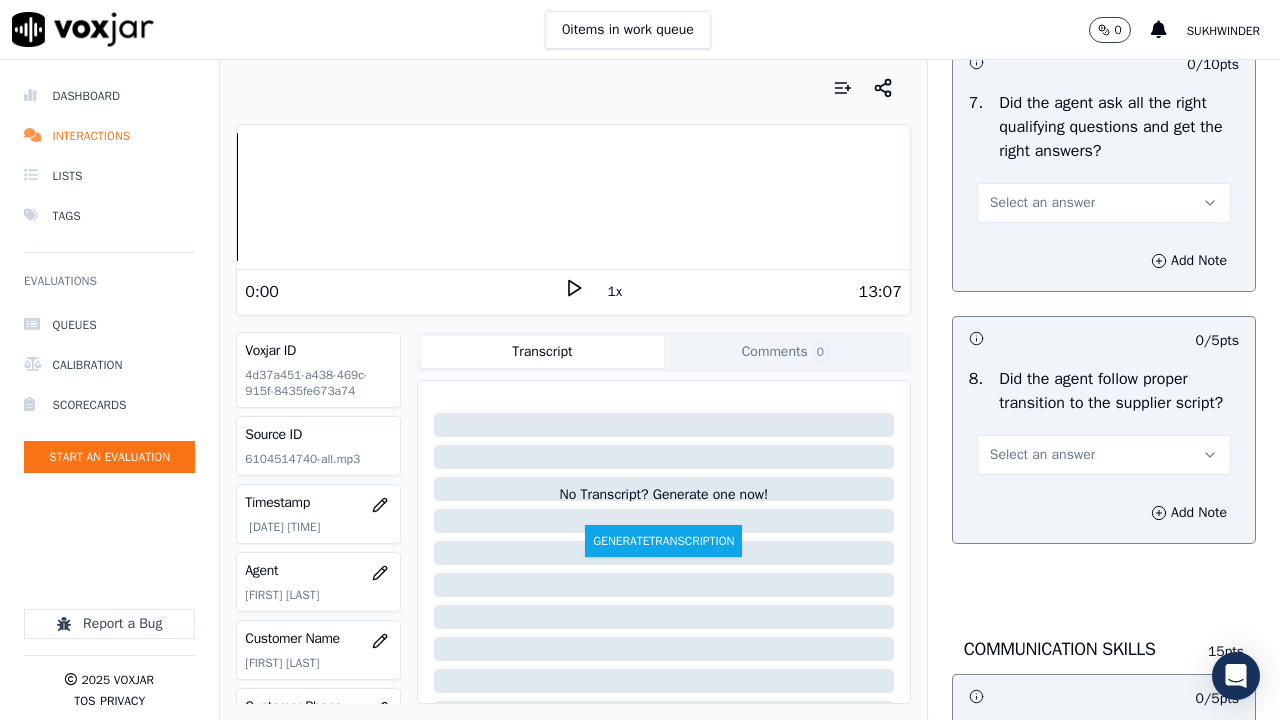 click on "Select an answer" at bounding box center (1042, 203) 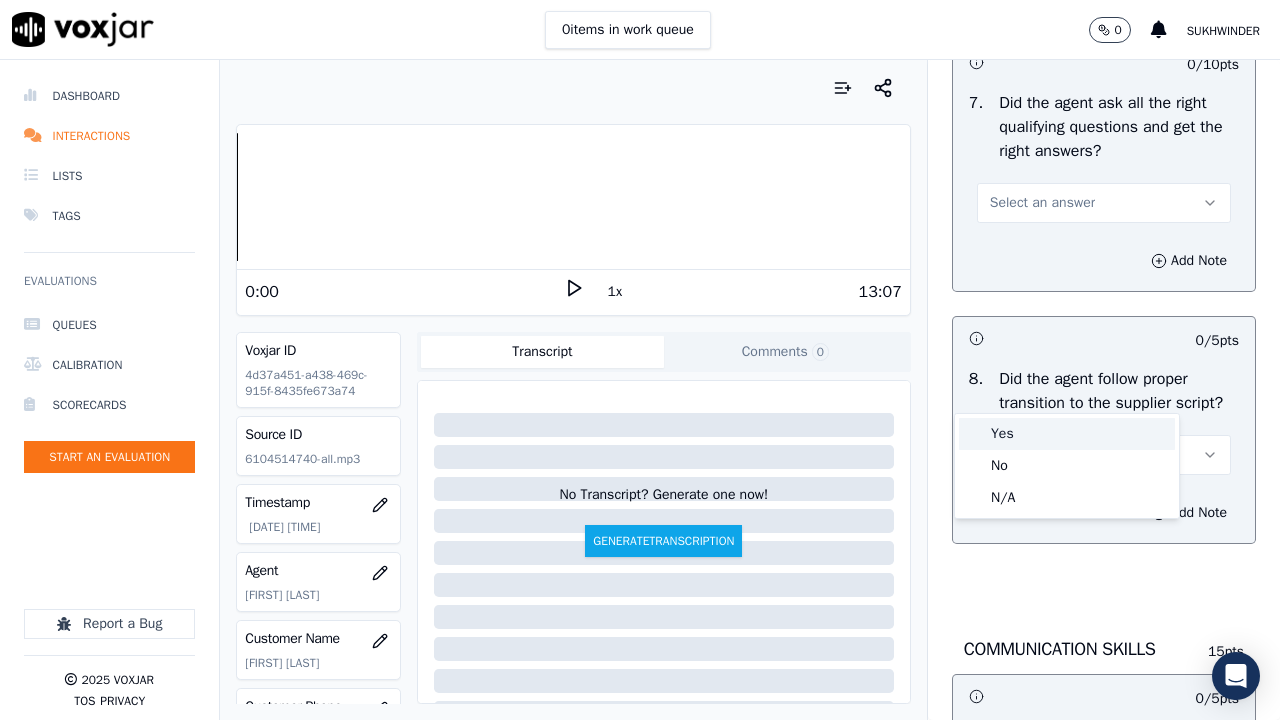 click on "Yes" at bounding box center (1067, 434) 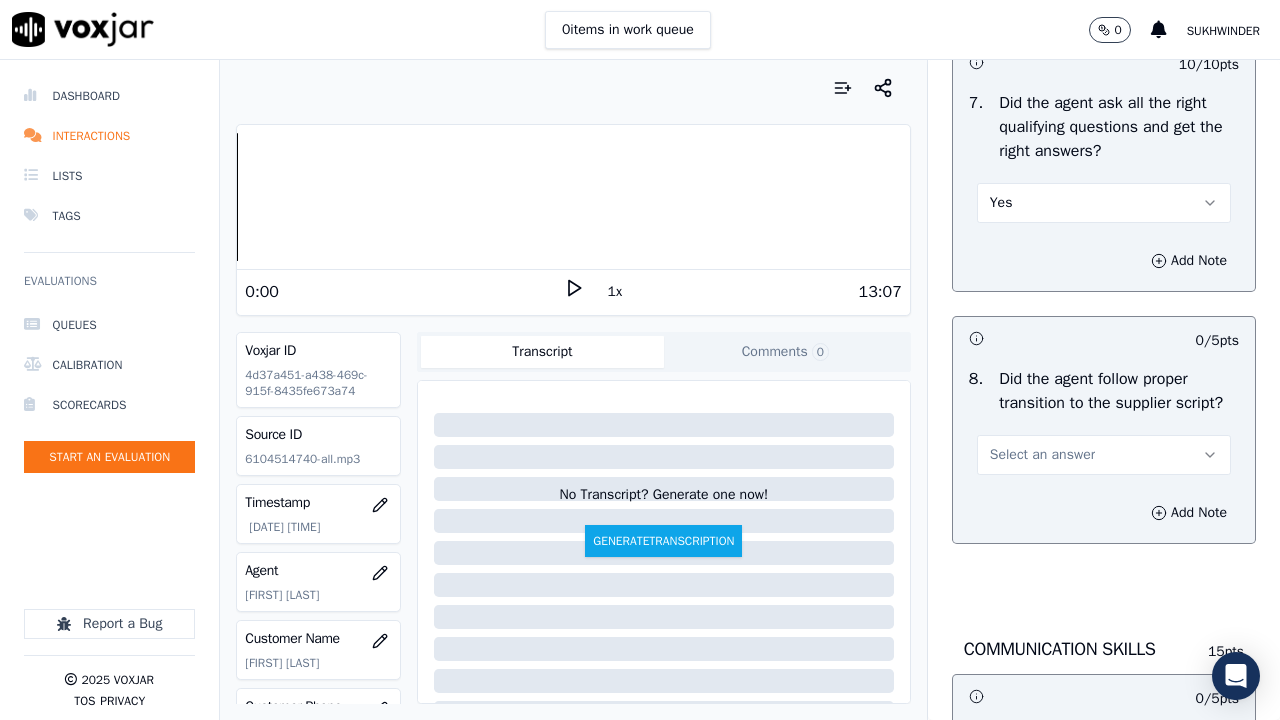 click on "Select an answer" at bounding box center (1042, 455) 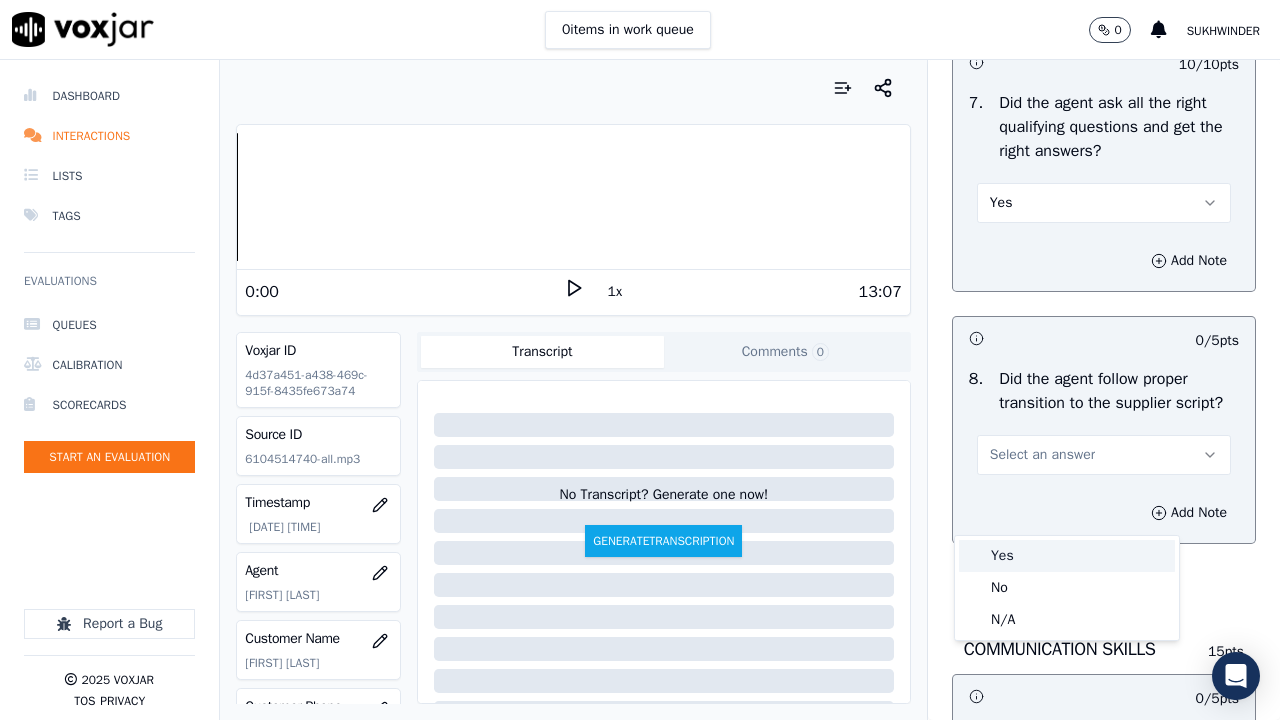 click on "Yes" at bounding box center (1067, 556) 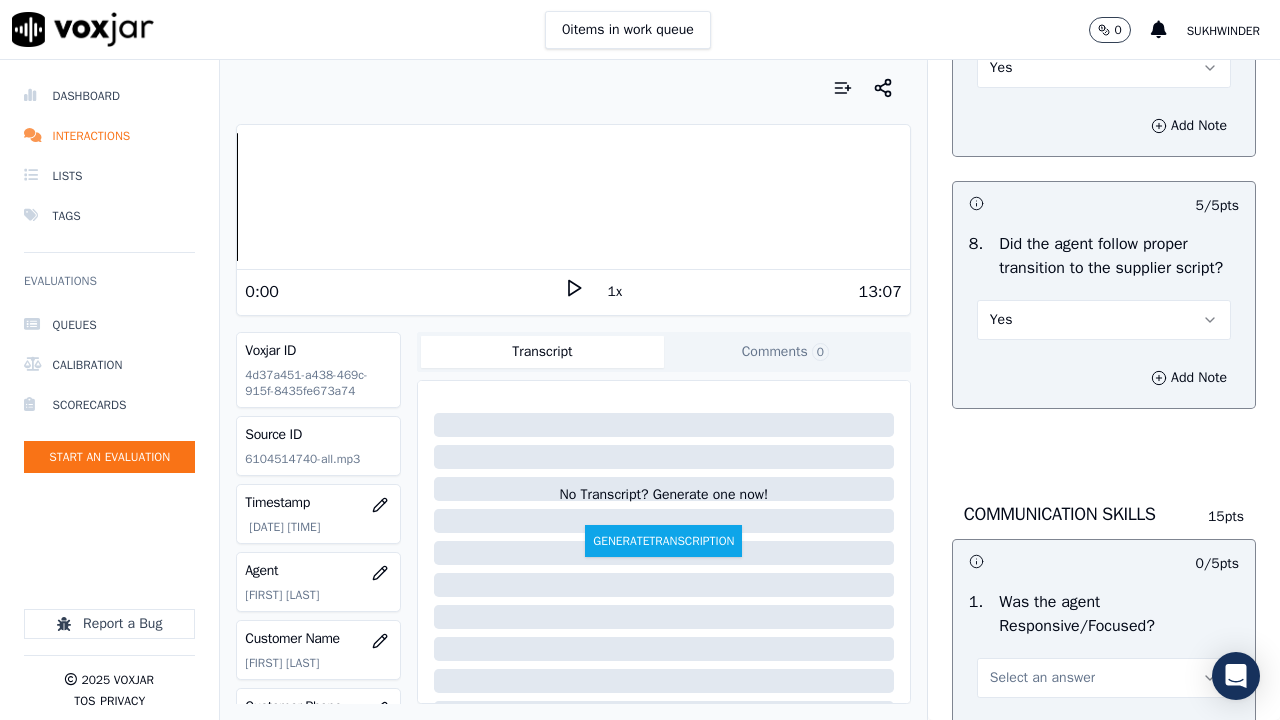scroll, scrollTop: 5300, scrollLeft: 0, axis: vertical 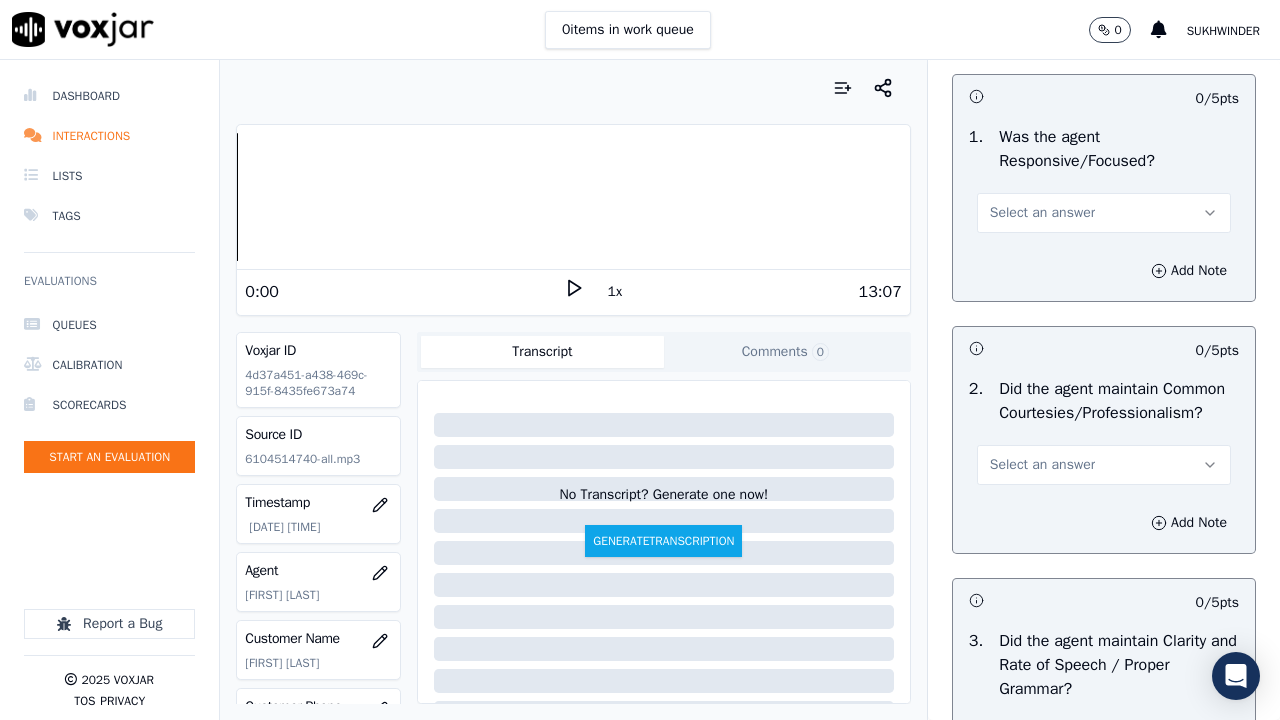 click on "Select an answer" at bounding box center (1042, 213) 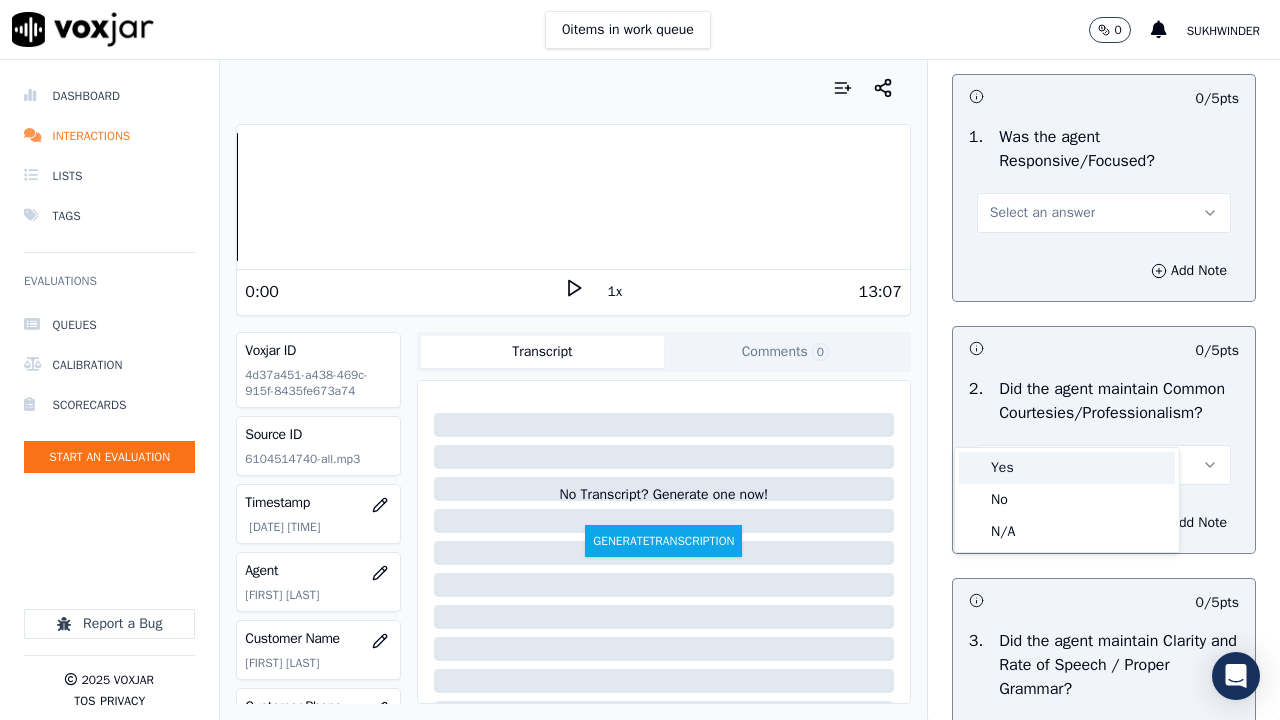click on "Yes" at bounding box center (1067, 468) 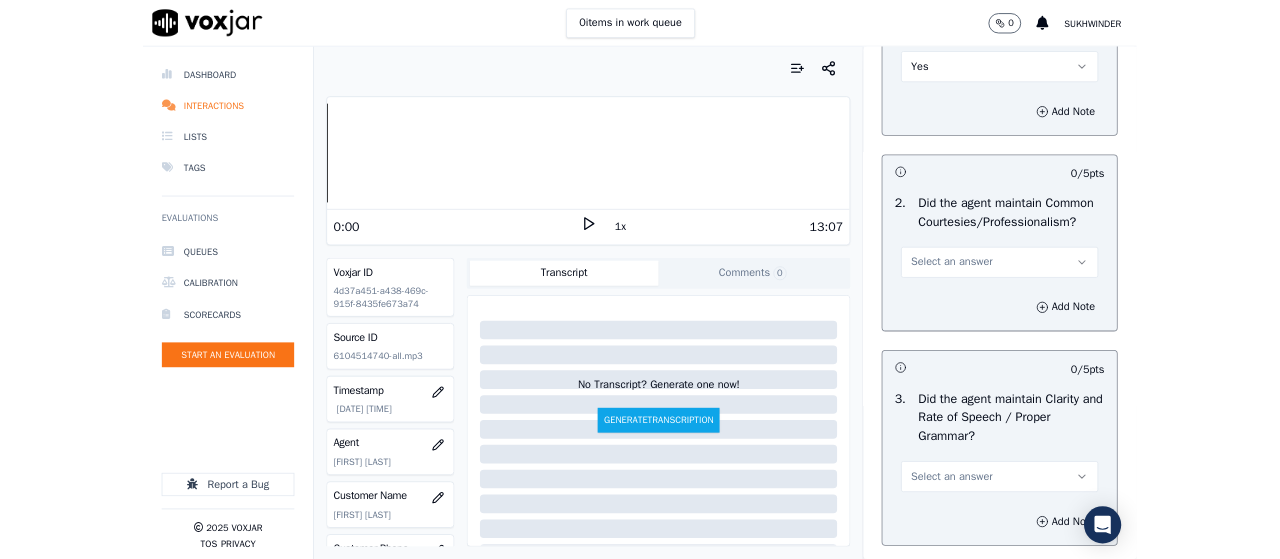 scroll, scrollTop: 5800, scrollLeft: 0, axis: vertical 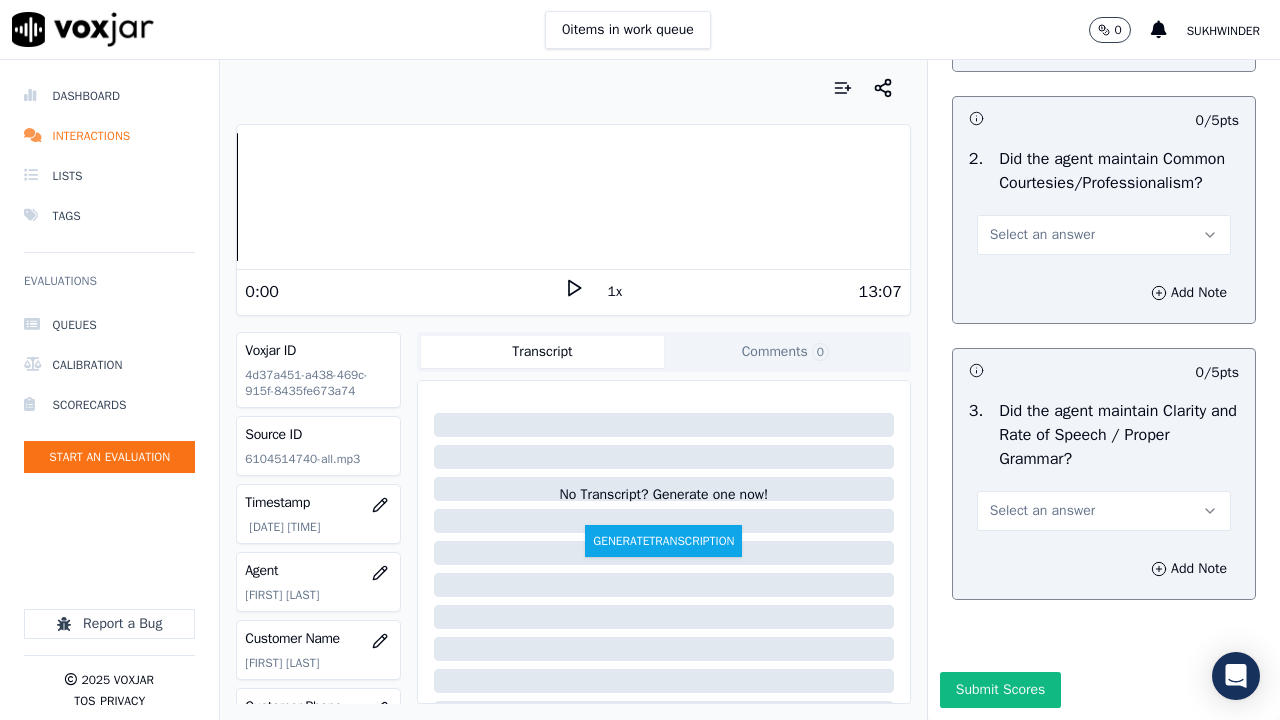 click on "Select an answer" at bounding box center (1042, 235) 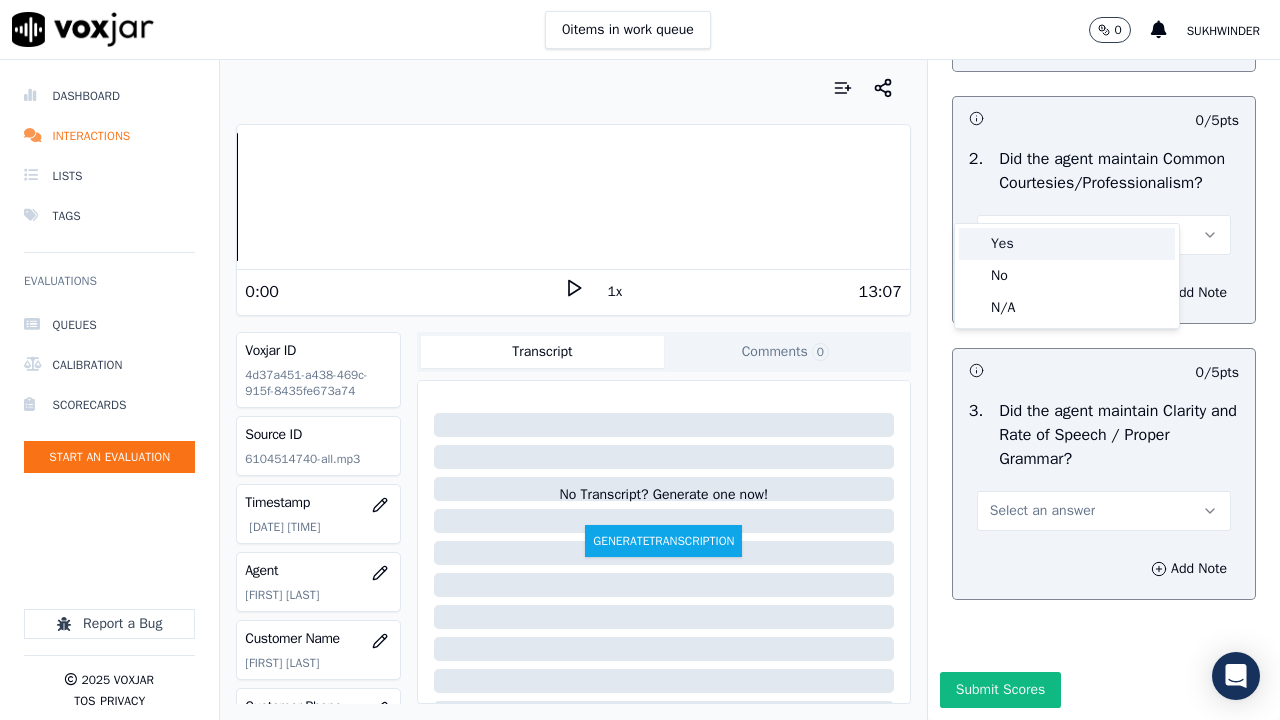 click on "Yes" at bounding box center [1067, 244] 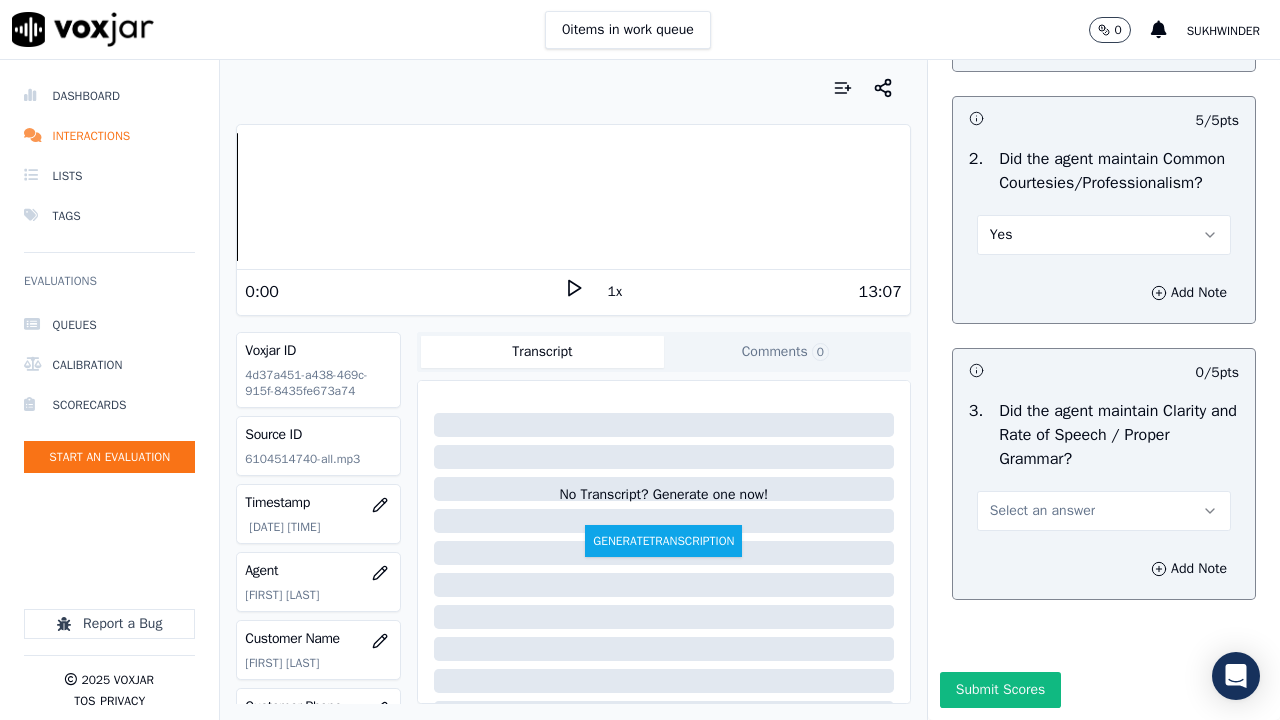 click on "Select an answer" at bounding box center [1042, 511] 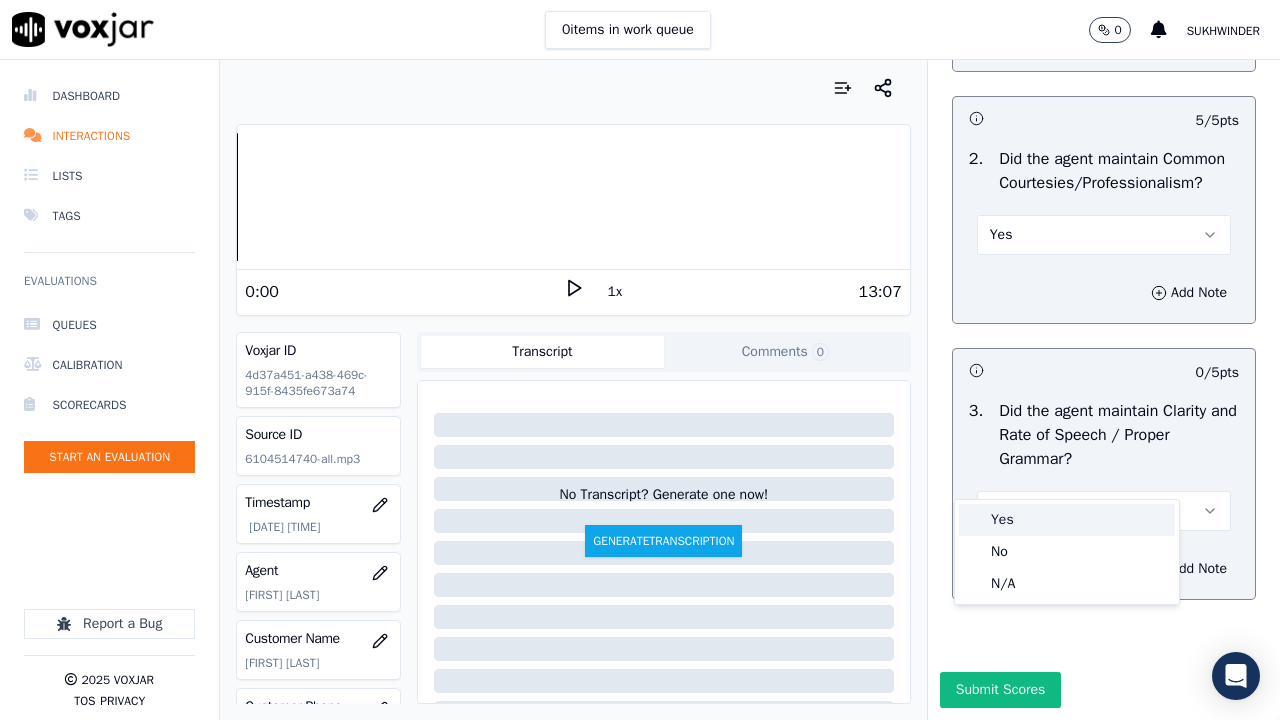 click on "Yes" at bounding box center [1067, 520] 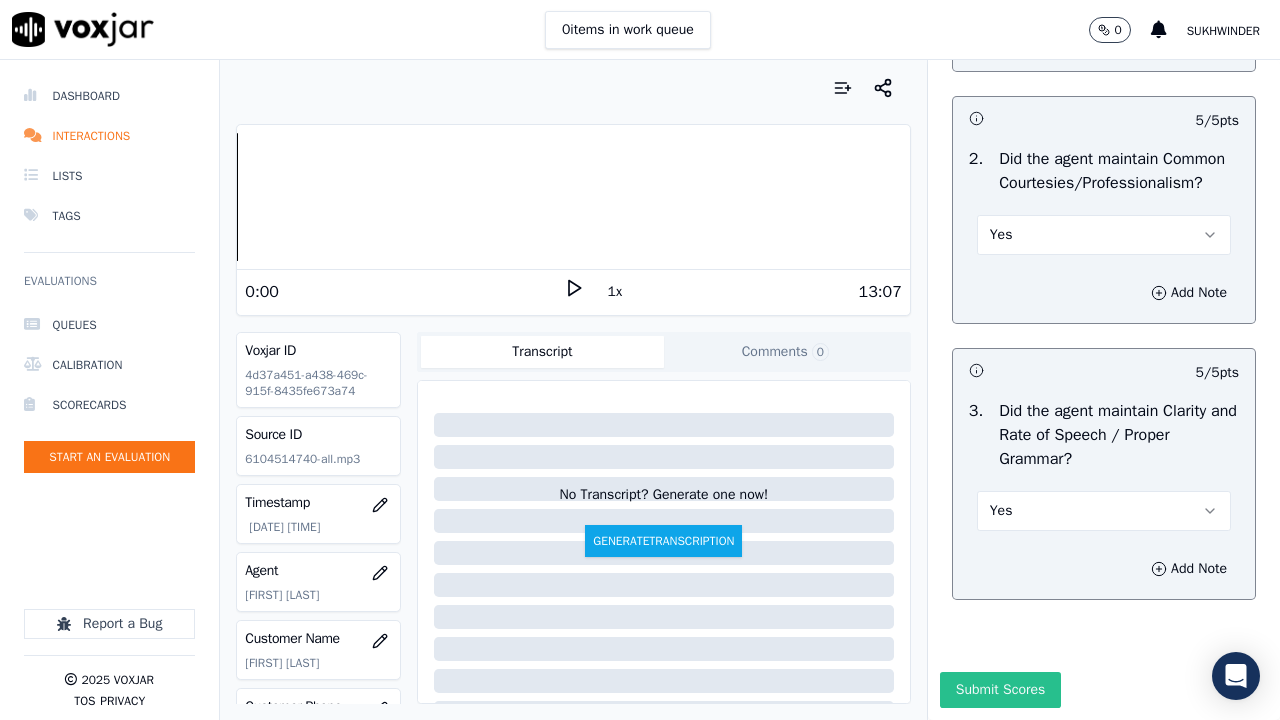 click on "Submit Scores" at bounding box center [1000, 690] 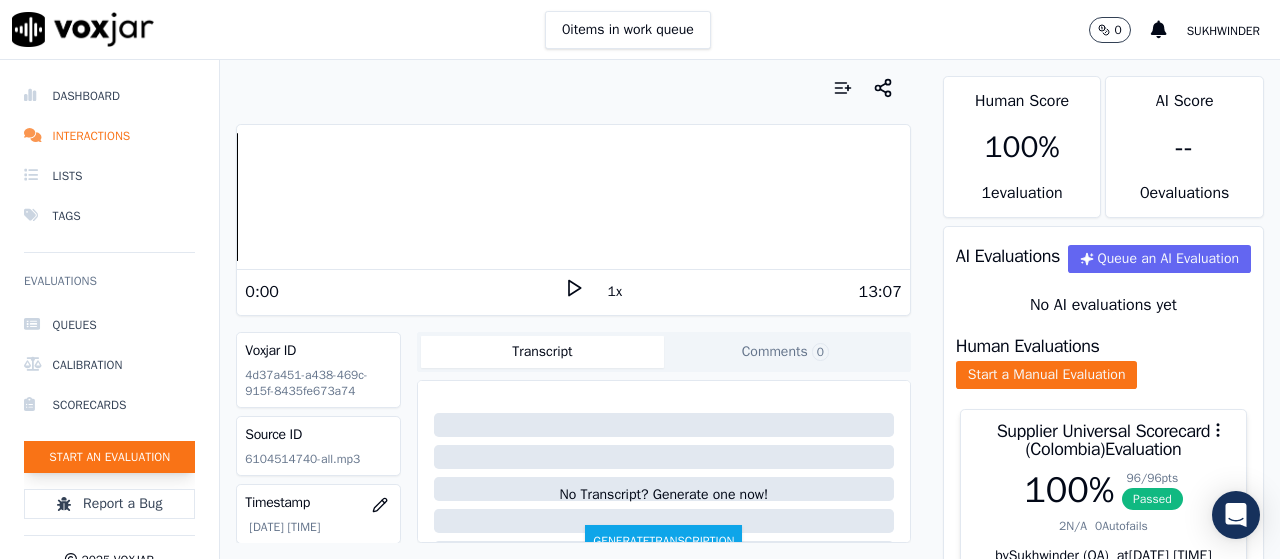 click on "Start an Evaluation" 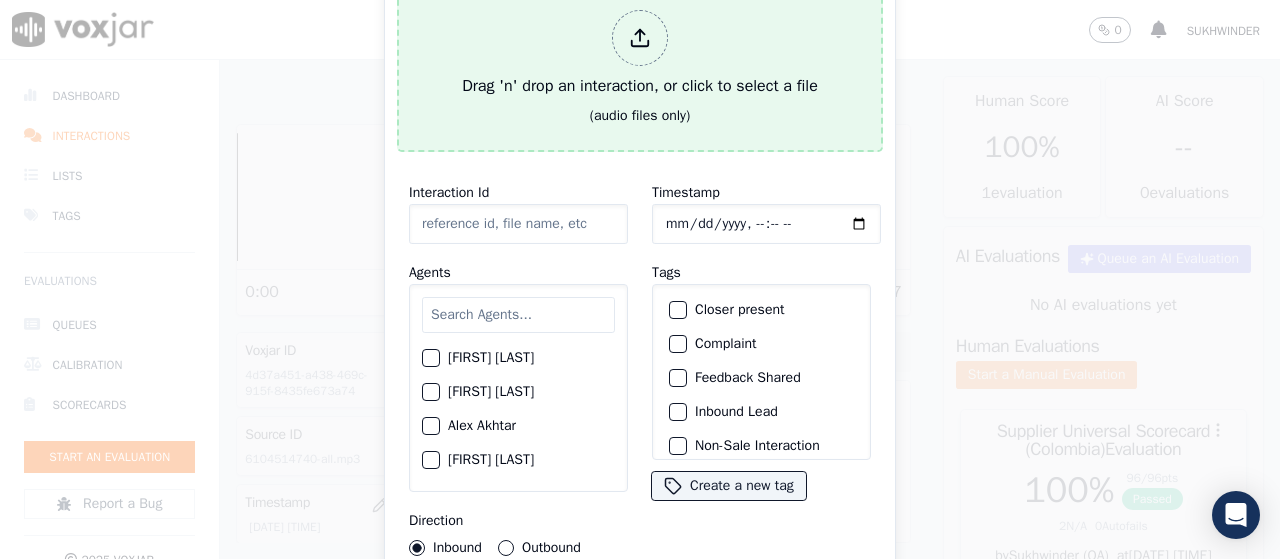 click on "Drag 'n' drop an interaction, or click to select a file" at bounding box center [640, 54] 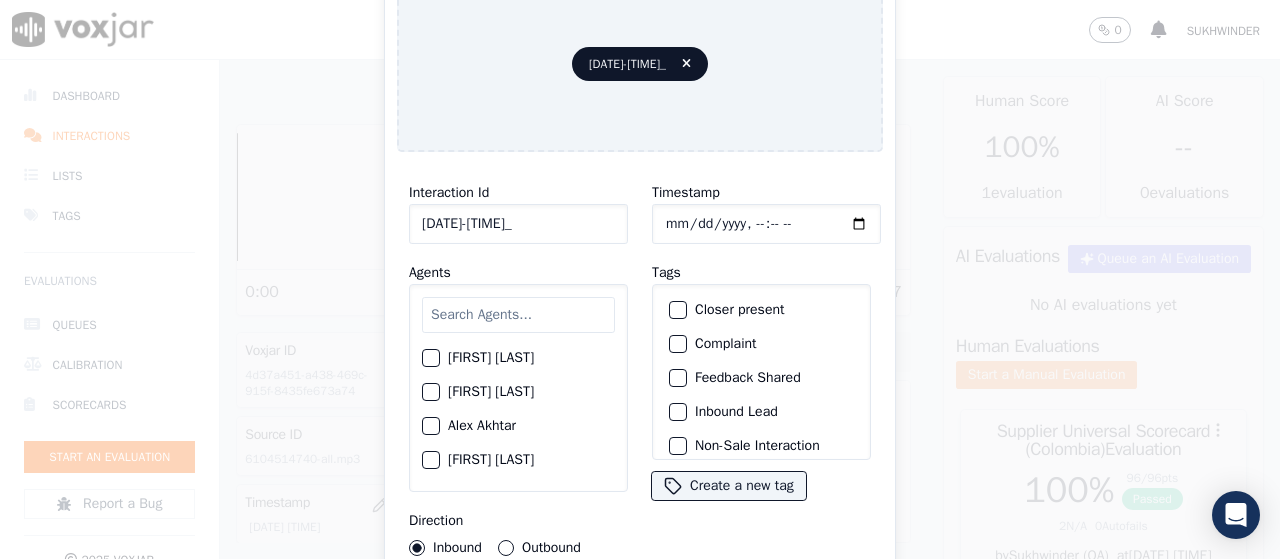click at bounding box center (518, 315) 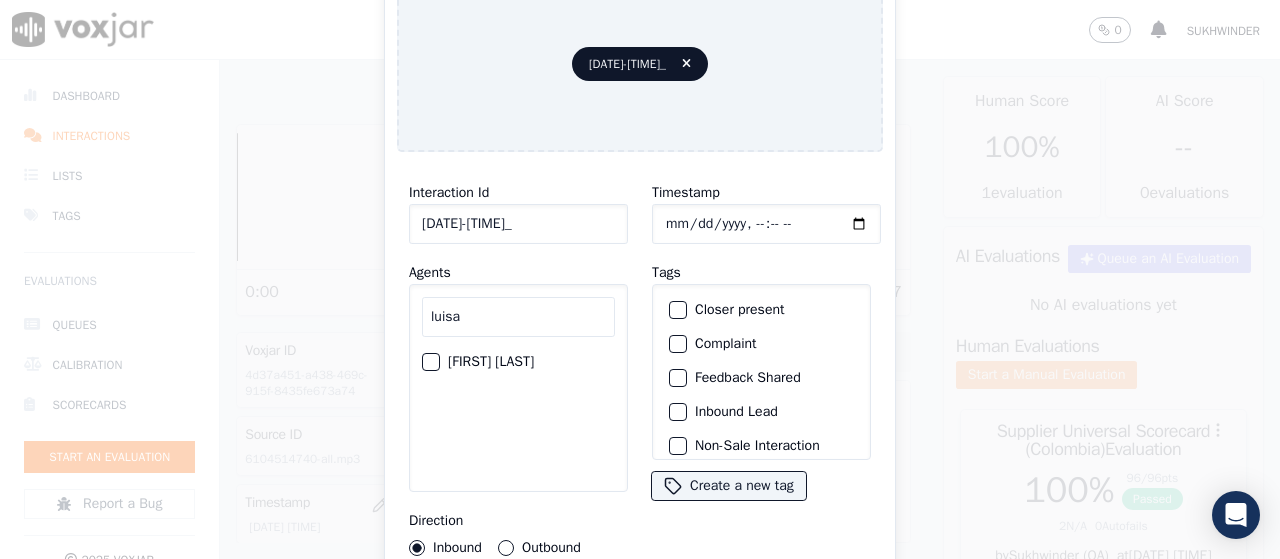 type on "luisa" 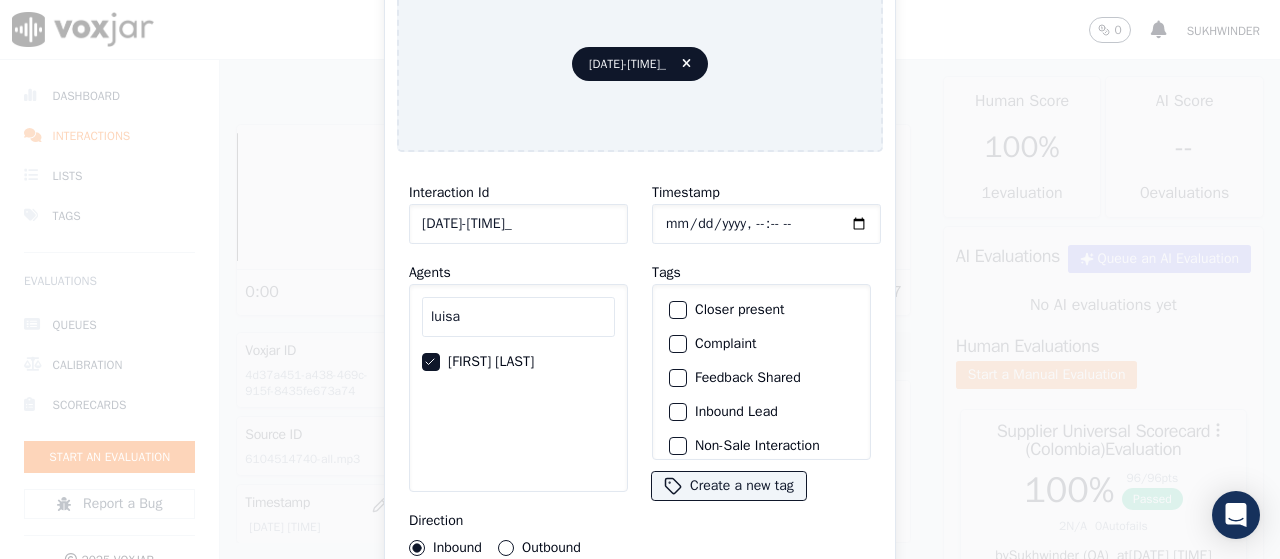 click on "Timestamp" 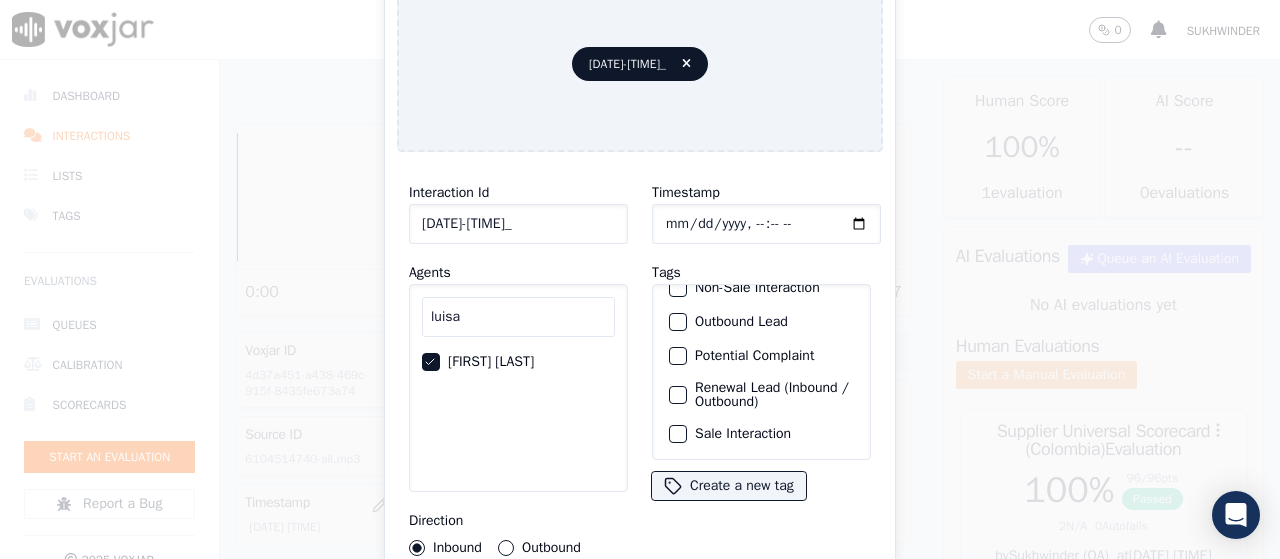 click on "Sale Interaction" 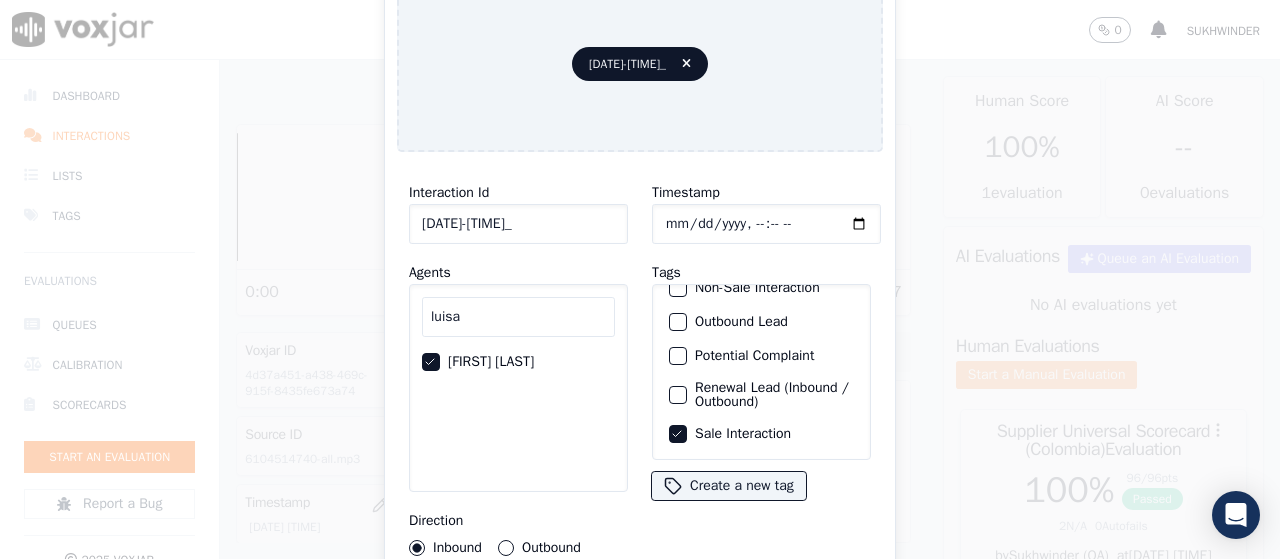 type 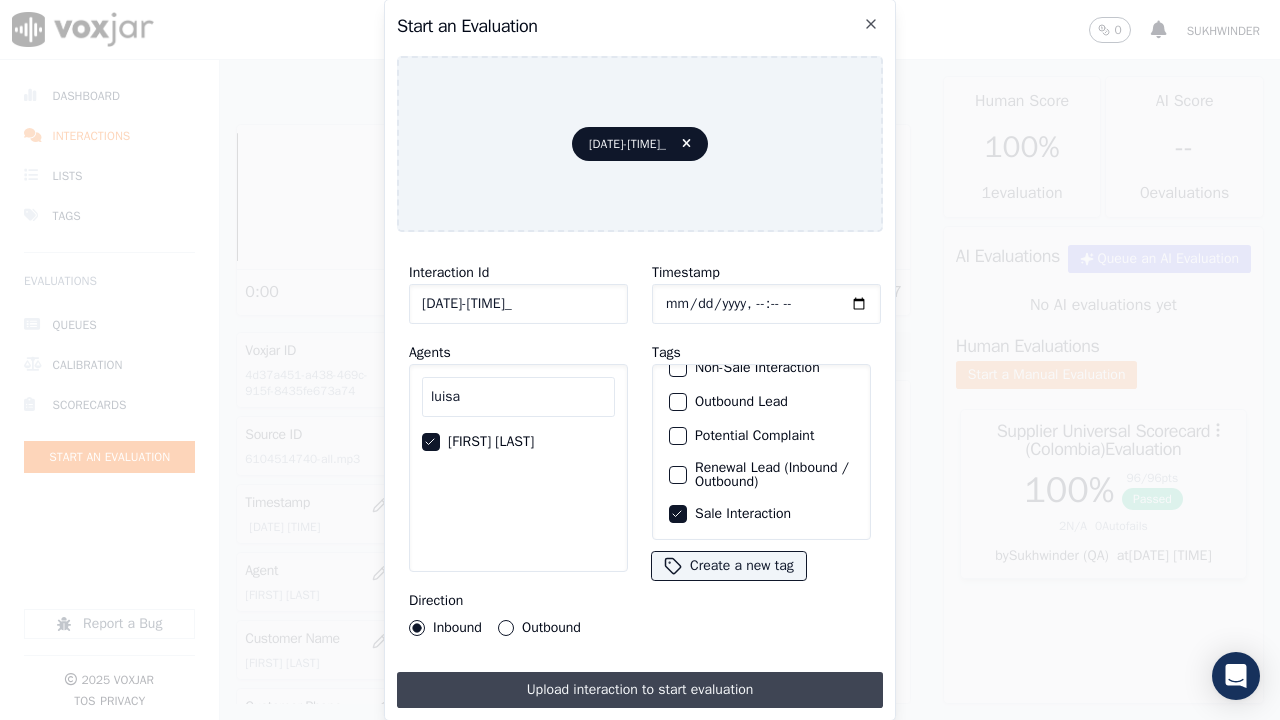 click on "Upload interaction to start evaluation" at bounding box center [640, 690] 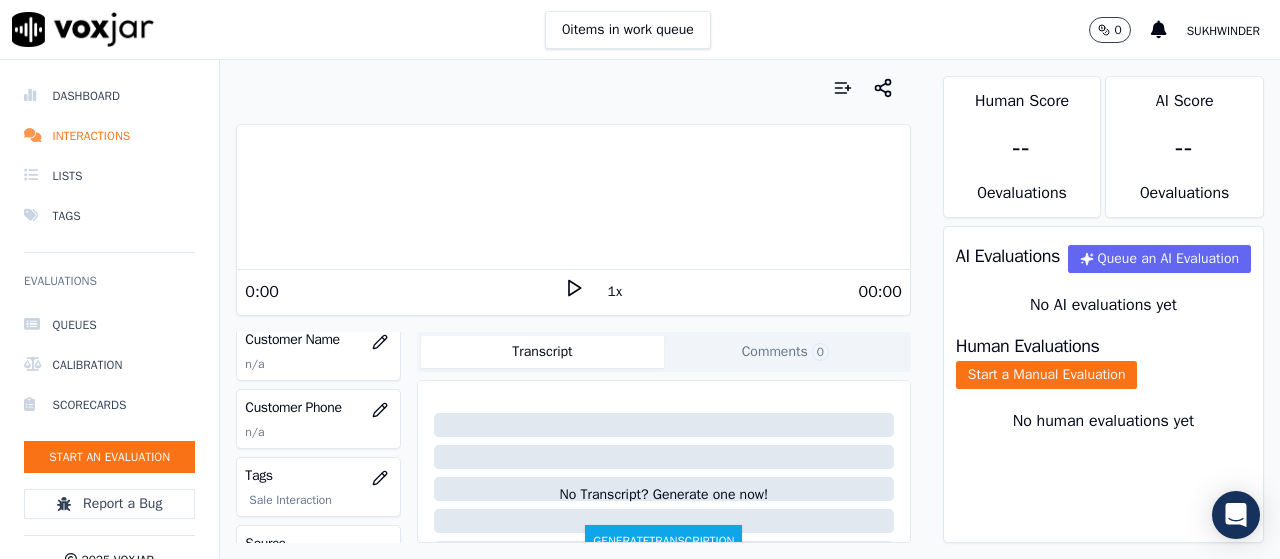 scroll, scrollTop: 300, scrollLeft: 0, axis: vertical 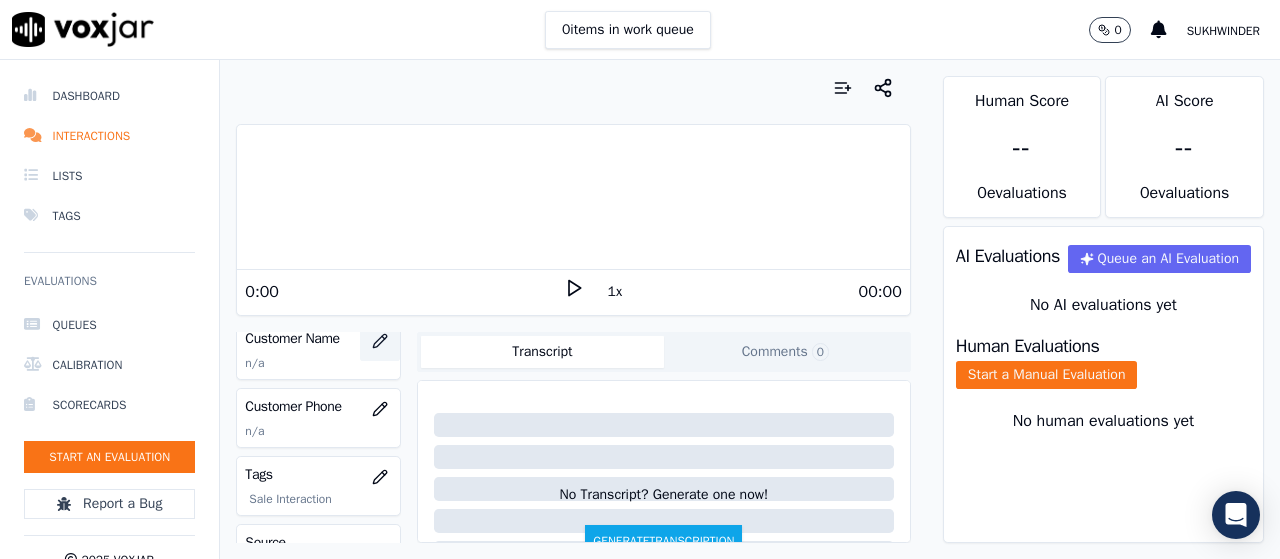 click 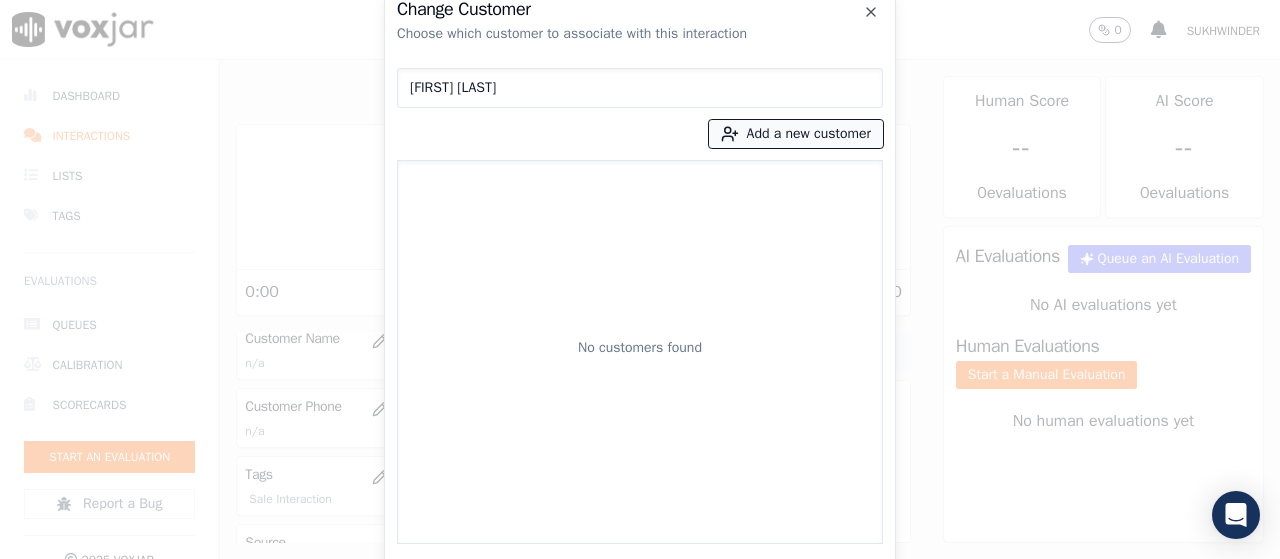 type on "[FIRST] [LAST]" 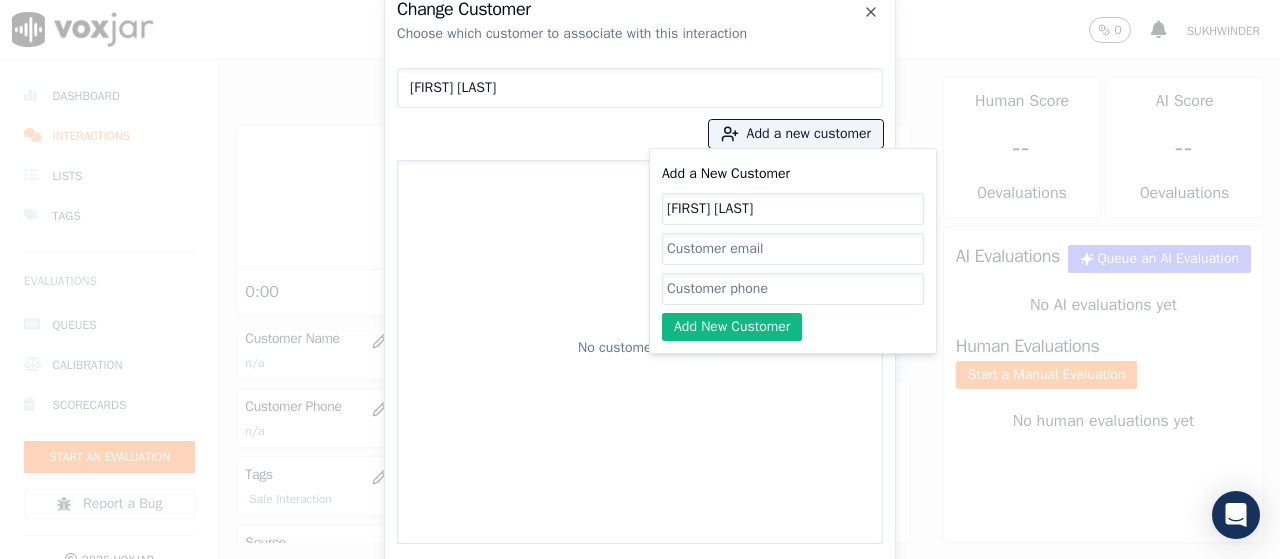type on "[FIRST] [LAST]" 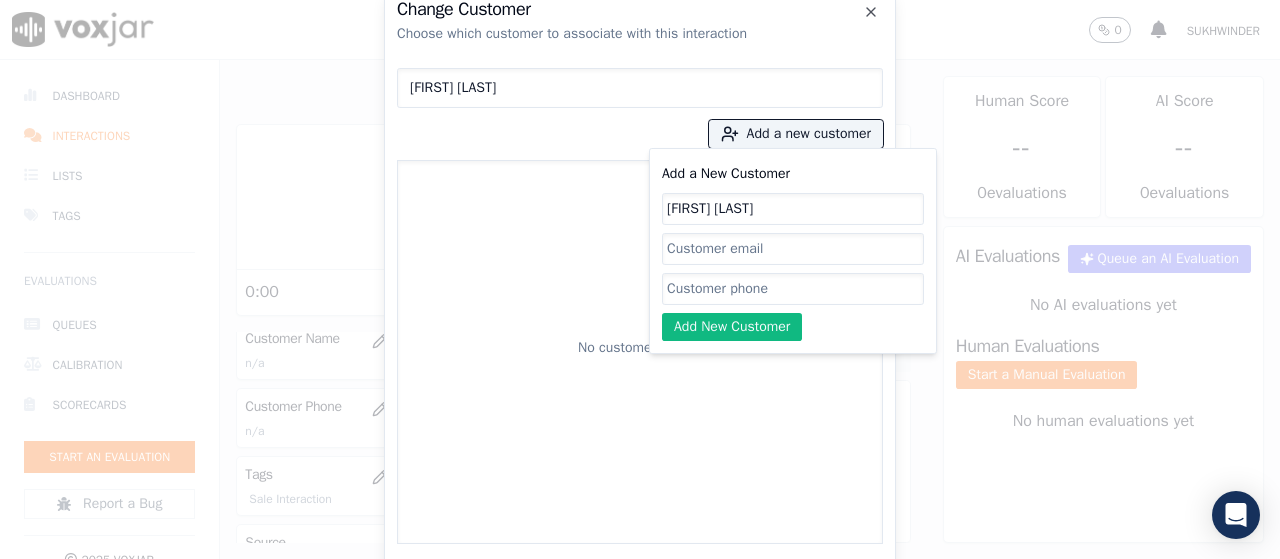 drag, startPoint x: 723, startPoint y: 295, endPoint x: 737, endPoint y: 297, distance: 14.142136 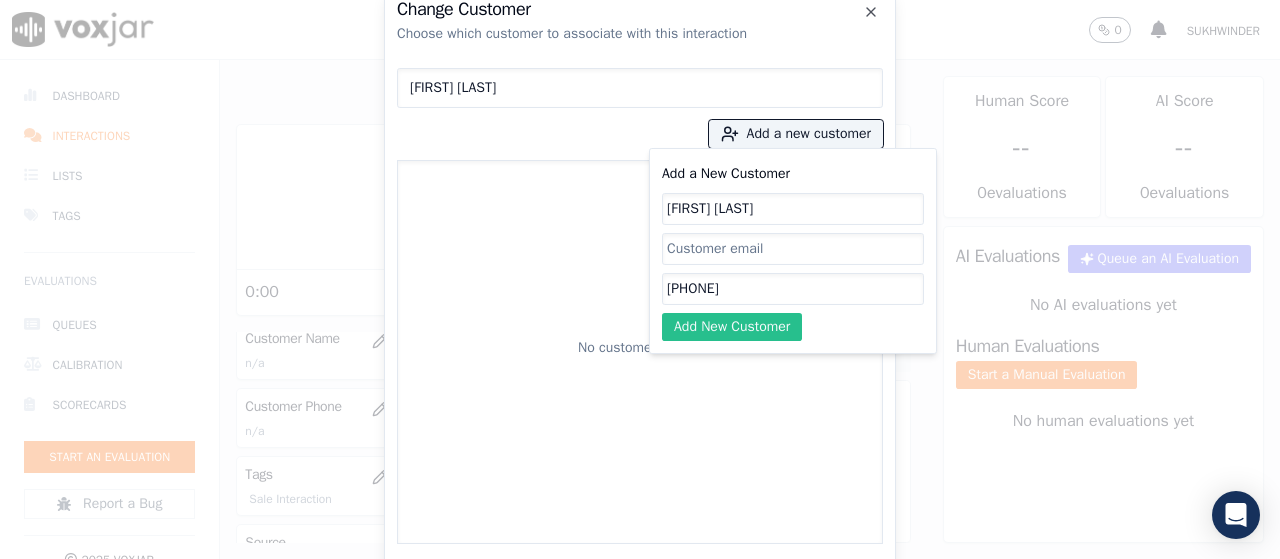 type on "[PHONE]" 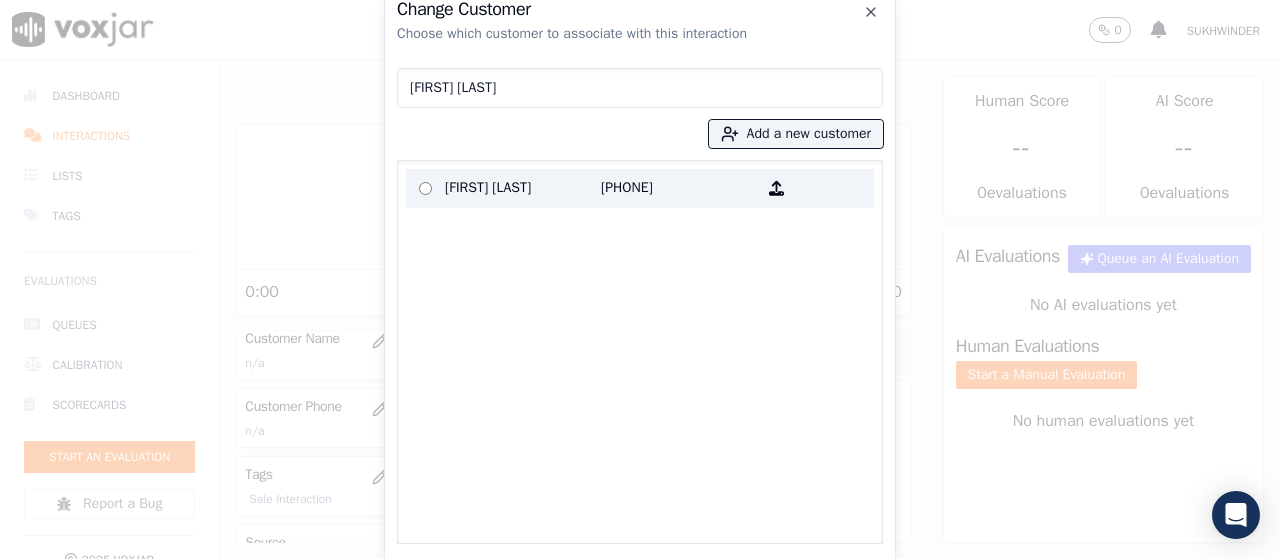 click on "[FIRST] [LAST]" at bounding box center (523, 188) 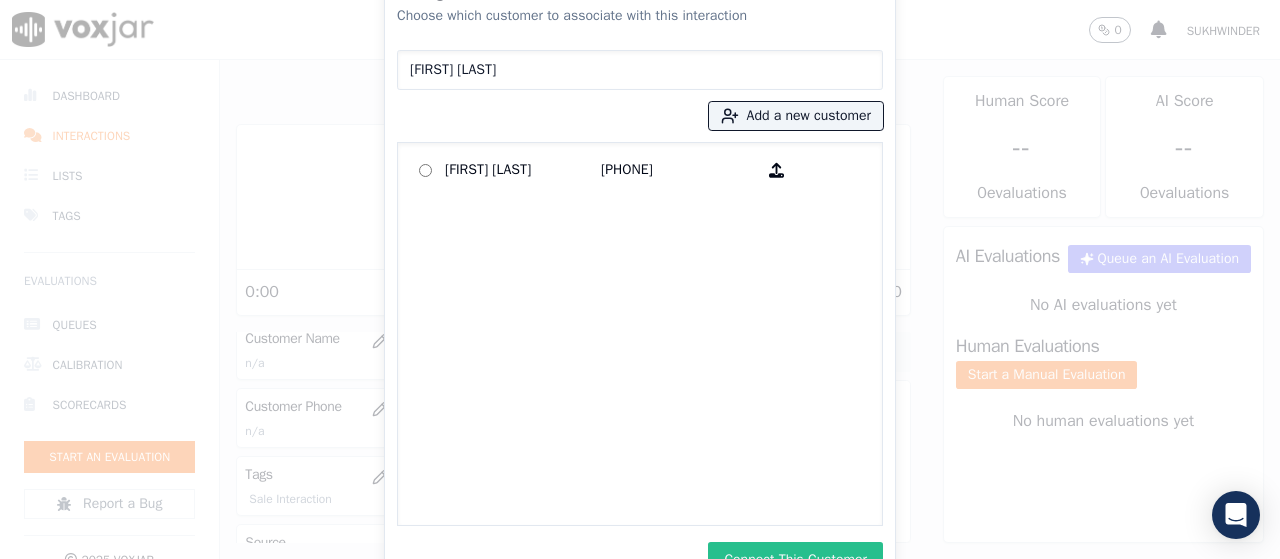 click on "Connect This Customer" at bounding box center [795, 560] 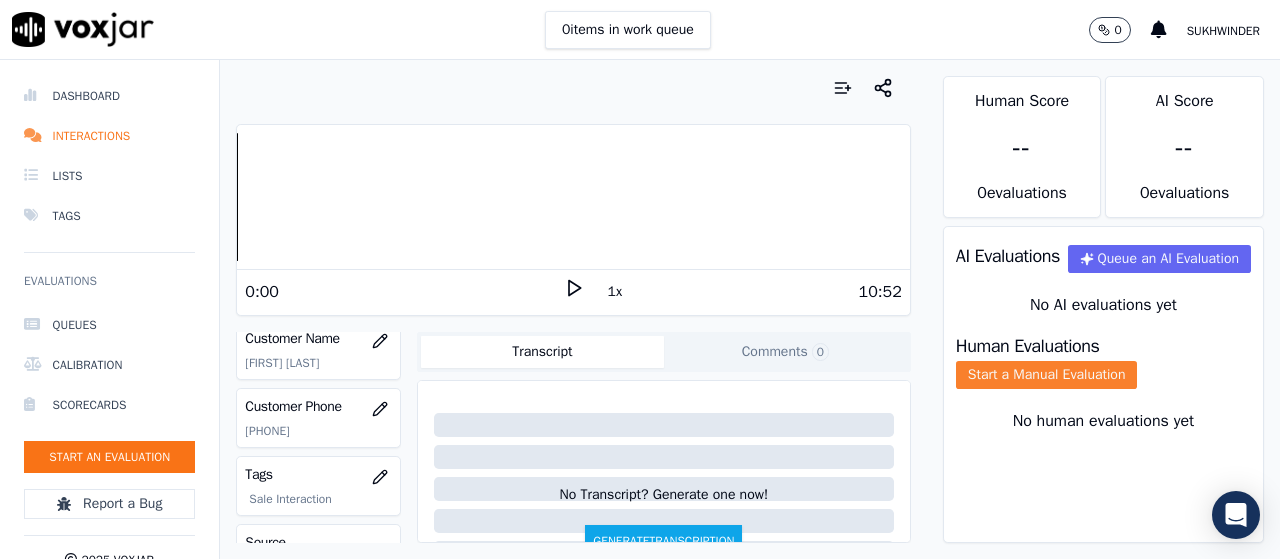 click on "Start a Manual Evaluation" 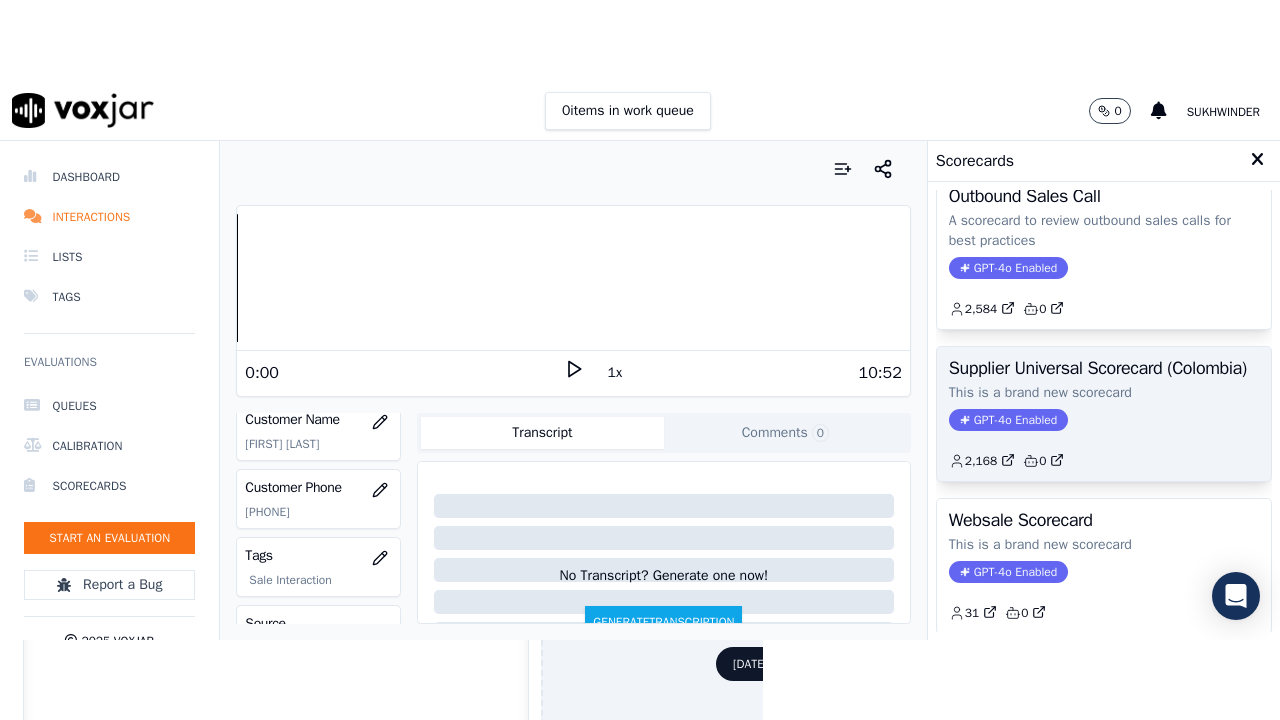 scroll, scrollTop: 400, scrollLeft: 0, axis: vertical 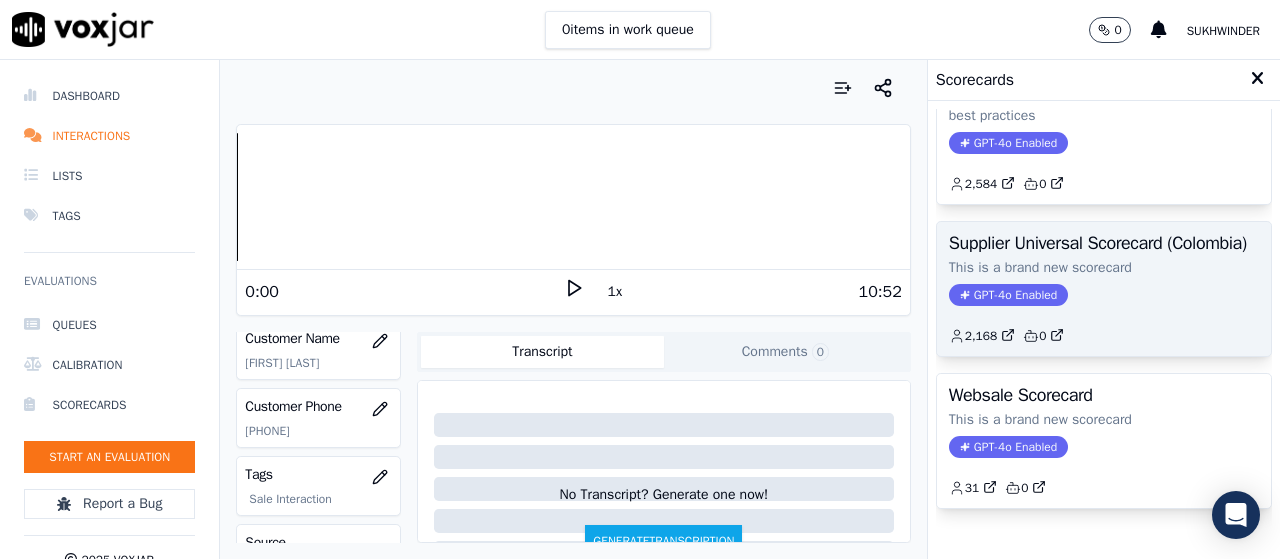 click on "This is a brand new scorecard" 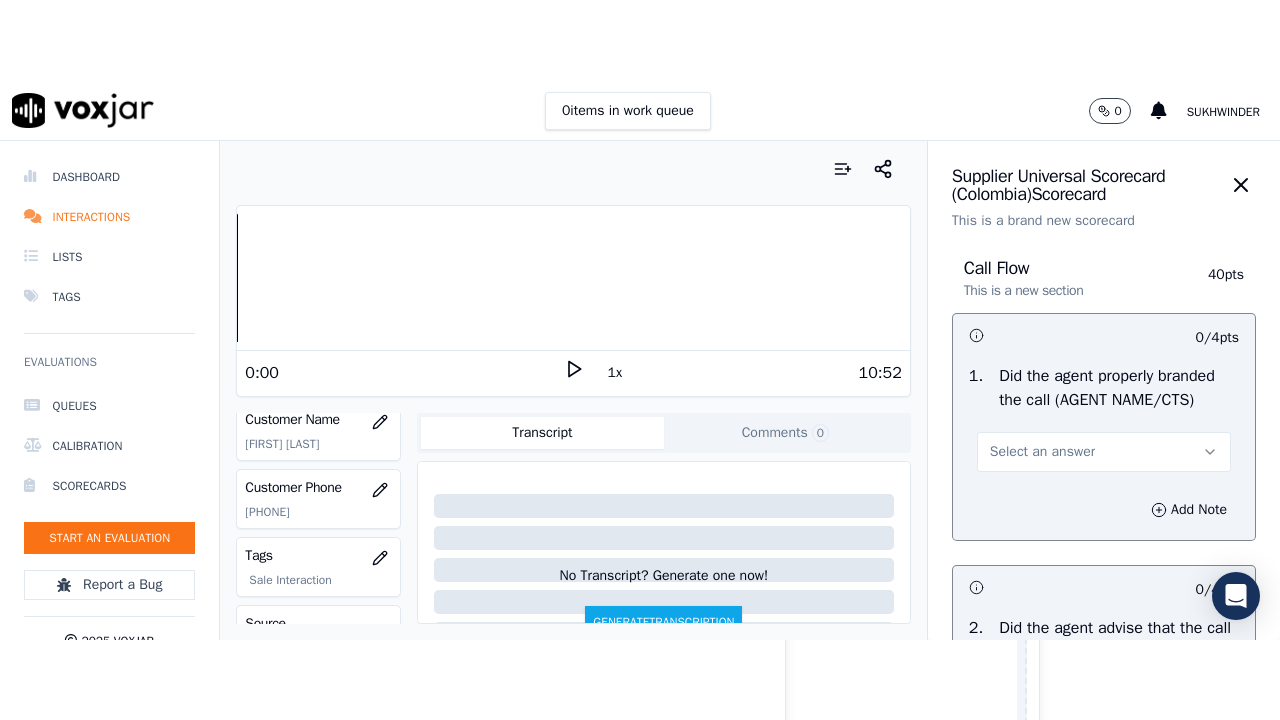 scroll, scrollTop: 299, scrollLeft: 0, axis: vertical 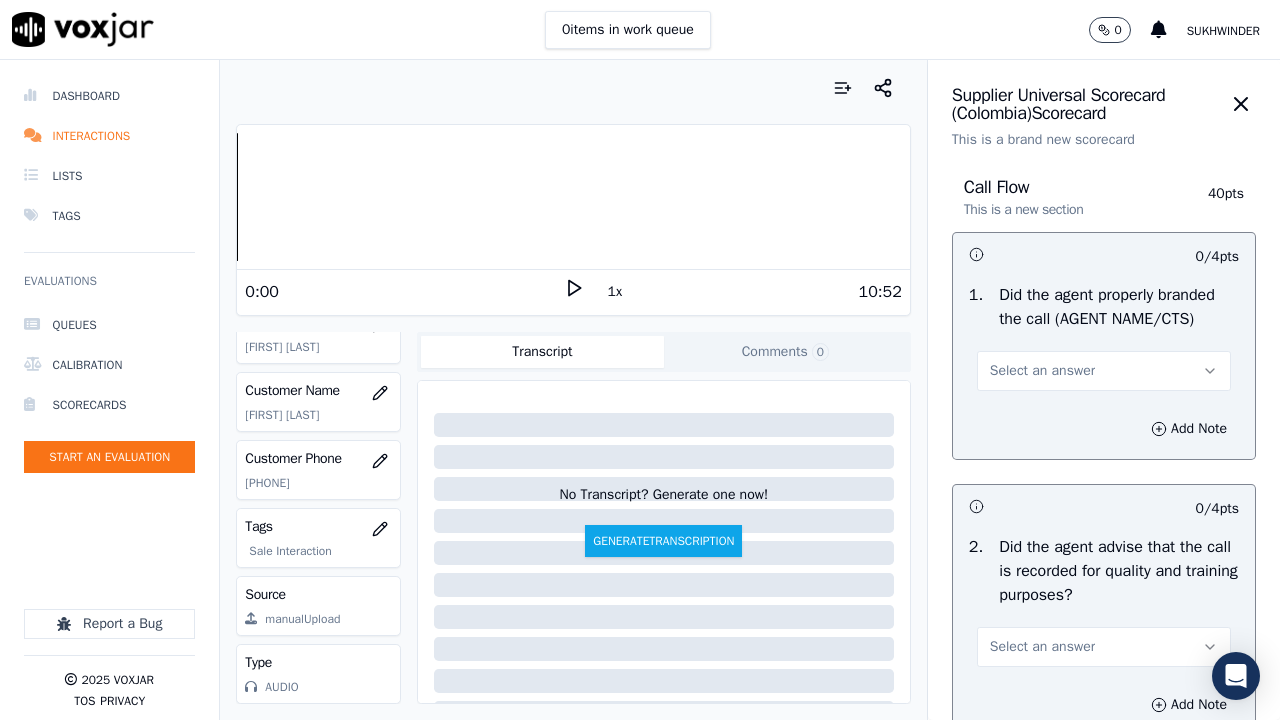click on "Select an answer" at bounding box center (1042, 371) 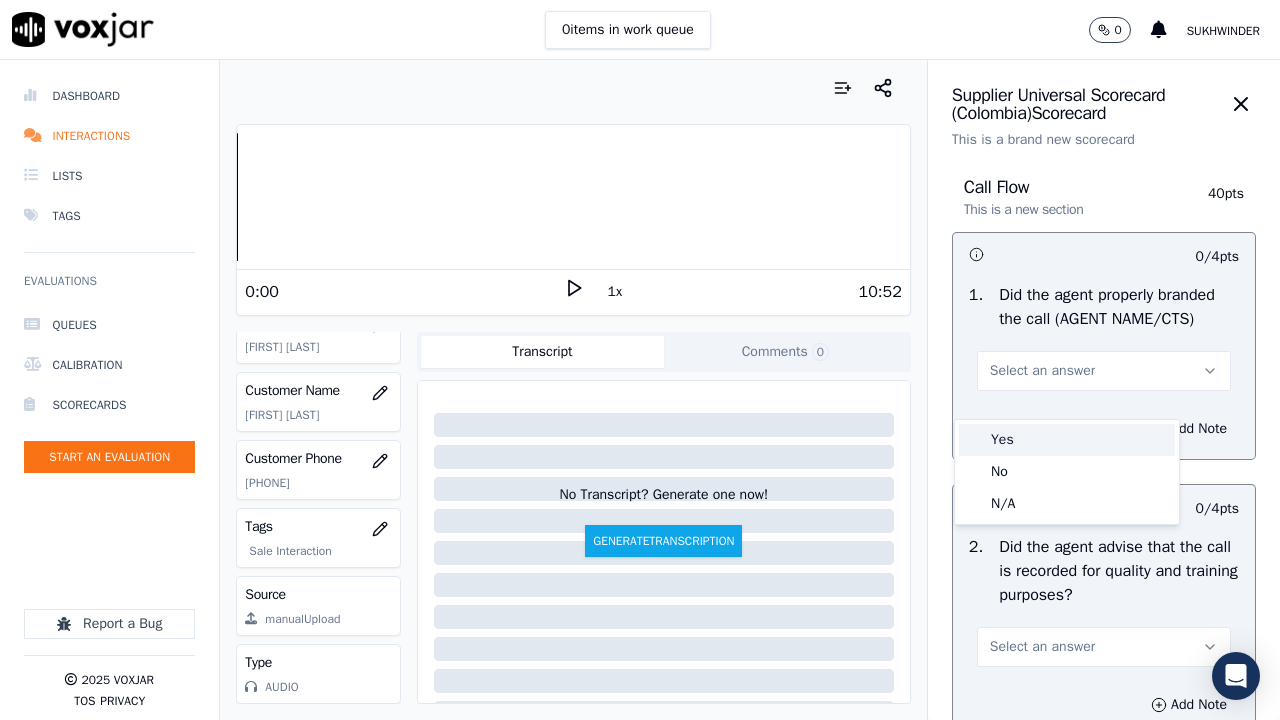click on "Yes" at bounding box center [1067, 440] 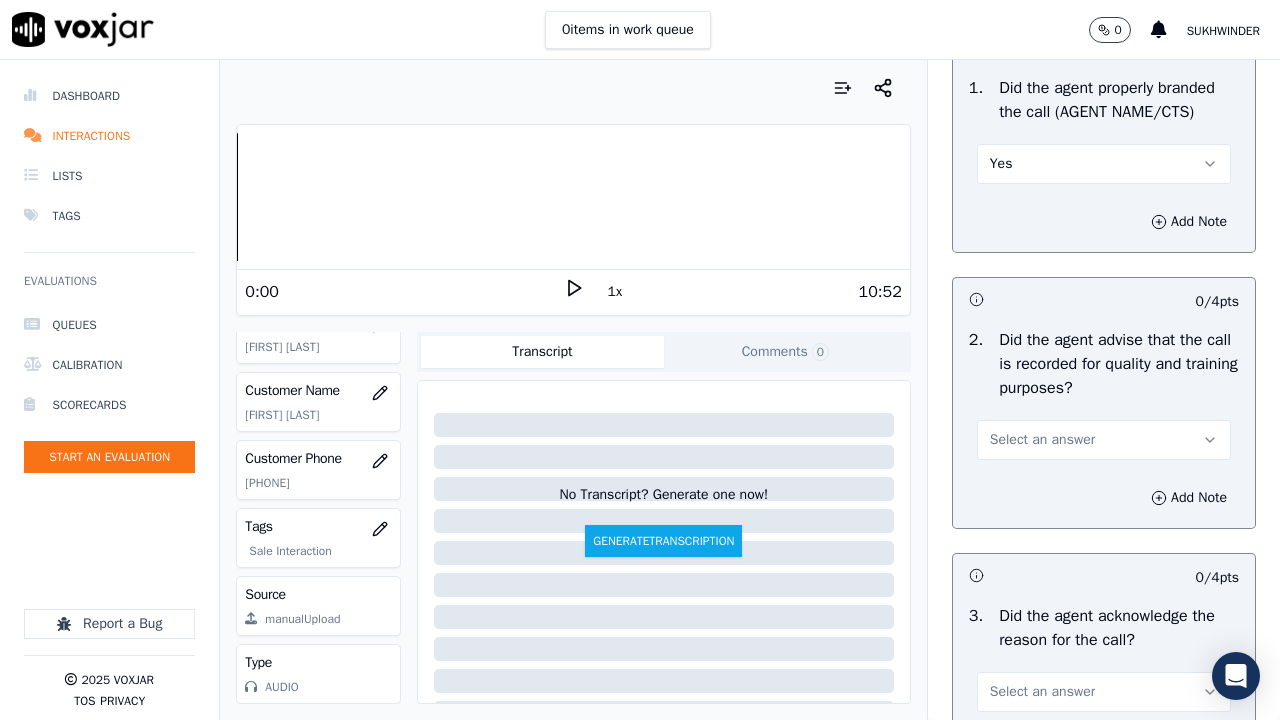 scroll, scrollTop: 600, scrollLeft: 0, axis: vertical 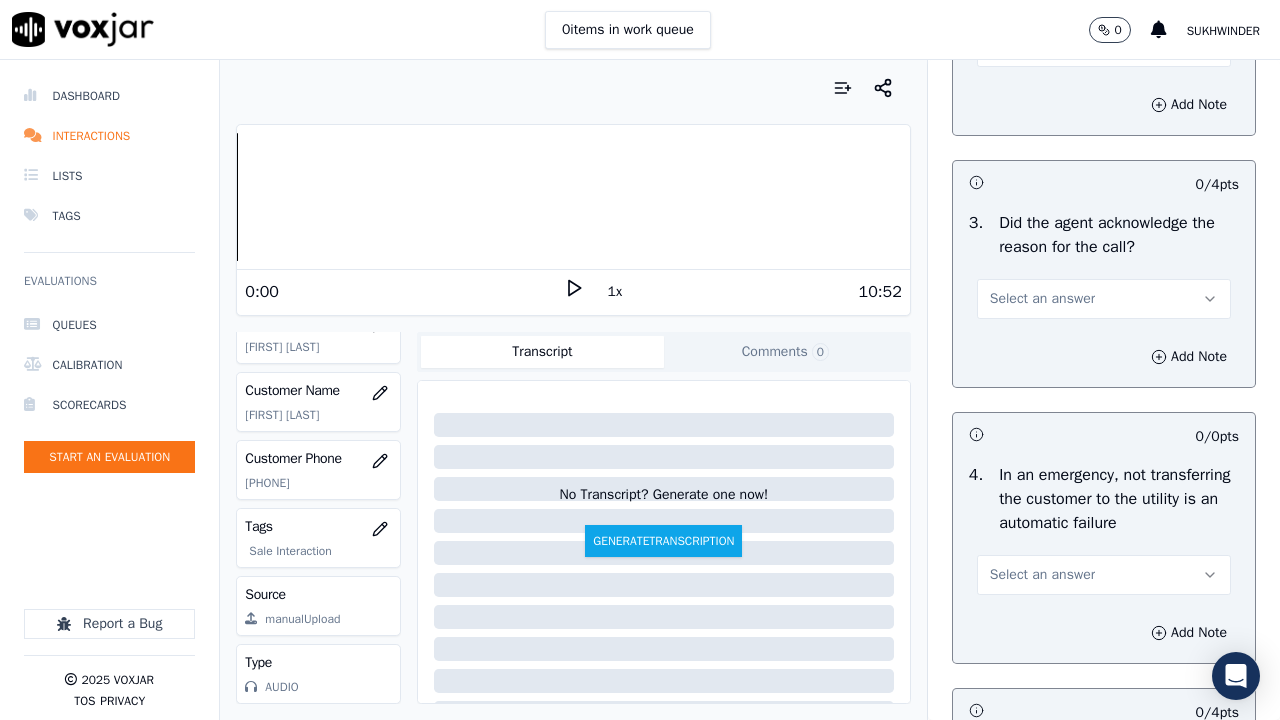 click on "Select an answer" at bounding box center [1042, 47] 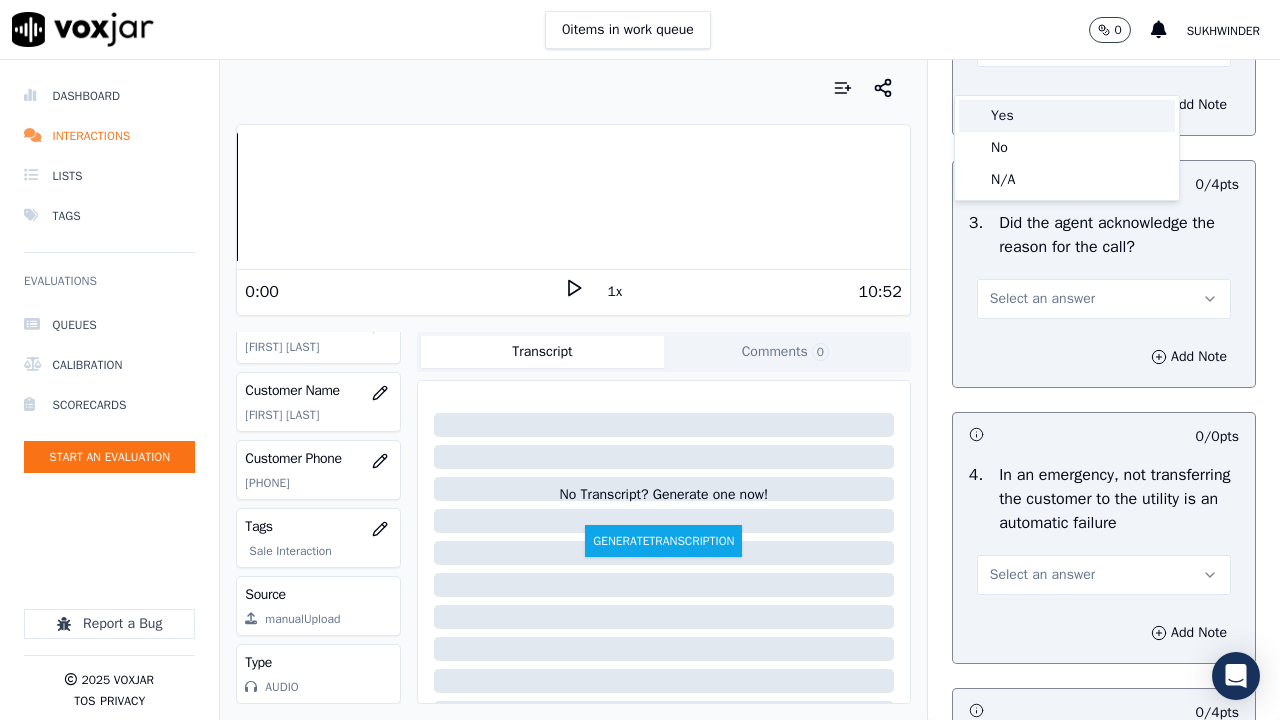 click on "Yes" at bounding box center (1067, 116) 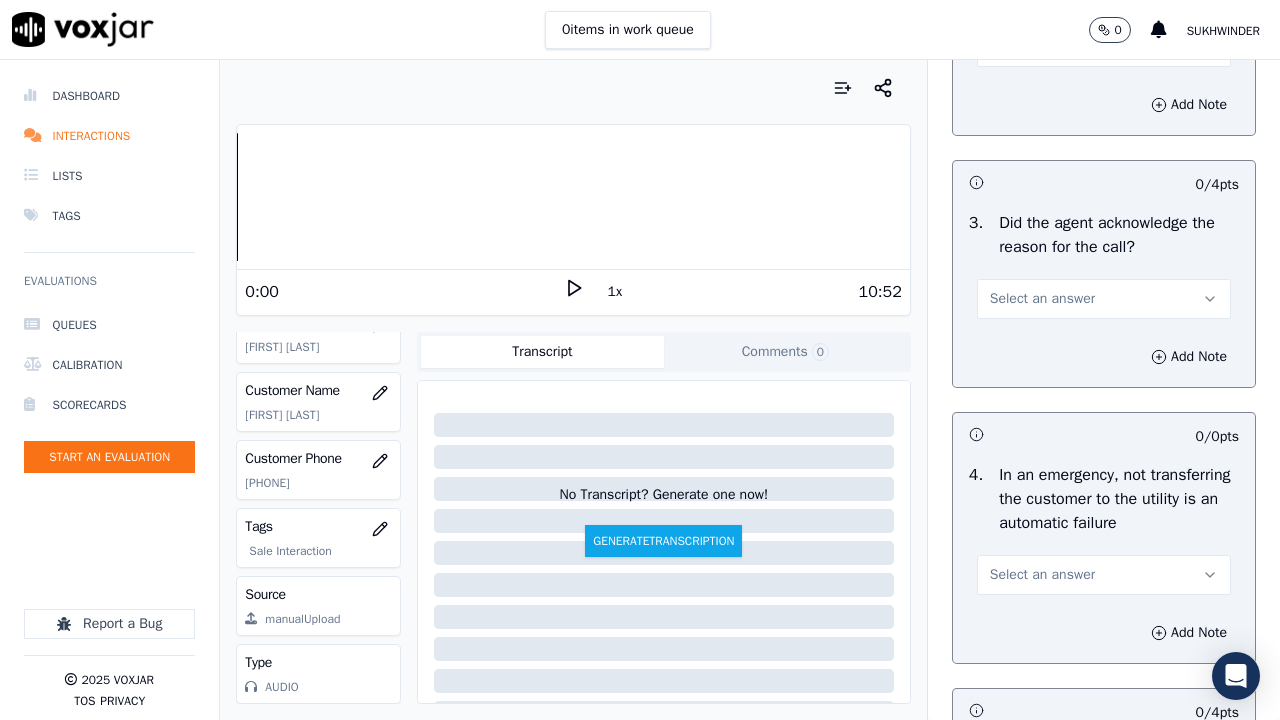 click on "Select an answer" at bounding box center (1042, 299) 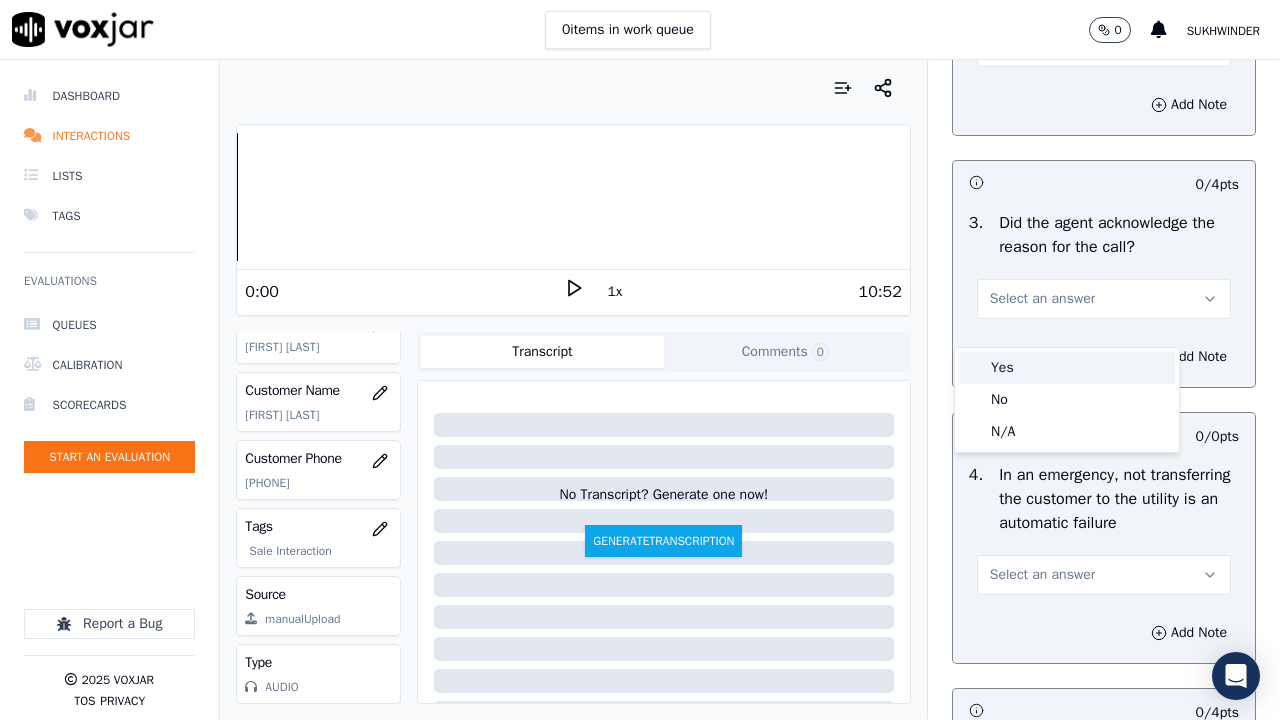 click on "Yes" at bounding box center (1067, 368) 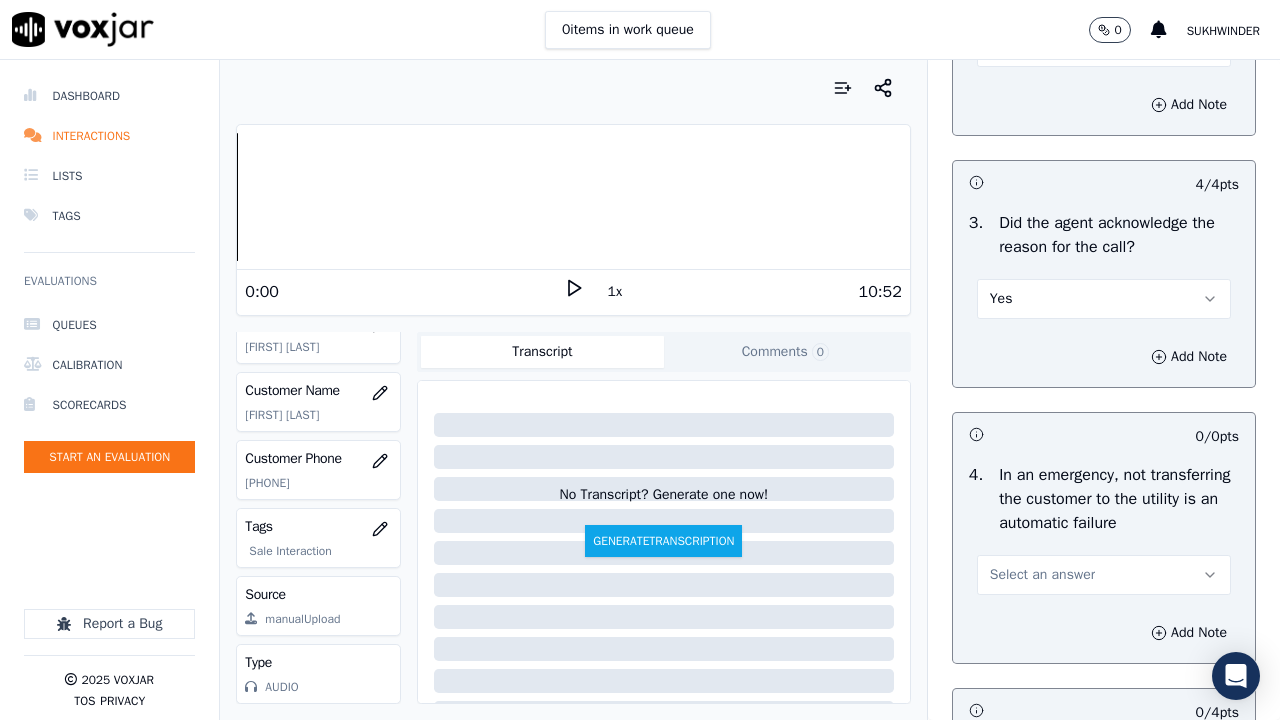 scroll, scrollTop: 1100, scrollLeft: 0, axis: vertical 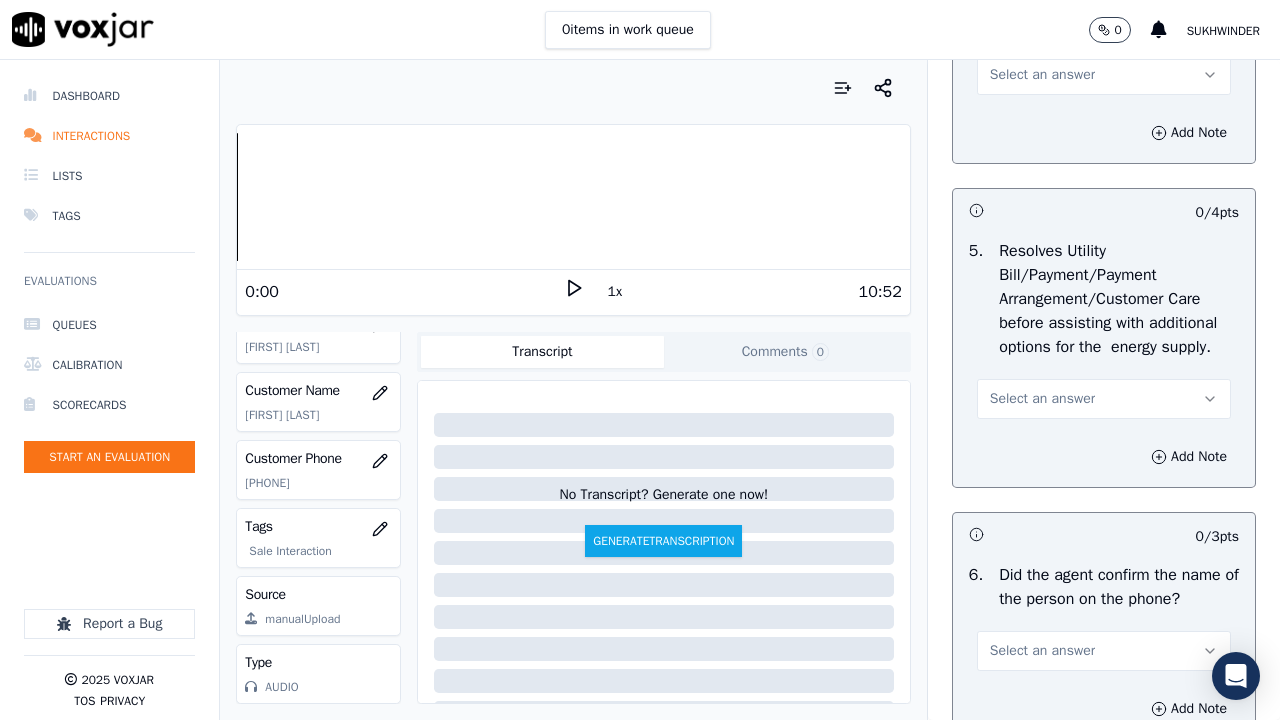 click on "Select an answer" at bounding box center [1042, 75] 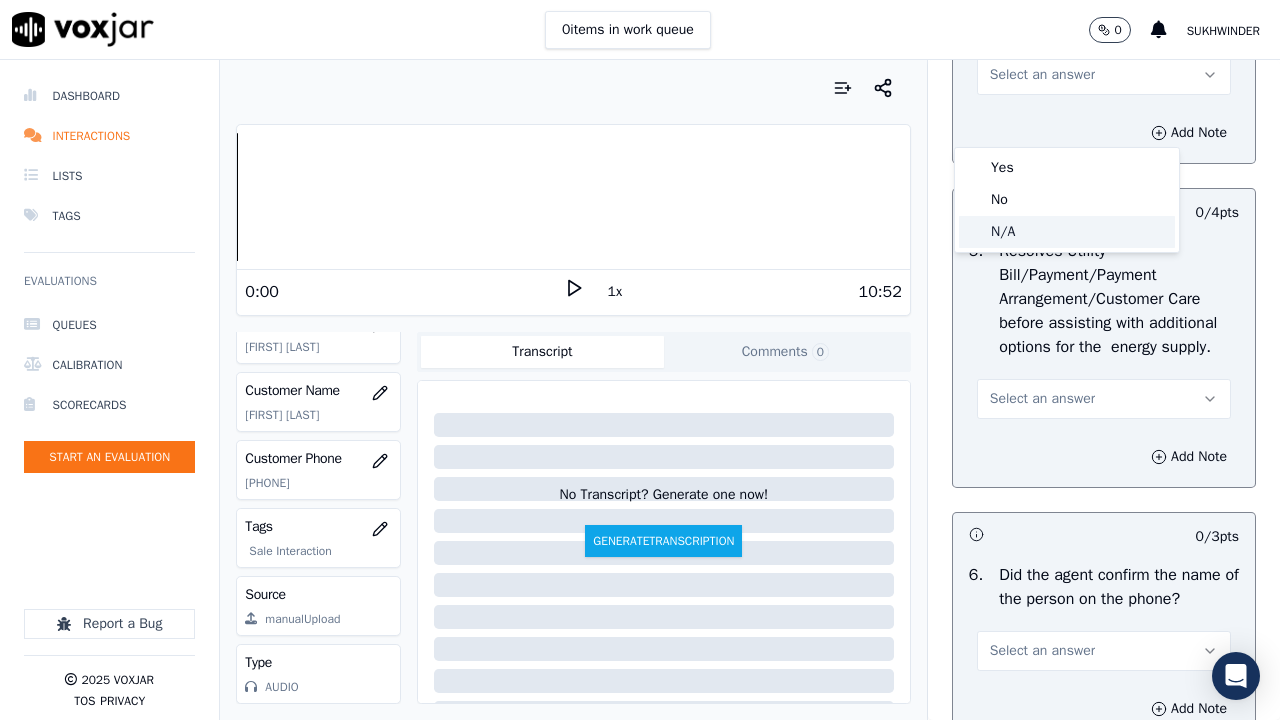 click on "N/A" 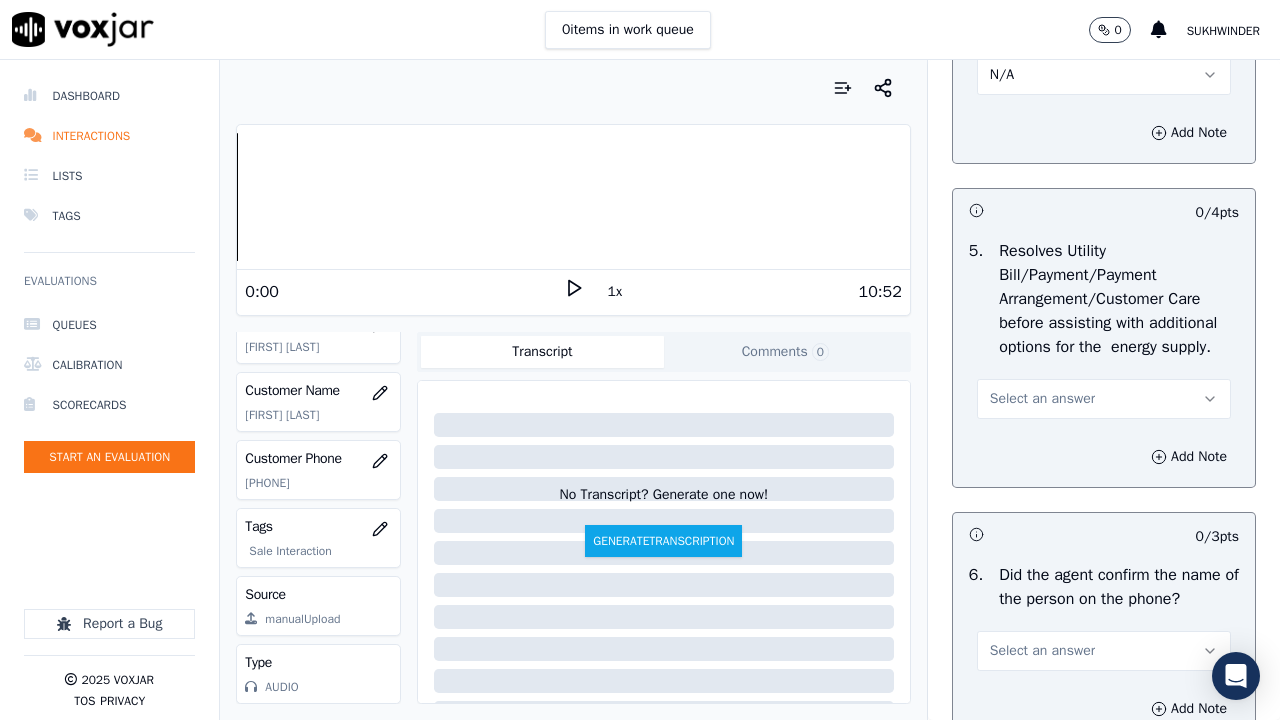 click on "Select an answer" at bounding box center [1042, 399] 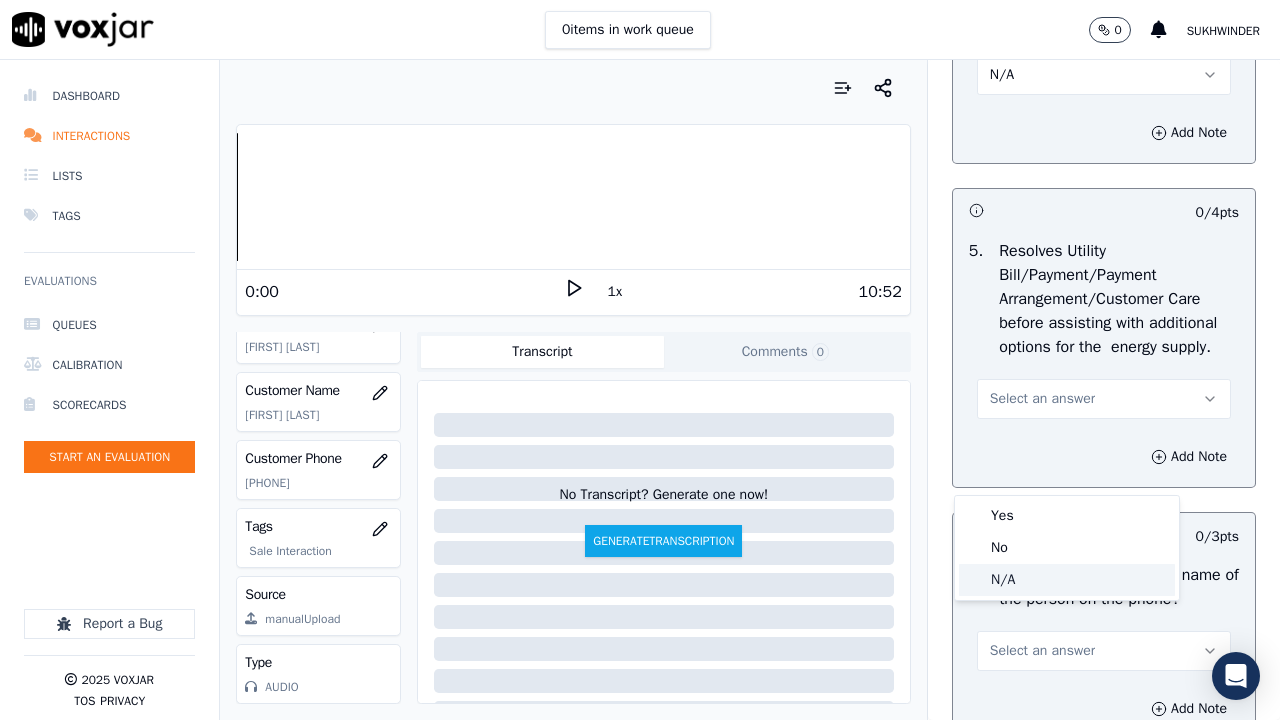 click on "N/A" 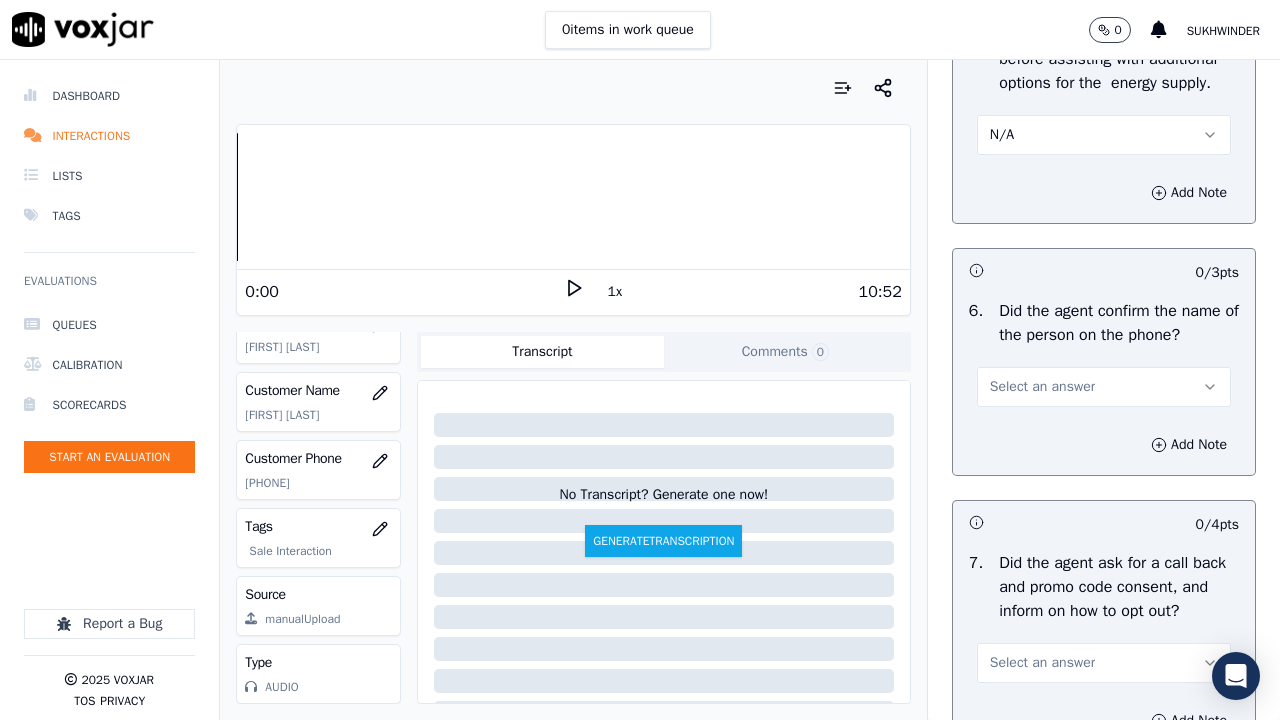 scroll, scrollTop: 1700, scrollLeft: 0, axis: vertical 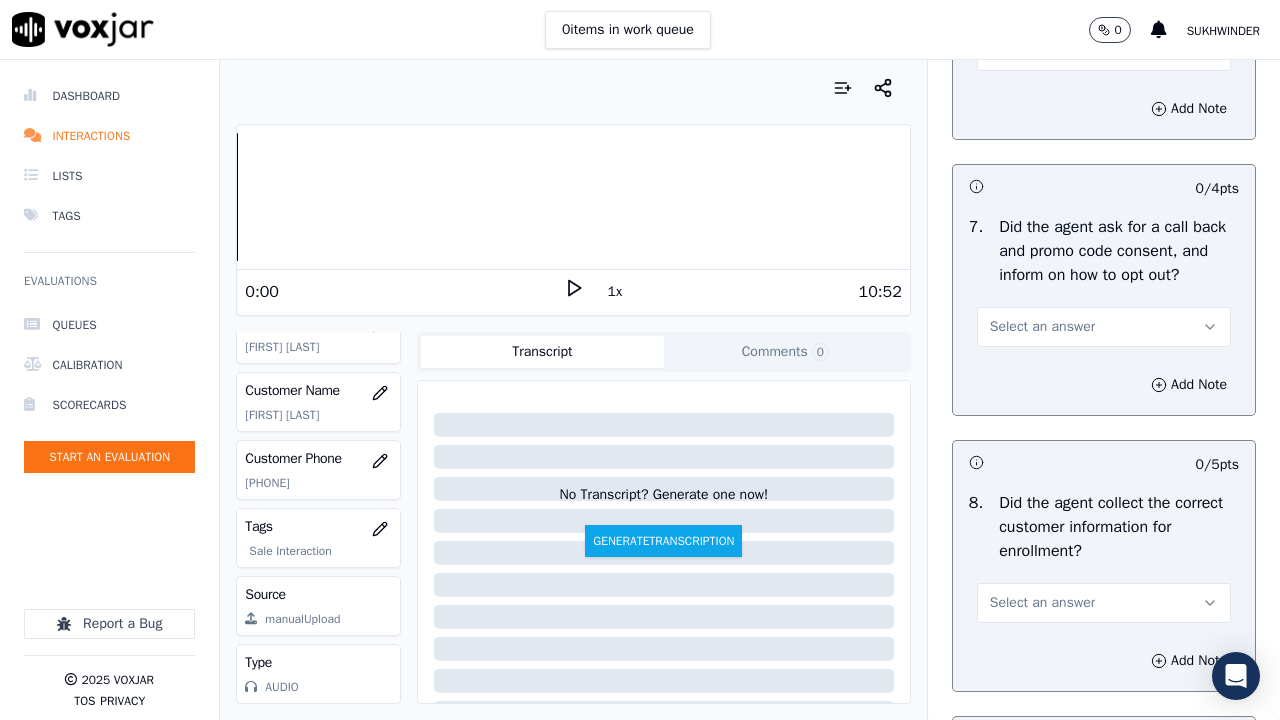 click on "Select an answer" at bounding box center (1042, 51) 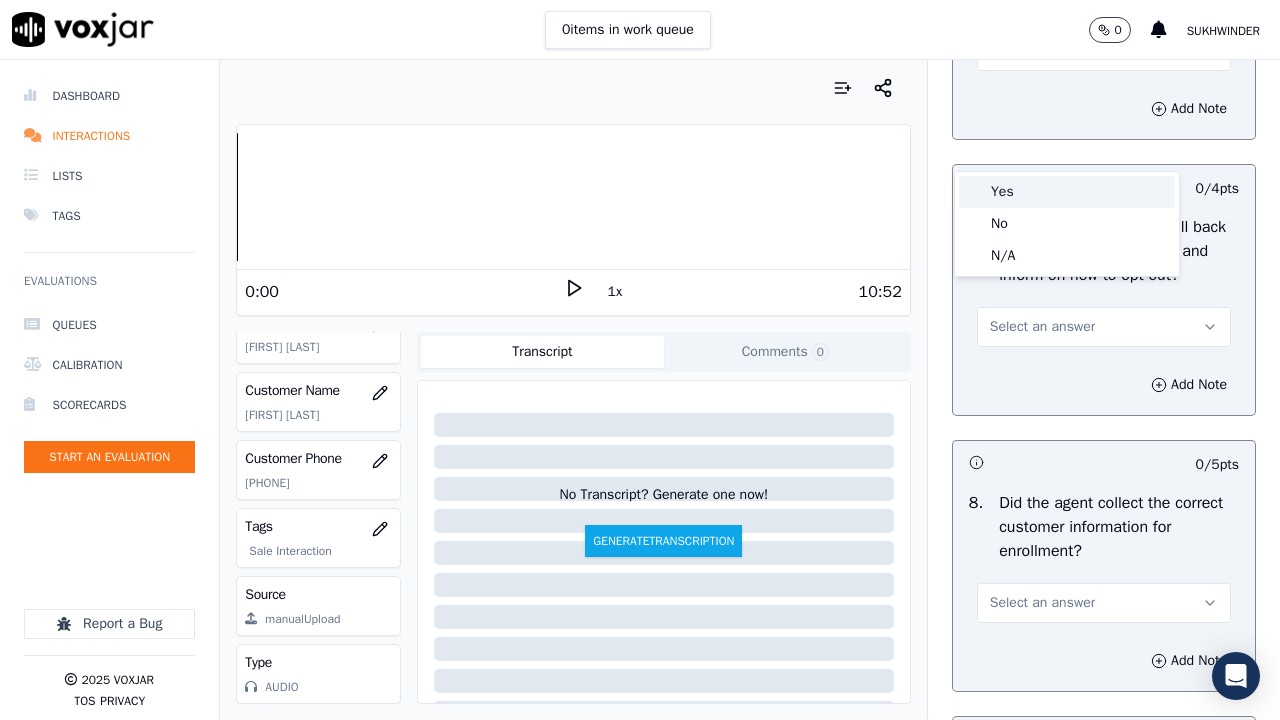 click on "Yes" at bounding box center [1067, 192] 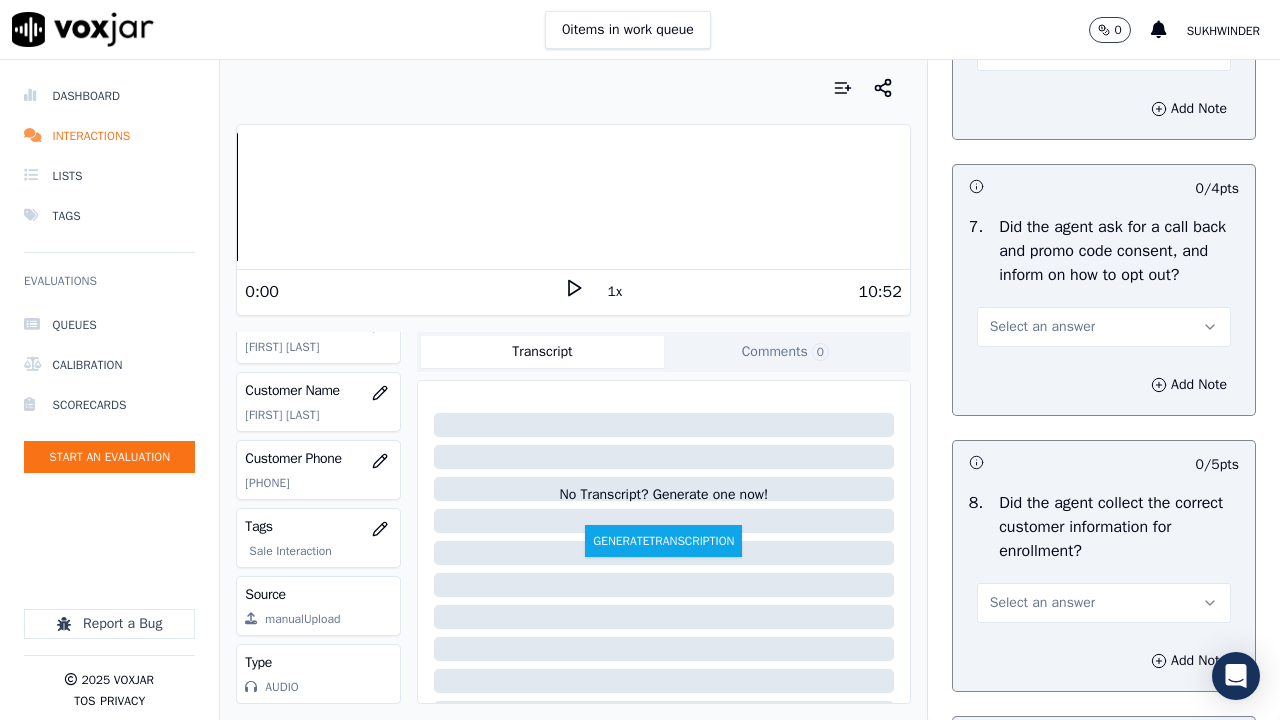 click on "Select an answer" at bounding box center (1042, 327) 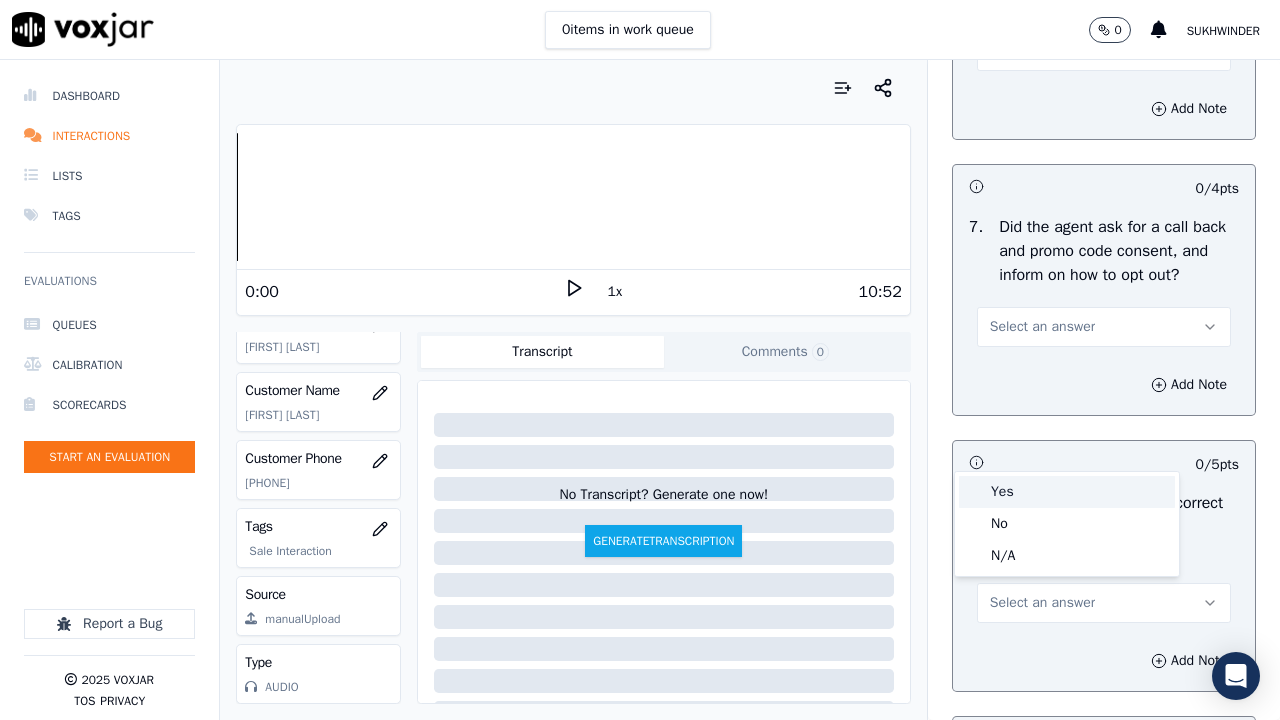 click on "Yes" at bounding box center (1067, 492) 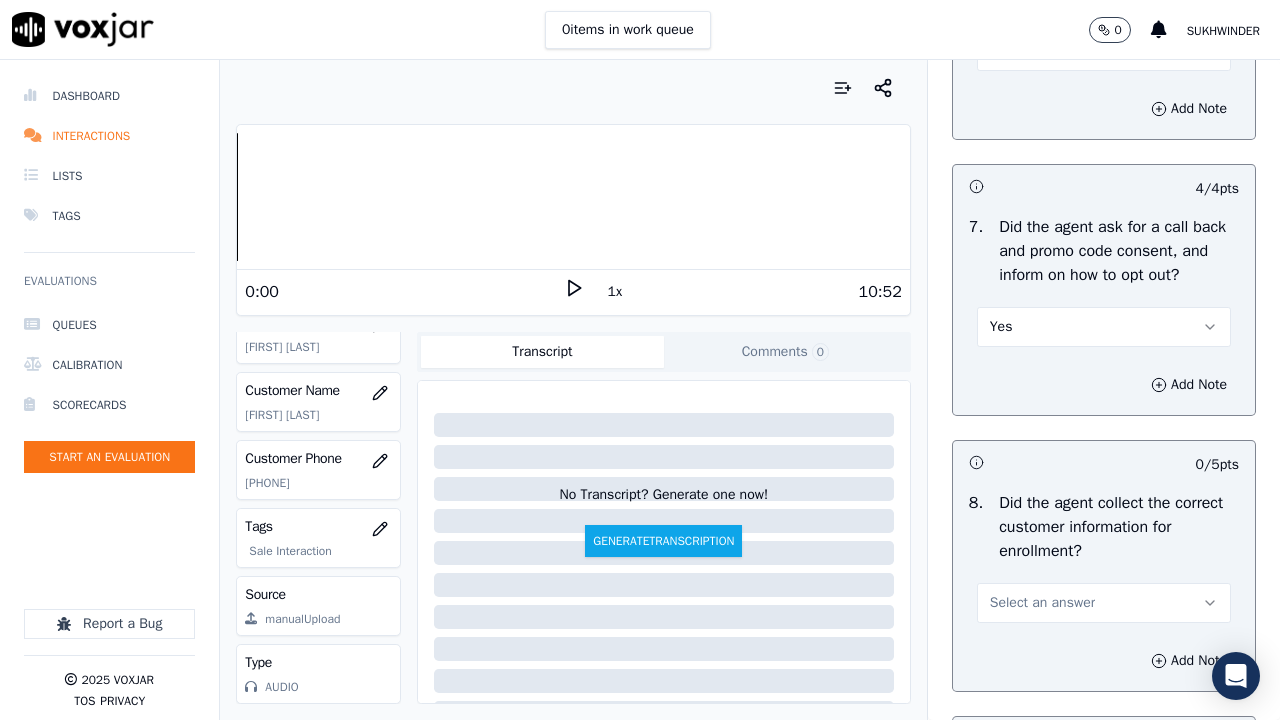 scroll, scrollTop: 2200, scrollLeft: 0, axis: vertical 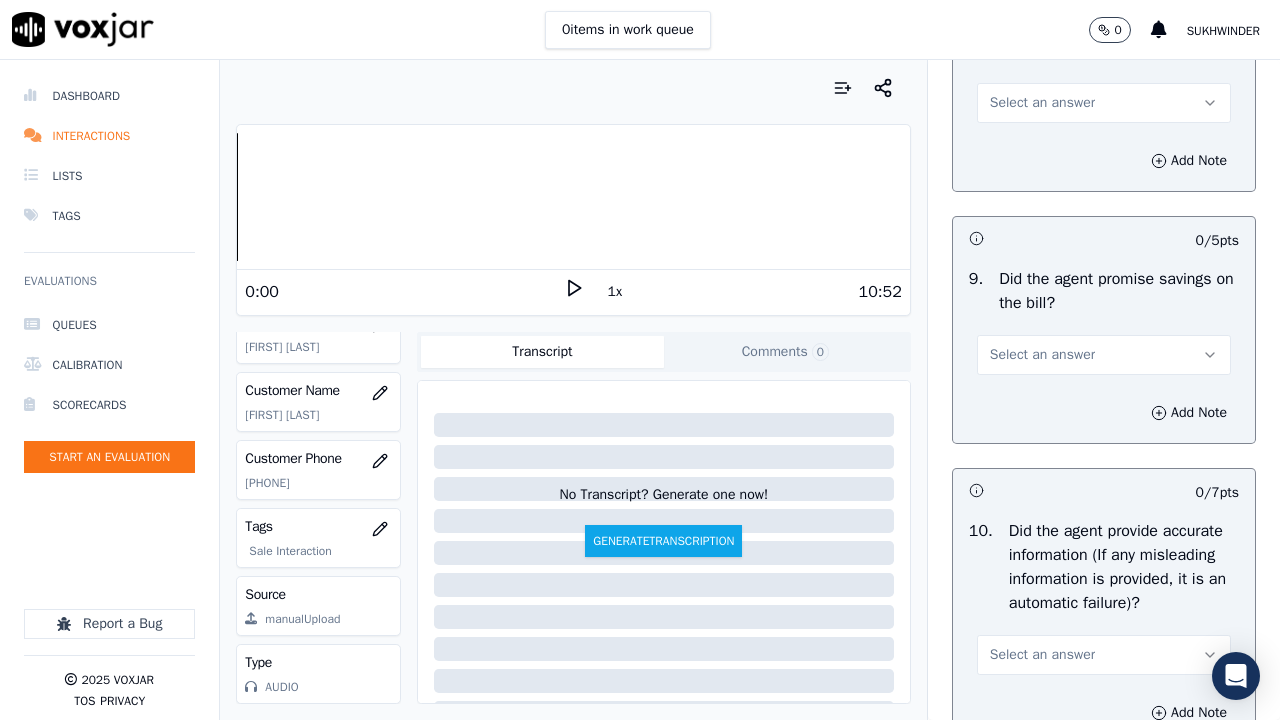 drag, startPoint x: 1017, startPoint y: 222, endPoint x: 1017, endPoint y: 238, distance: 16 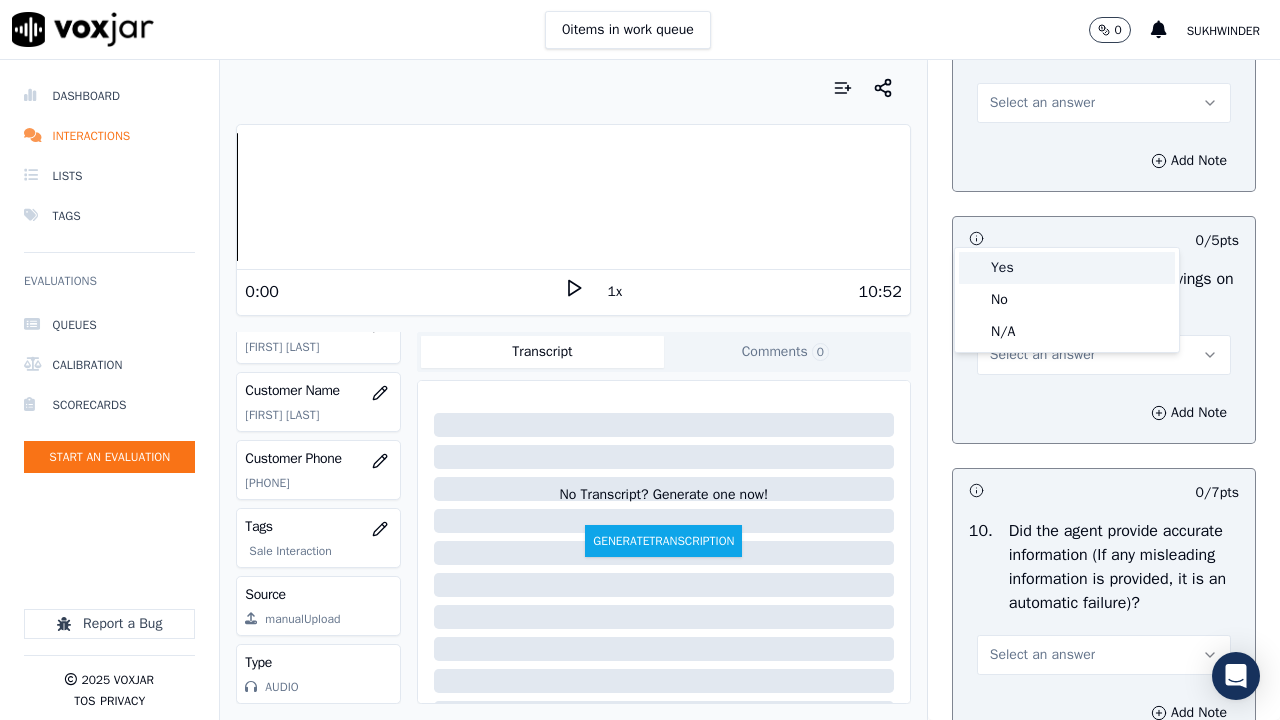 click on "Yes" at bounding box center [1067, 268] 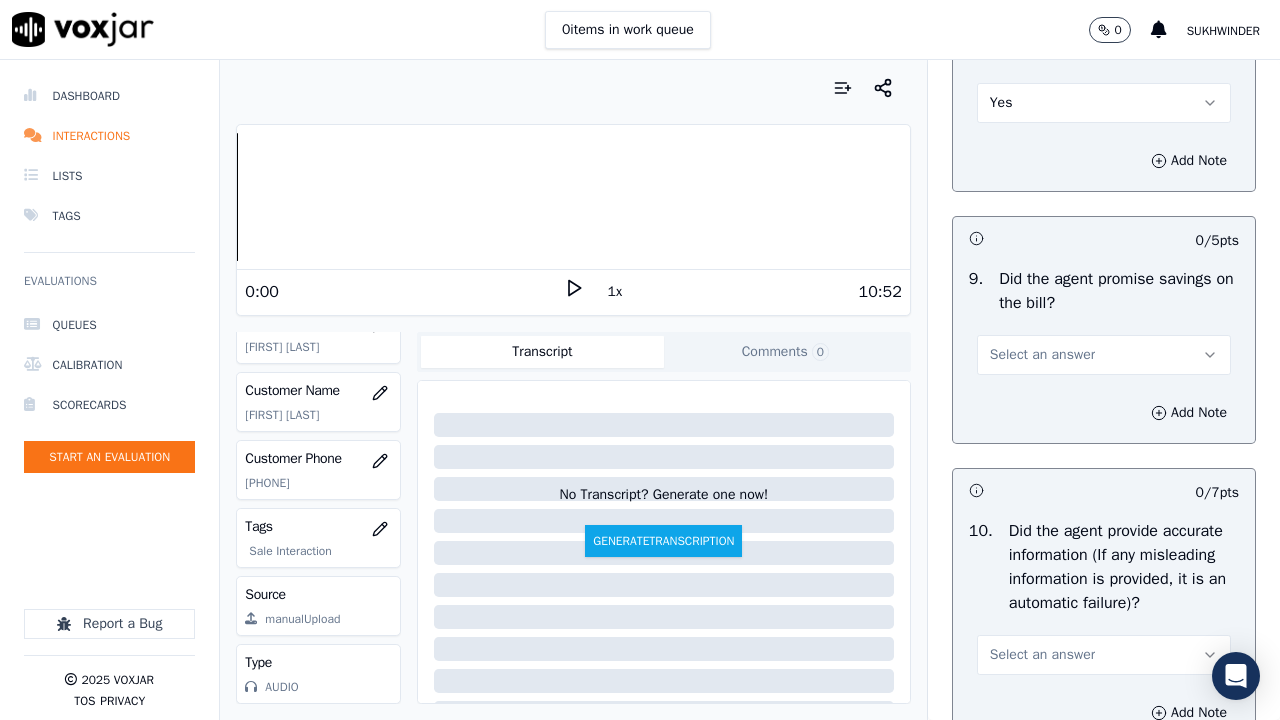 drag, startPoint x: 1020, startPoint y: 473, endPoint x: 1019, endPoint y: 487, distance: 14.035668 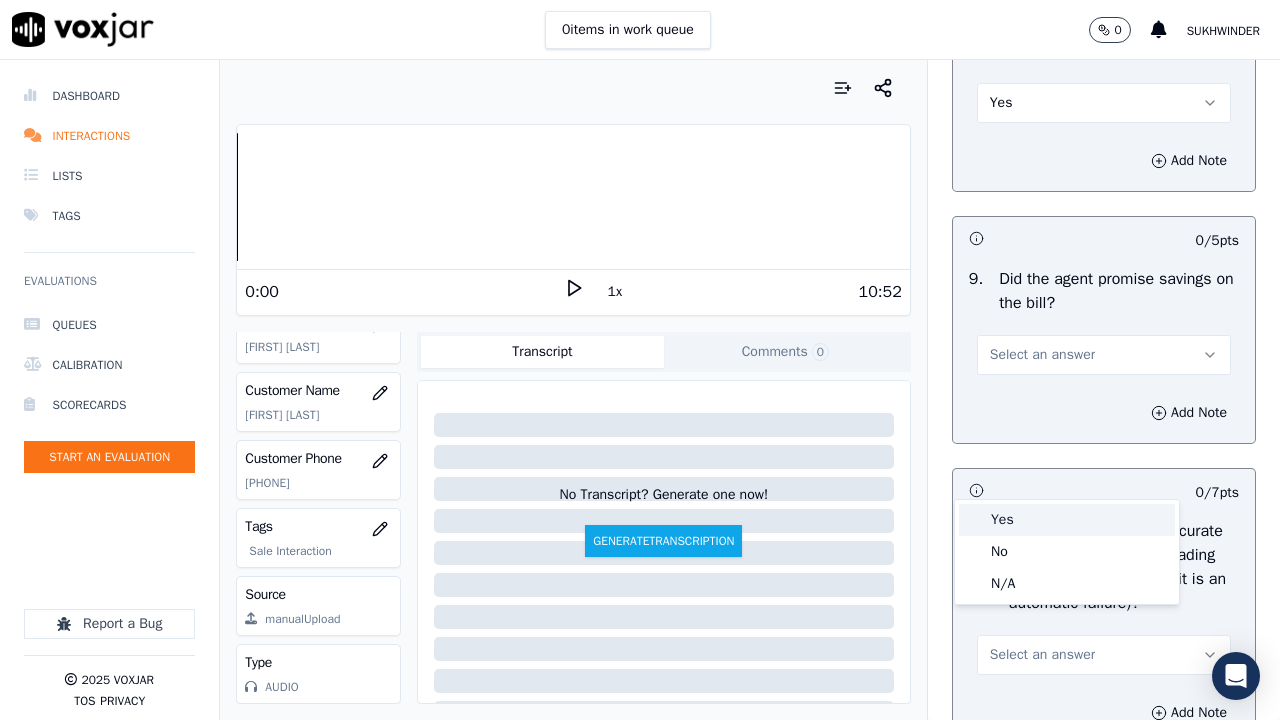 click on "Yes" at bounding box center (1067, 520) 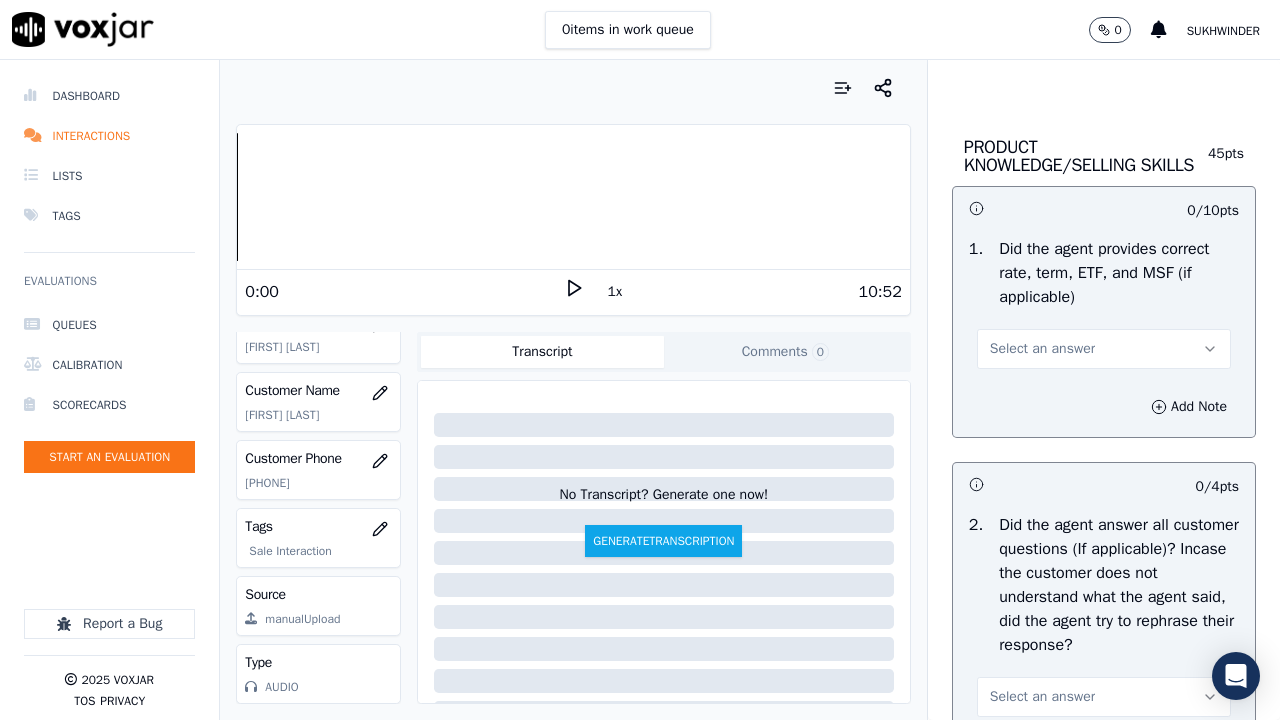 scroll, scrollTop: 2900, scrollLeft: 0, axis: vertical 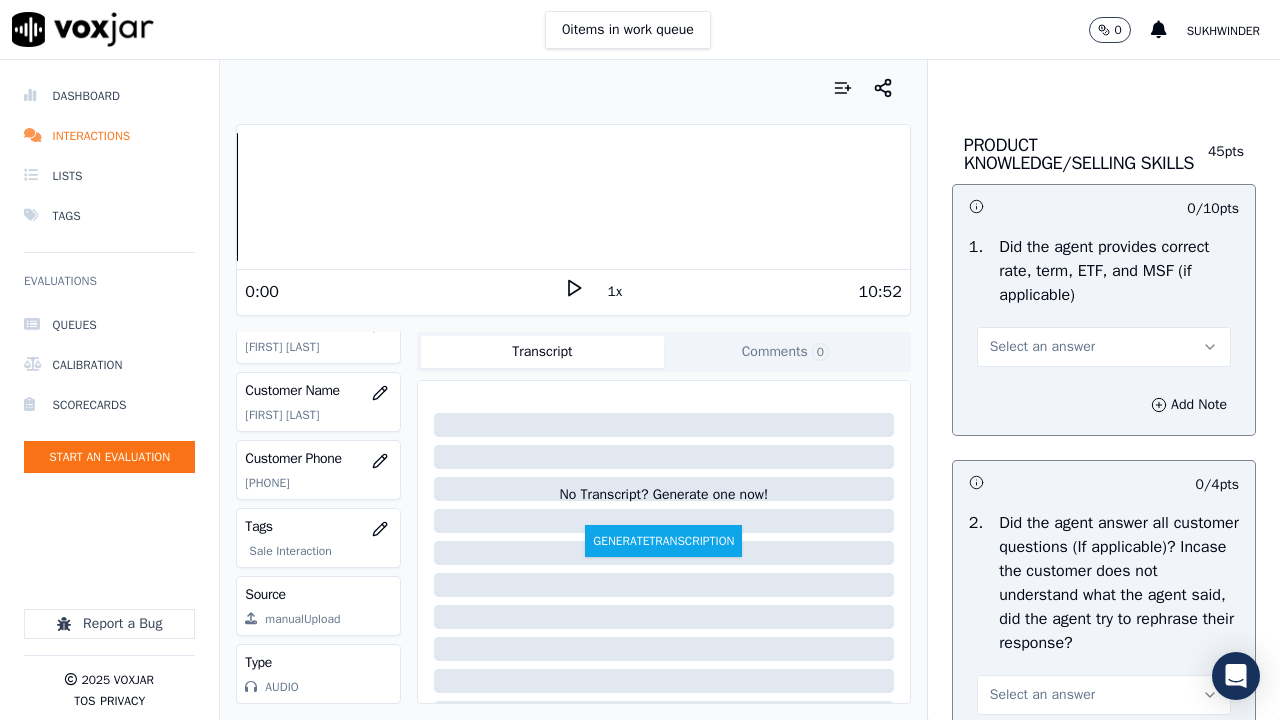 click on "Select an answer" at bounding box center (1042, -45) 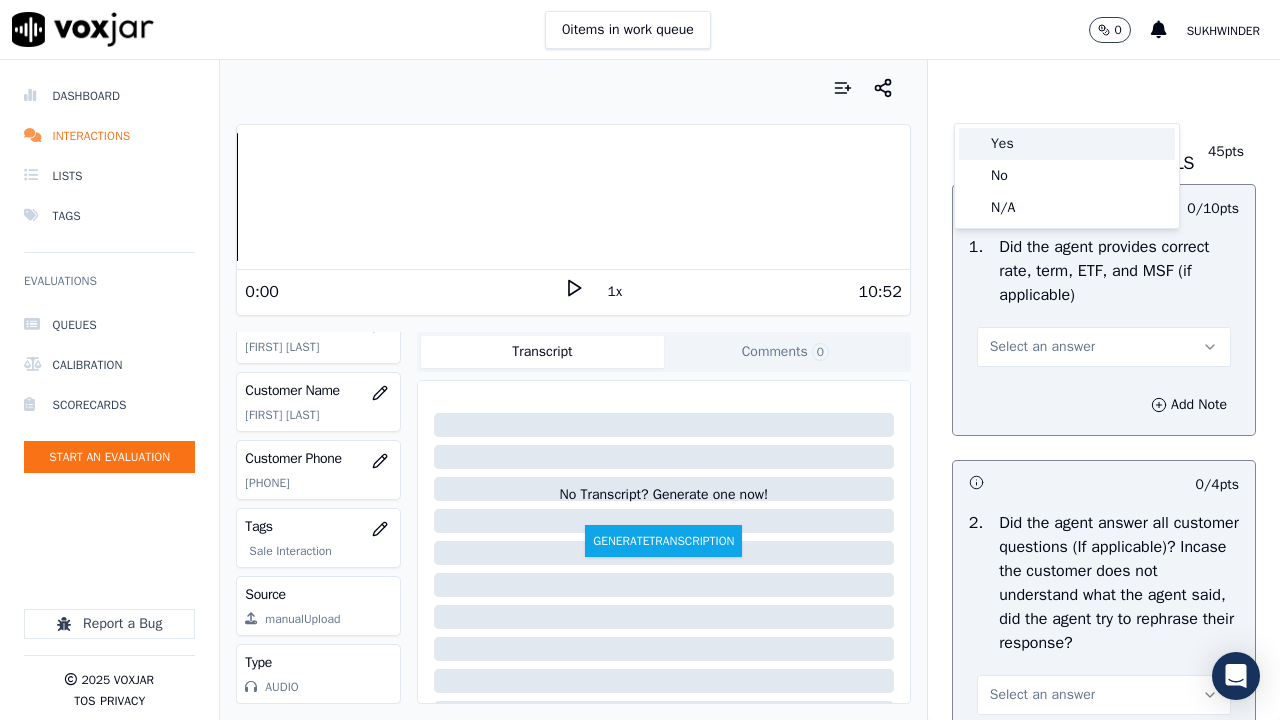 click on "Yes" at bounding box center (1067, 144) 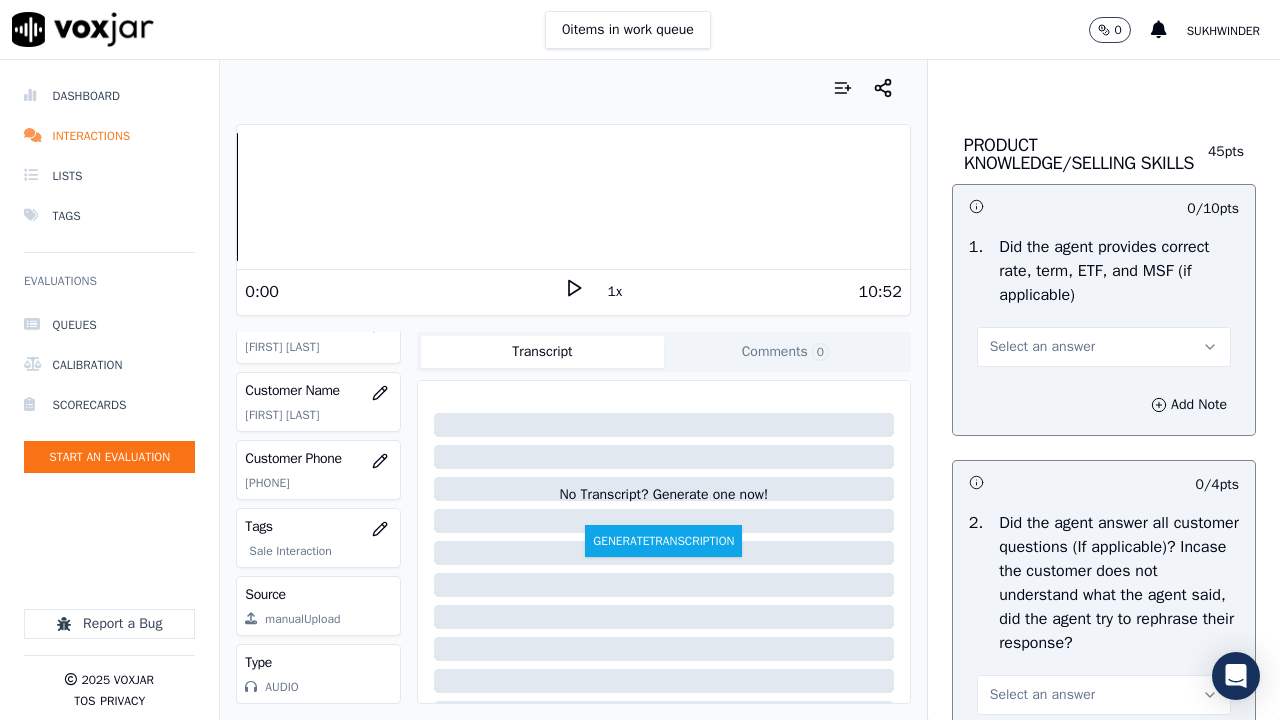 click on "Select an answer" at bounding box center [1042, 347] 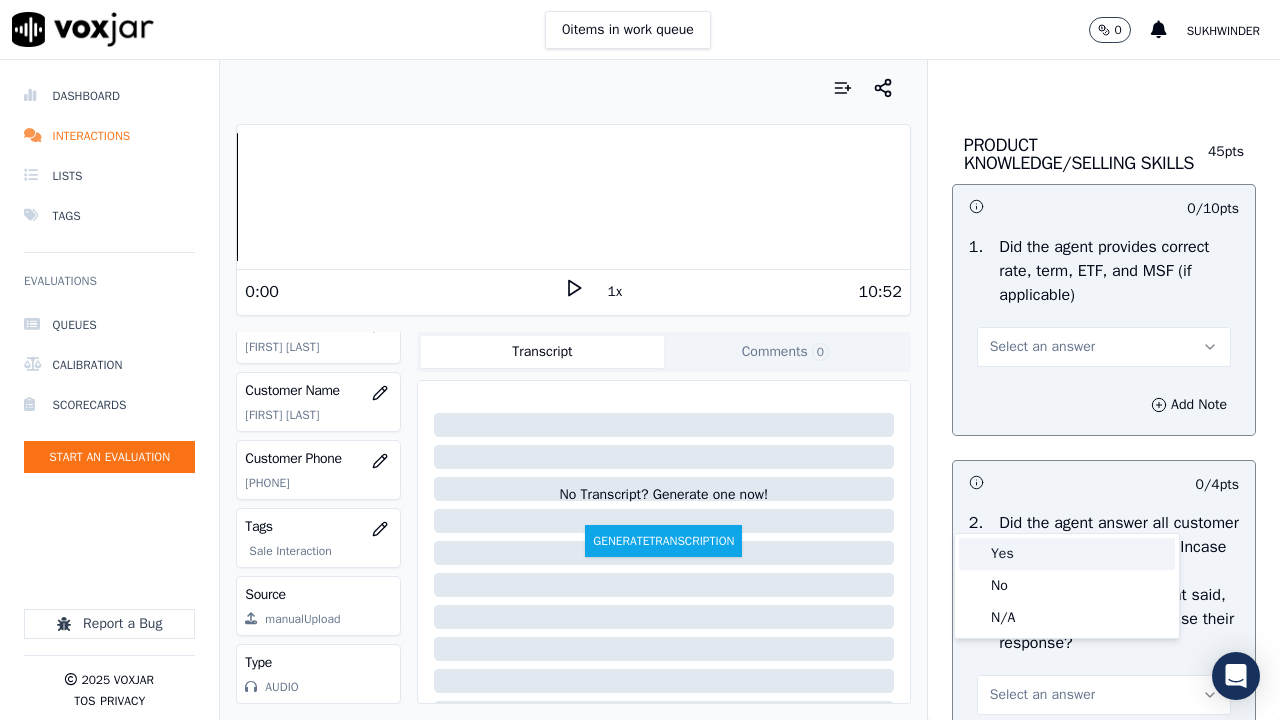 click on "Yes" at bounding box center [1067, 554] 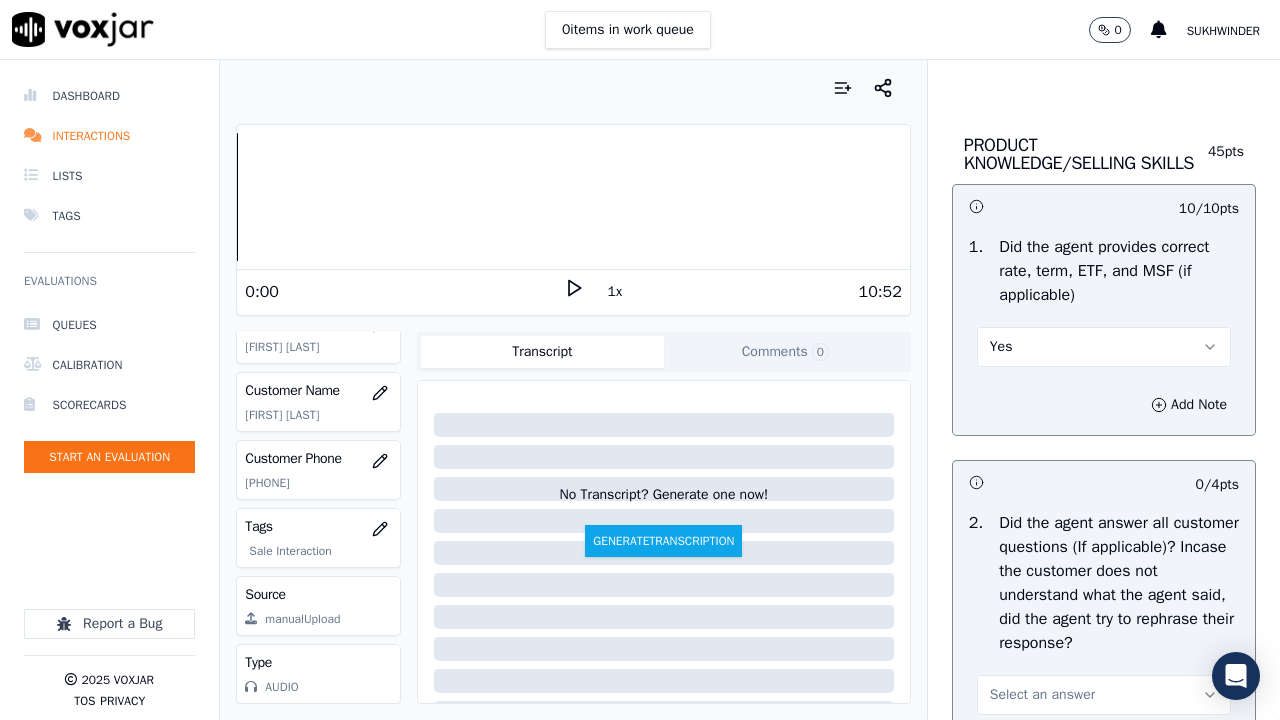scroll, scrollTop: 3500, scrollLeft: 0, axis: vertical 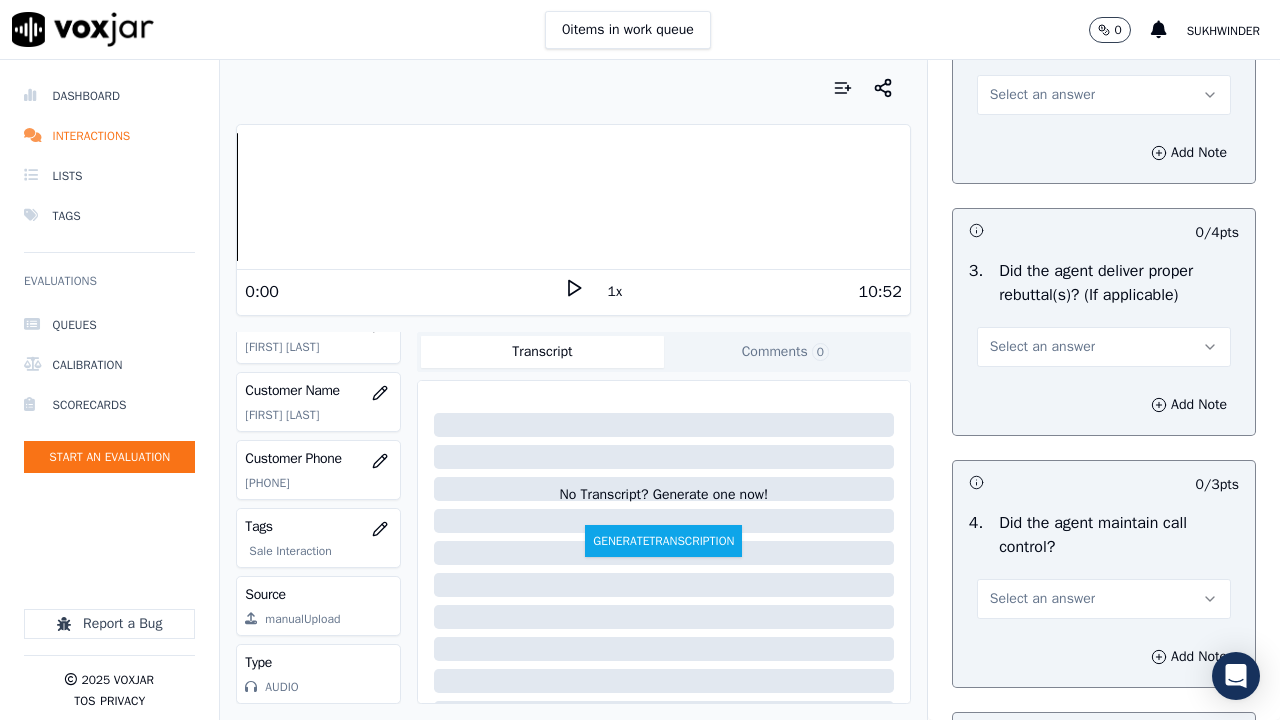 click on "Select an answer" at bounding box center (1042, 95) 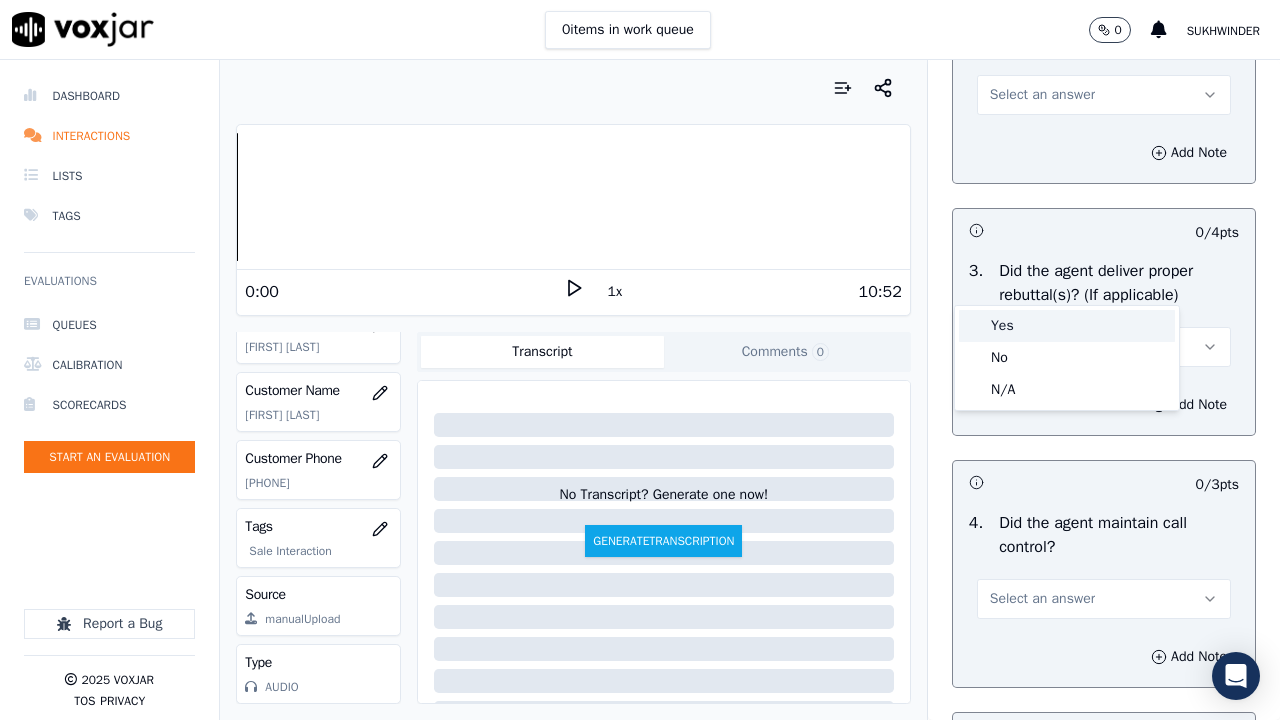 drag, startPoint x: 1015, startPoint y: 329, endPoint x: 1031, endPoint y: 469, distance: 140.91132 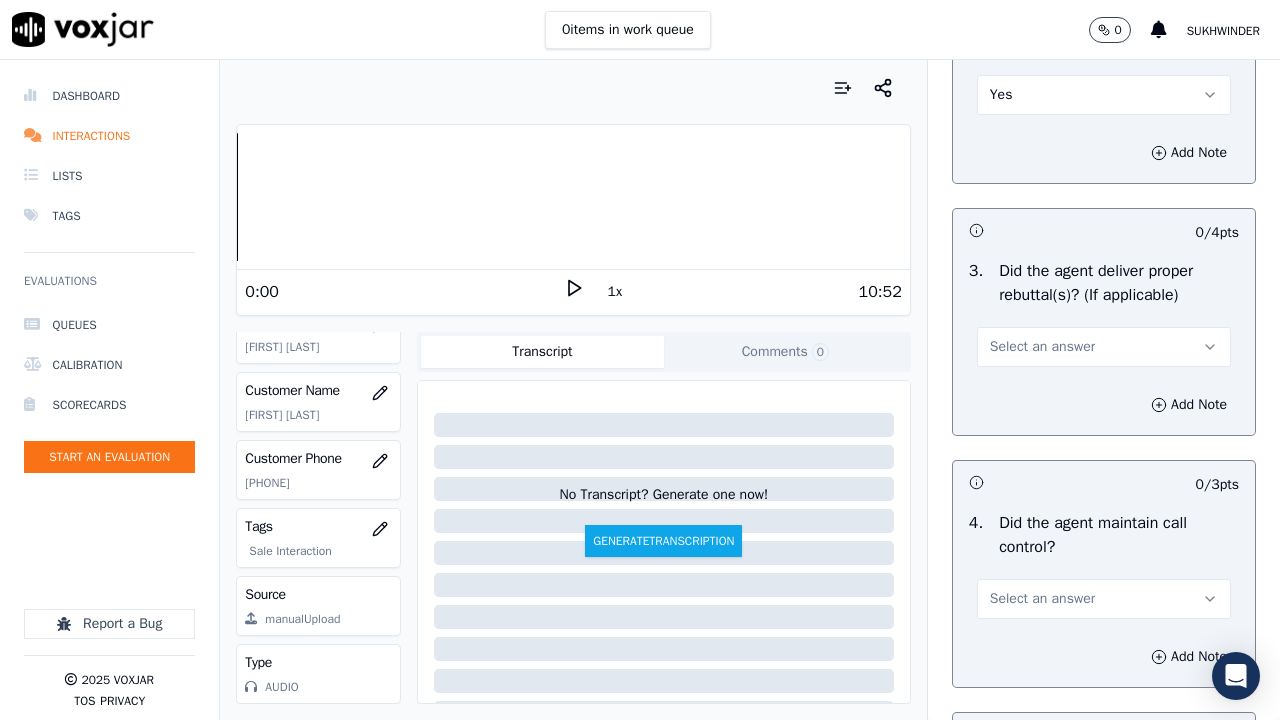 click on "Select an answer" at bounding box center [1042, 347] 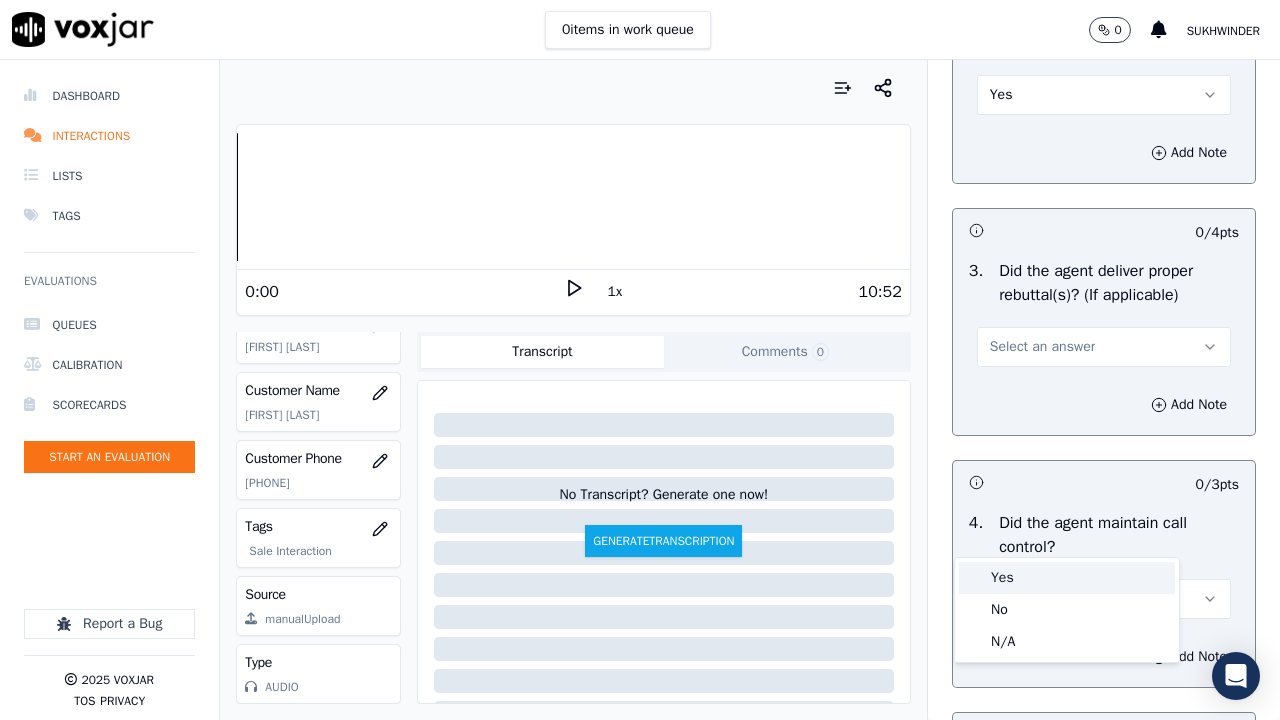 click on "Yes" at bounding box center (1067, 578) 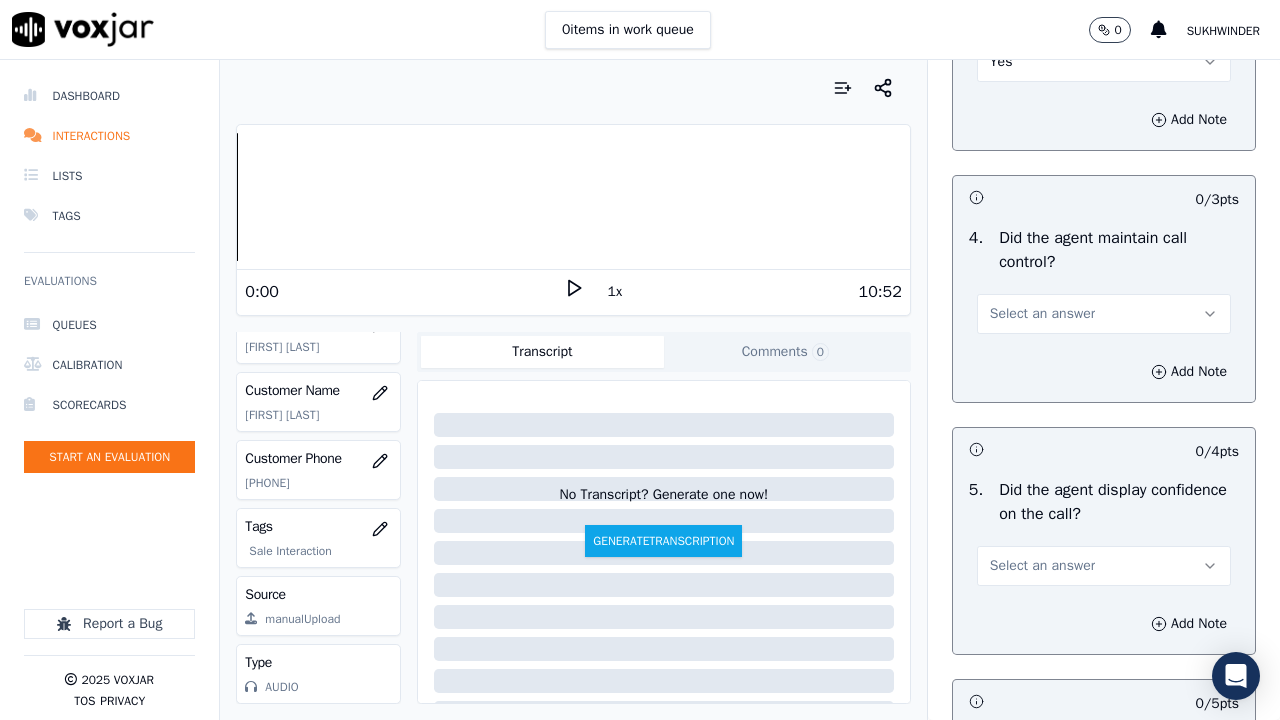scroll, scrollTop: 4100, scrollLeft: 0, axis: vertical 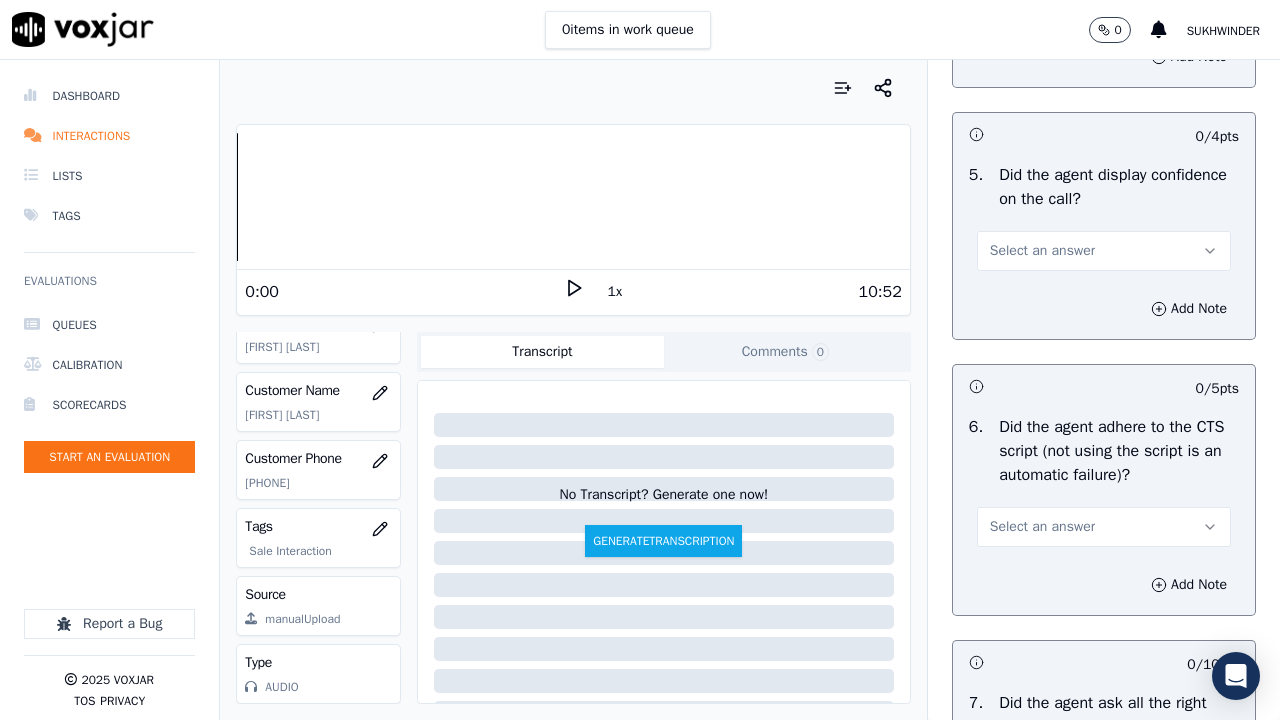 drag, startPoint x: 1012, startPoint y: 175, endPoint x: 1009, endPoint y: 201, distance: 26.172504 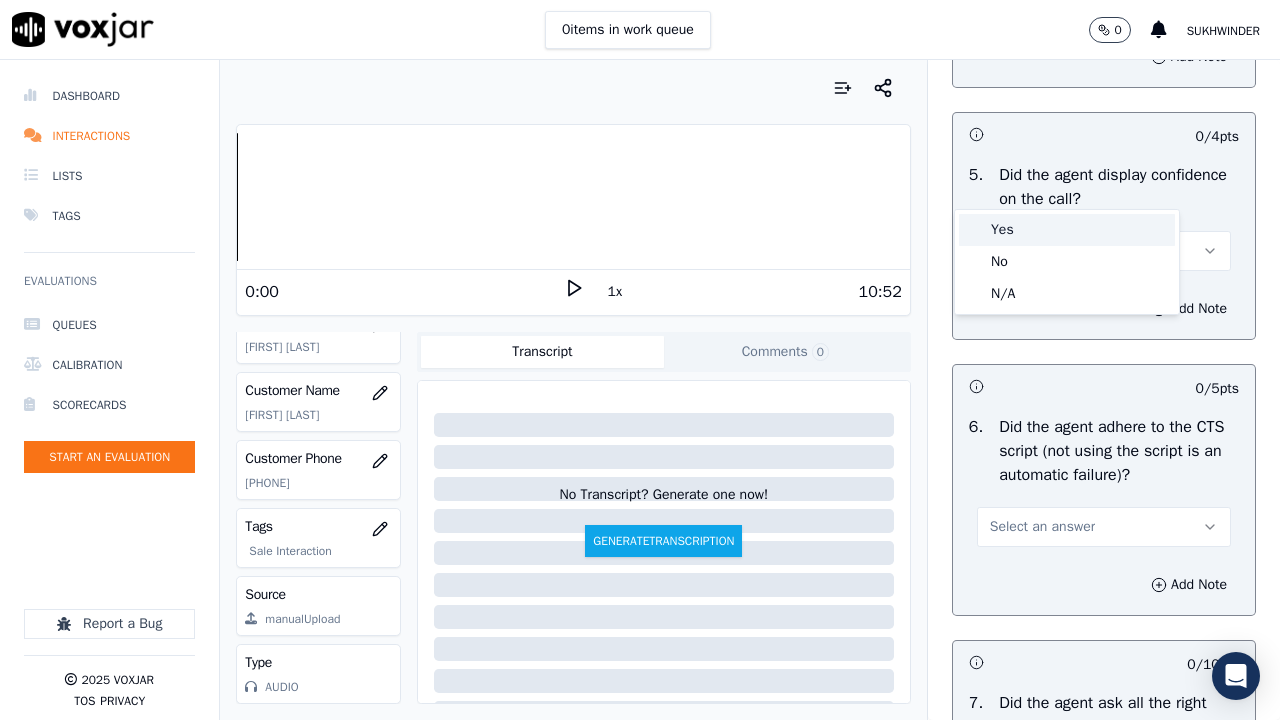 drag, startPoint x: 1020, startPoint y: 233, endPoint x: 1086, endPoint y: 525, distance: 299.366 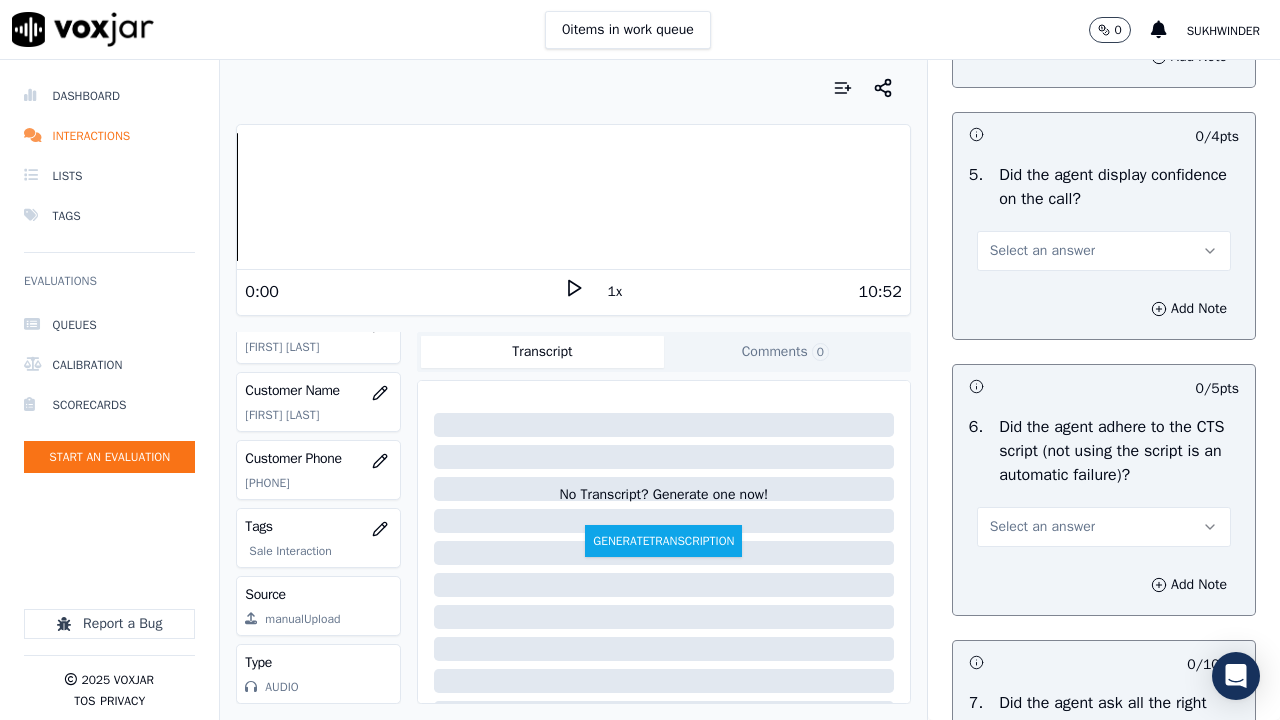 drag, startPoint x: 1012, startPoint y: 426, endPoint x: 1014, endPoint y: 453, distance: 27.073973 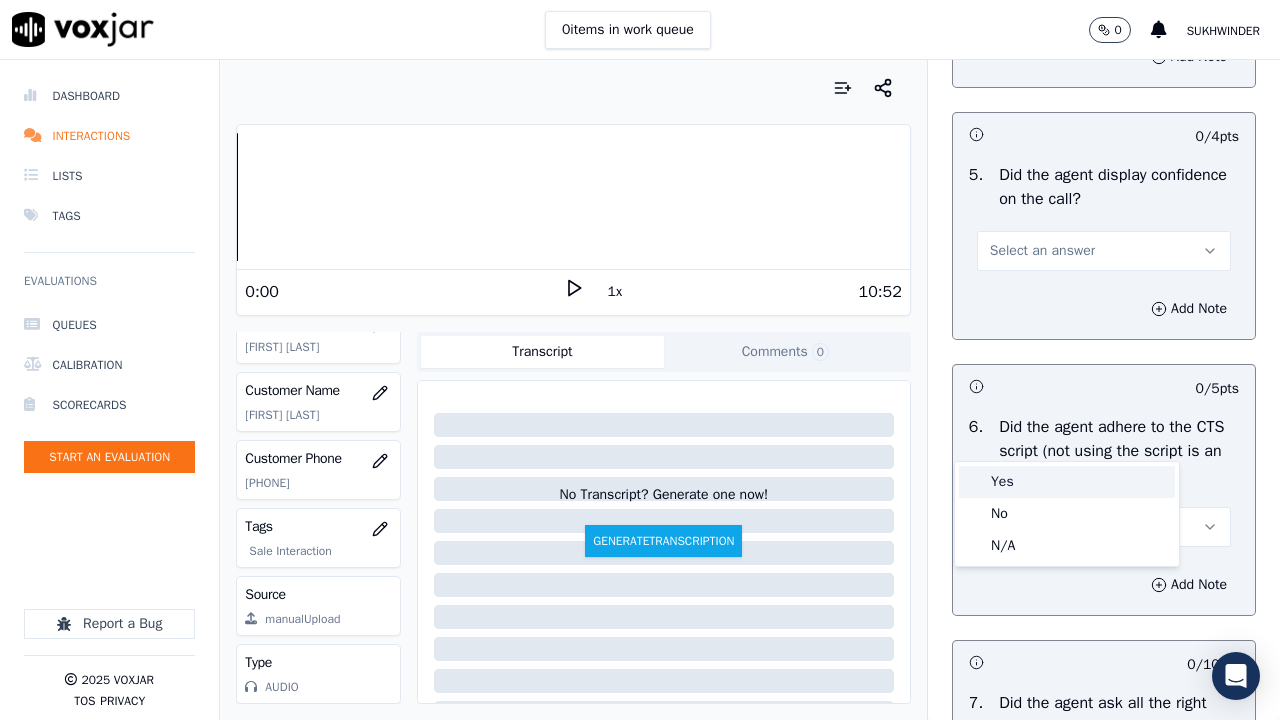 click on "Yes" at bounding box center (1067, 482) 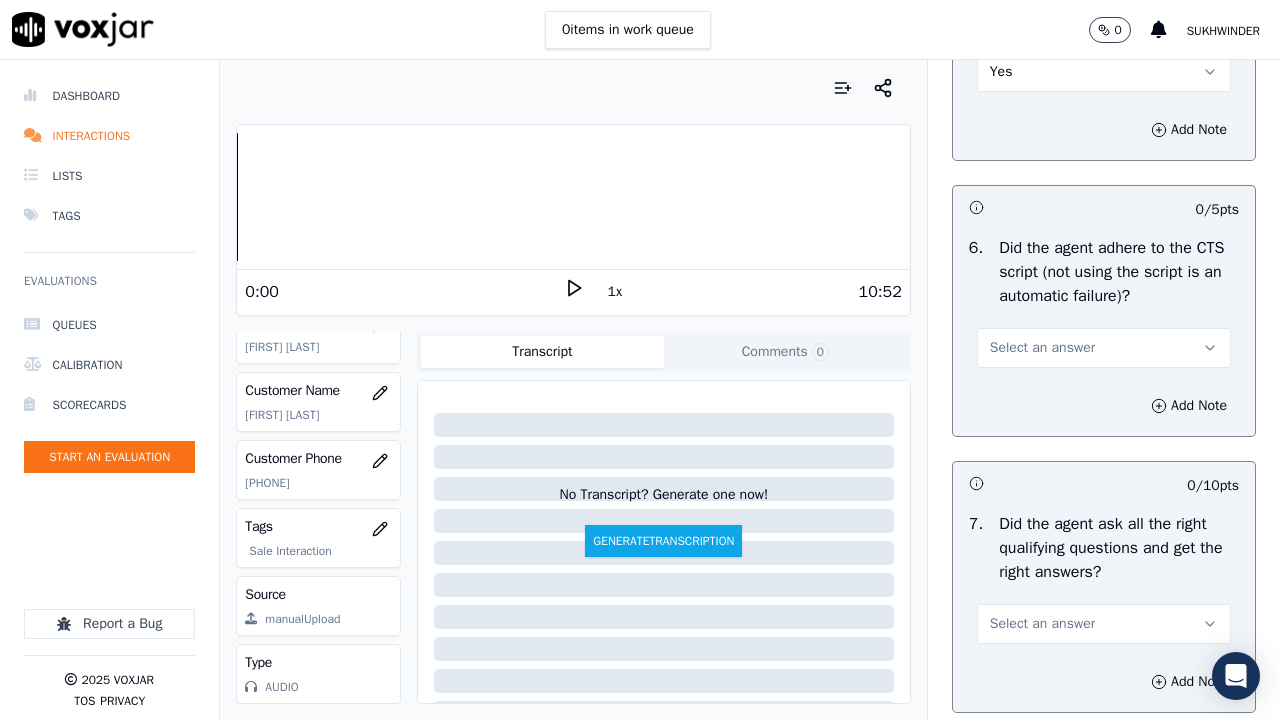 scroll, scrollTop: 4700, scrollLeft: 0, axis: vertical 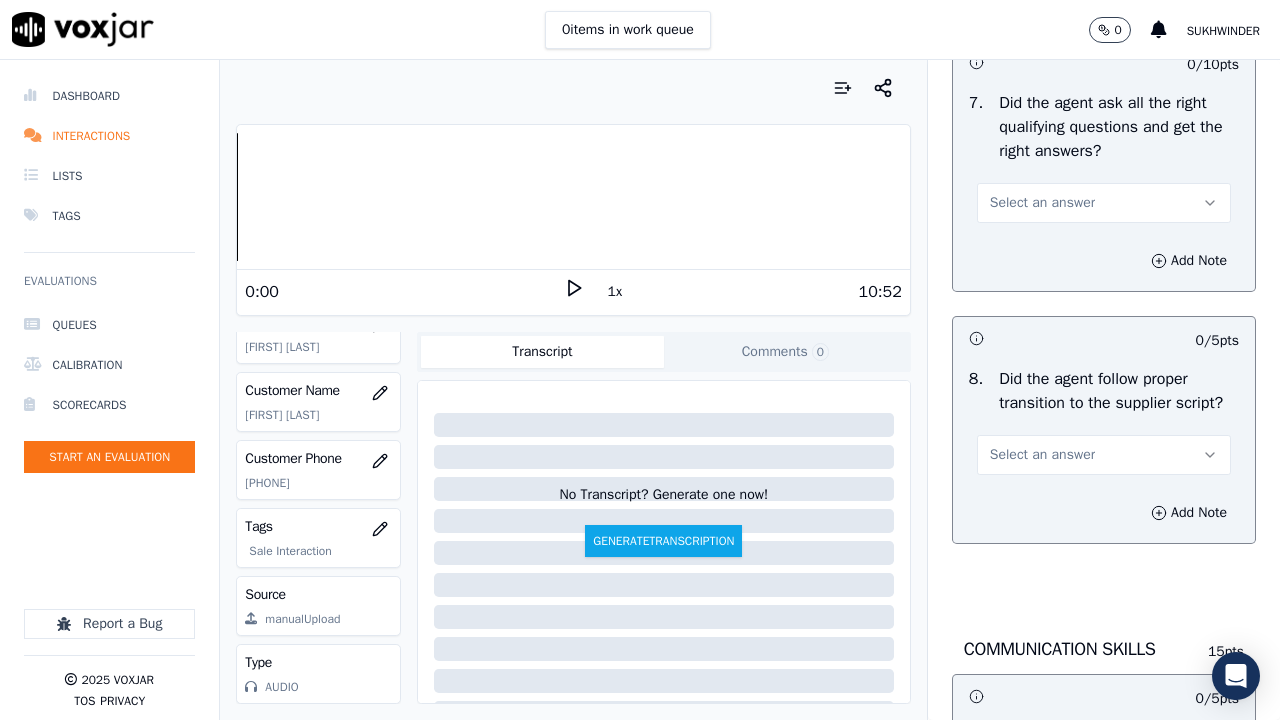 click on "Select an answer" at bounding box center (1042, -73) 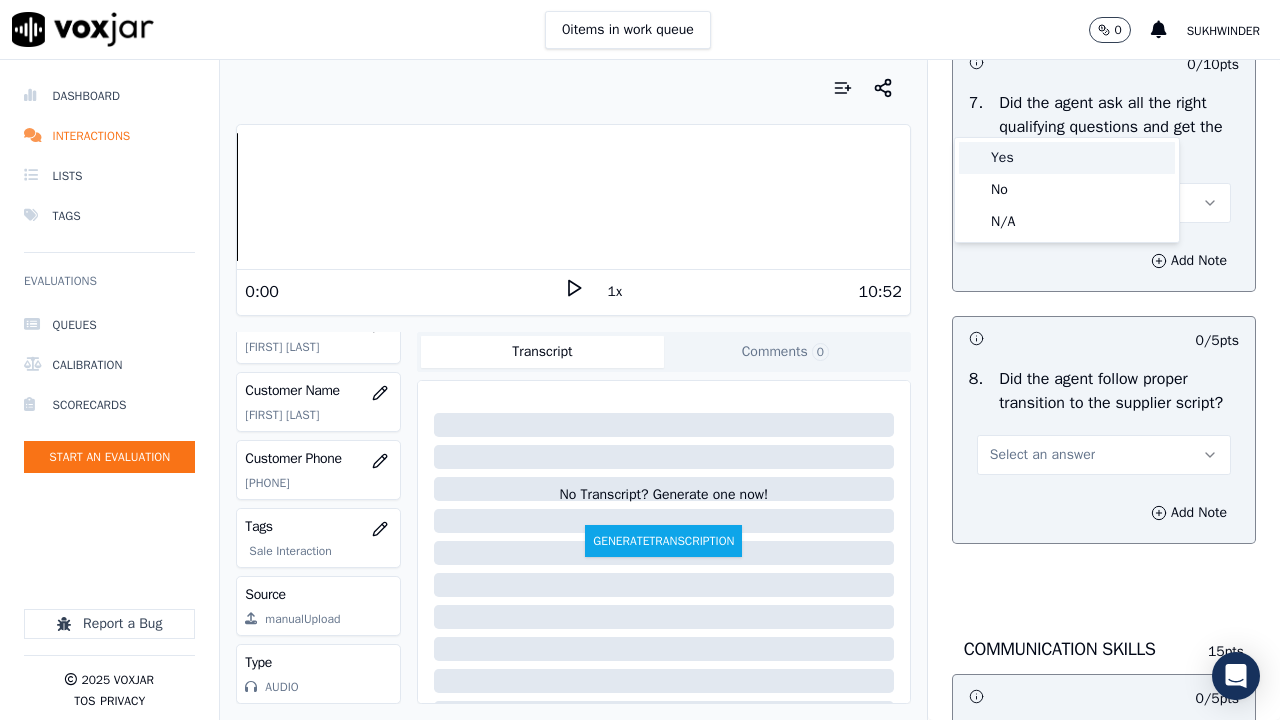 click on "Yes" at bounding box center (1067, 158) 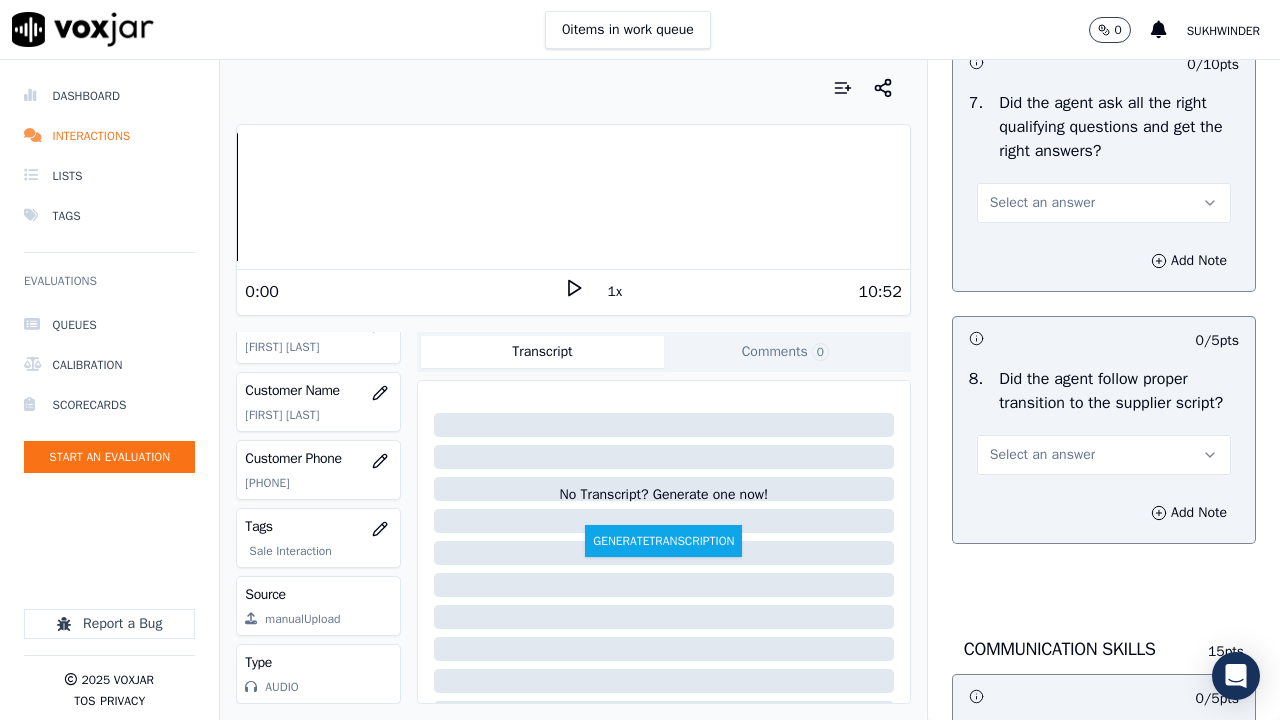 click on "Select an answer" at bounding box center (1042, 203) 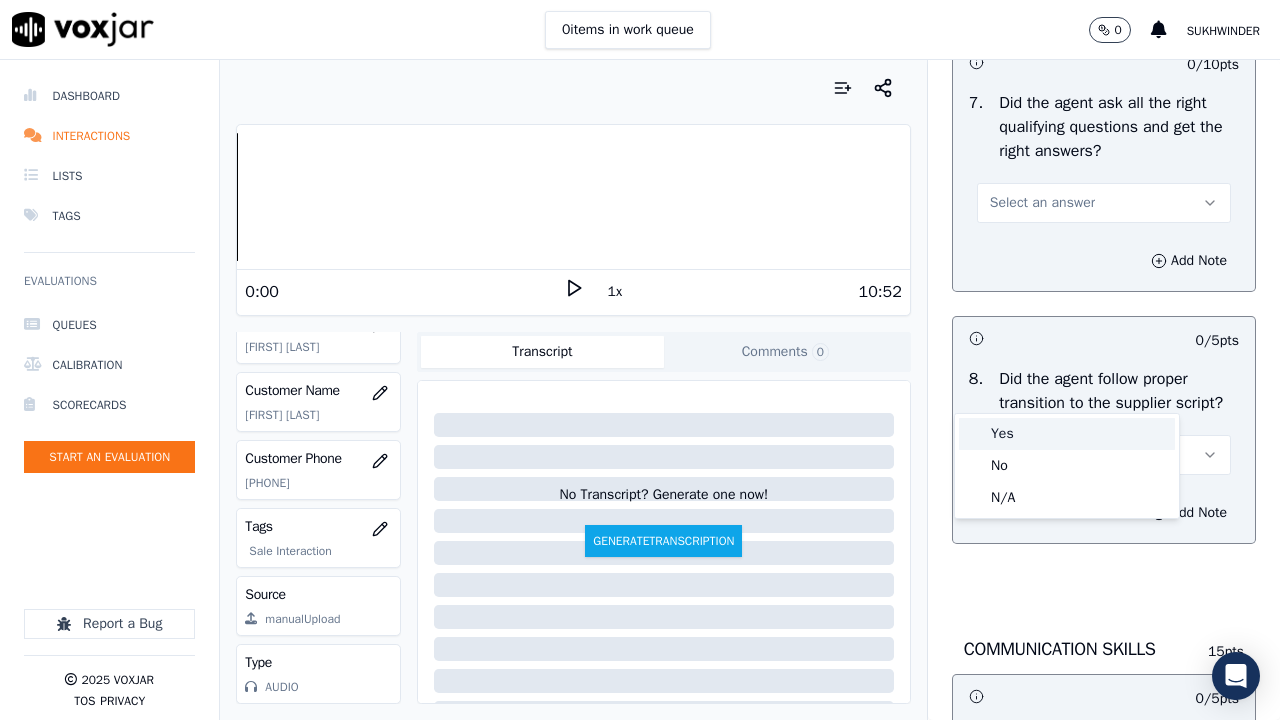 click on "Yes" at bounding box center (1067, 434) 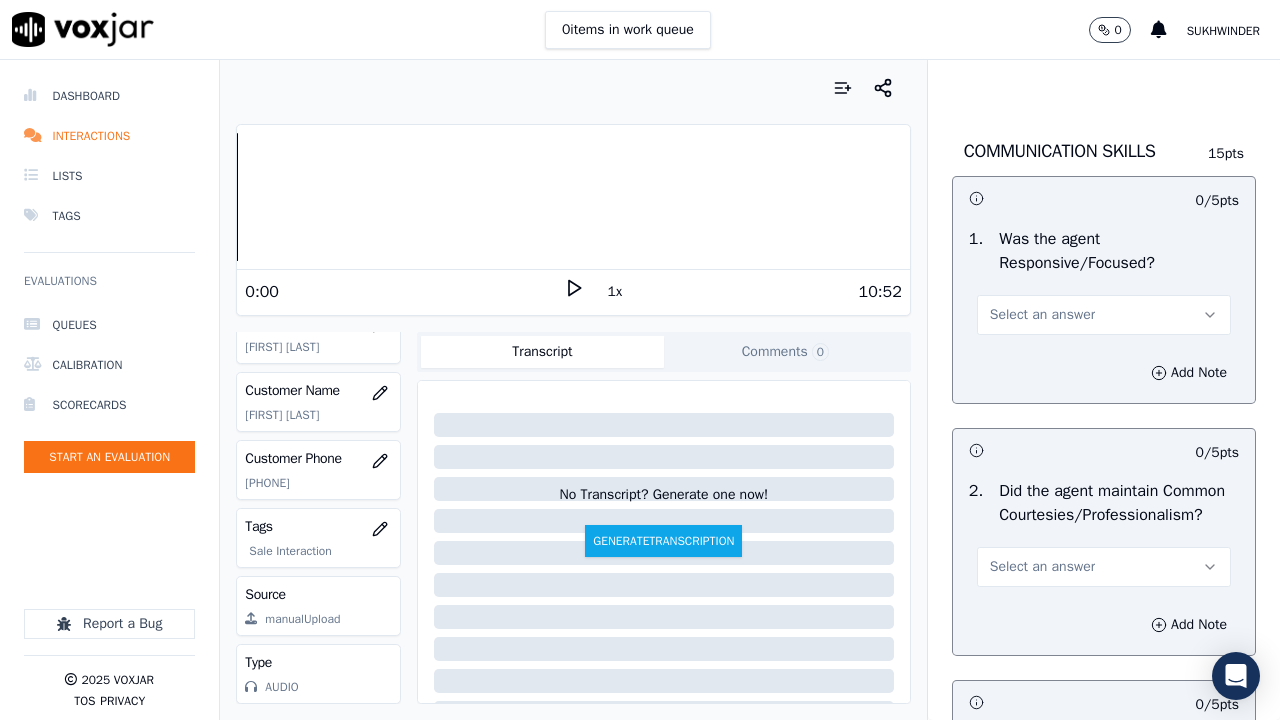 scroll, scrollTop: 5200, scrollLeft: 0, axis: vertical 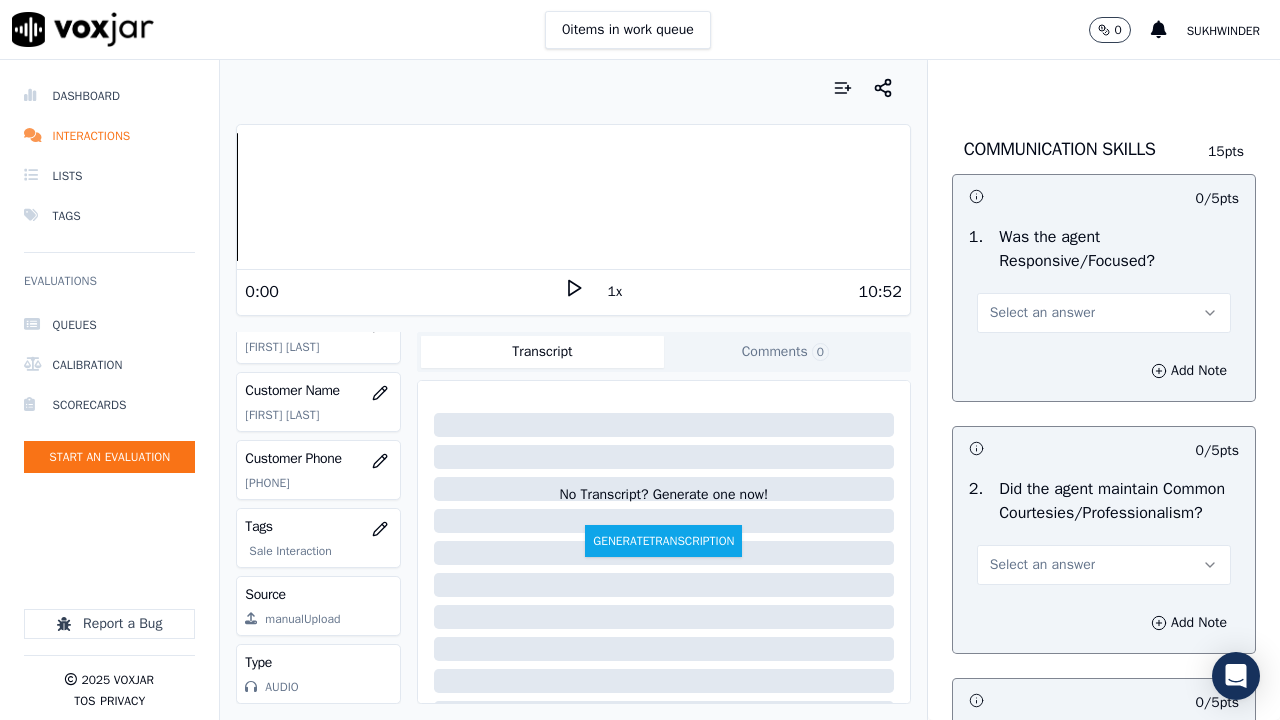 click on "Select an answer" at bounding box center [1042, -45] 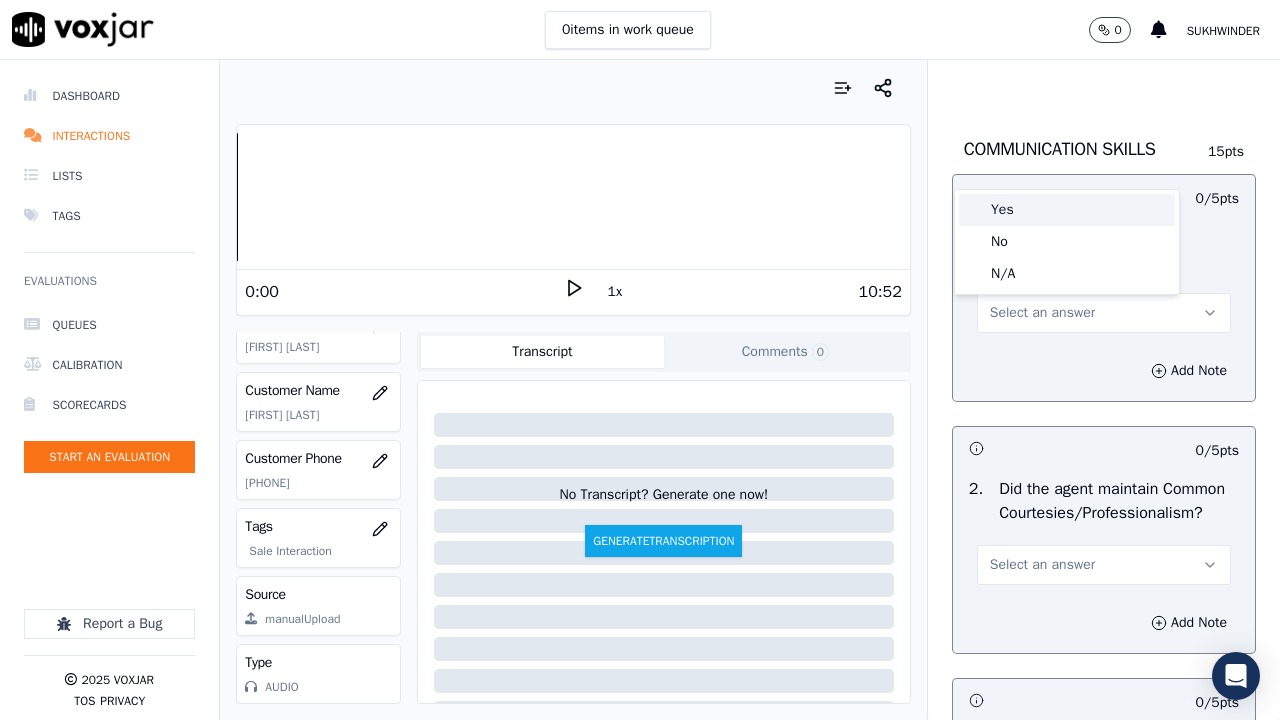 drag, startPoint x: 1021, startPoint y: 207, endPoint x: 1018, endPoint y: 244, distance: 37.12142 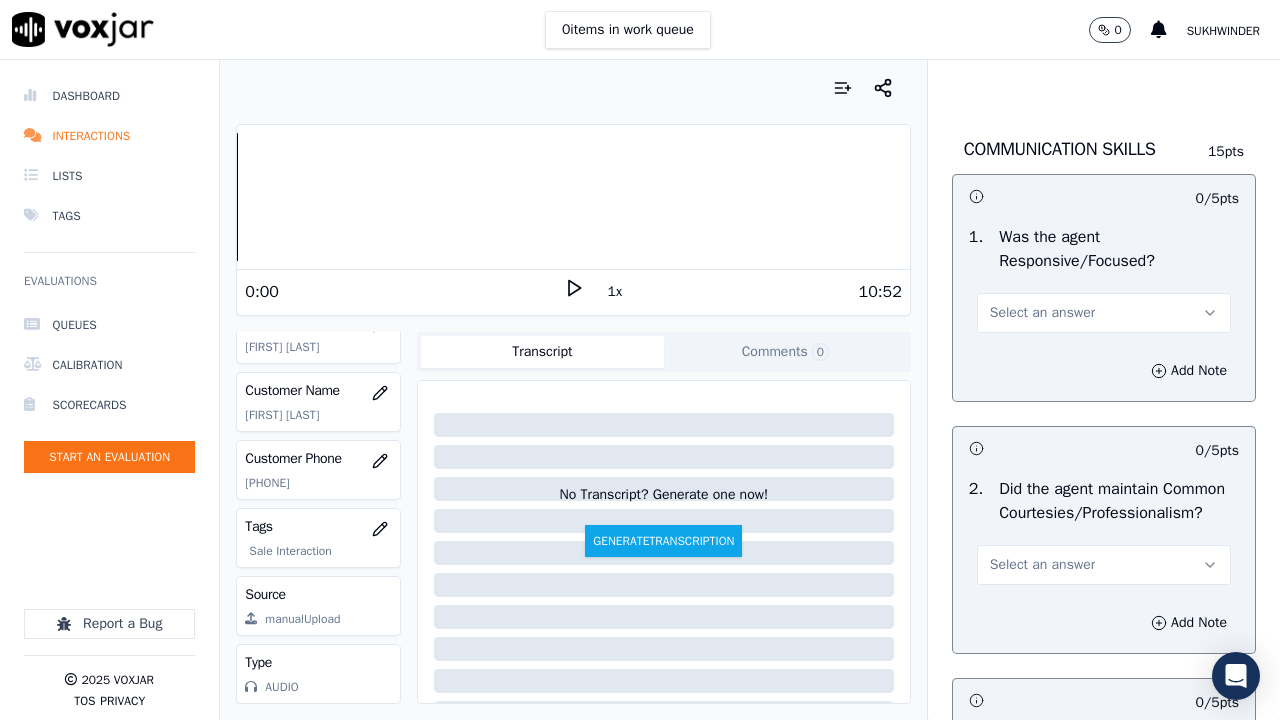 click on "Select an answer" at bounding box center (1042, 313) 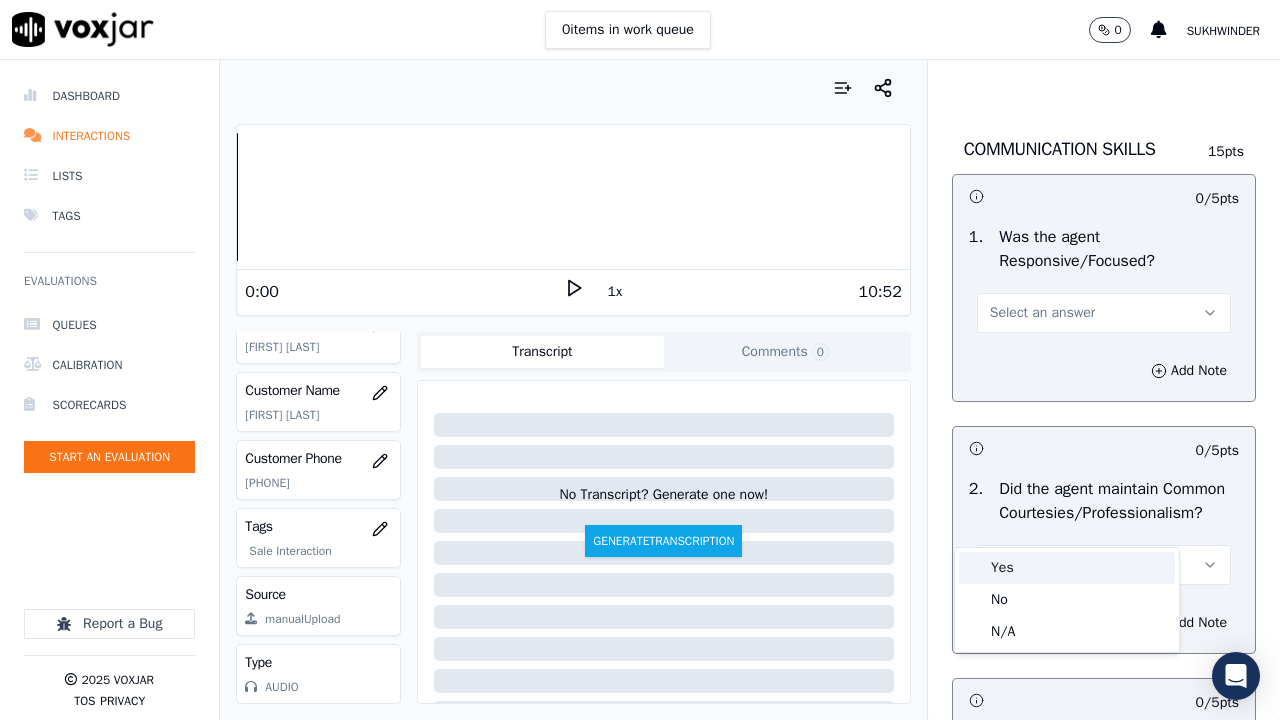 click on "Yes" at bounding box center [1067, 568] 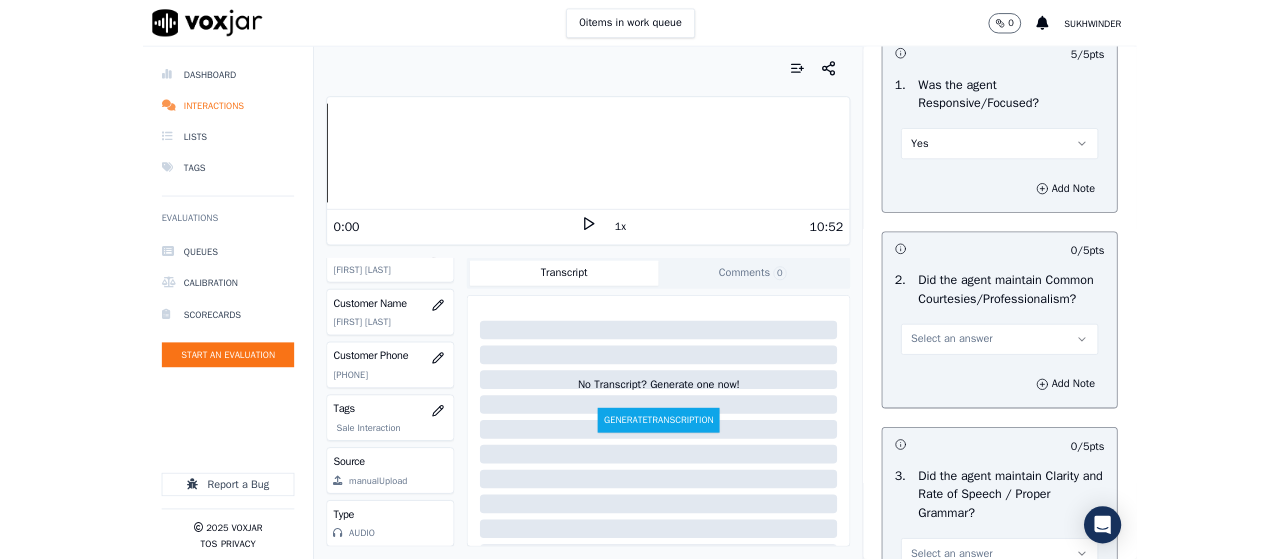 scroll, scrollTop: 5800, scrollLeft: 0, axis: vertical 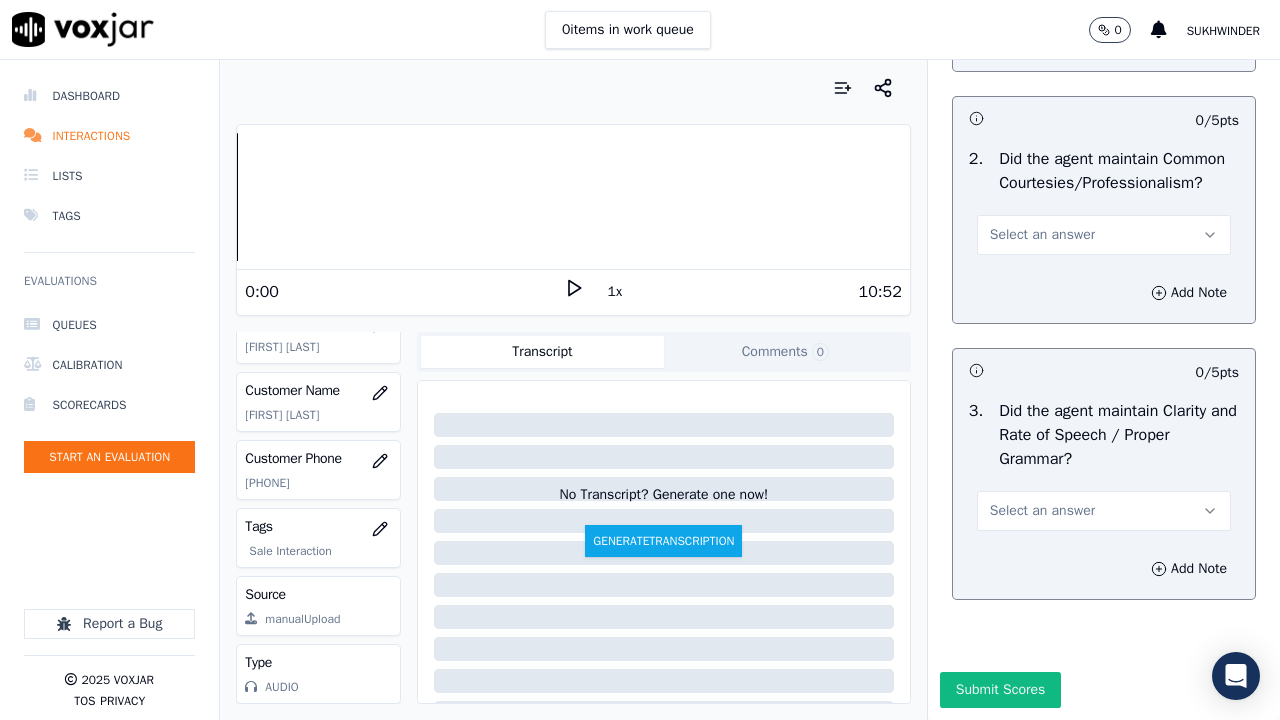 click on "Select an answer" at bounding box center (1042, 235) 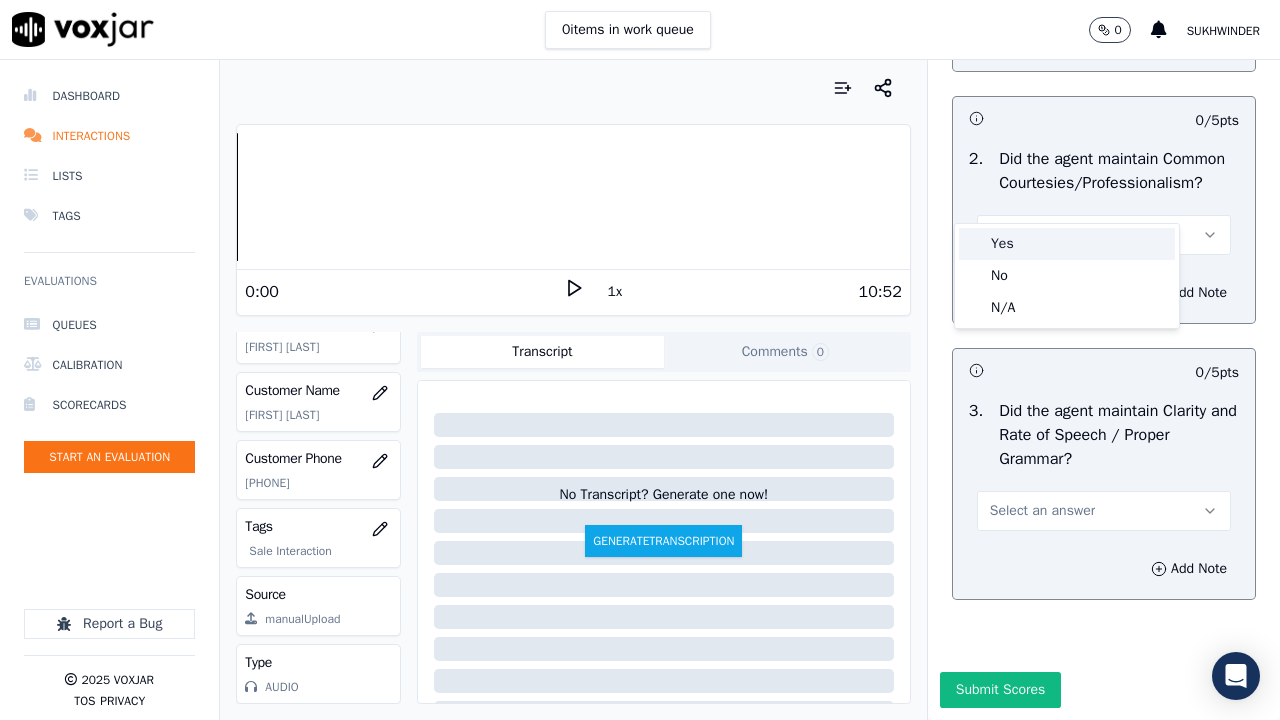 drag, startPoint x: 1038, startPoint y: 235, endPoint x: 1049, endPoint y: 387, distance: 152.3975 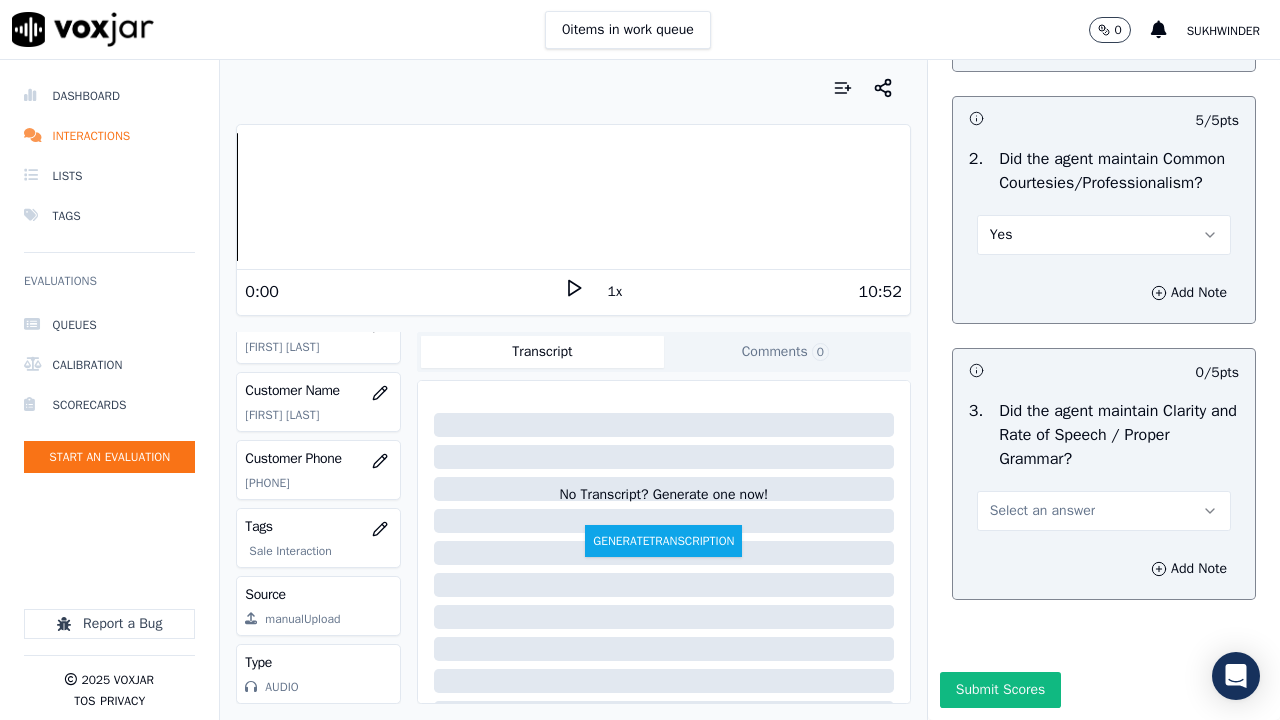 click on "Select an answer" at bounding box center [1042, 511] 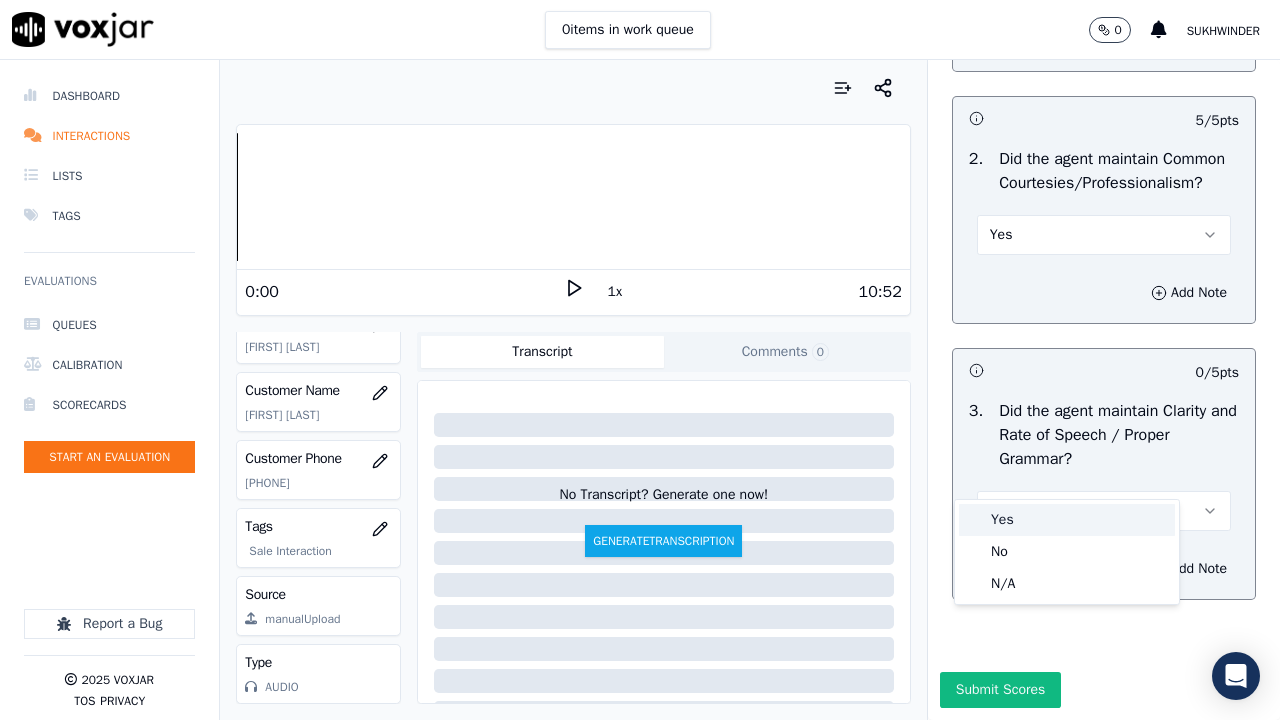 click on "Yes" at bounding box center (1067, 520) 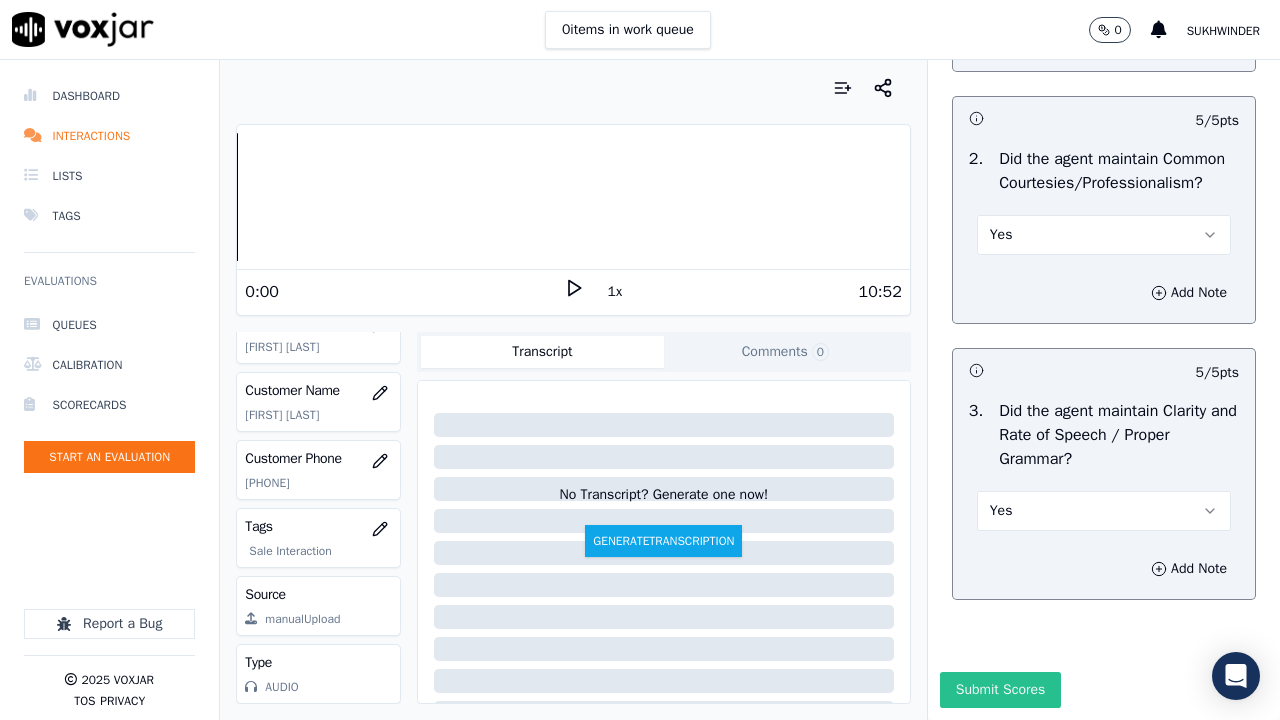 click on "Submit Scores" at bounding box center (1000, 690) 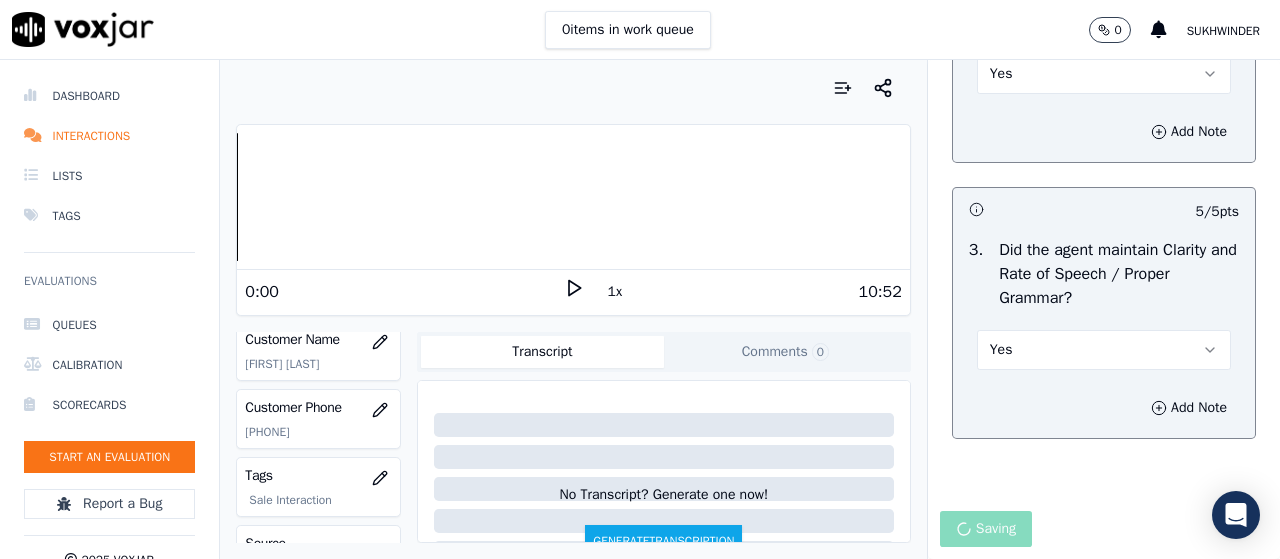 scroll, scrollTop: 300, scrollLeft: 0, axis: vertical 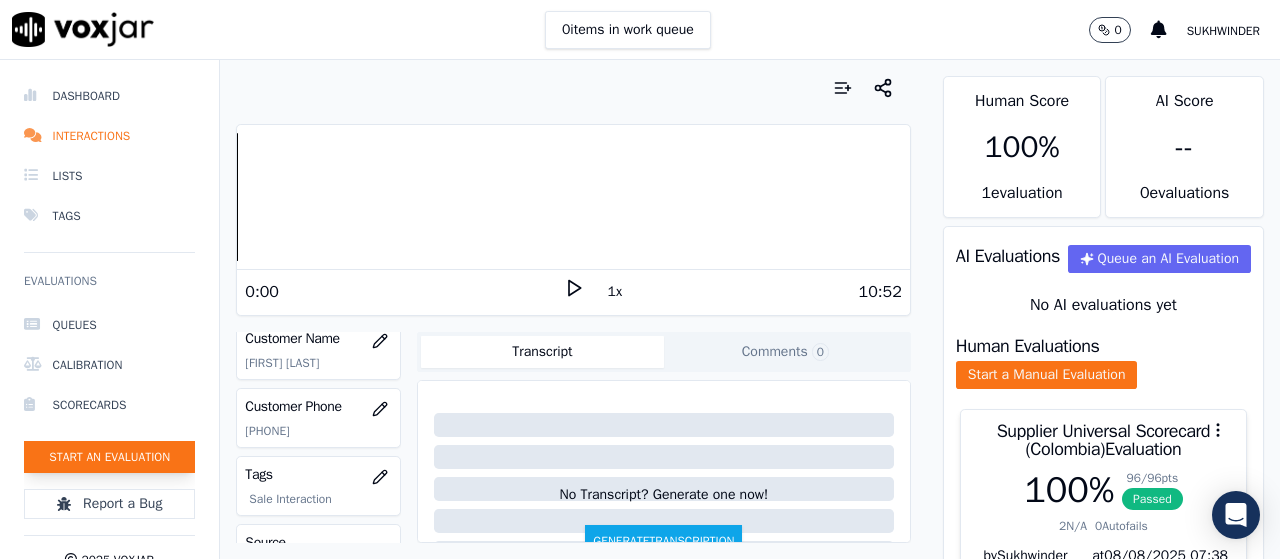 click on "Start an Evaluation" 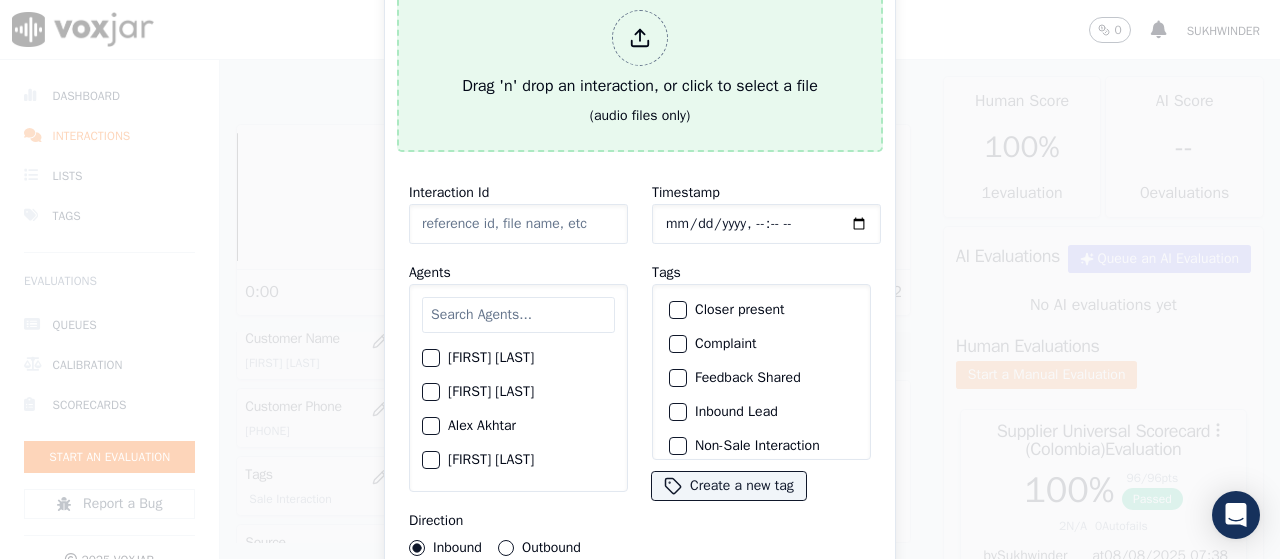 click on "Drag 'n' drop an interaction, or click to select a file" at bounding box center (640, 54) 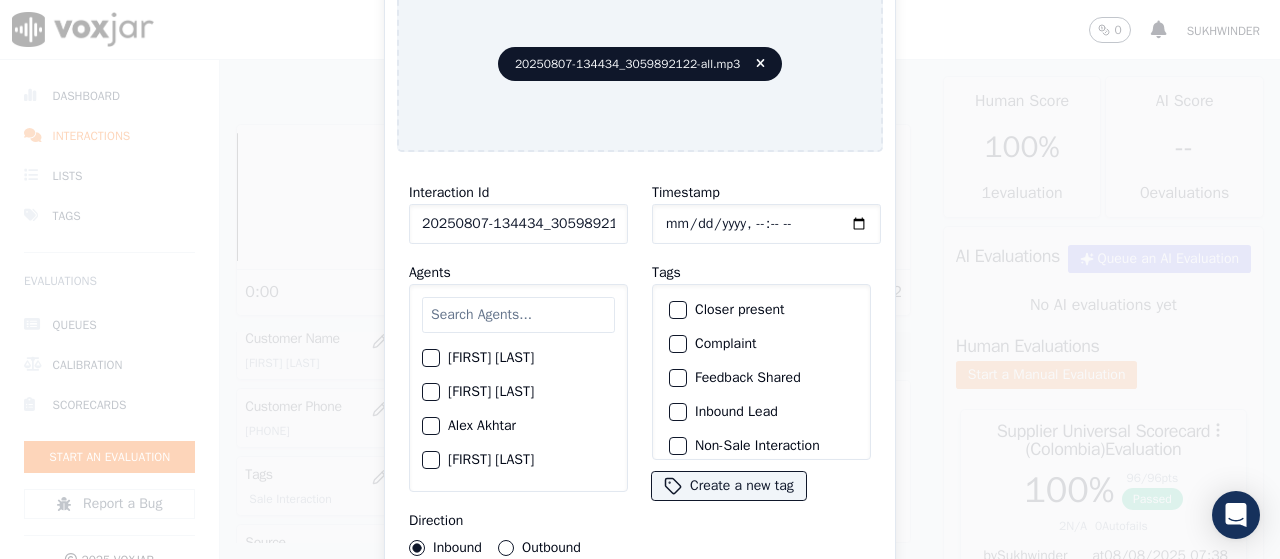 click at bounding box center (518, 315) 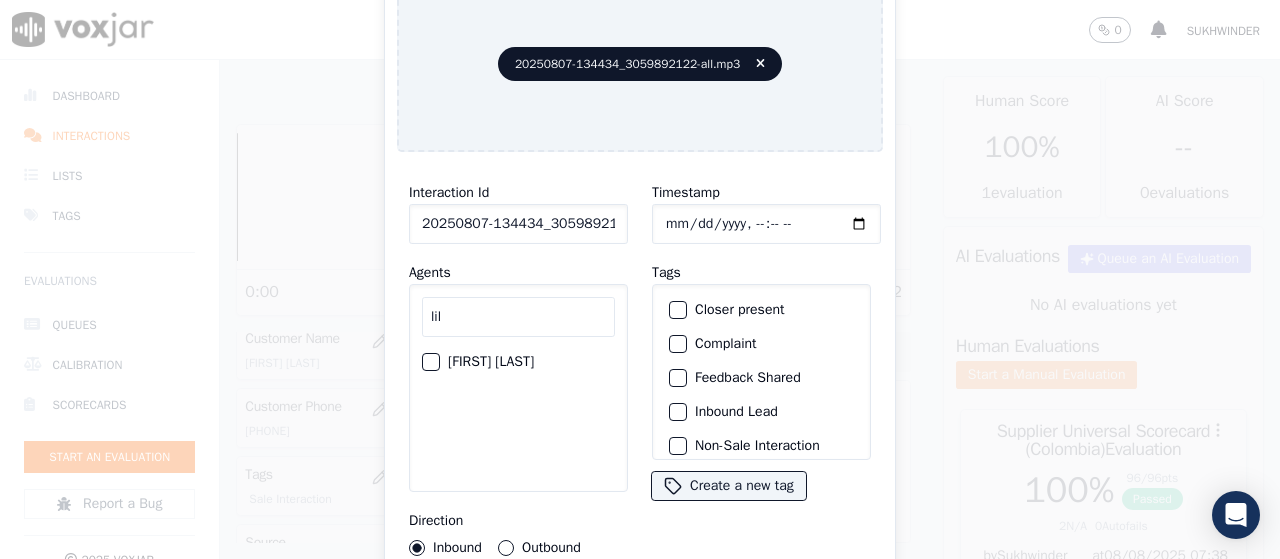 type on "lil" 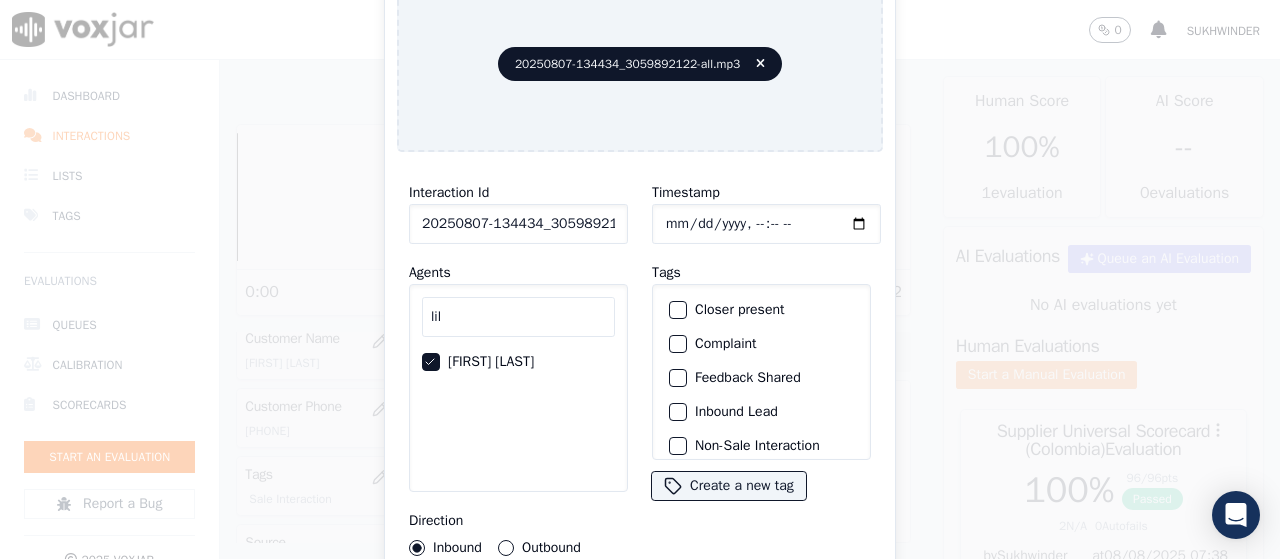 drag, startPoint x: 670, startPoint y: 208, endPoint x: 686, endPoint y: 291, distance: 84.5281 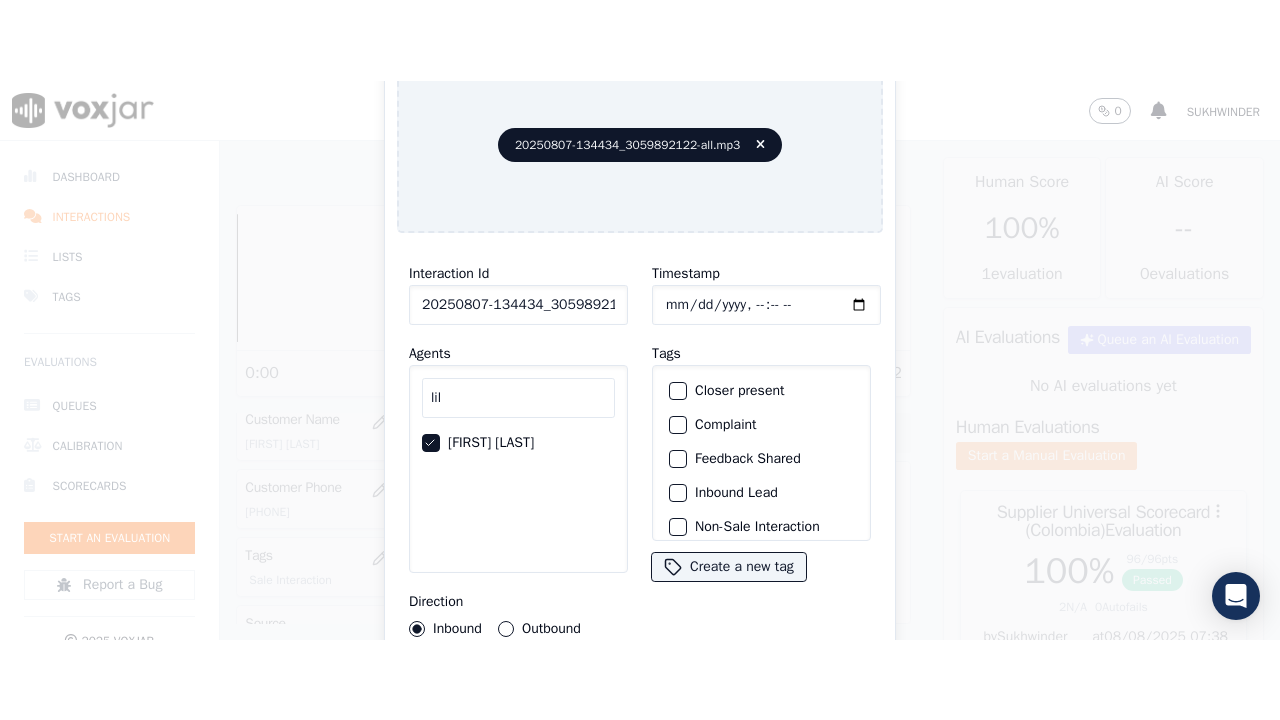scroll, scrollTop: 189, scrollLeft: 0, axis: vertical 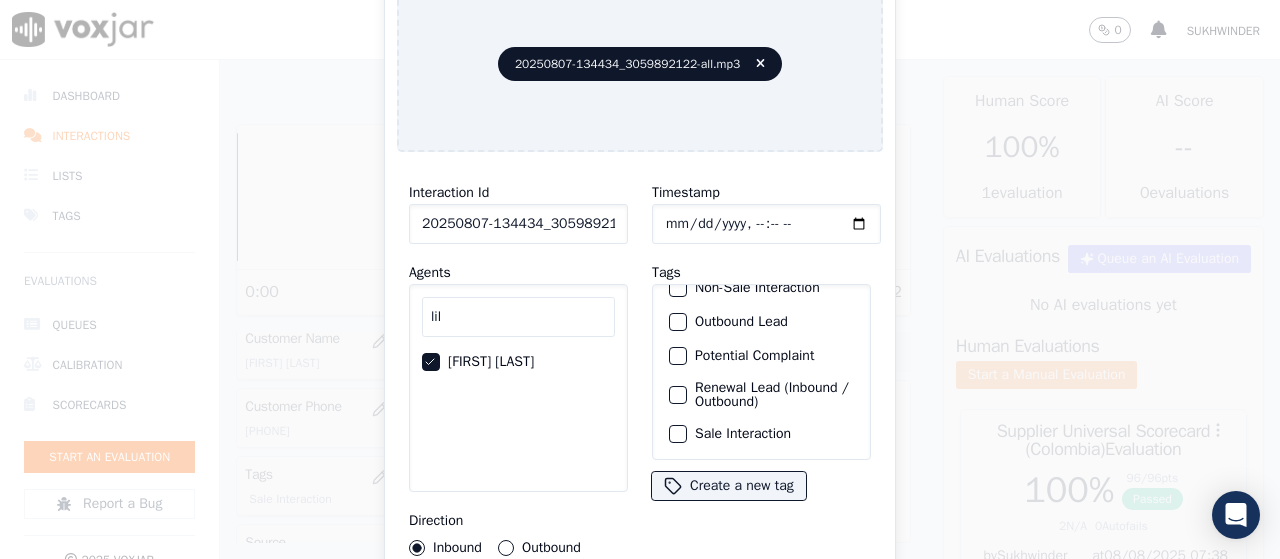click on "Sale Interaction" 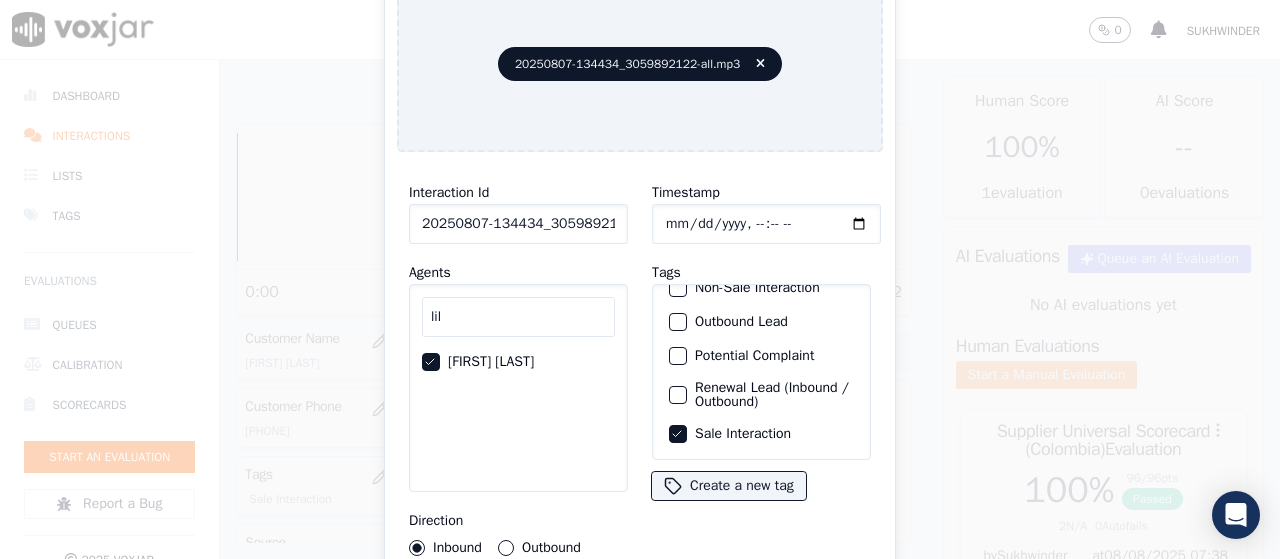 type 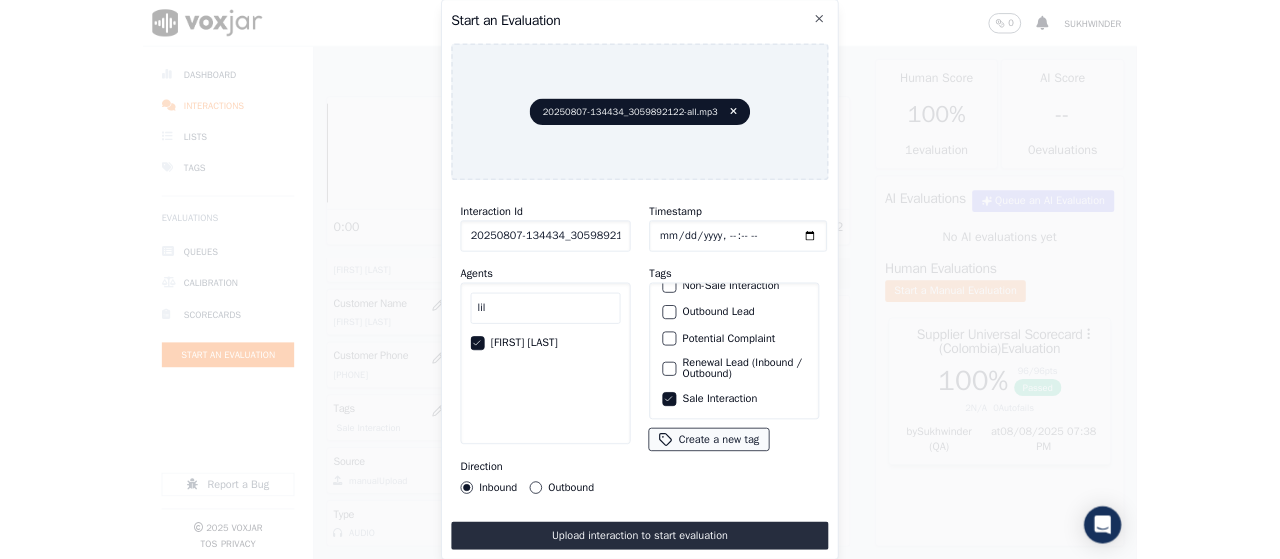 scroll, scrollTop: 299, scrollLeft: 0, axis: vertical 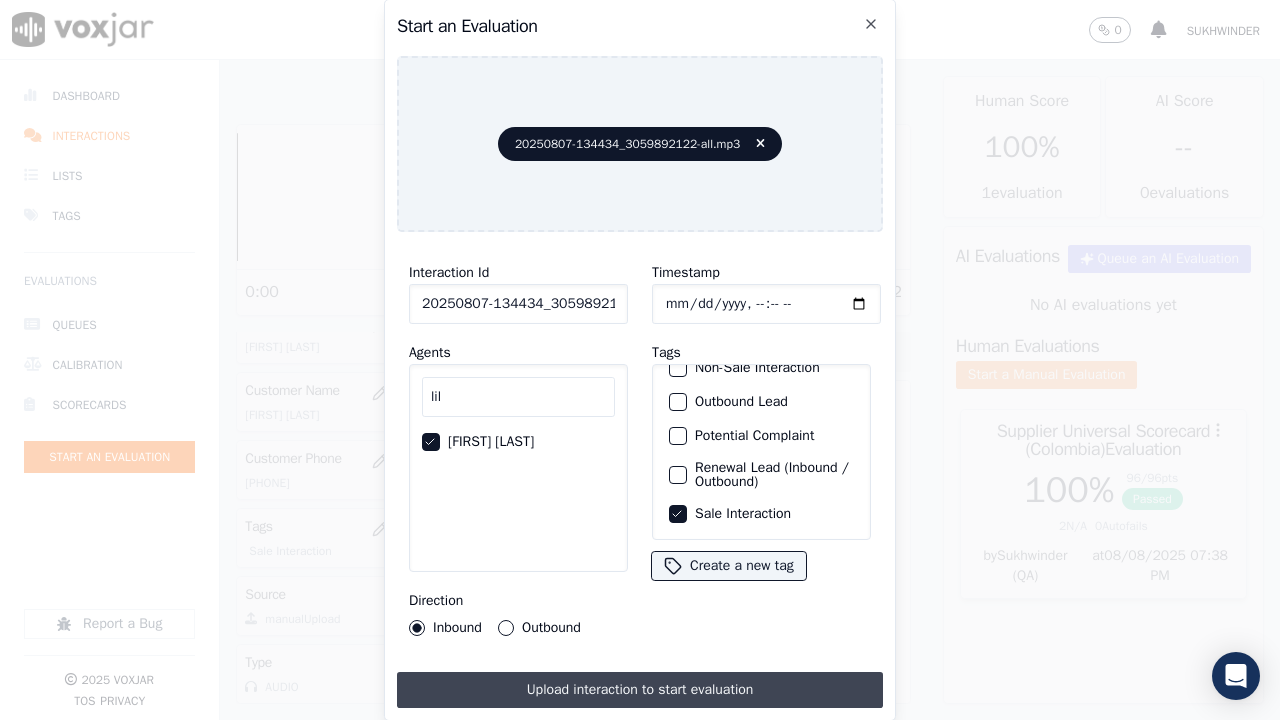 click on "Upload interaction to start evaluation" at bounding box center [640, 690] 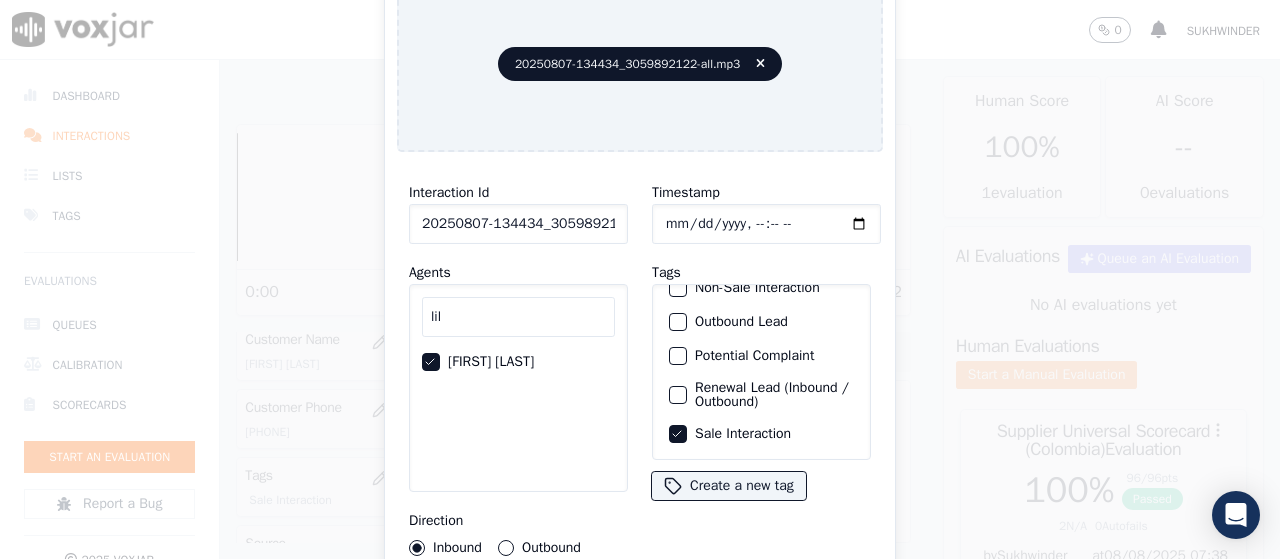 scroll, scrollTop: 300, scrollLeft: 0, axis: vertical 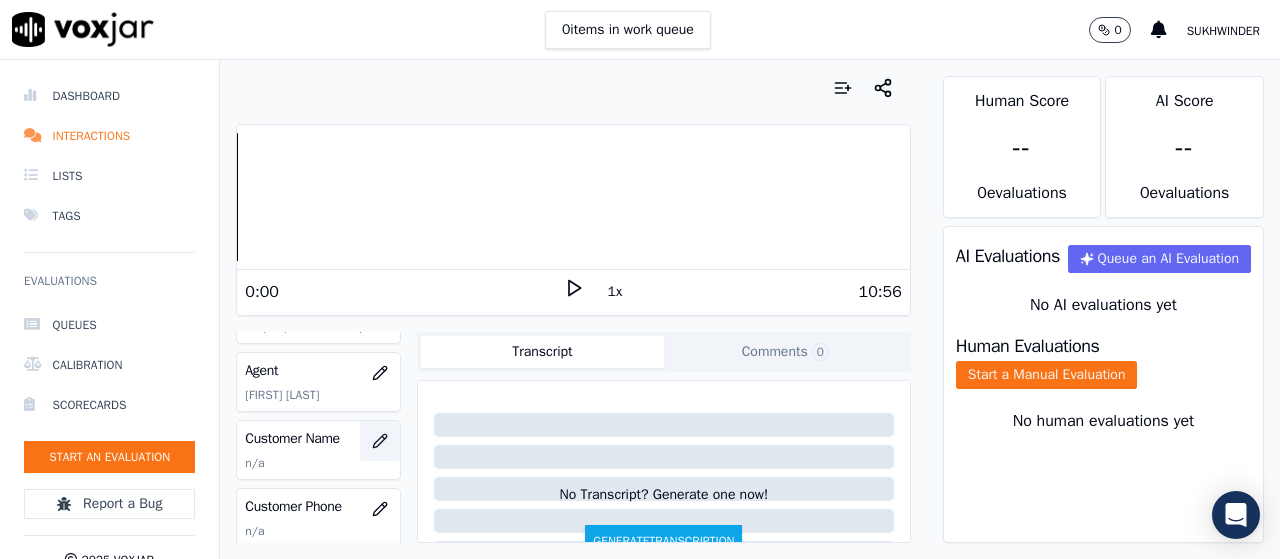 click 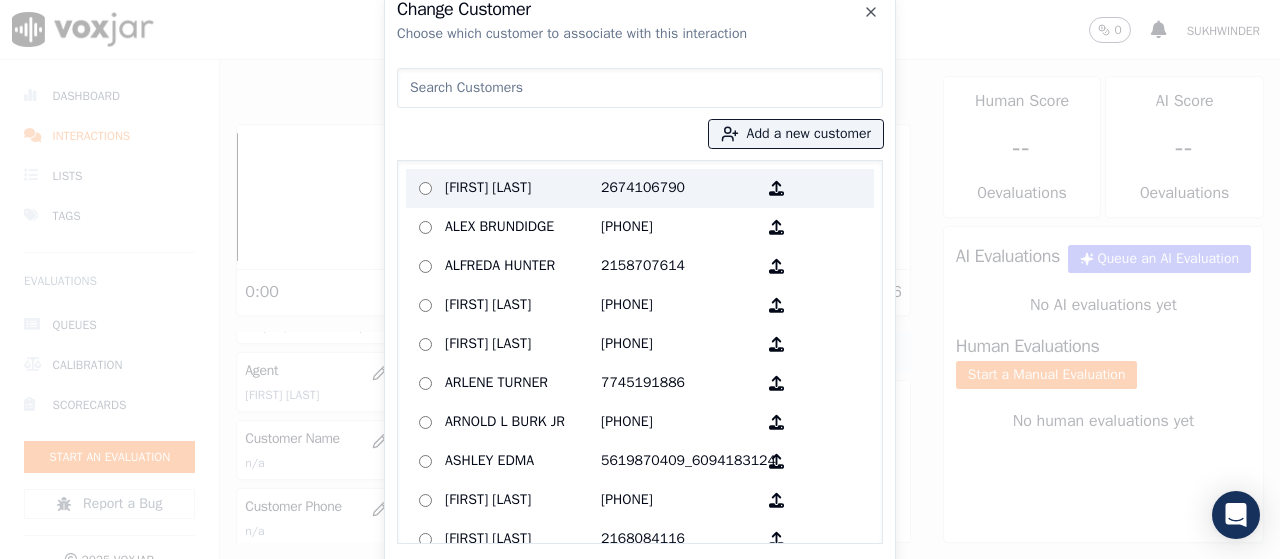 paste on "[FIRST] [LAST]" 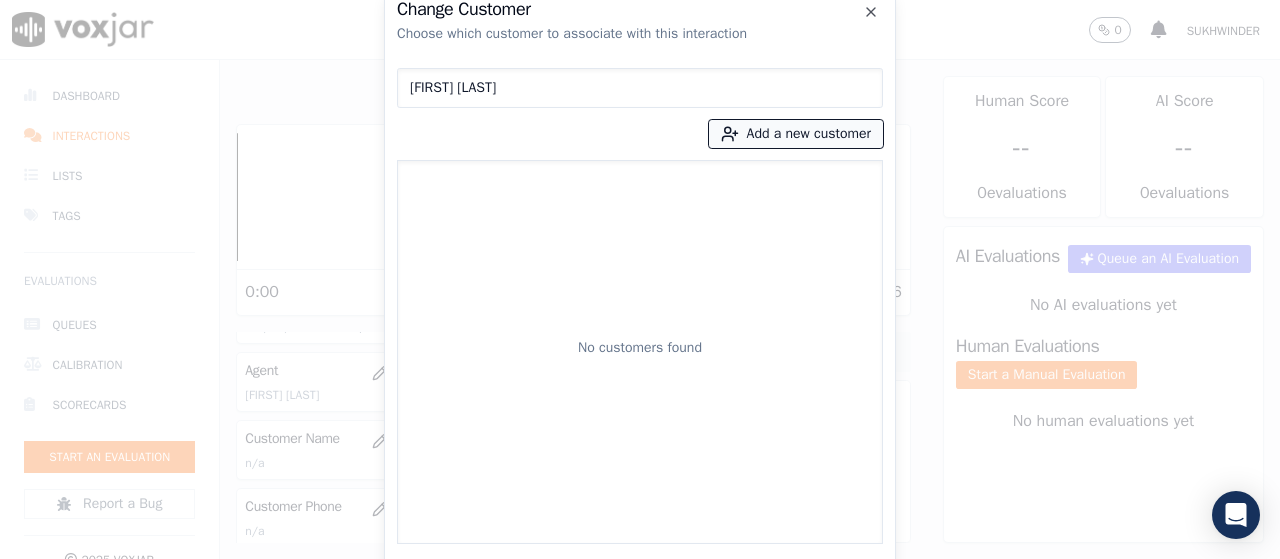 type on "[FIRST] [LAST]" 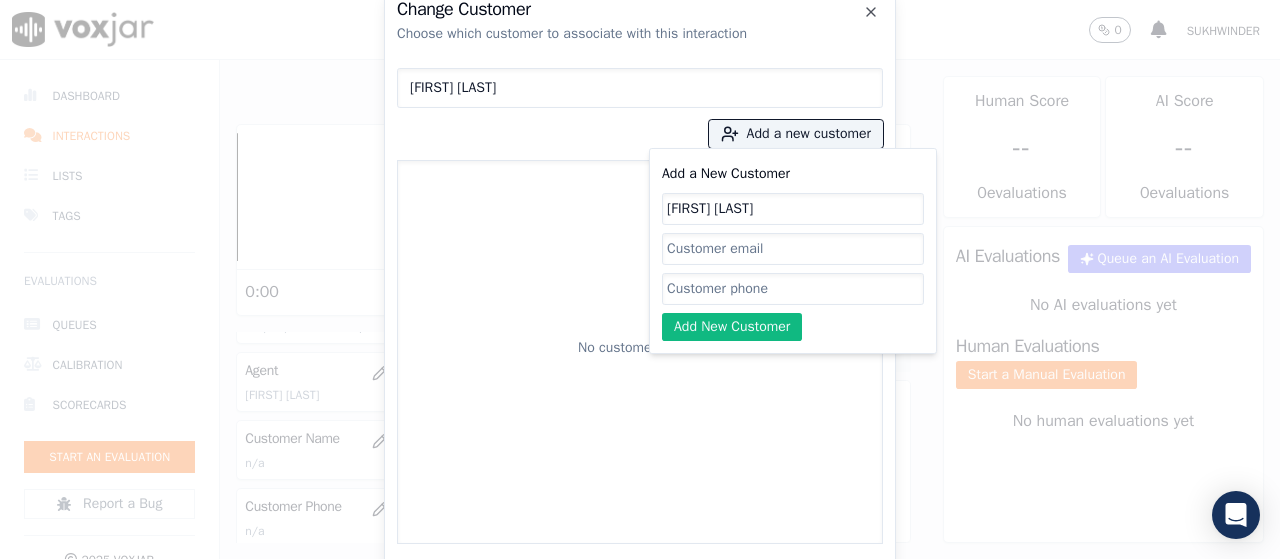 type on "[FIRST] [LAST]" 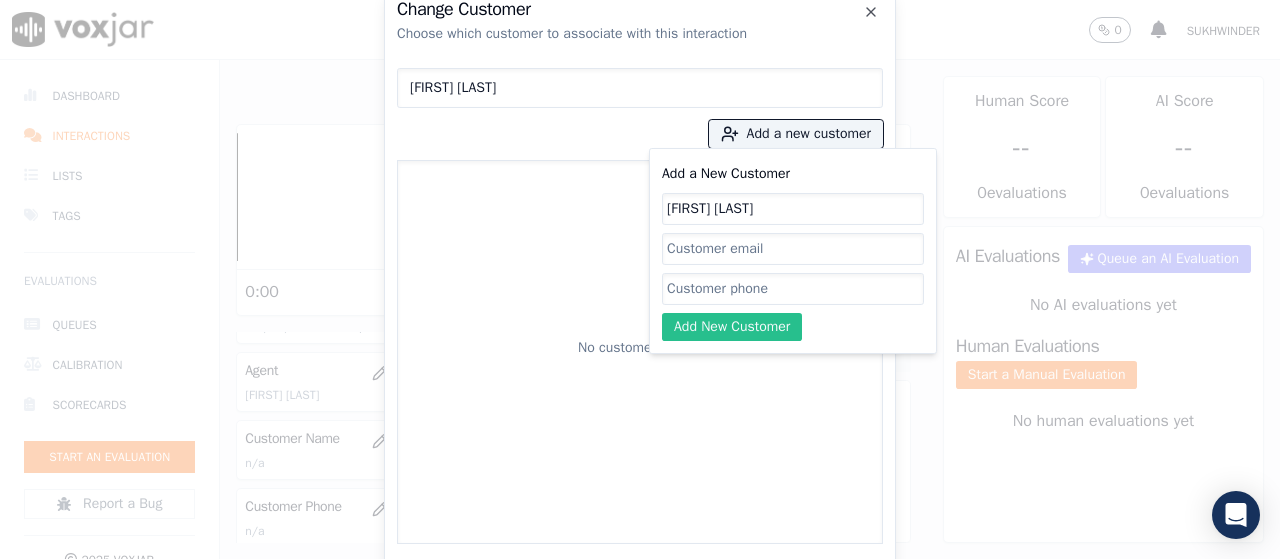 paste on "[PHONE]" 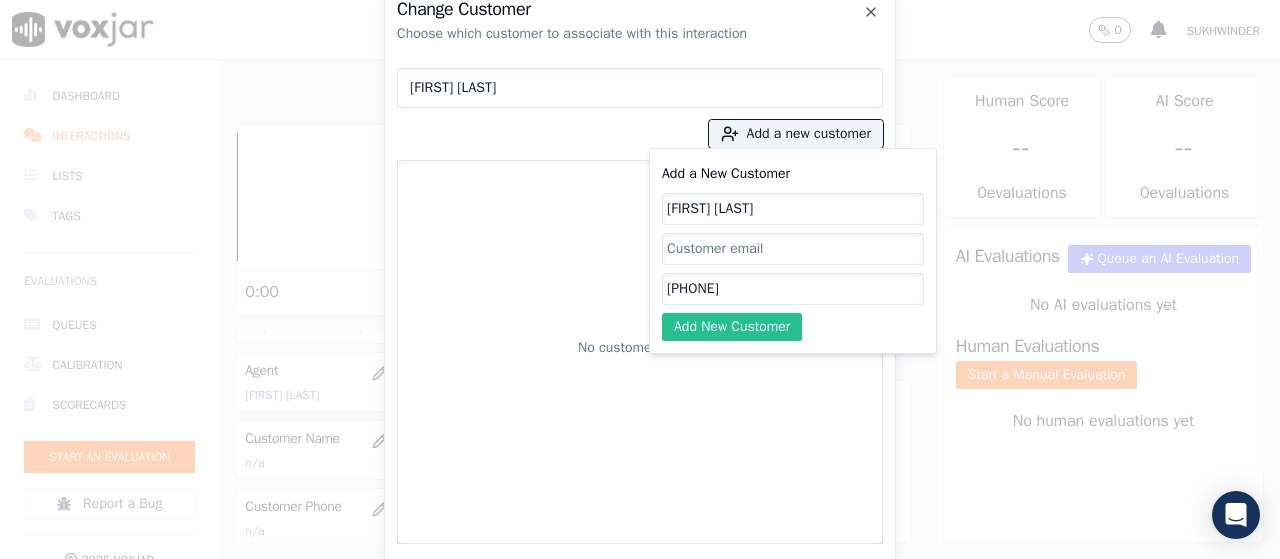 type on "[PHONE]" 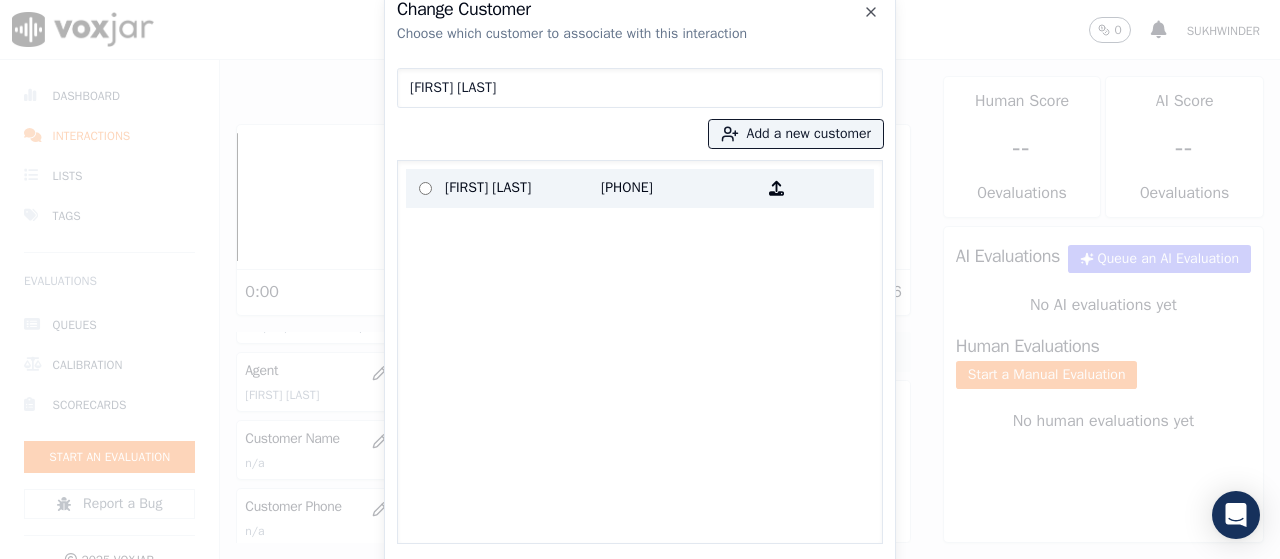 click on "[FIRST] [LAST]" at bounding box center [523, 188] 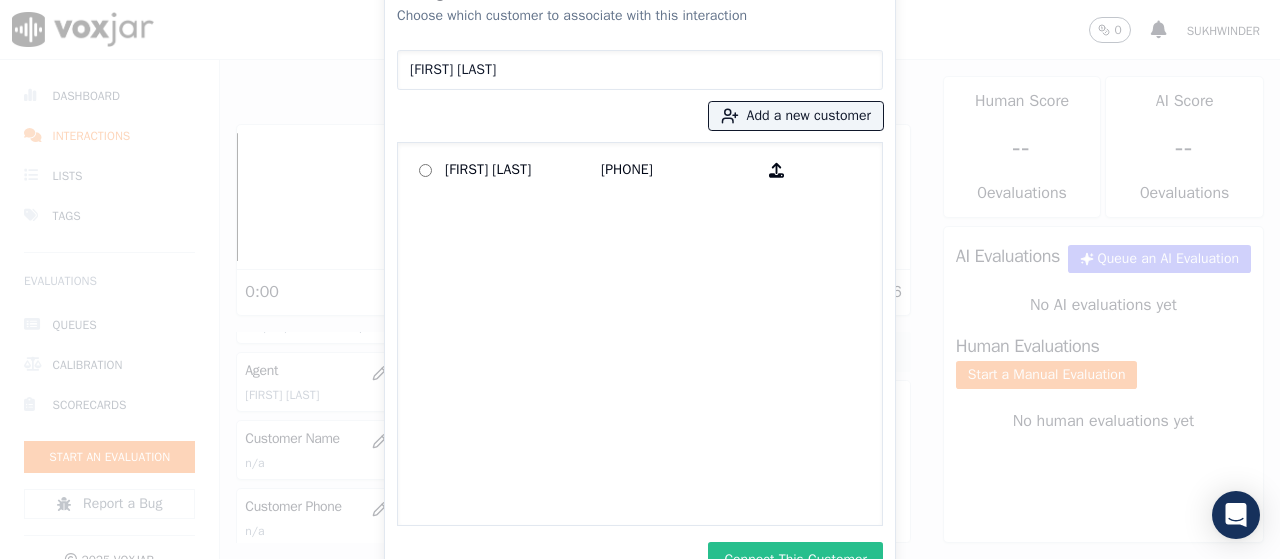 click on "Connect This Customer" at bounding box center (795, 560) 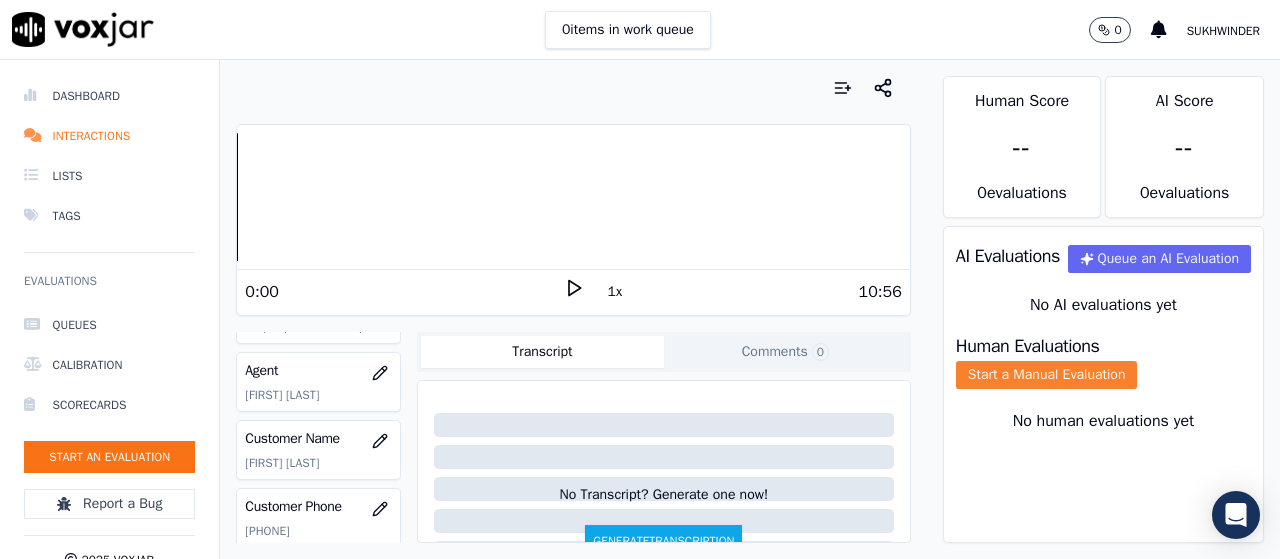 click on "Start a Manual Evaluation" 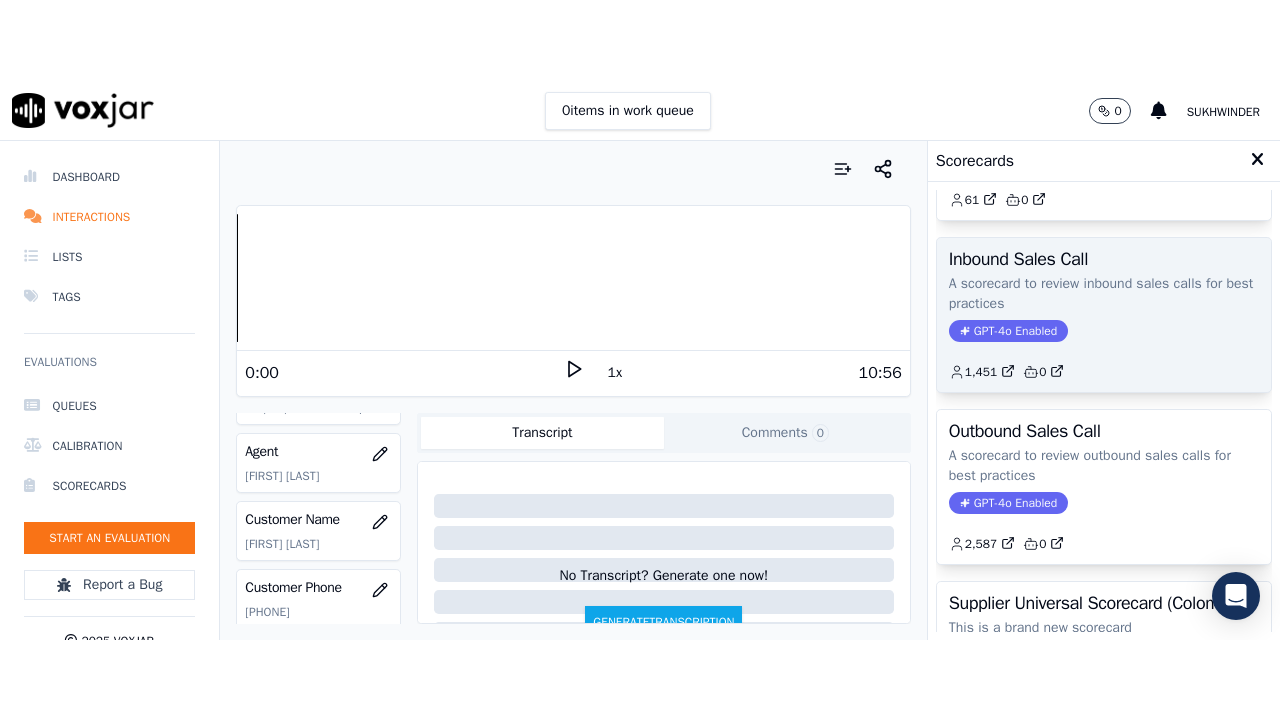 scroll, scrollTop: 300, scrollLeft: 0, axis: vertical 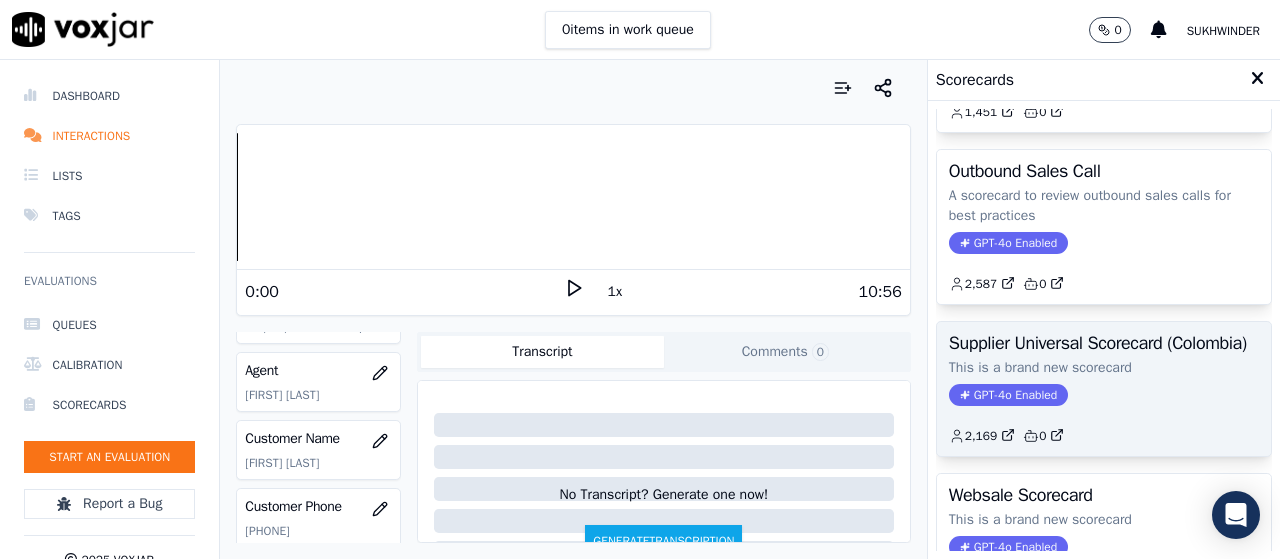 click on "Supplier Universal Scorecard (Colombia)" at bounding box center (1104, 343) 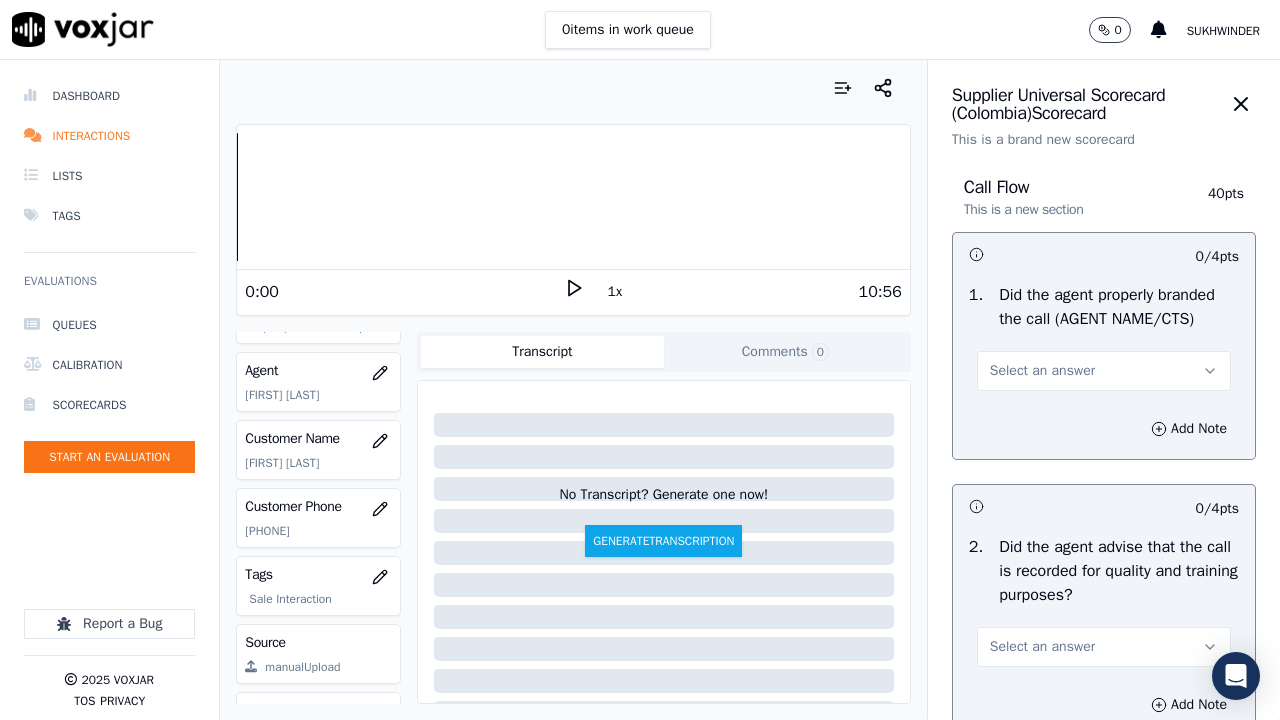 drag, startPoint x: 1029, startPoint y: 388, endPoint x: 1028, endPoint y: 410, distance: 22.022715 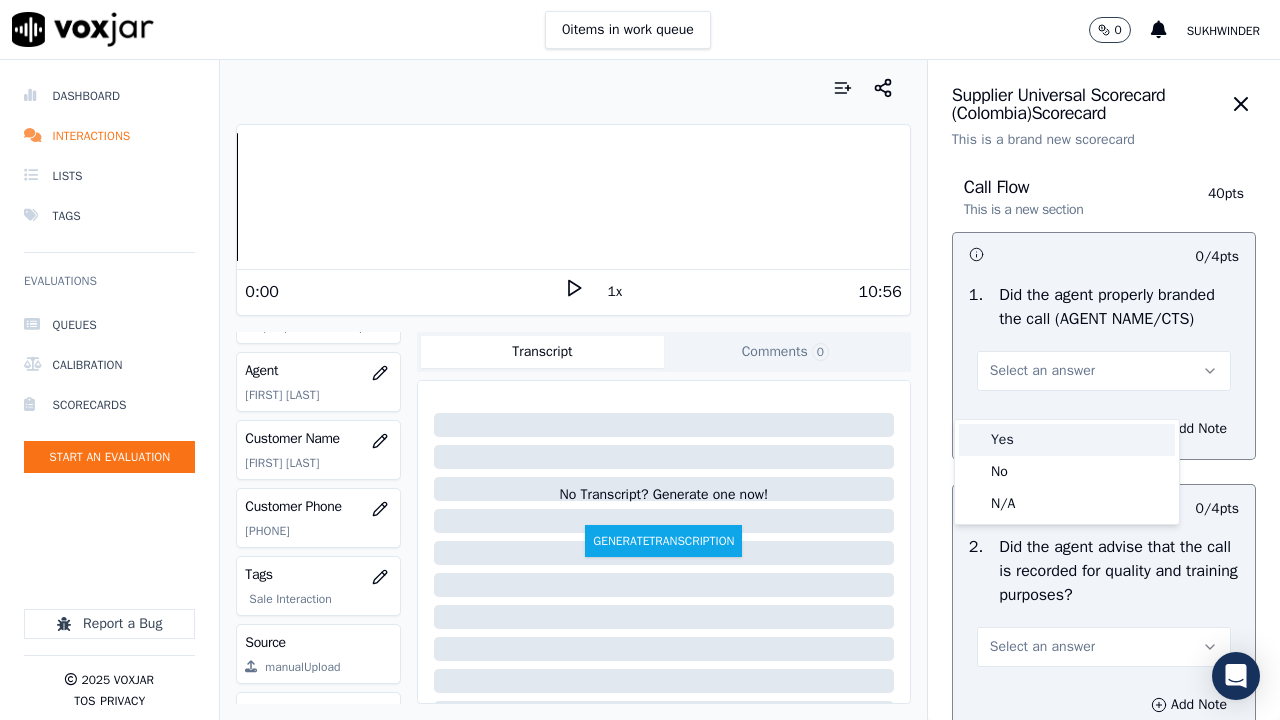 click on "Yes" at bounding box center [1067, 440] 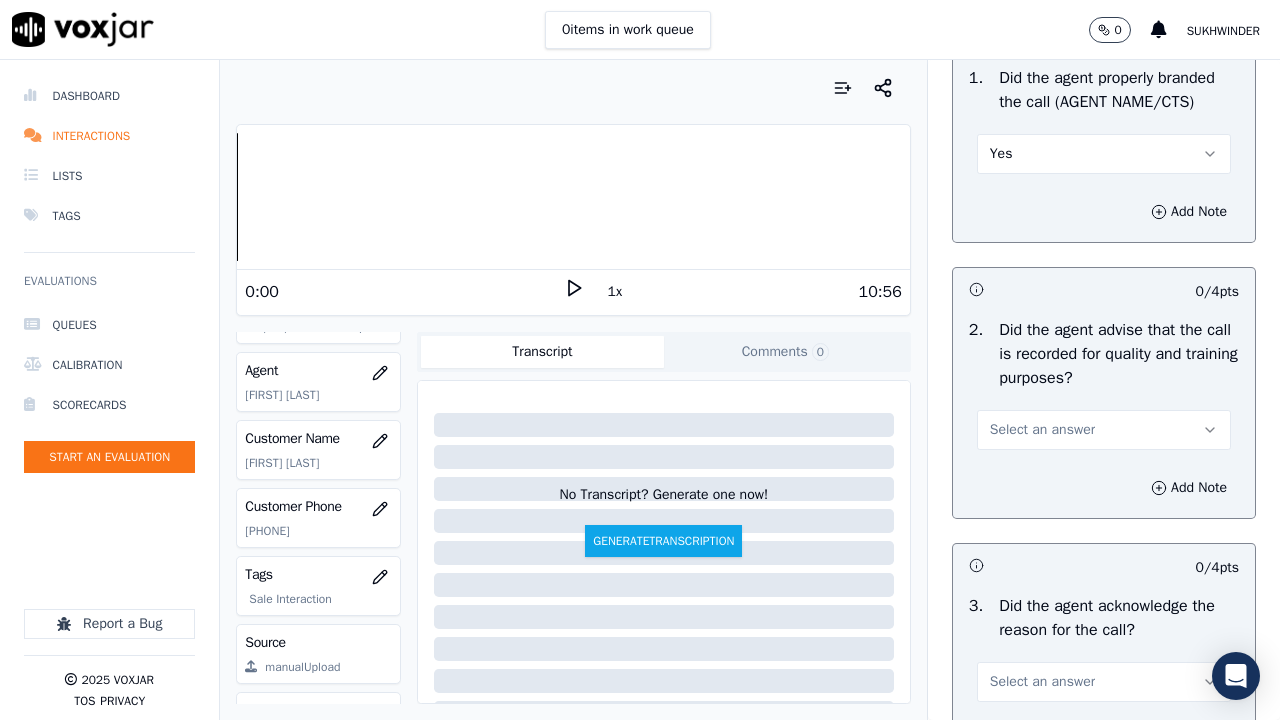 scroll, scrollTop: 600, scrollLeft: 0, axis: vertical 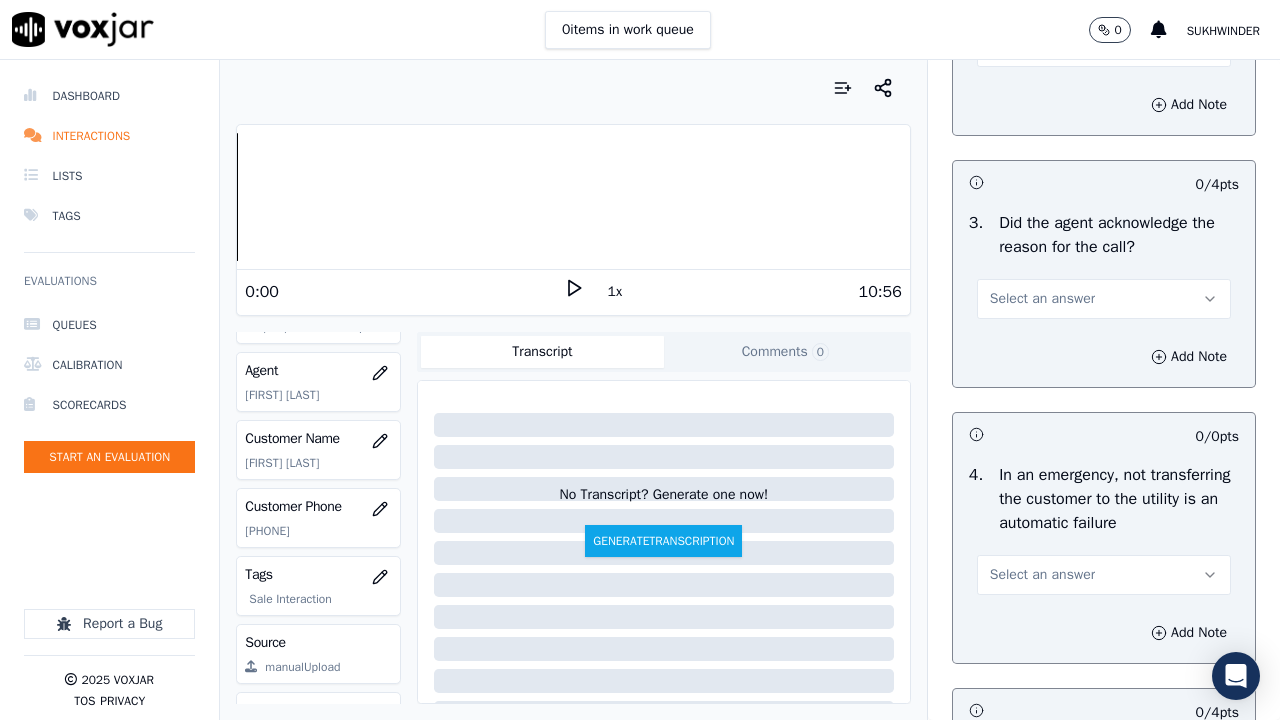click on "Select an answer" at bounding box center [1042, 47] 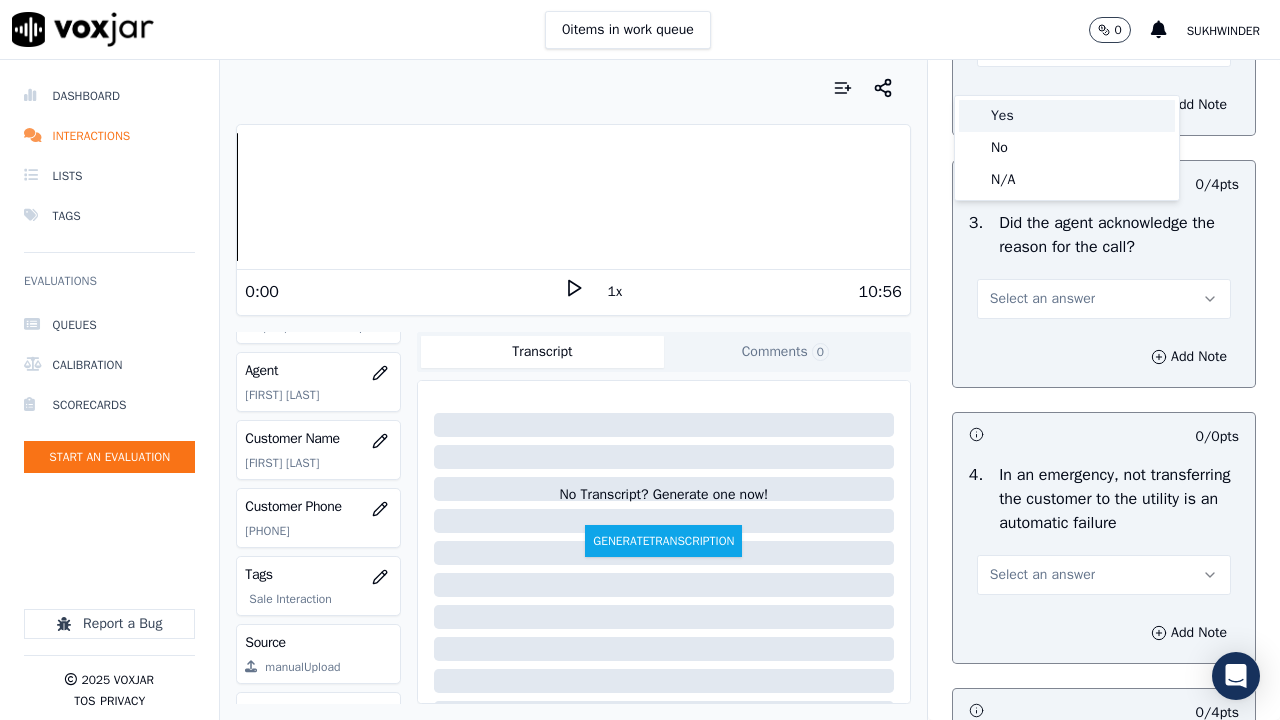 click on "Yes" at bounding box center [1067, 116] 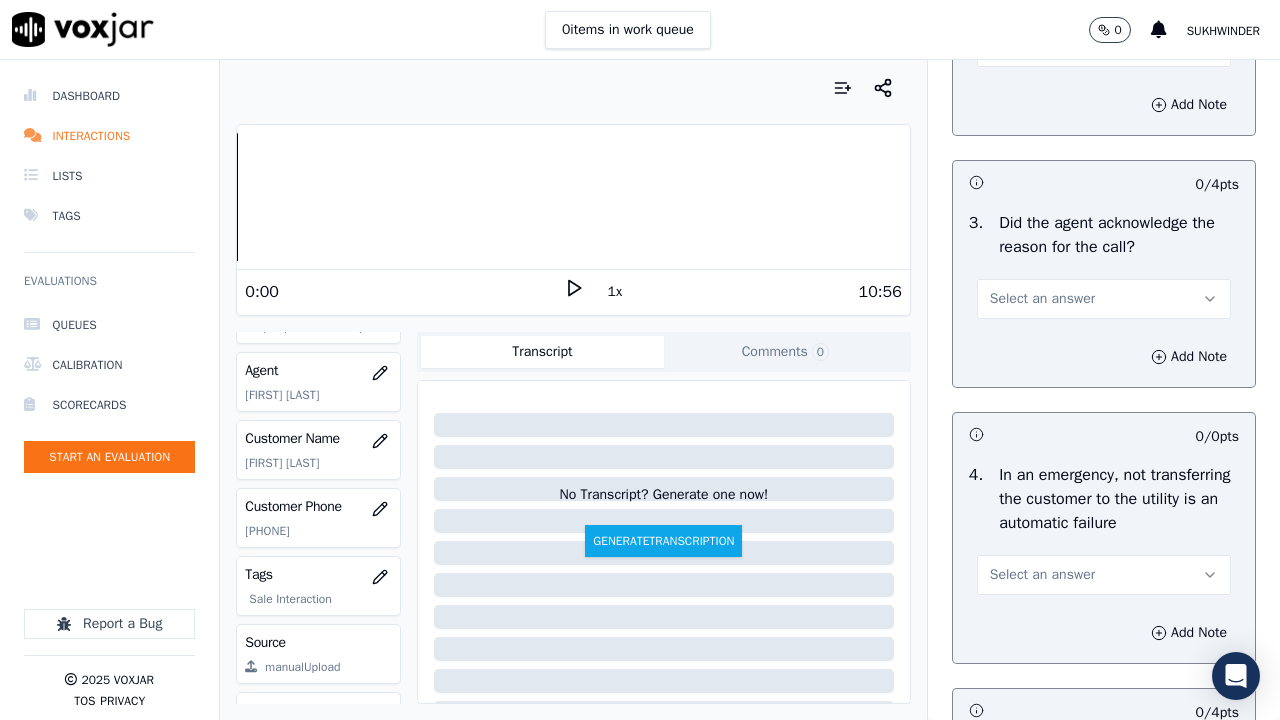 click on "Select an answer" at bounding box center (1104, 299) 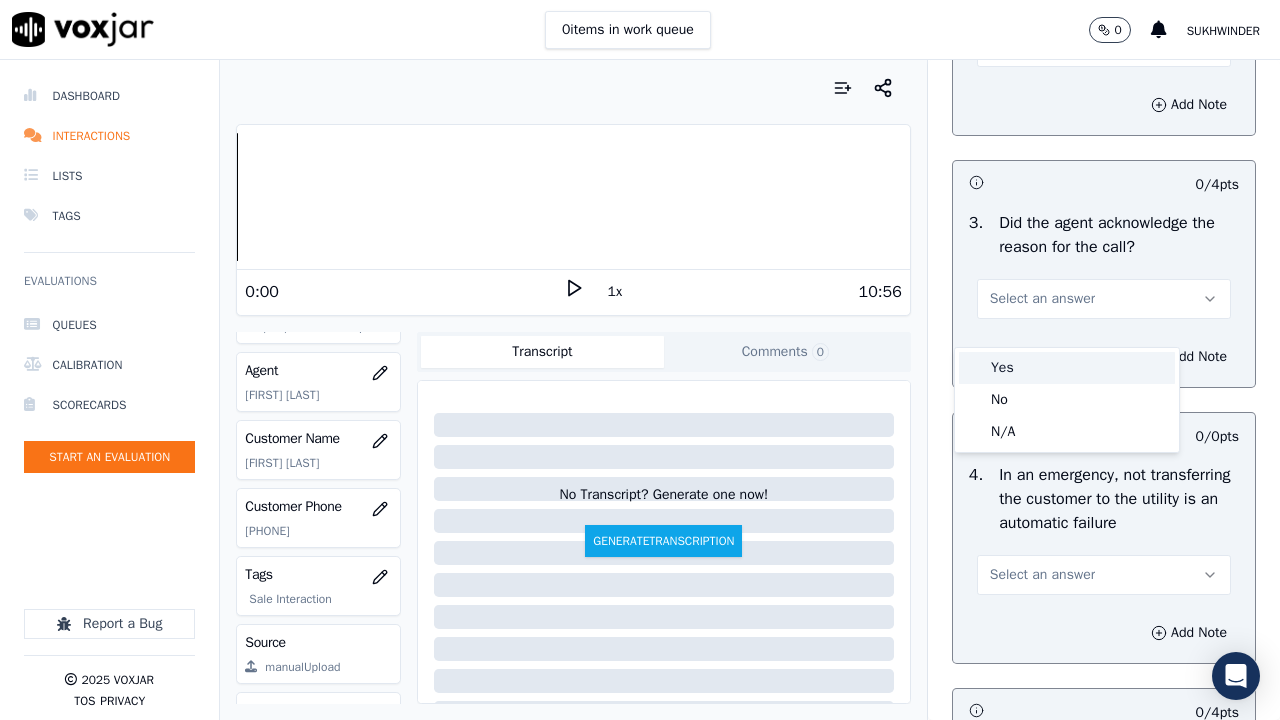 click on "Yes" at bounding box center (1067, 368) 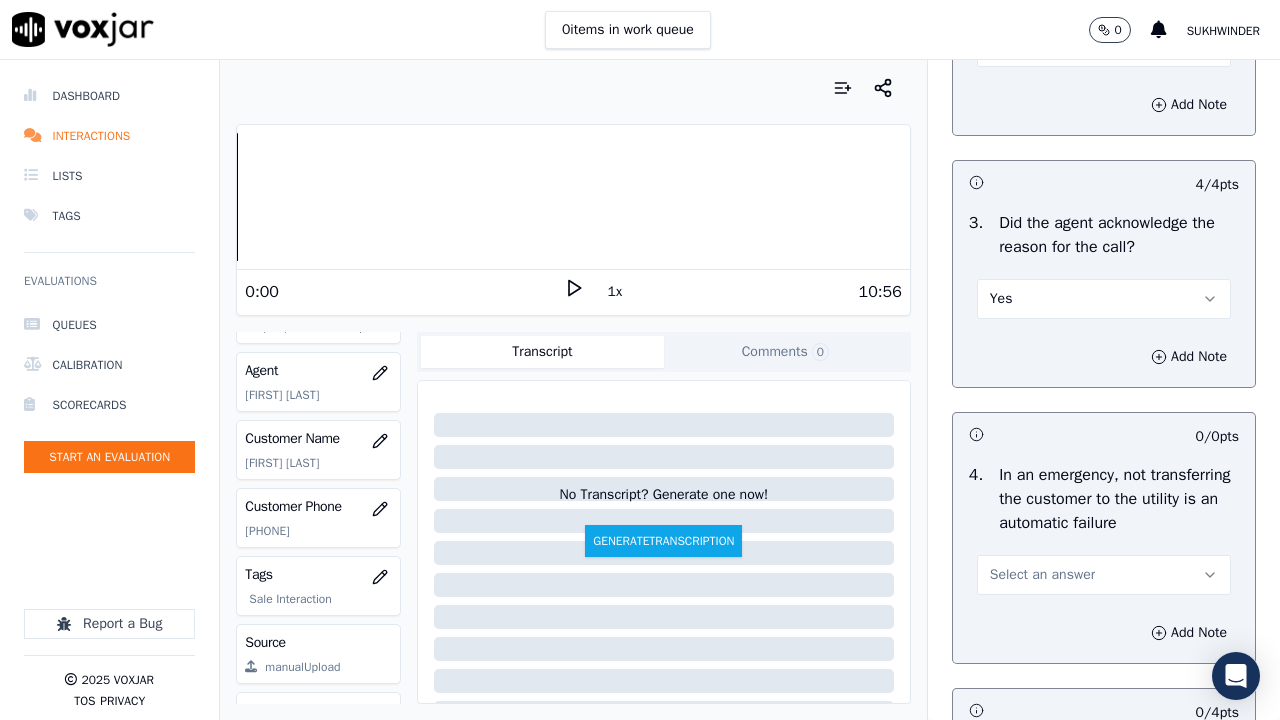 click on "Select an answer" at bounding box center (1042, 575) 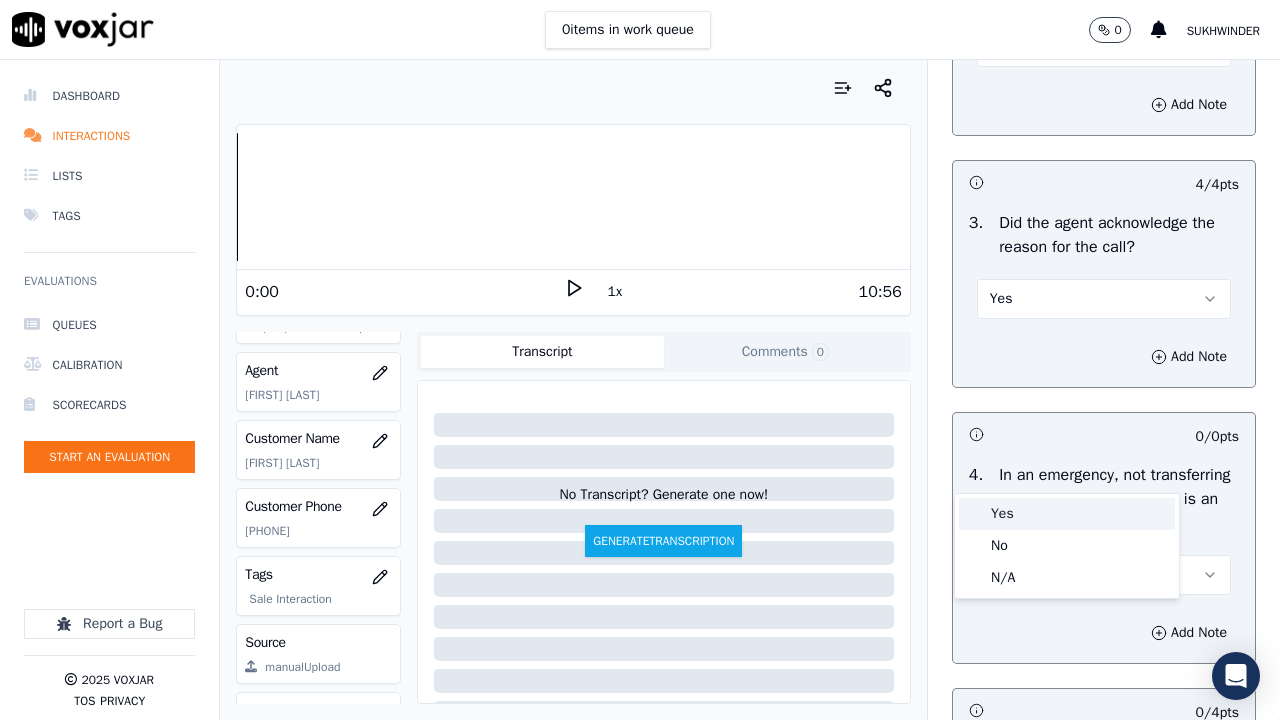 click on "Yes" at bounding box center (1067, 514) 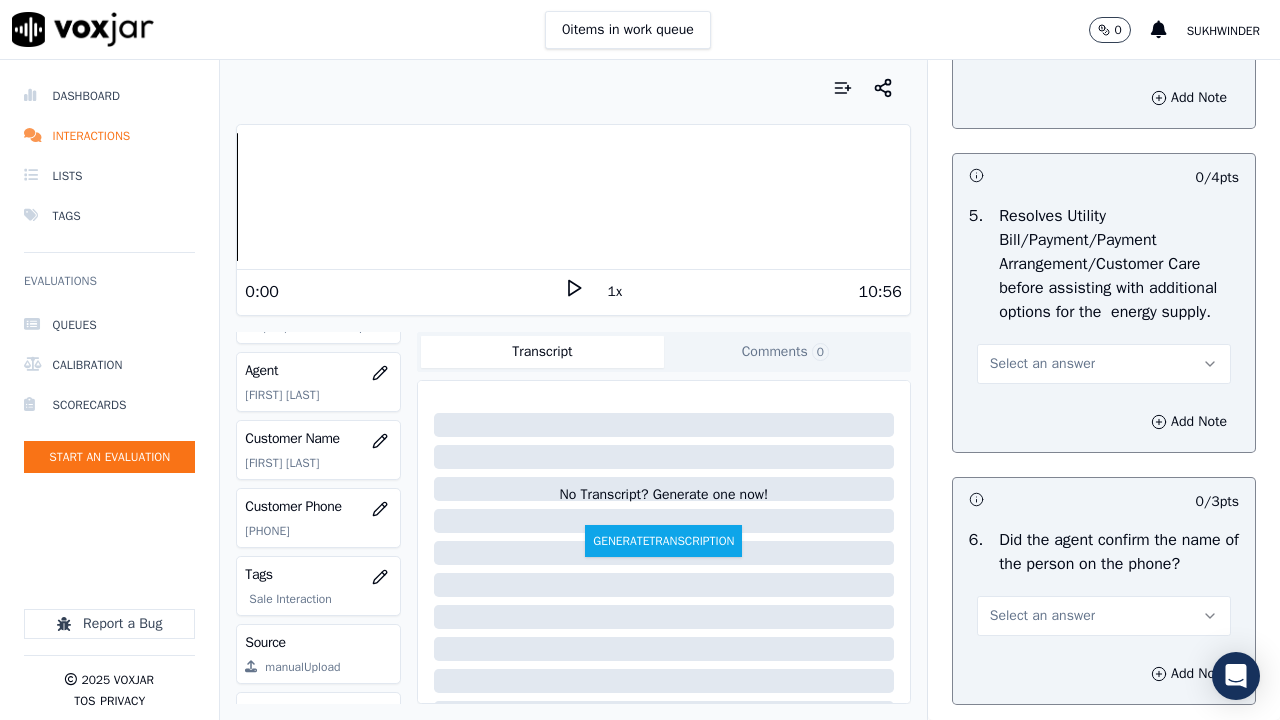 scroll, scrollTop: 1100, scrollLeft: 0, axis: vertical 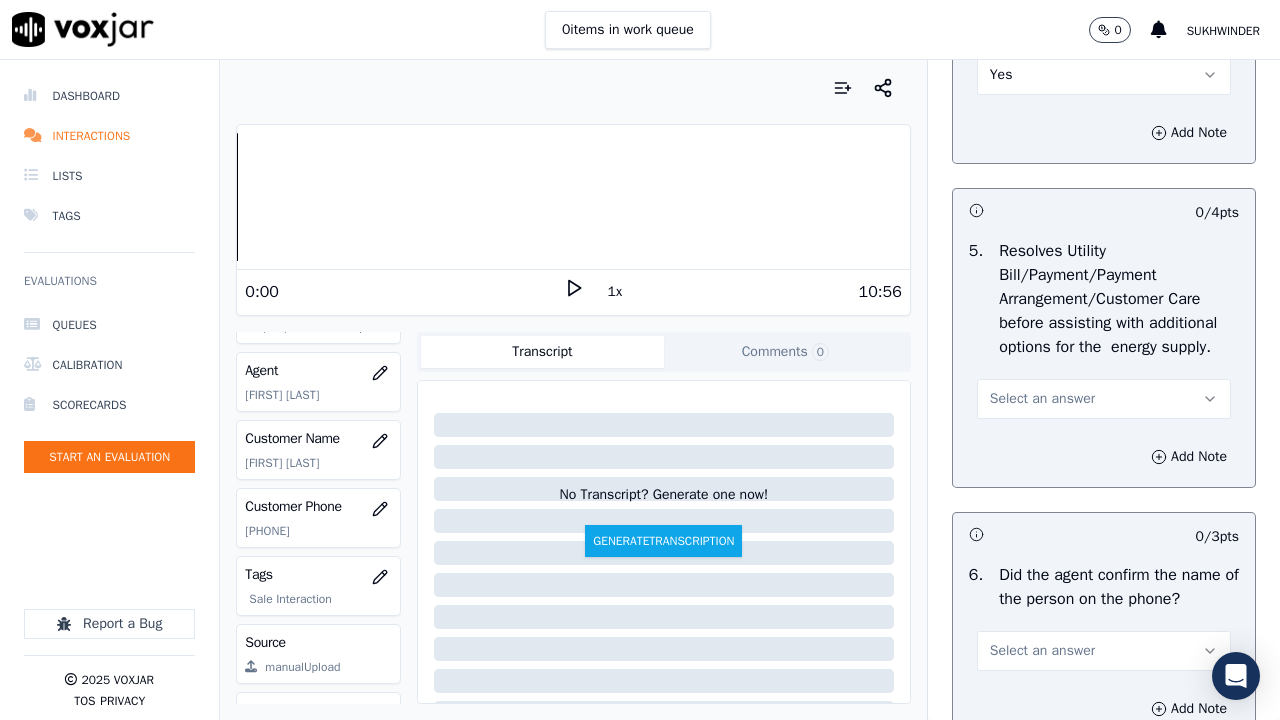 click on "Yes" at bounding box center (1104, 75) 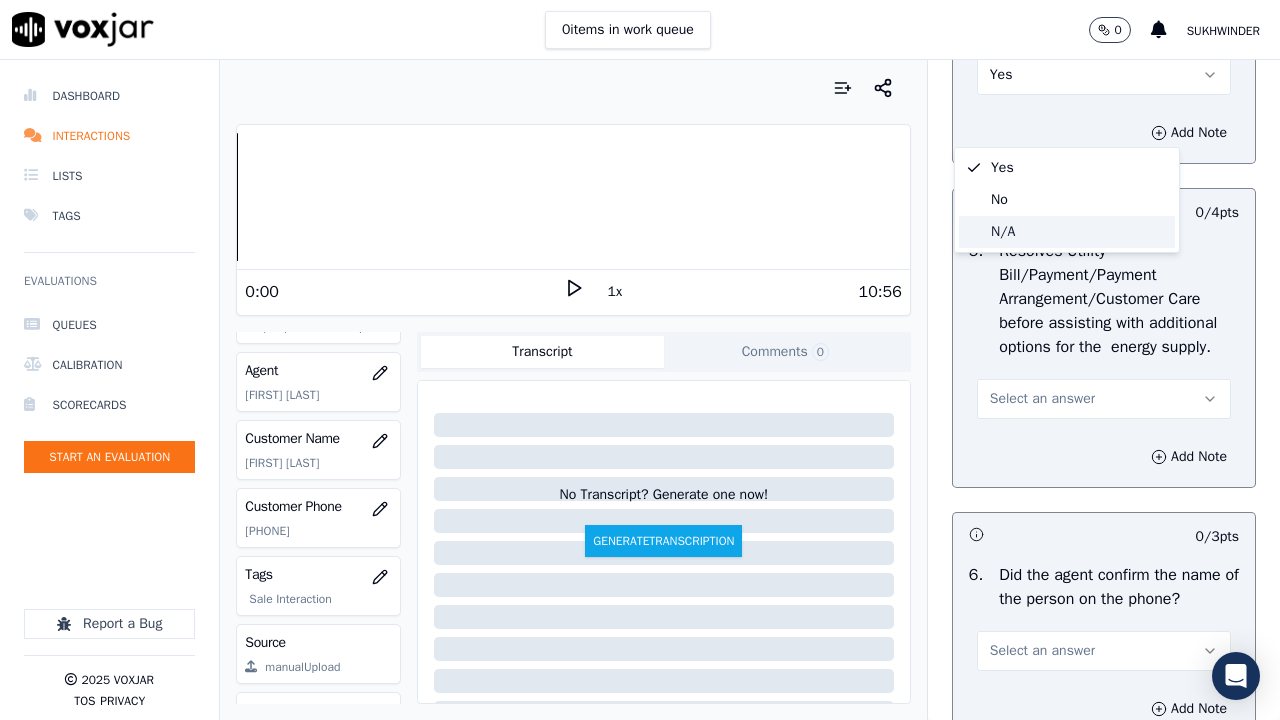 click on "N/A" 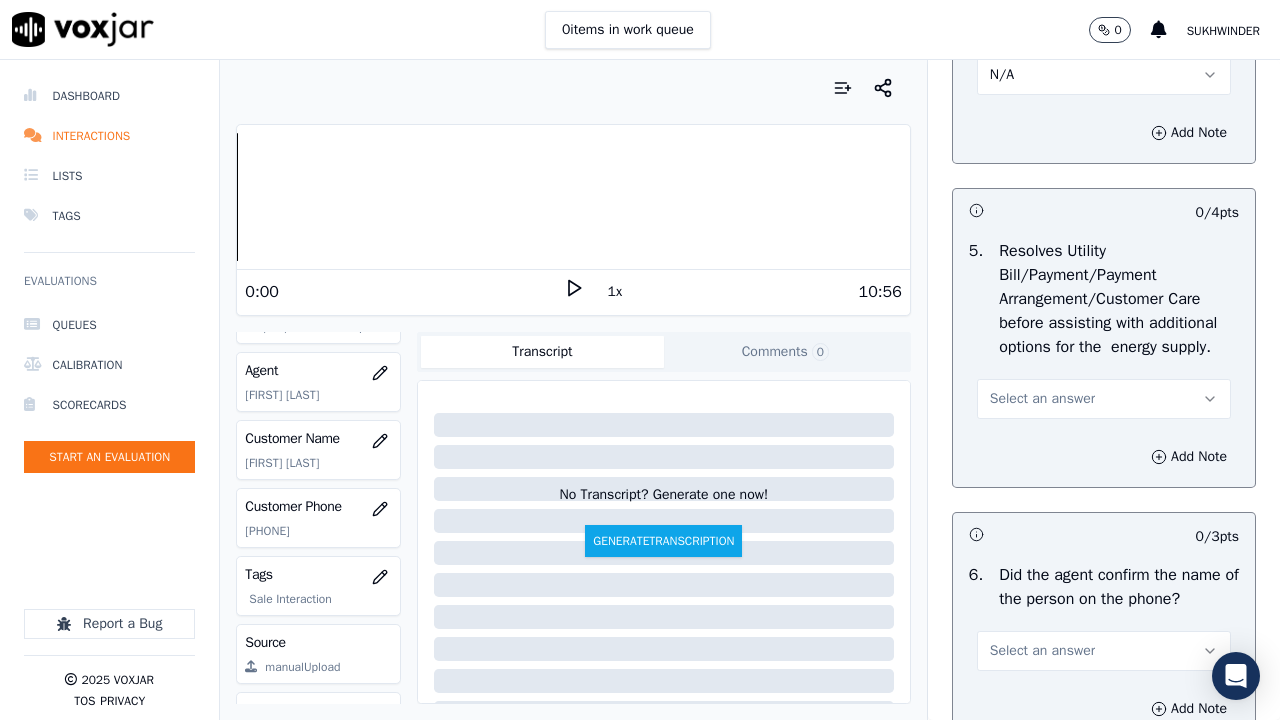 click on "Select an answer" at bounding box center (1104, 399) 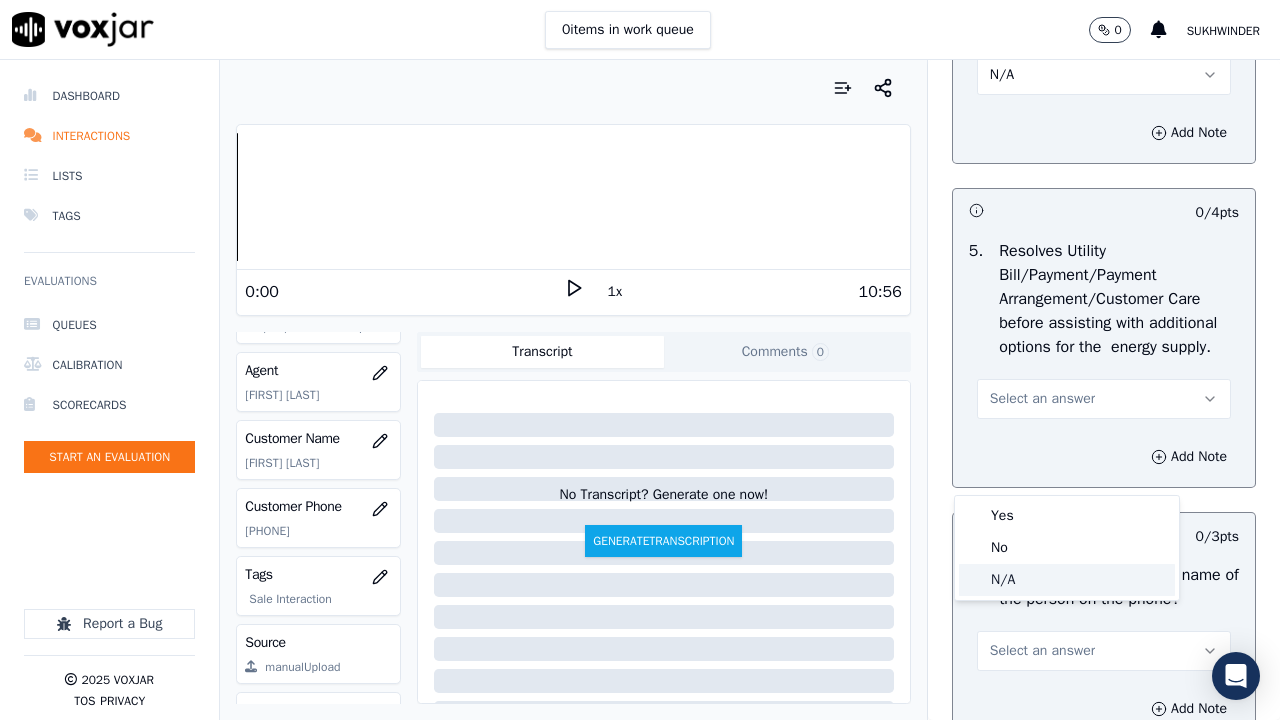 click on "N/A" 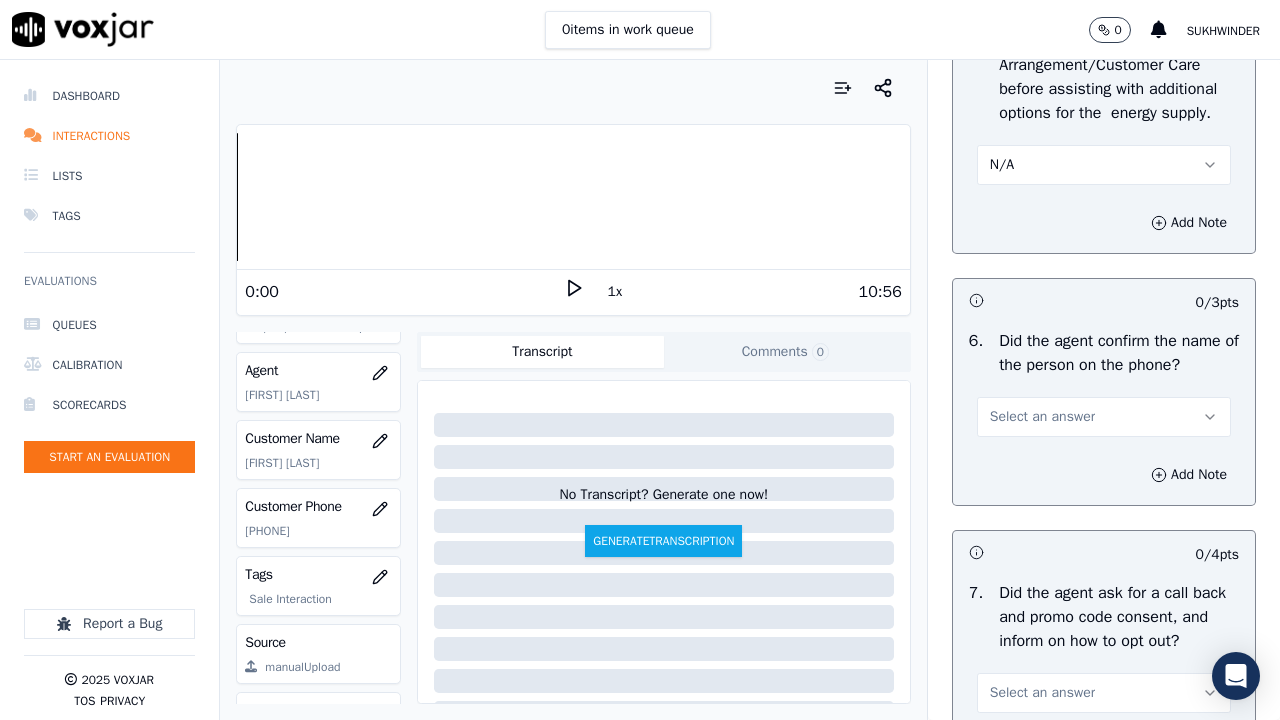 scroll, scrollTop: 1700, scrollLeft: 0, axis: vertical 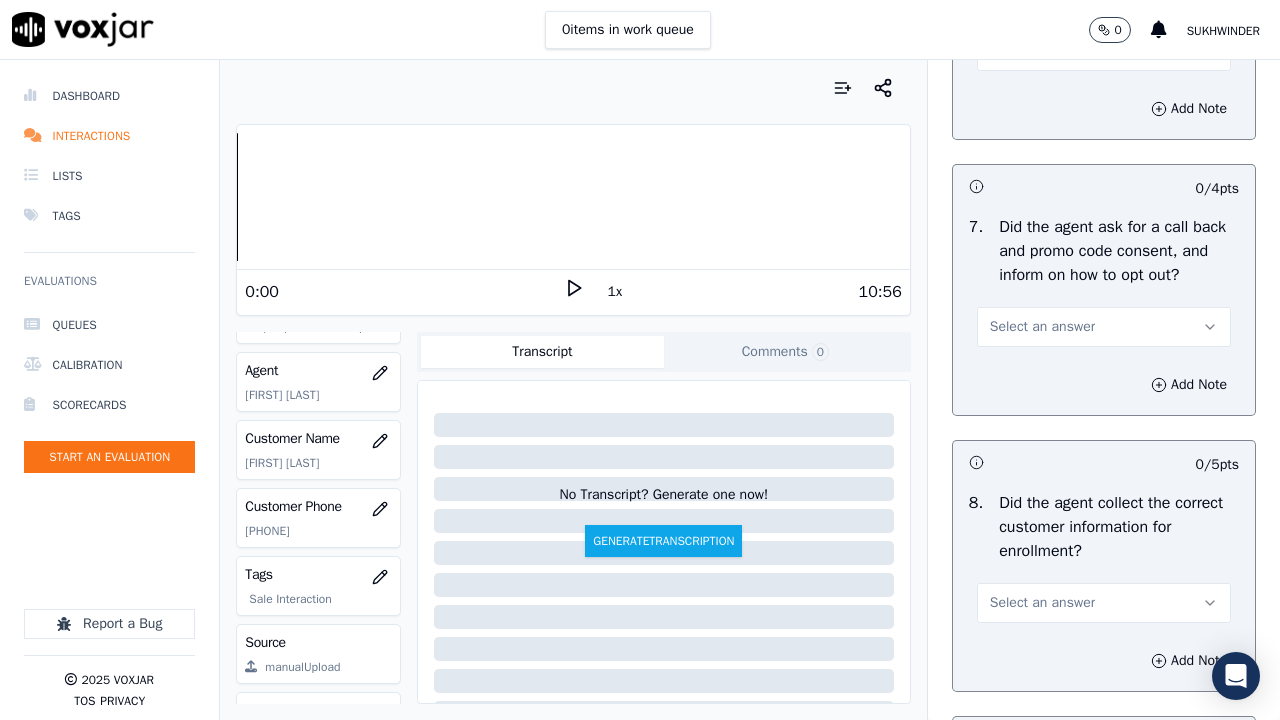 click on "Select an answer" at bounding box center [1042, 51] 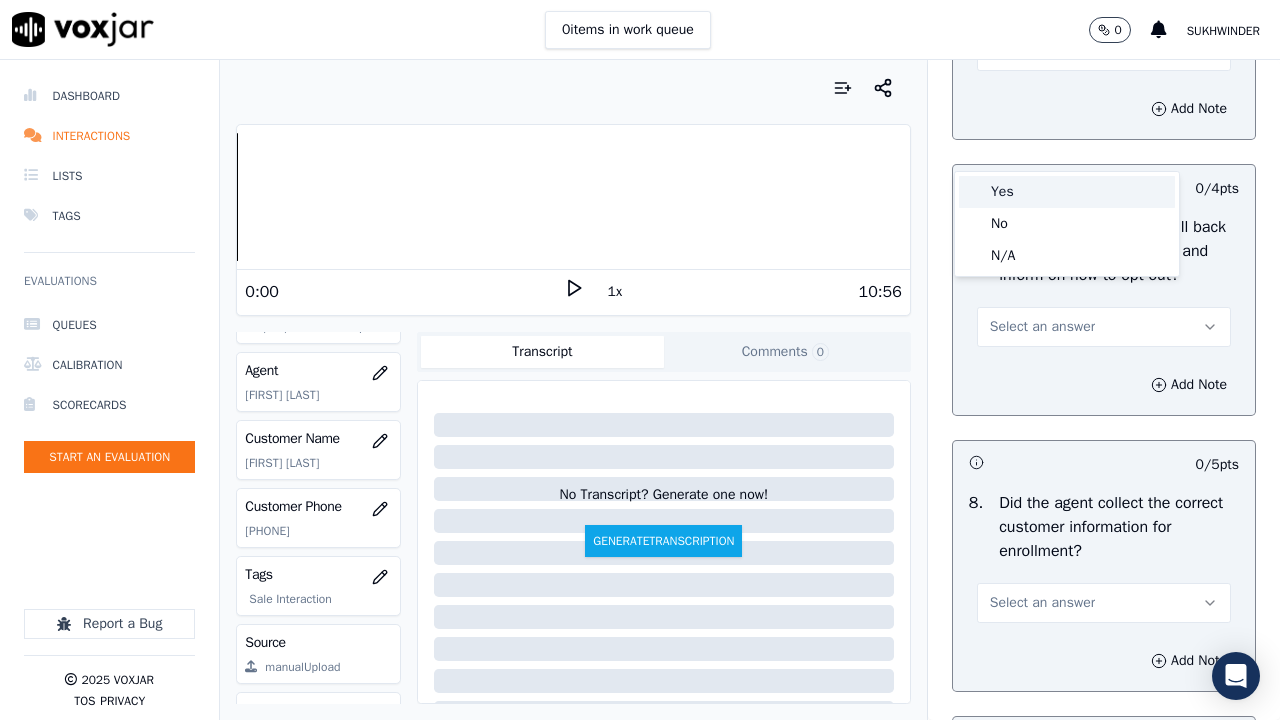 click on "Yes" at bounding box center (1067, 192) 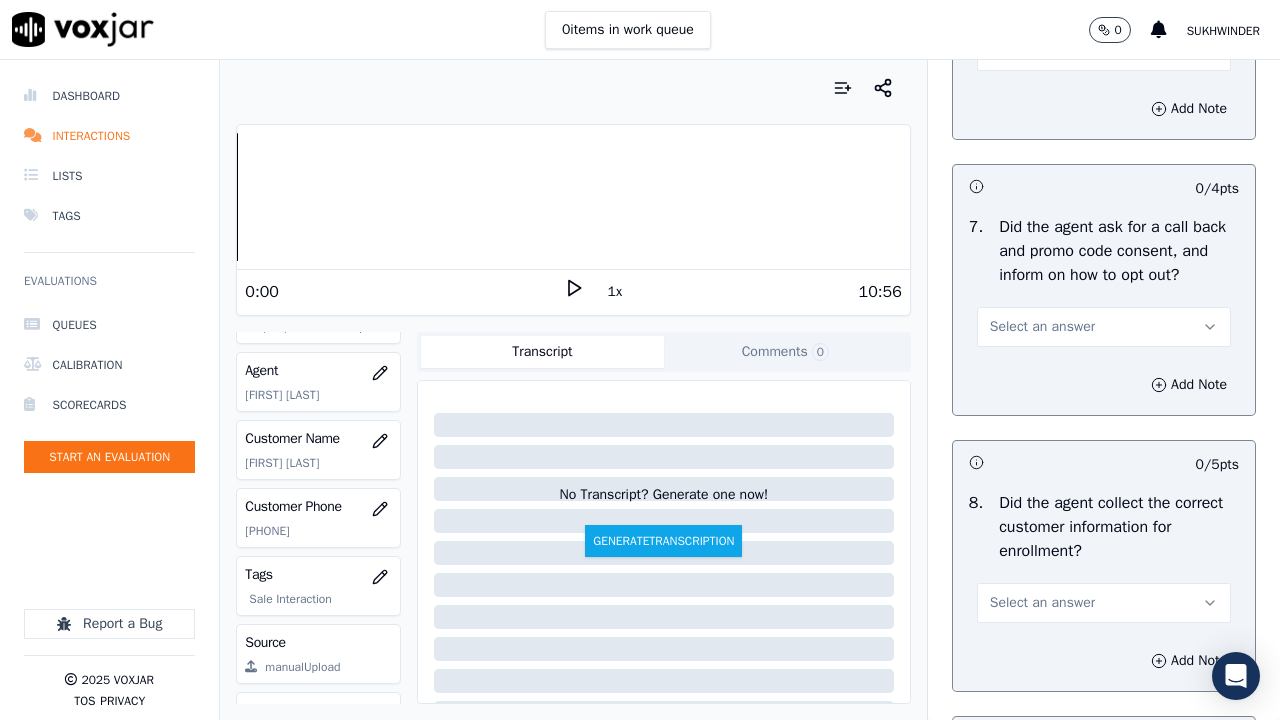 click on "Select an answer" at bounding box center (1104, 327) 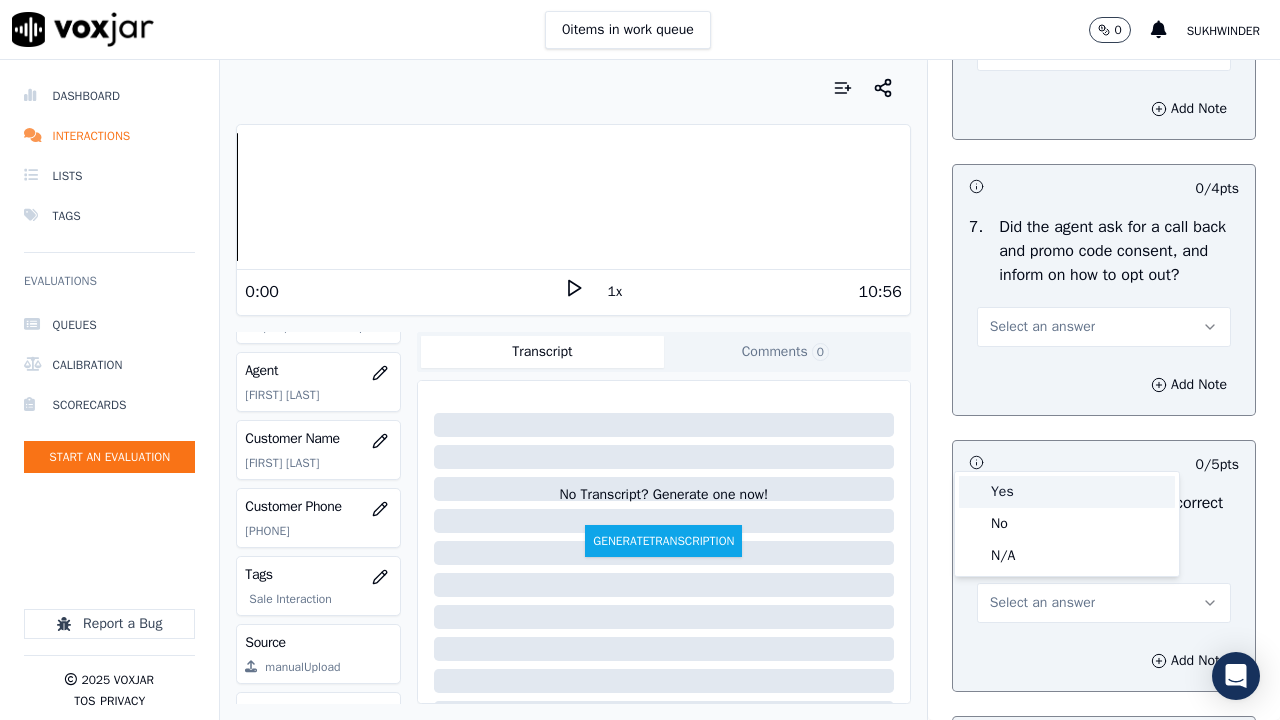 click on "Yes" at bounding box center (1067, 492) 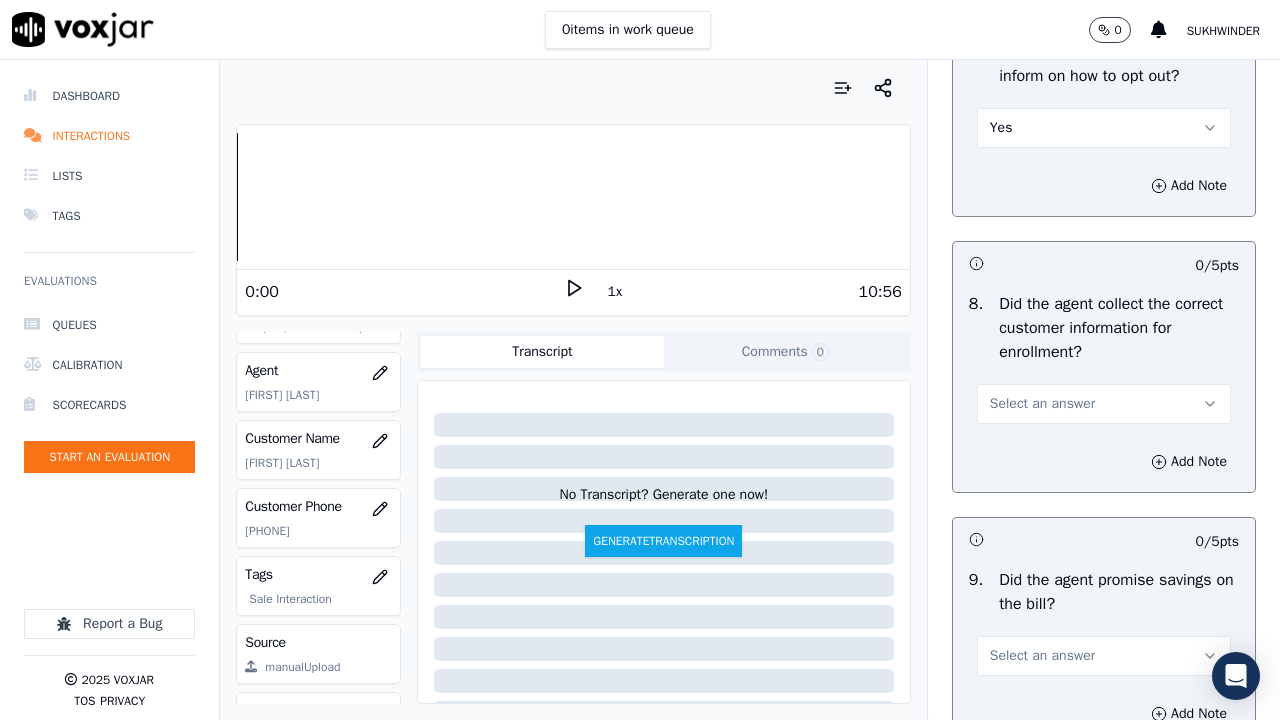 scroll, scrollTop: 2200, scrollLeft: 0, axis: vertical 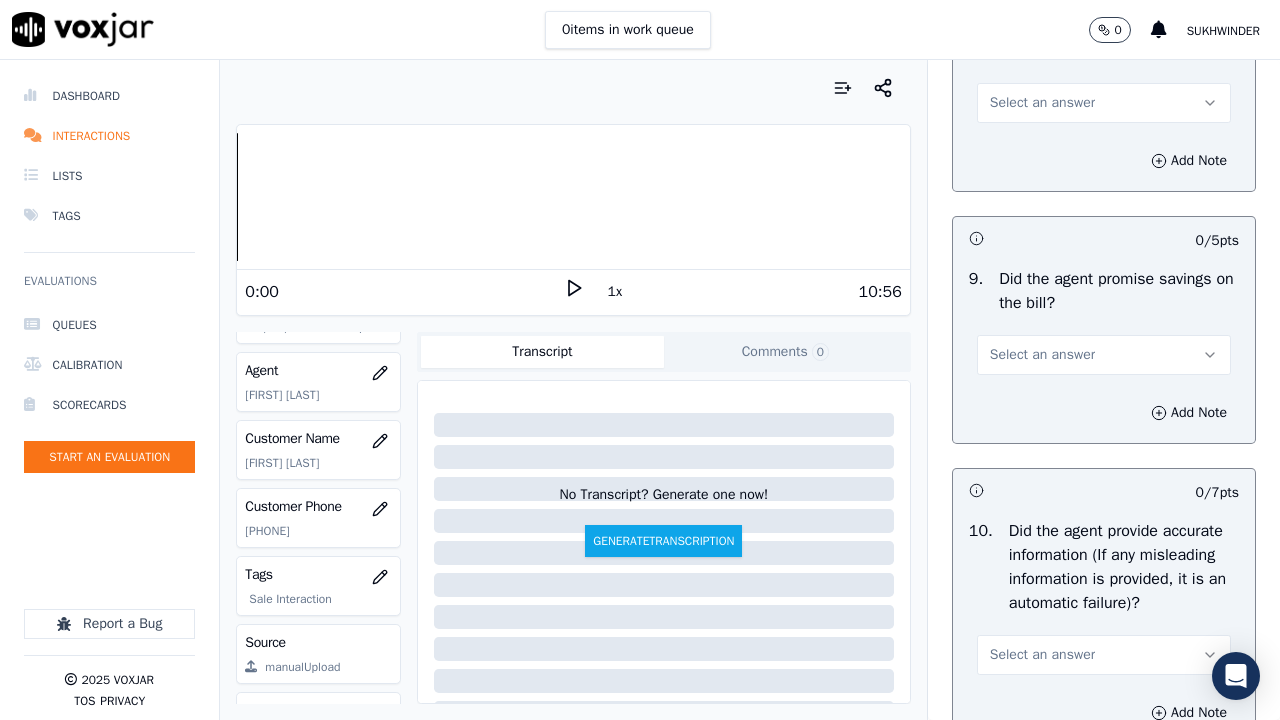 click on "Select an answer" at bounding box center (1104, 103) 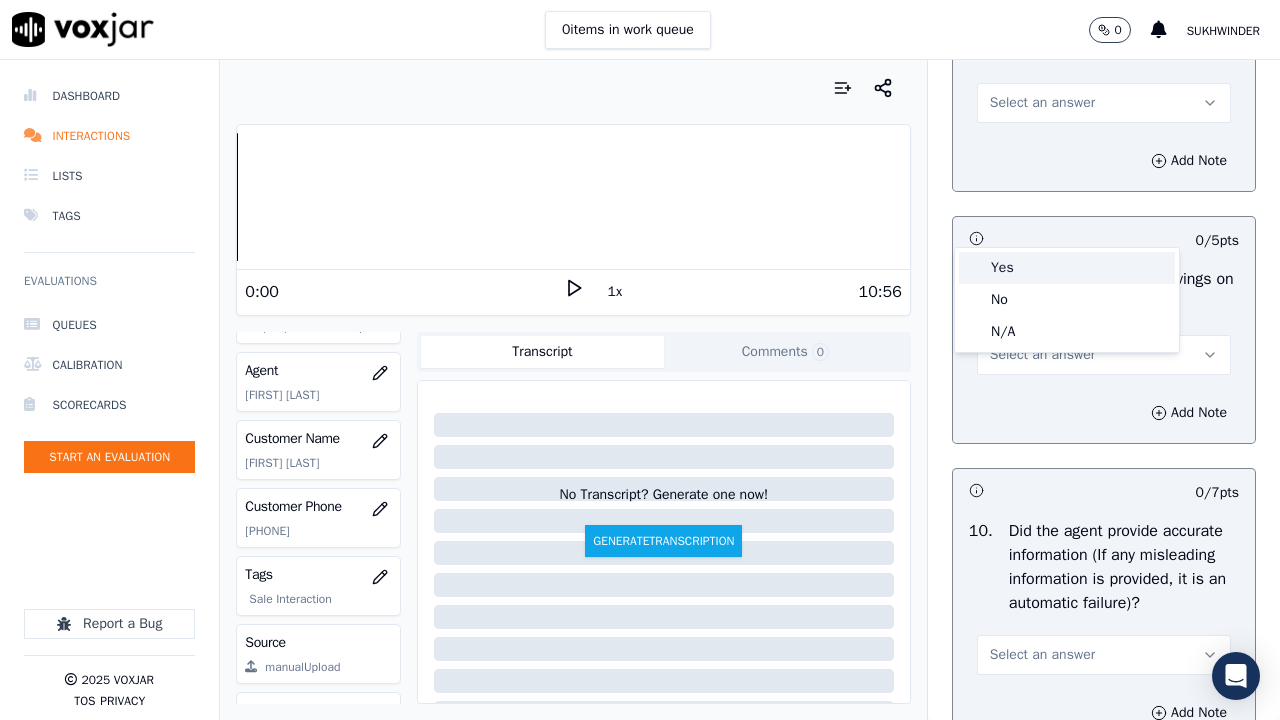 click on "Yes" at bounding box center [1067, 268] 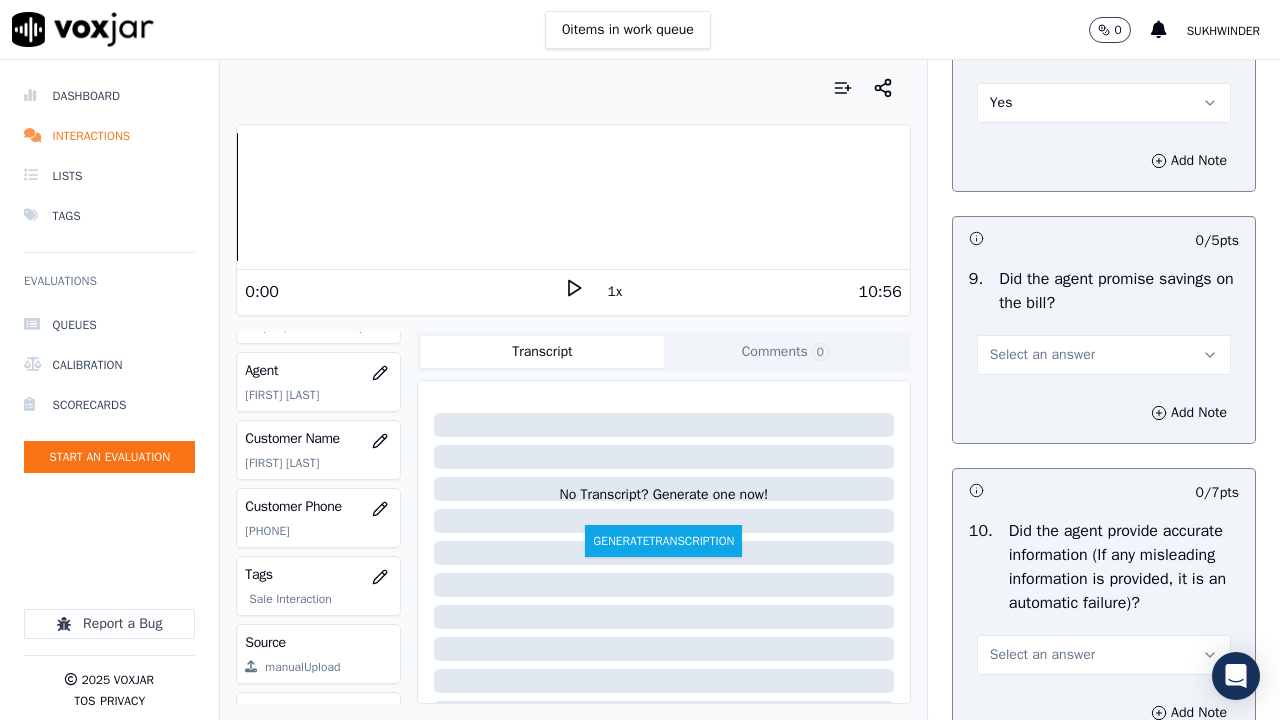 click on "Select an answer" at bounding box center [1042, 355] 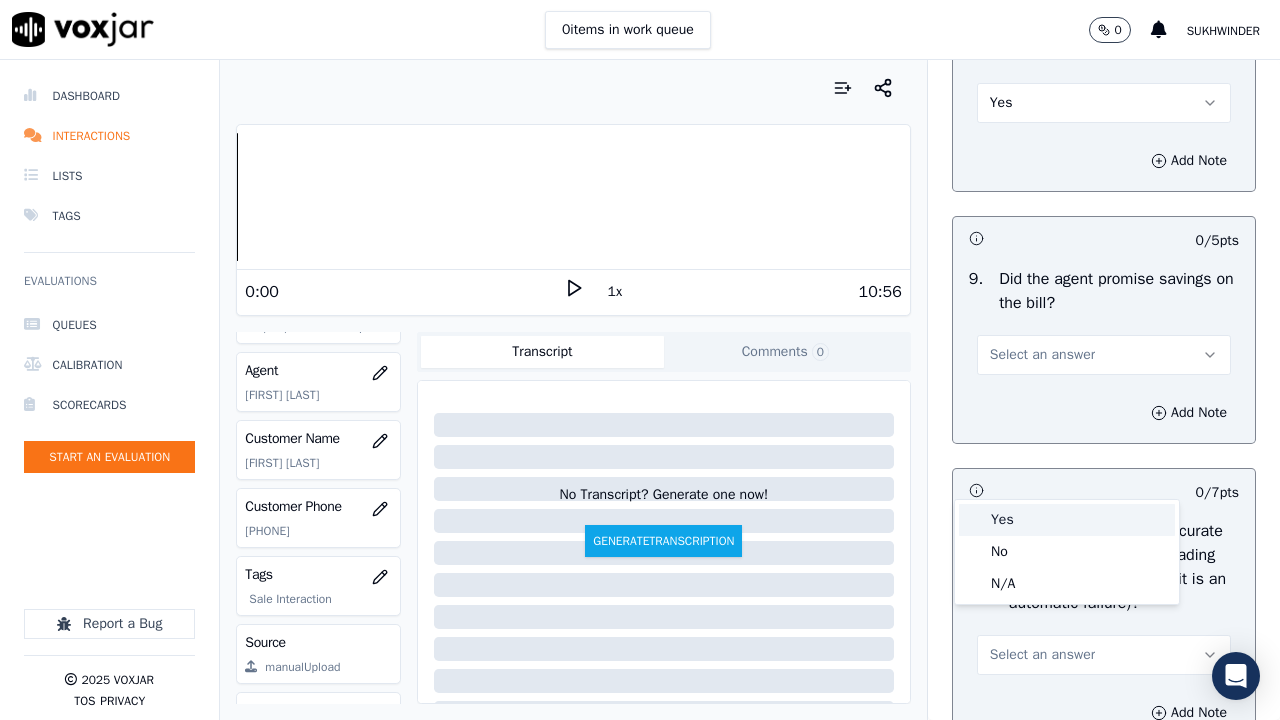 drag, startPoint x: 1043, startPoint y: 523, endPoint x: 1045, endPoint y: 533, distance: 10.198039 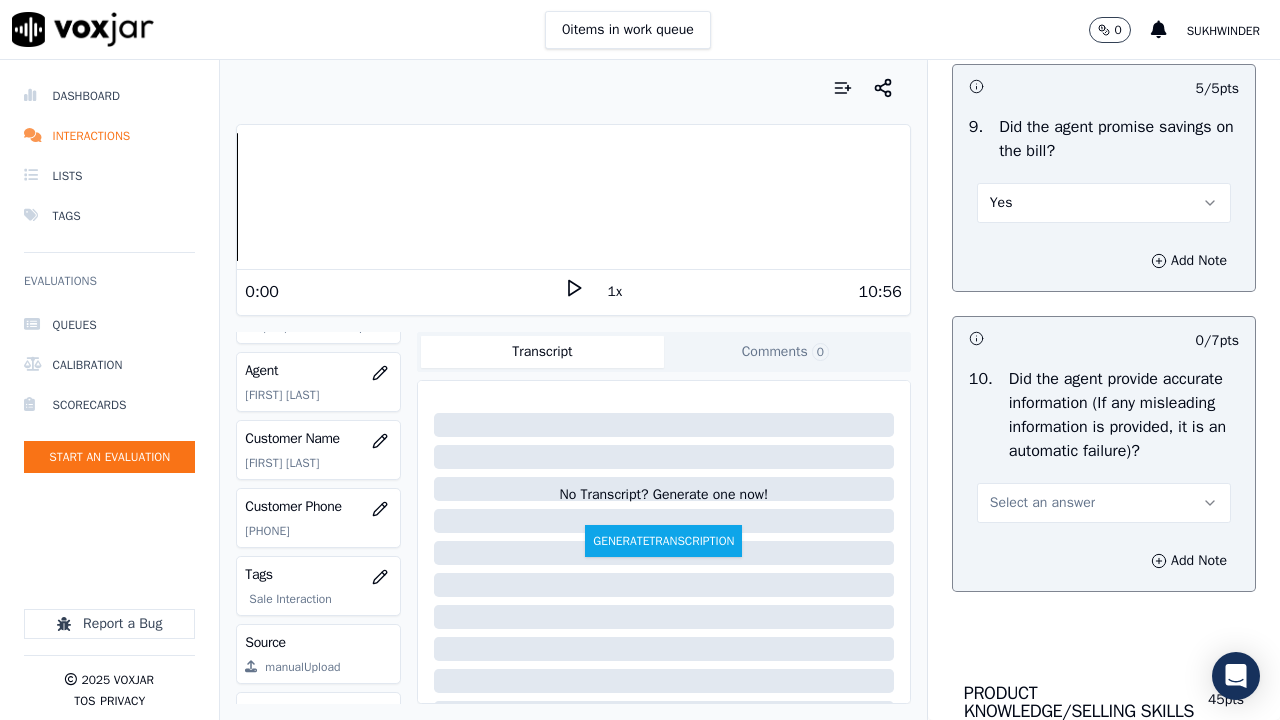 scroll, scrollTop: 2800, scrollLeft: 0, axis: vertical 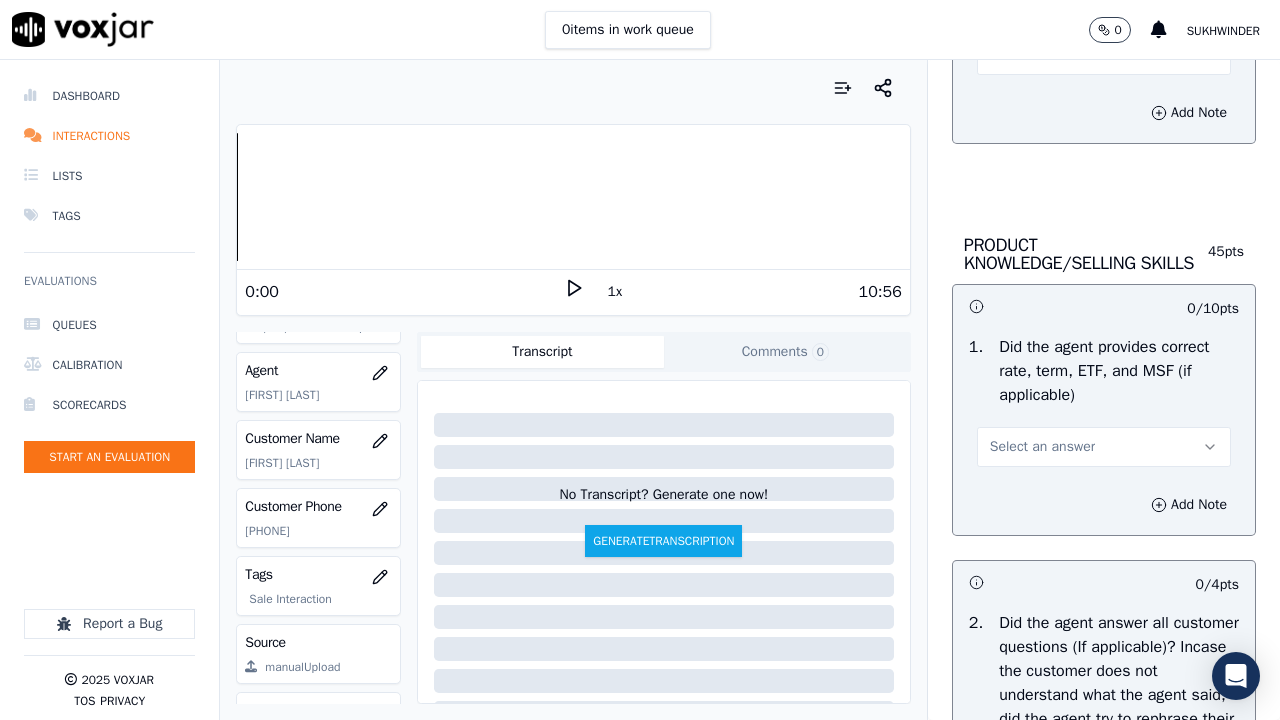 click on "Select an answer" at bounding box center [1042, 55] 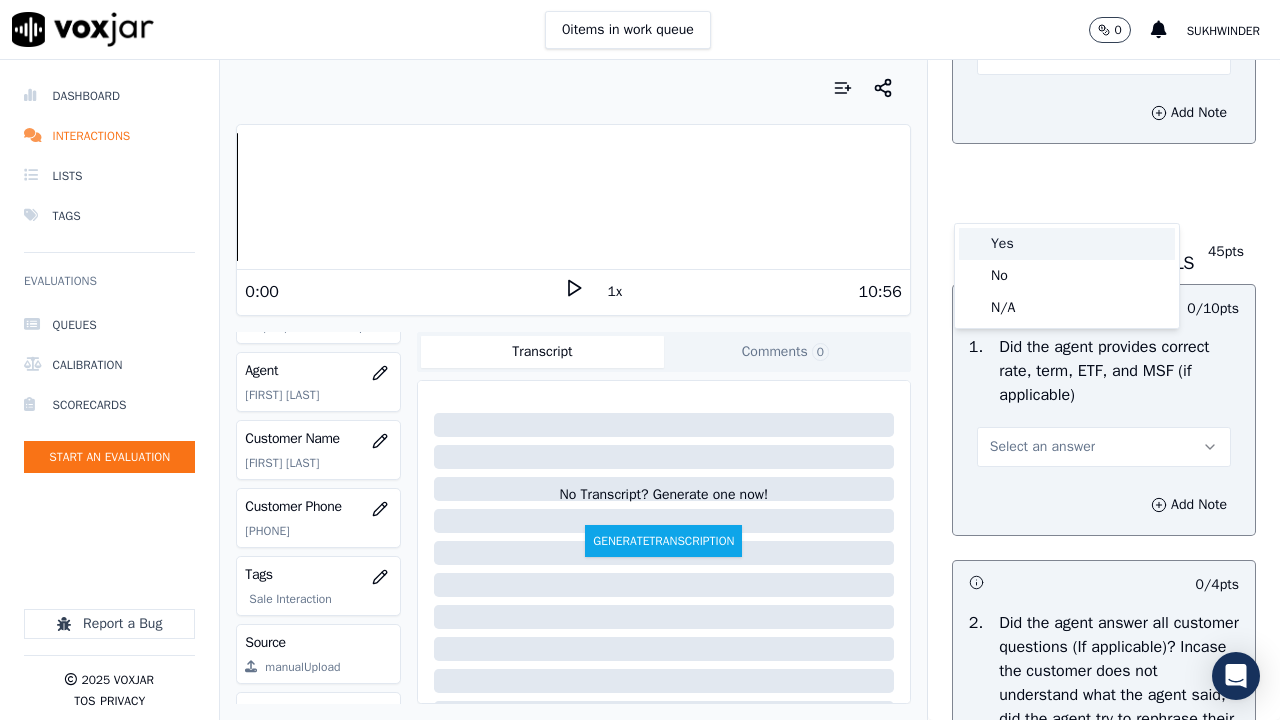 click on "Yes" at bounding box center (1067, 244) 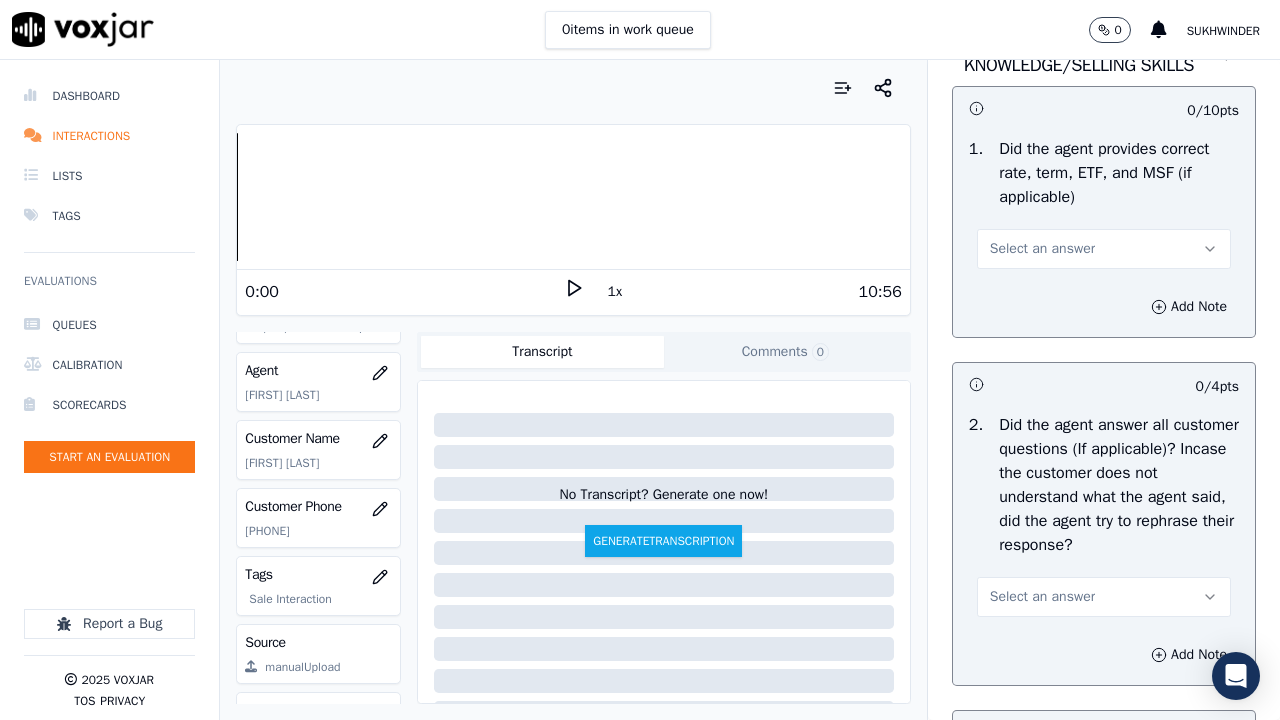 scroll, scrollTop: 3000, scrollLeft: 0, axis: vertical 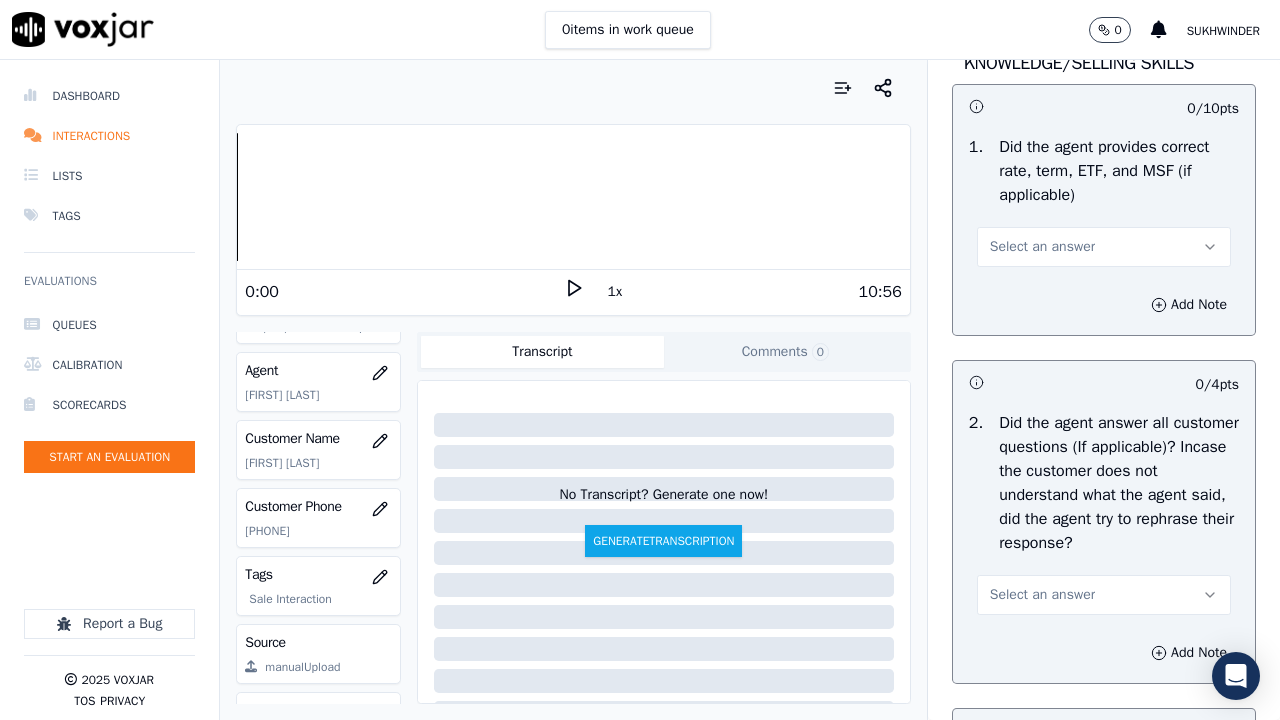 click on "Select an answer" at bounding box center [1042, 247] 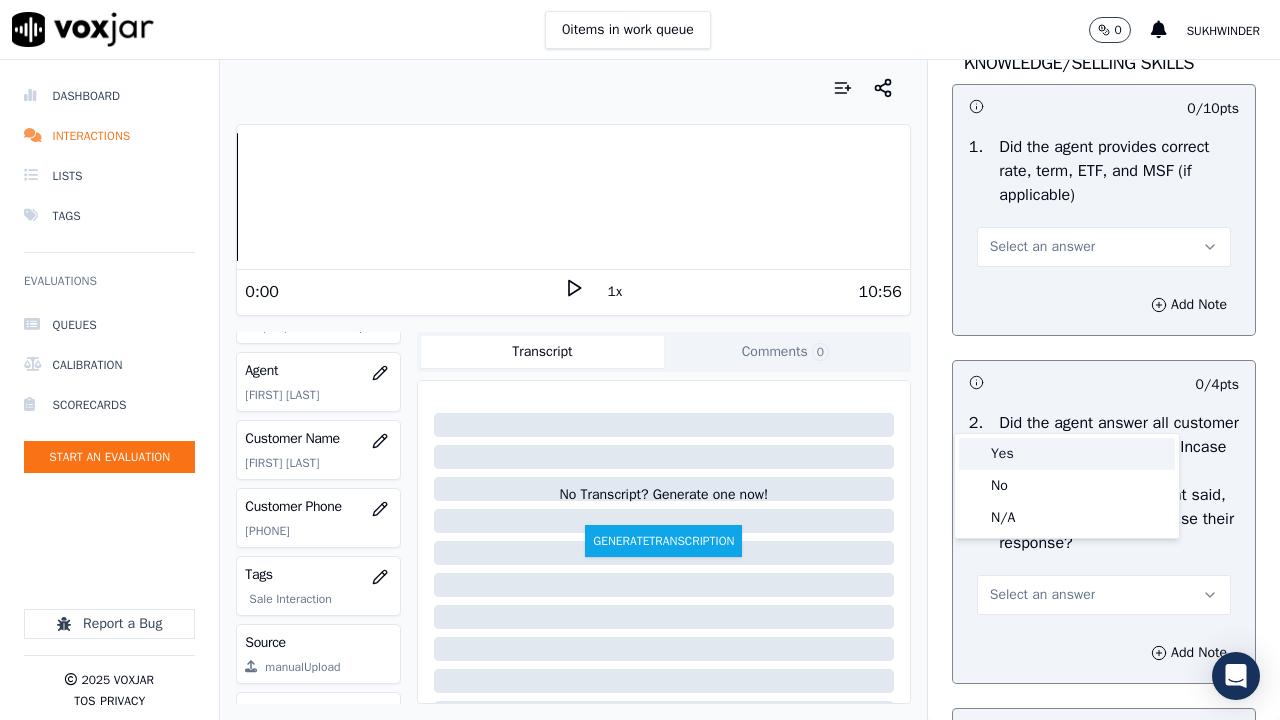 click on "Yes" at bounding box center (1067, 454) 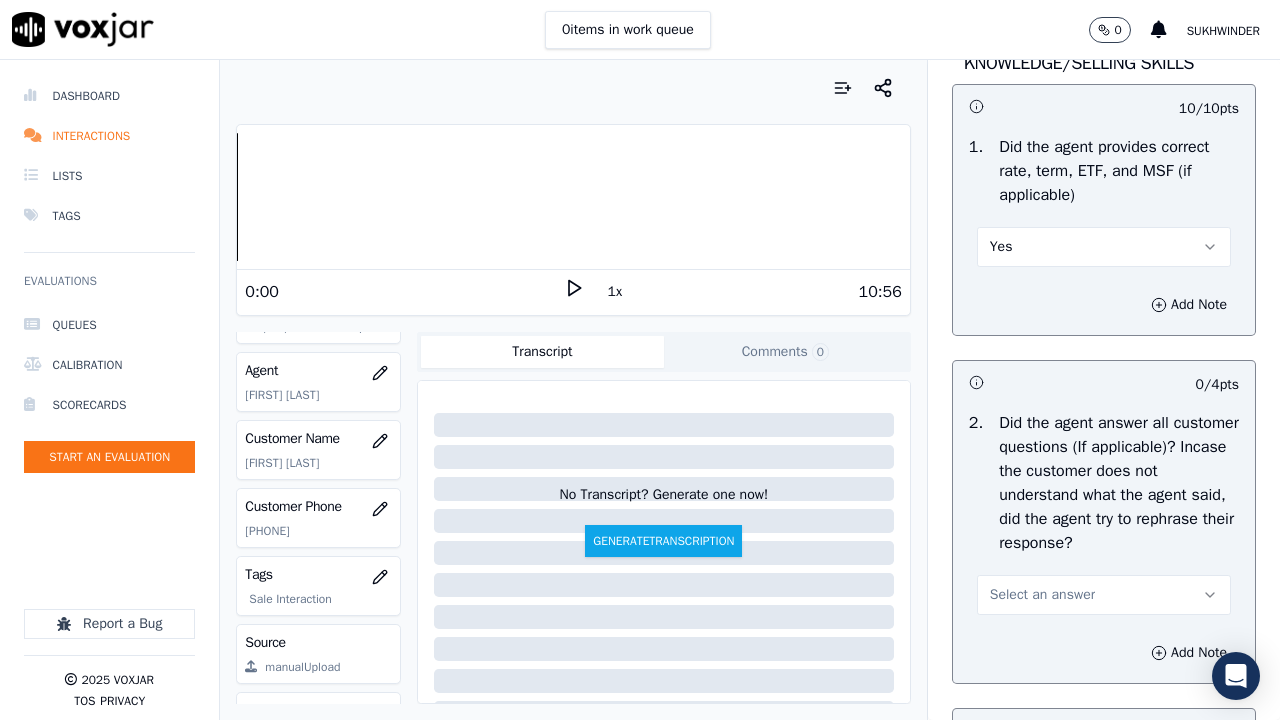 scroll, scrollTop: 3400, scrollLeft: 0, axis: vertical 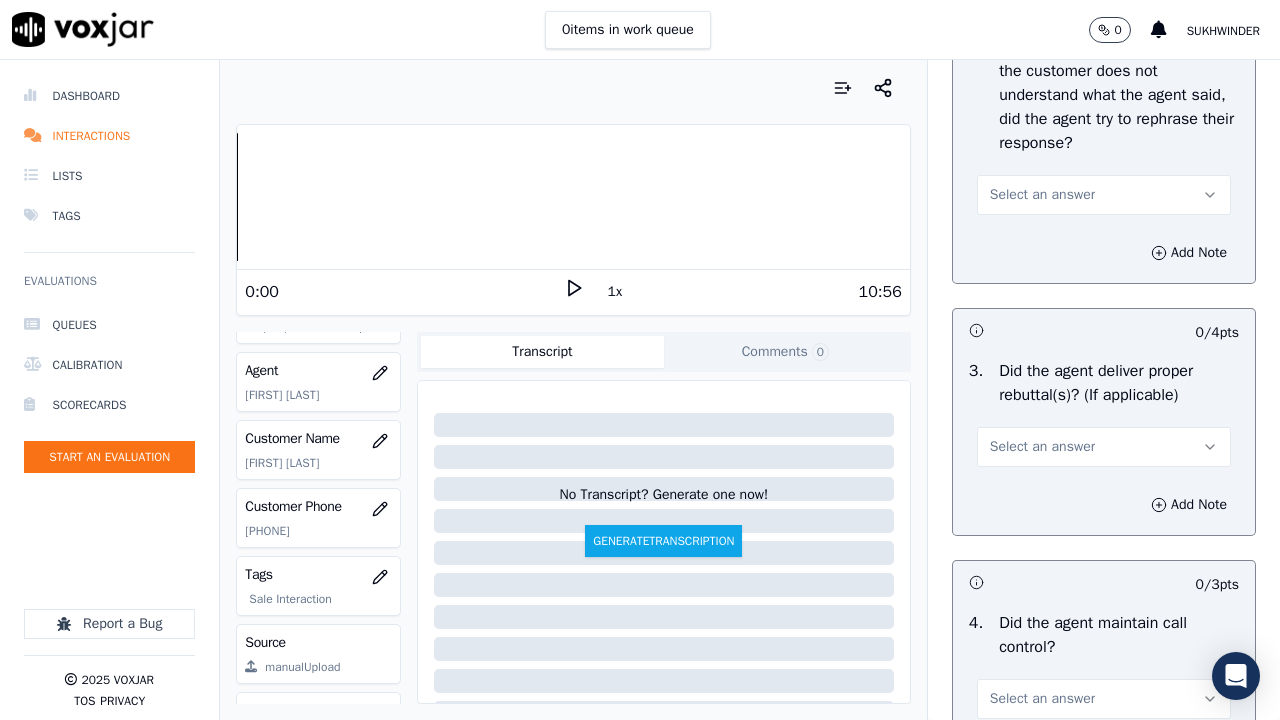 click on "Select an answer" at bounding box center [1042, 195] 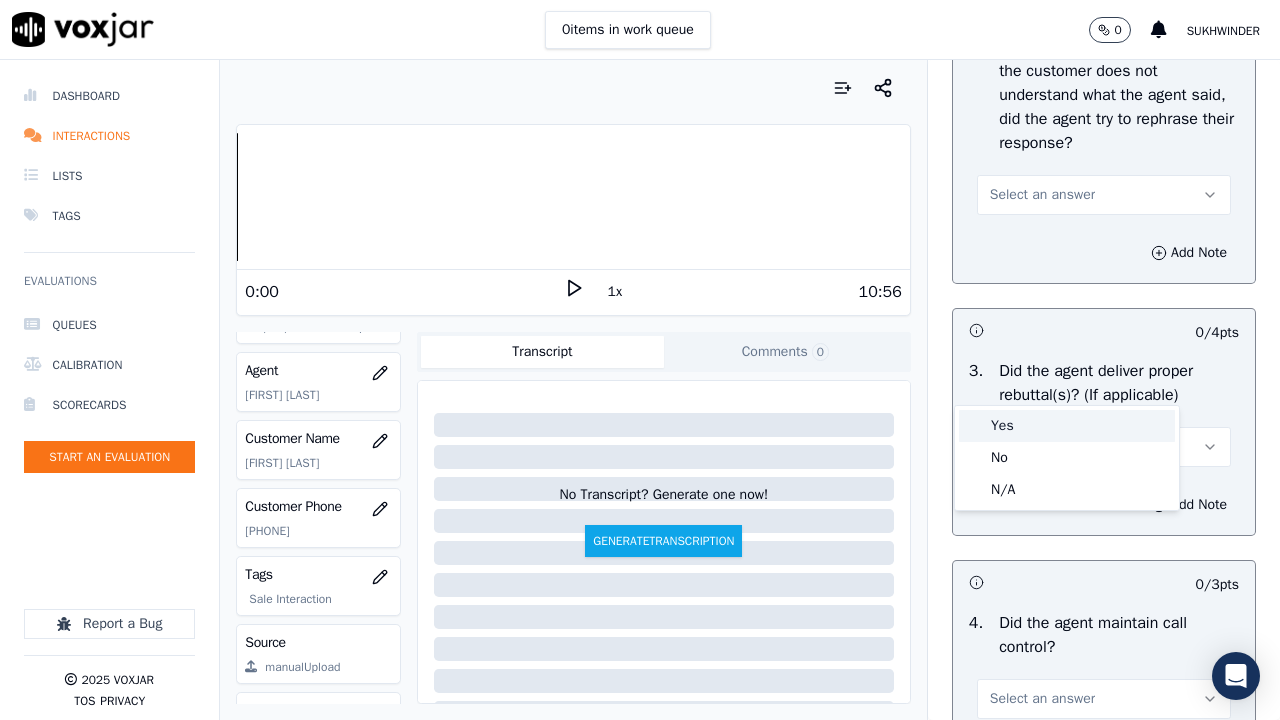 click on "Yes" at bounding box center (1067, 426) 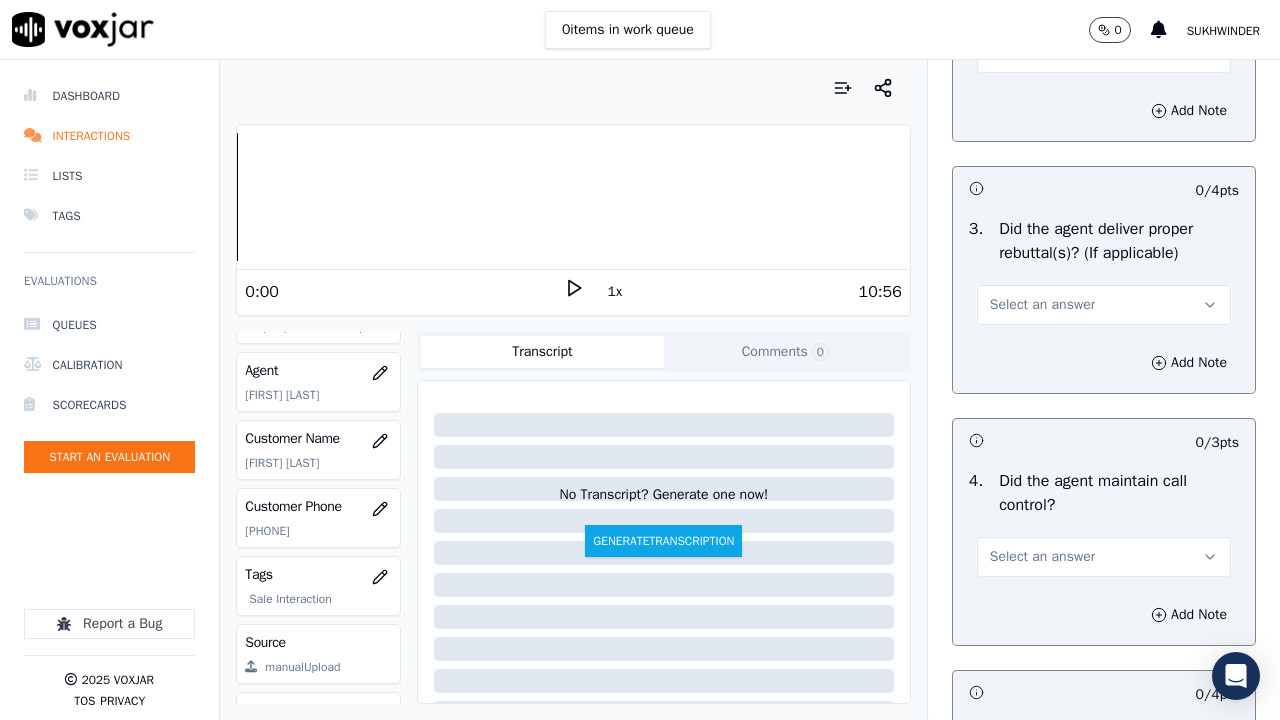 scroll, scrollTop: 3800, scrollLeft: 0, axis: vertical 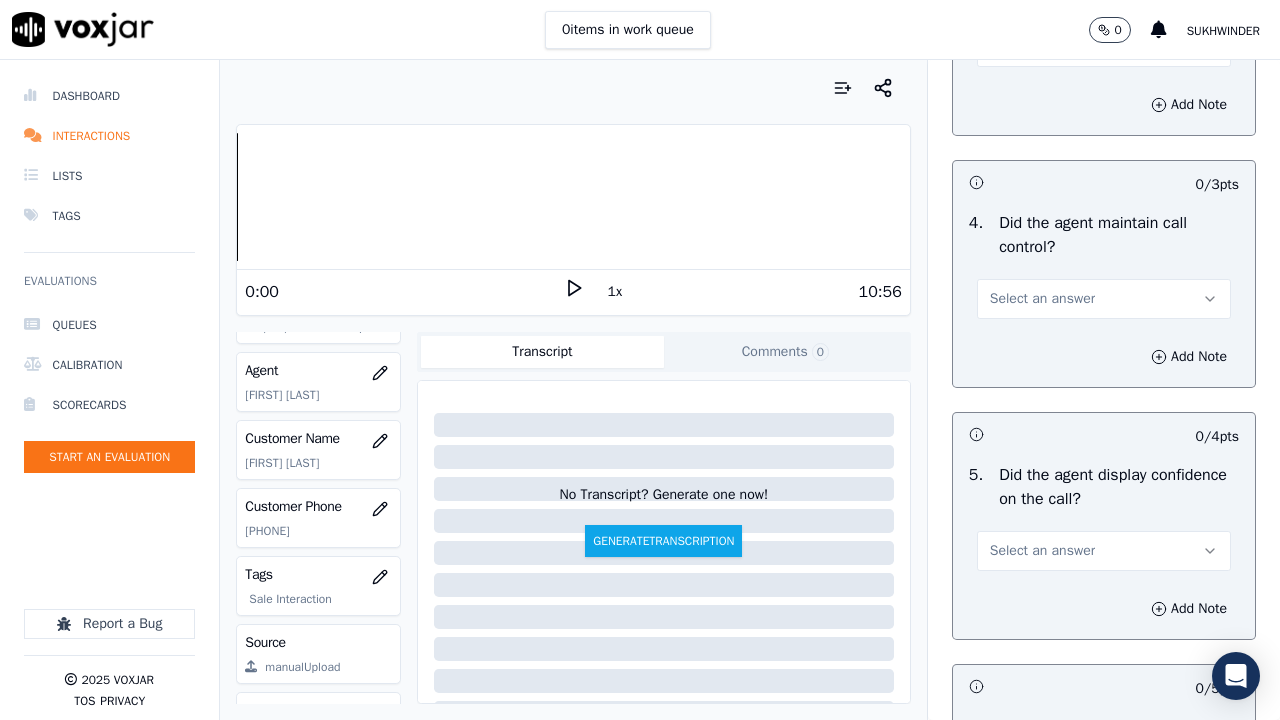 click on "Select an answer" at bounding box center [1042, 47] 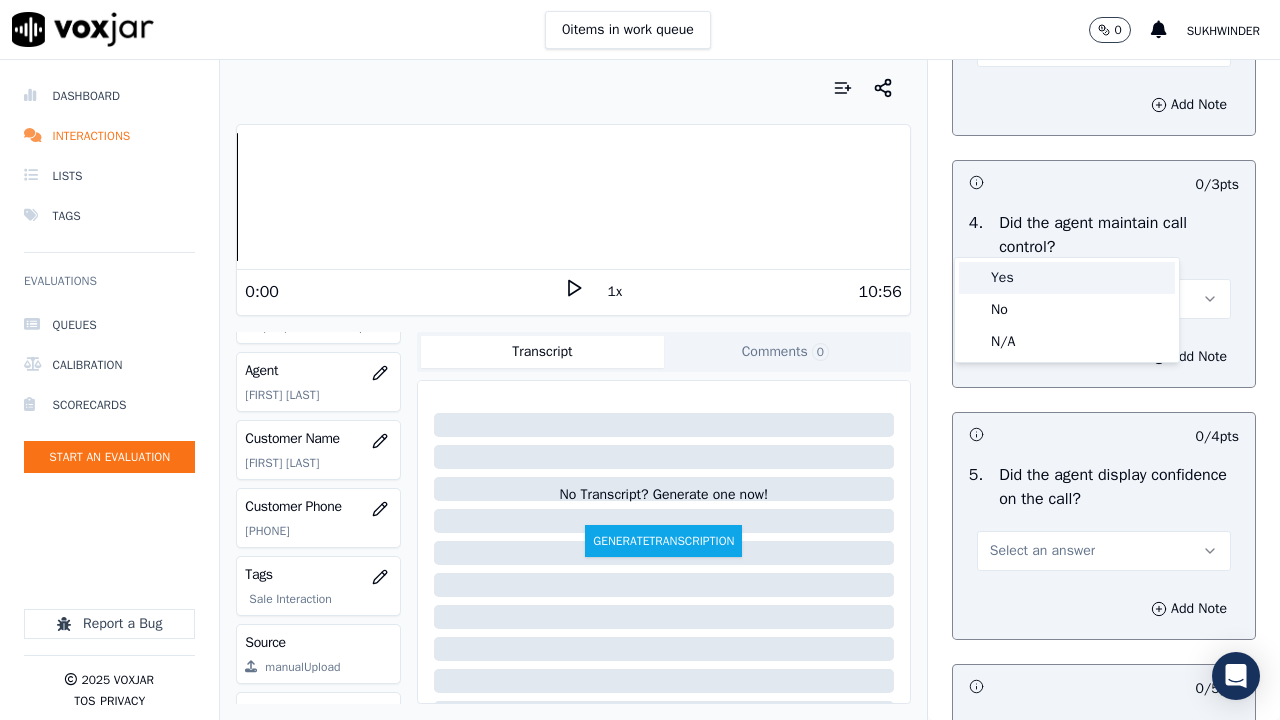 click on "Yes" at bounding box center [1067, 278] 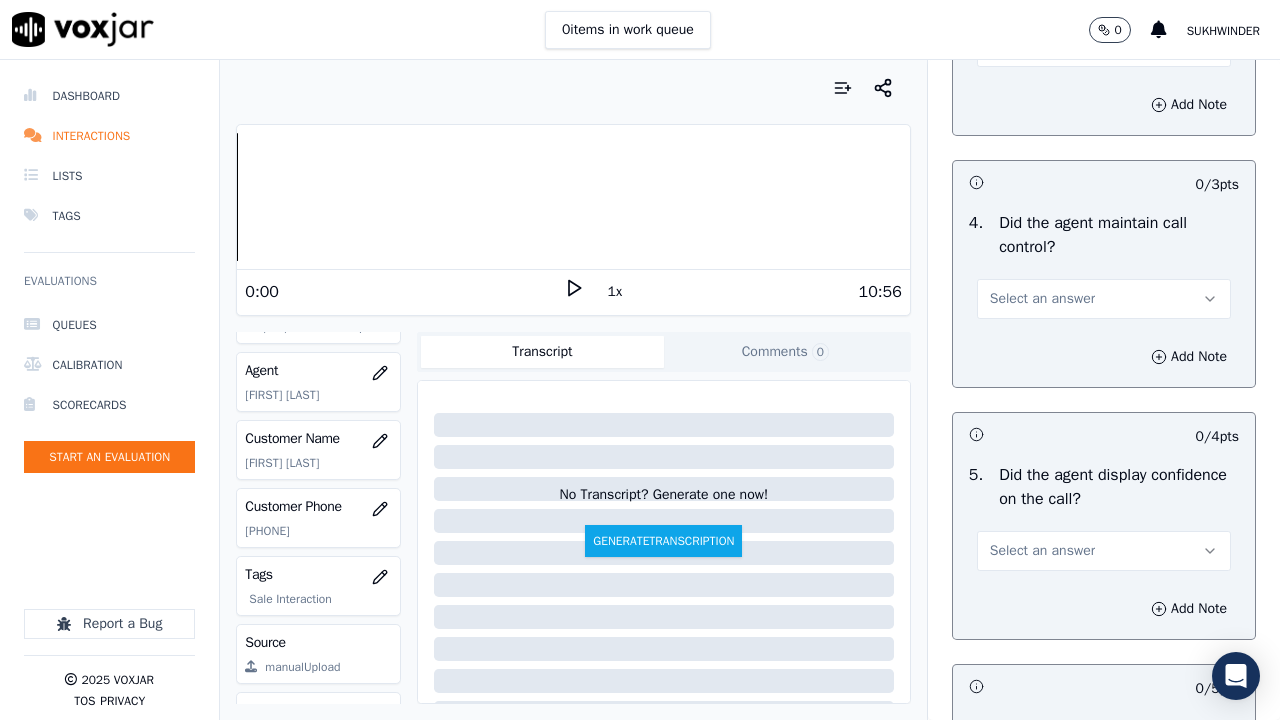 click on "Select an answer" at bounding box center [1104, 299] 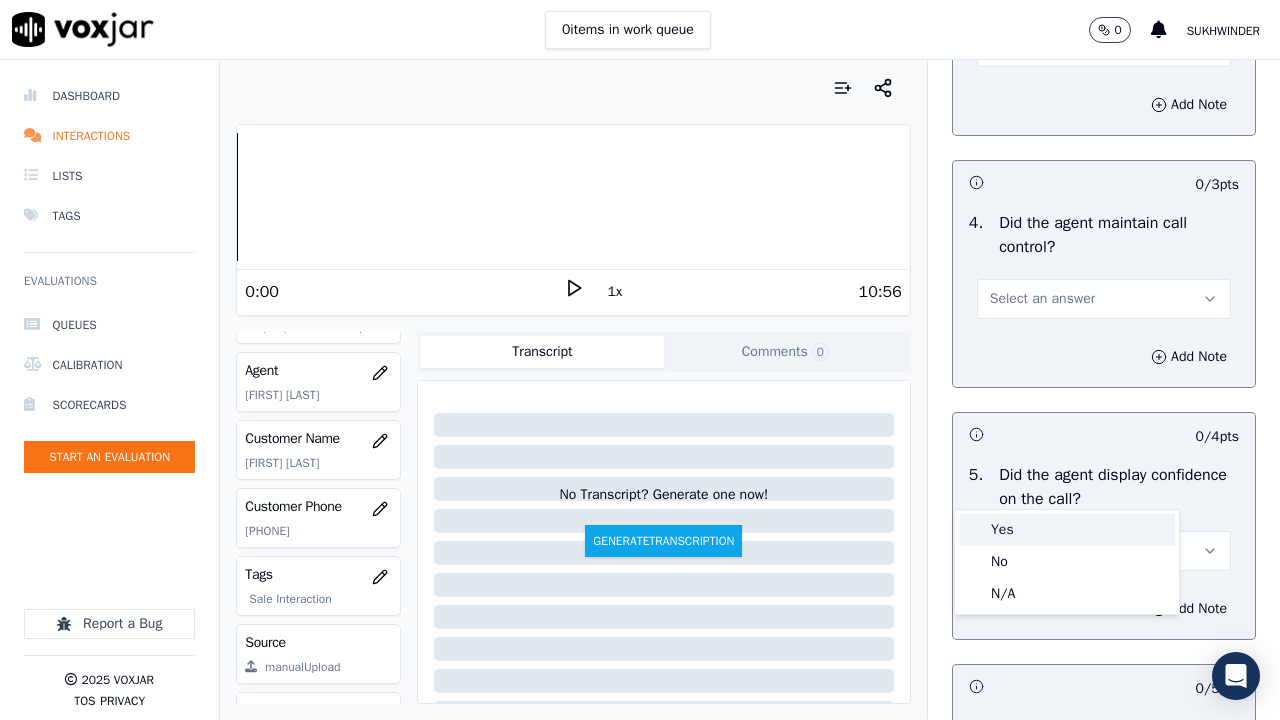 click on "Yes" at bounding box center [1067, 530] 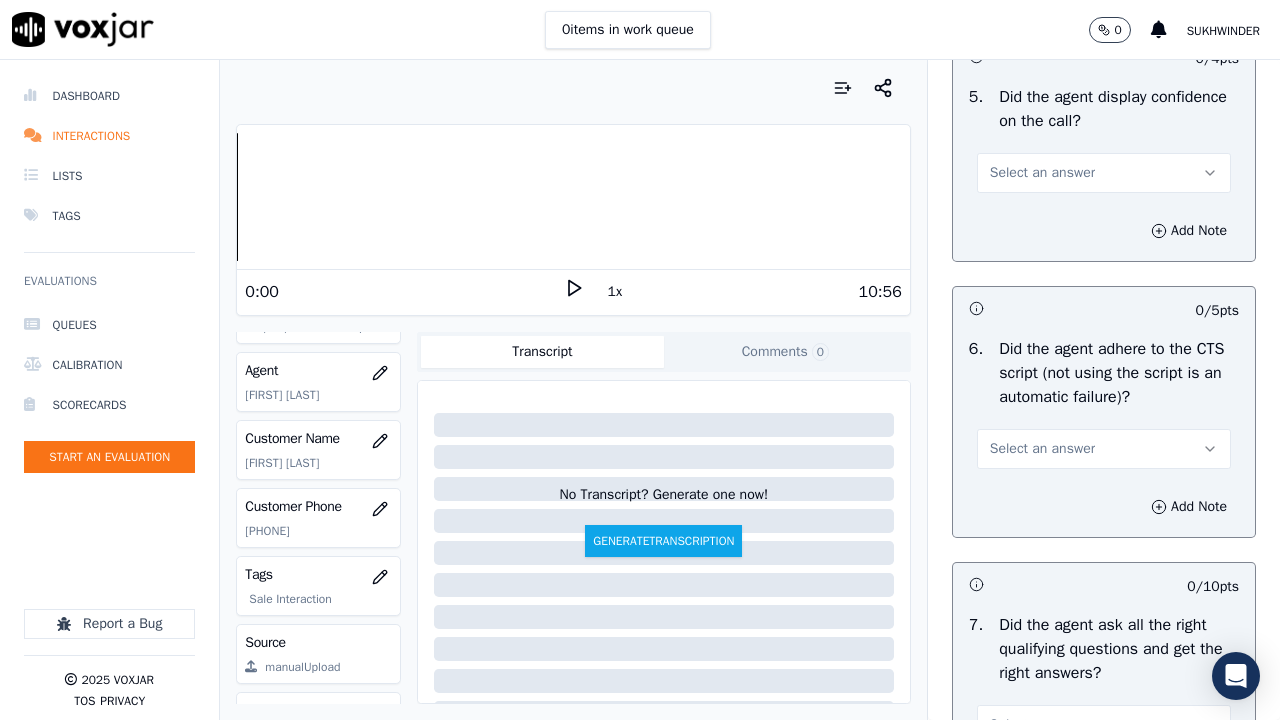 scroll, scrollTop: 4200, scrollLeft: 0, axis: vertical 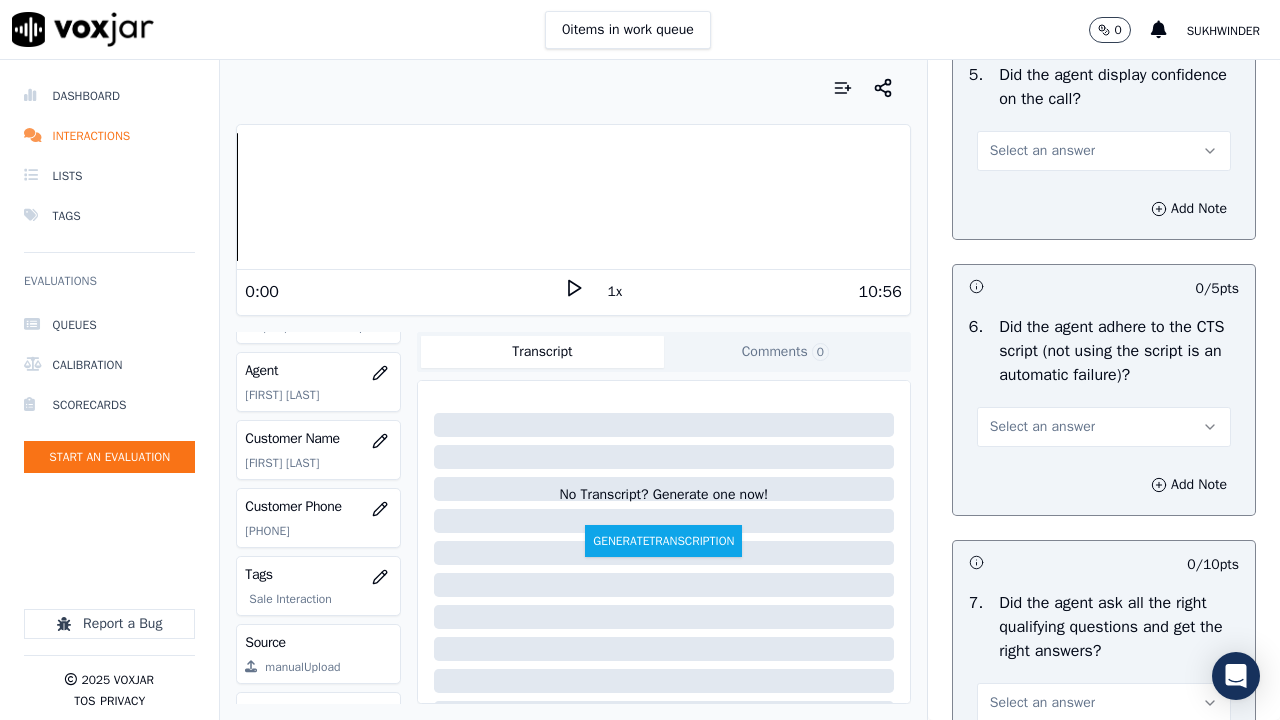 click on "Select an answer" at bounding box center (1042, 151) 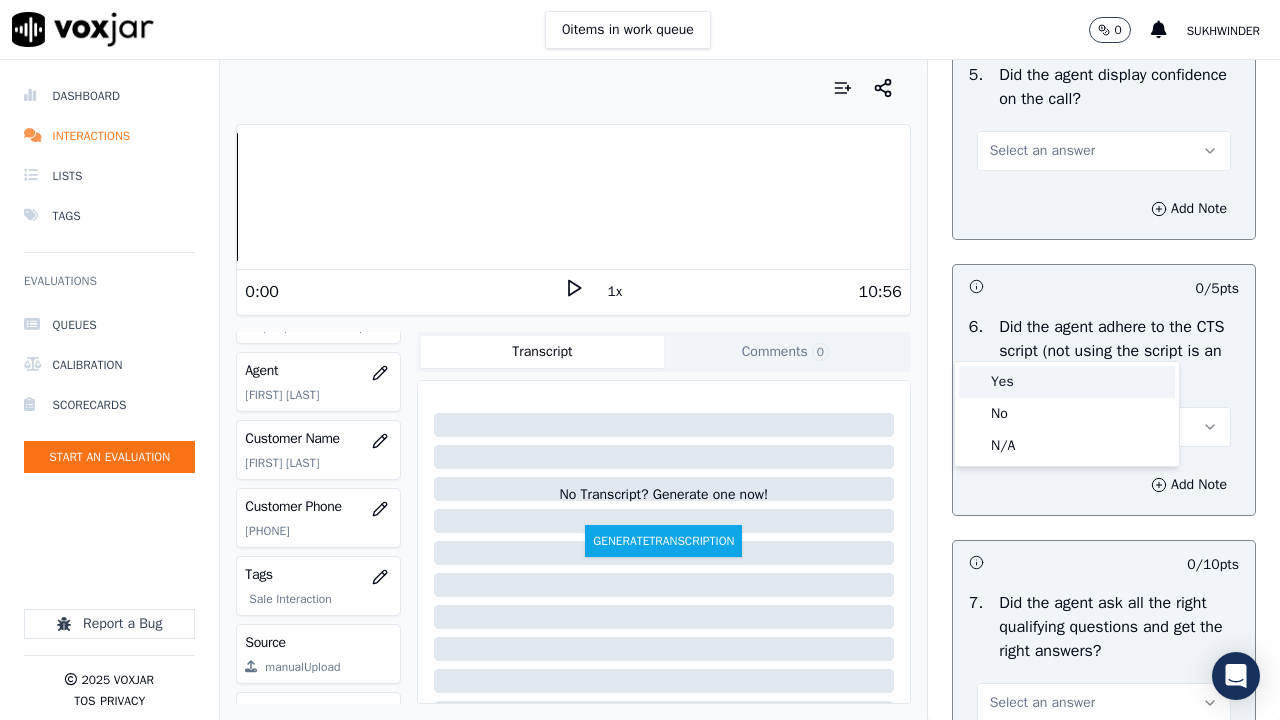 click on "Yes" at bounding box center (1067, 382) 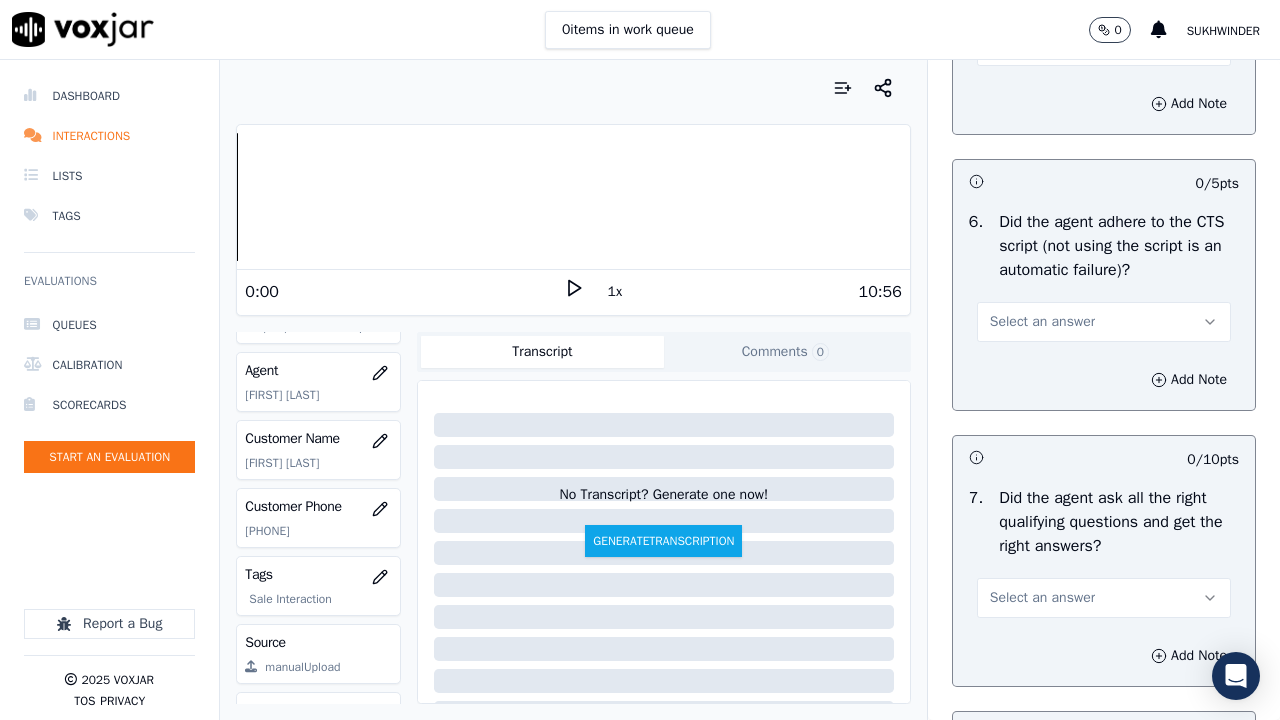 scroll, scrollTop: 4500, scrollLeft: 0, axis: vertical 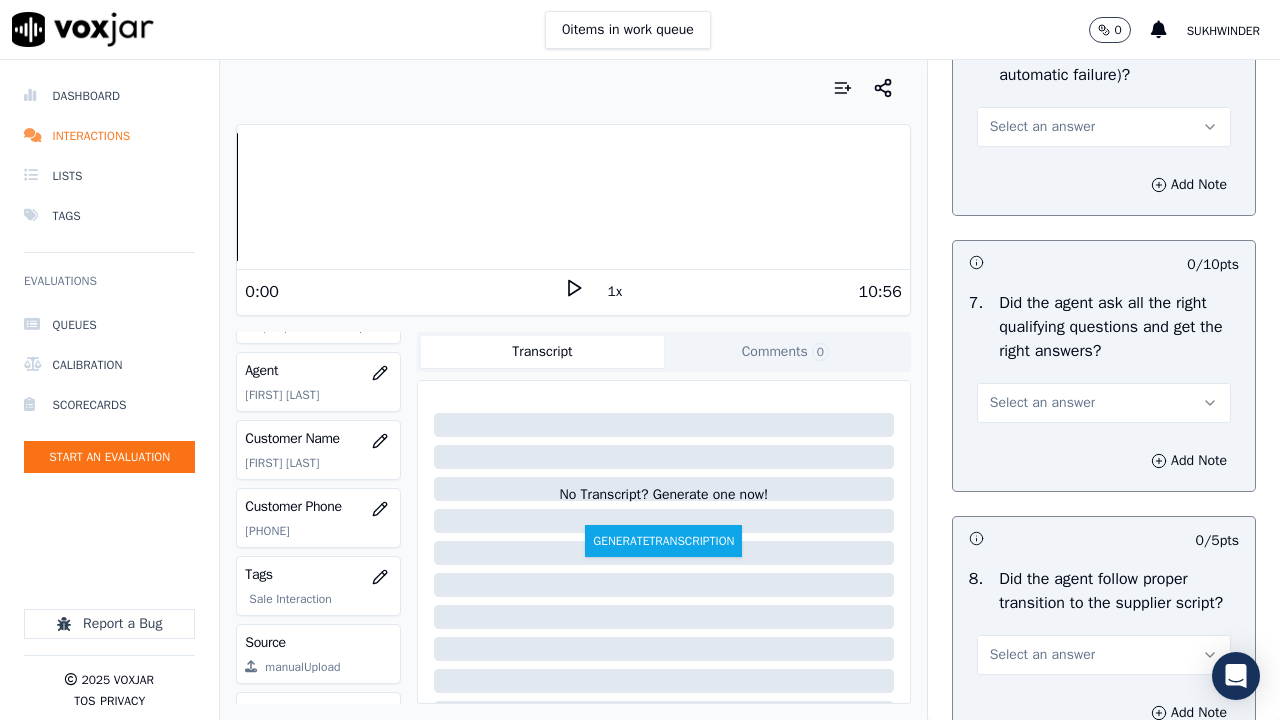 click on "Select an answer" at bounding box center (1042, 127) 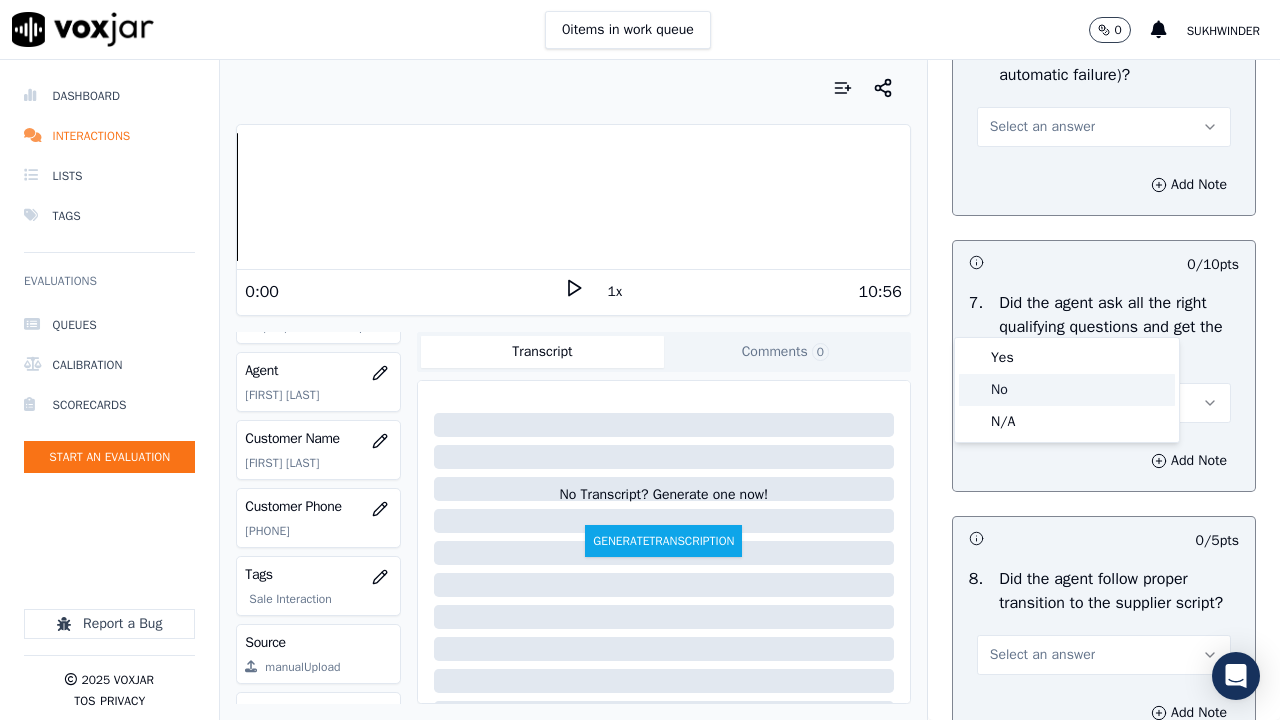 click on "No" 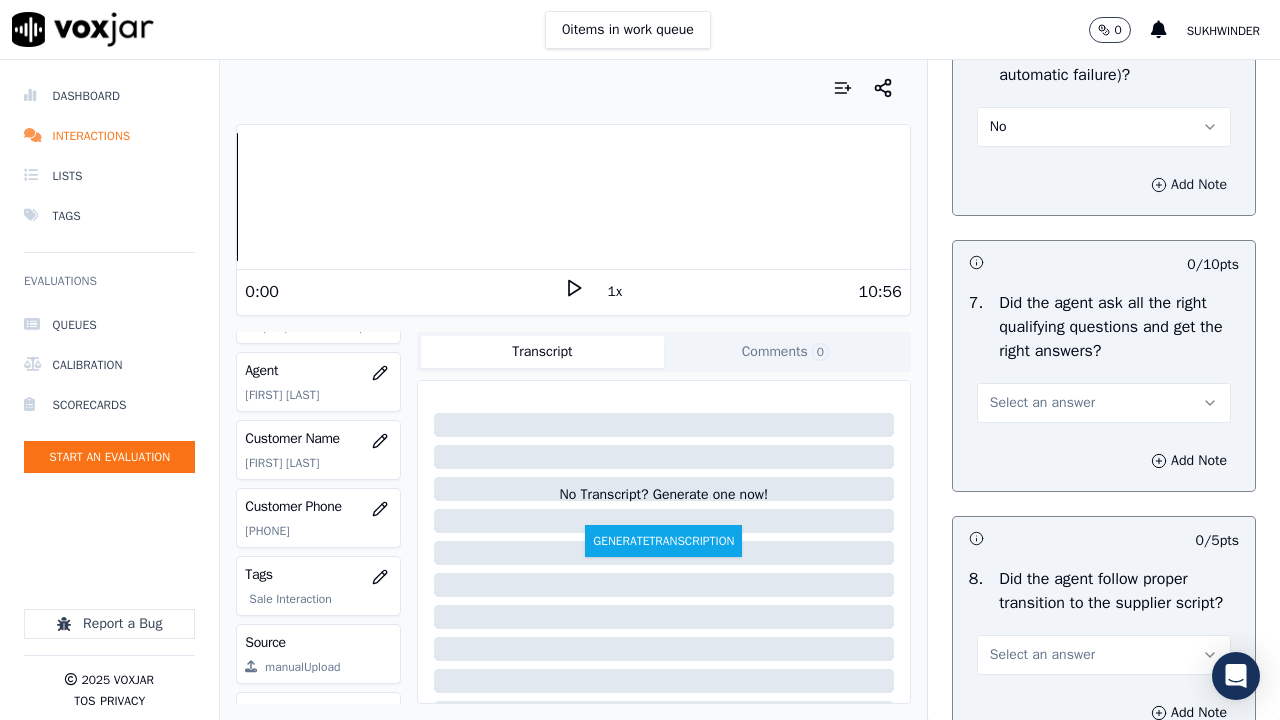 click on "Add Note" at bounding box center [1189, 185] 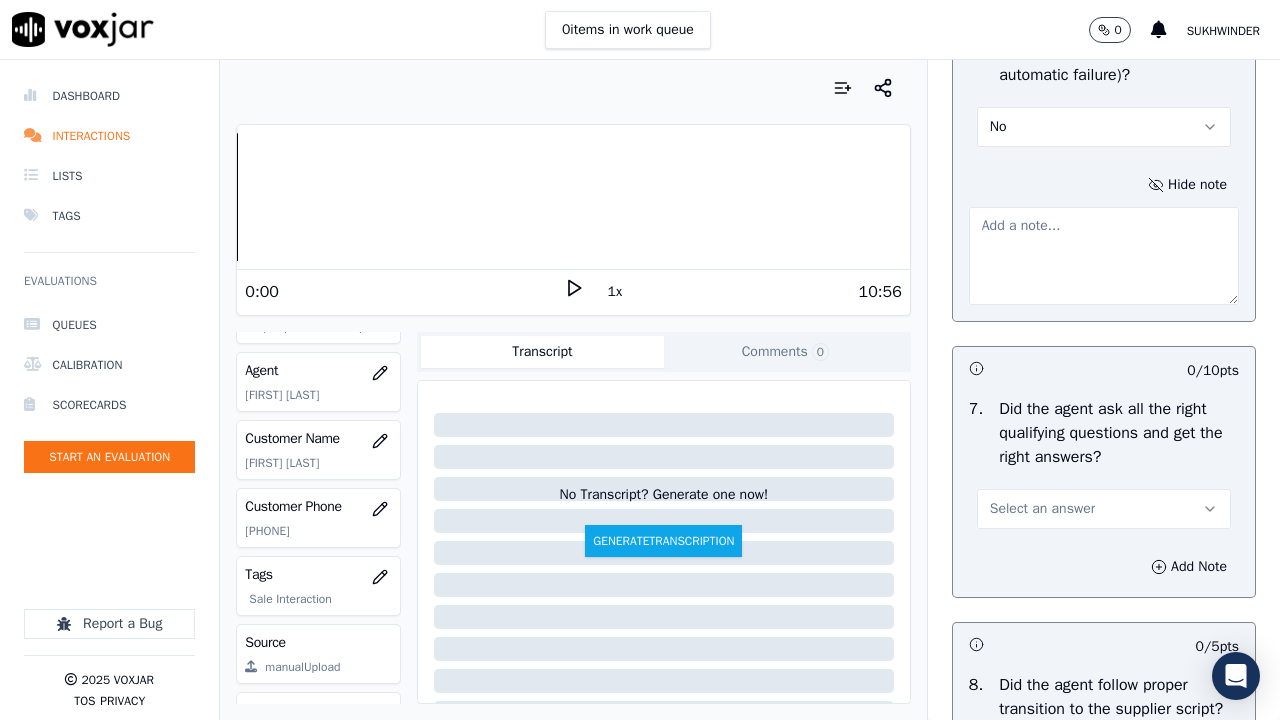 click at bounding box center (1104, 256) 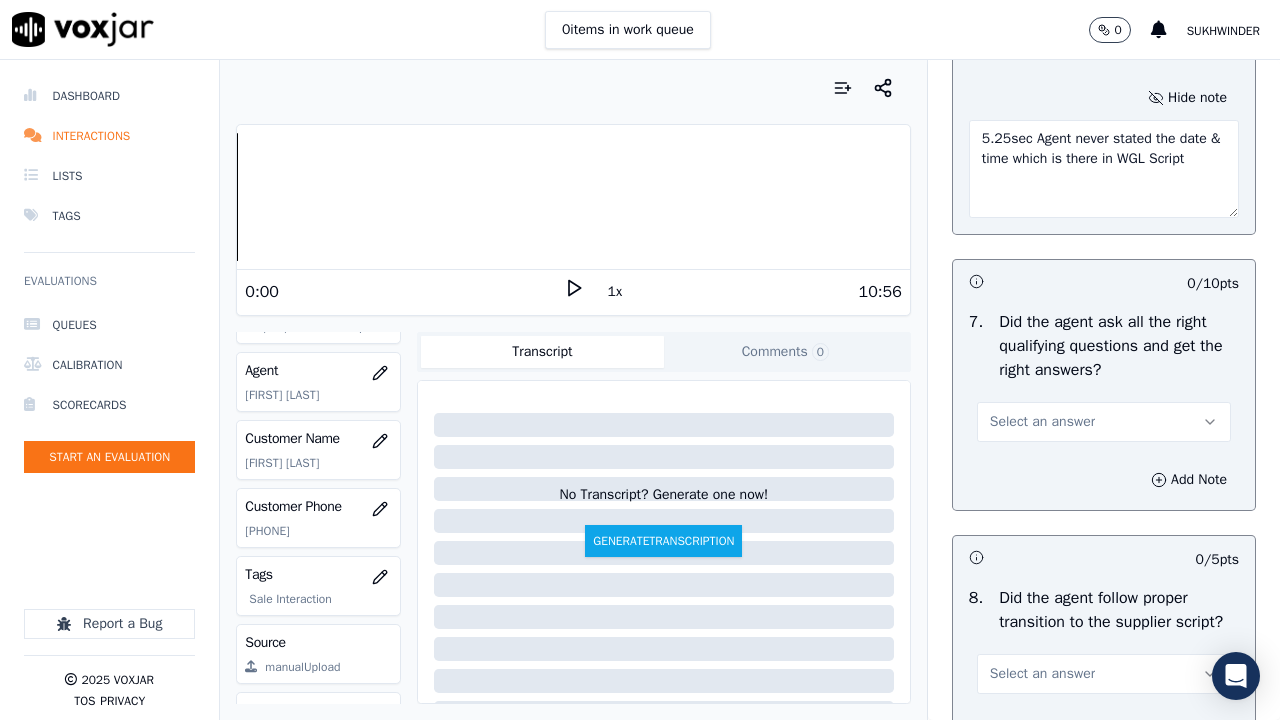 scroll, scrollTop: 4800, scrollLeft: 0, axis: vertical 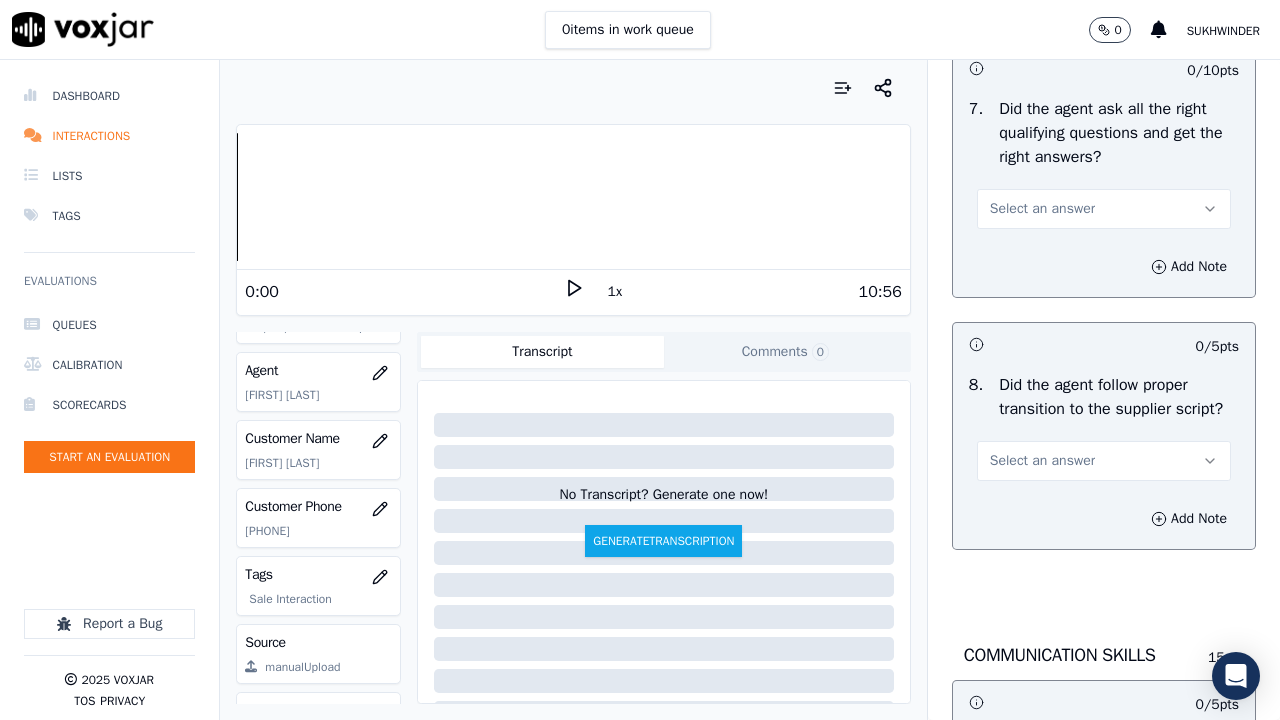 type on "5.25sec Agent never stated the date & time which is there in WGL Script" 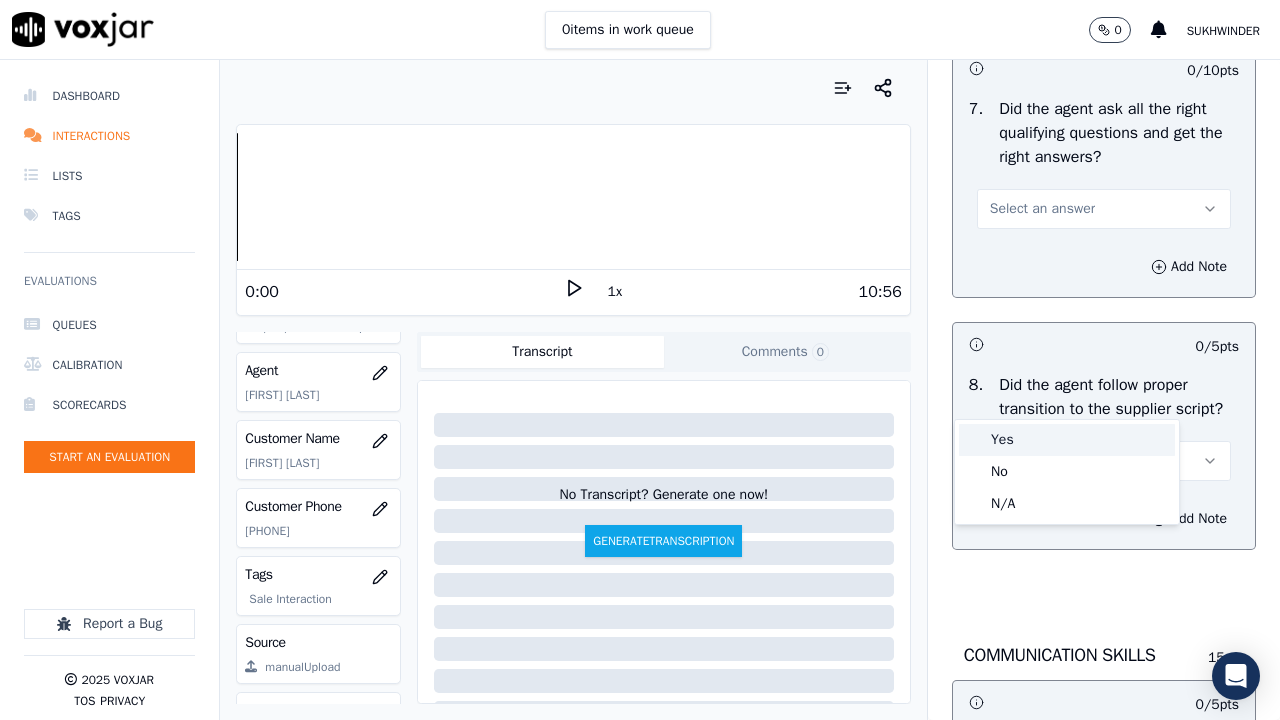 click on "Yes" at bounding box center [1067, 440] 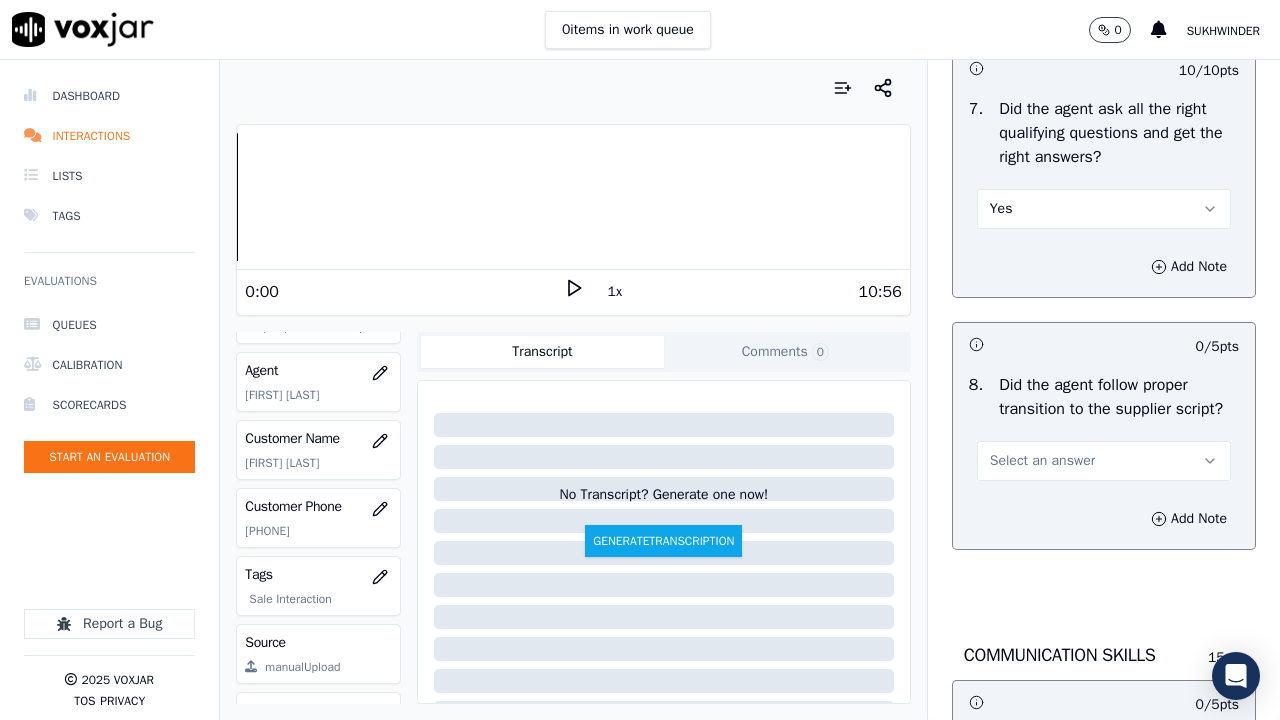 scroll, scrollTop: 5300, scrollLeft: 0, axis: vertical 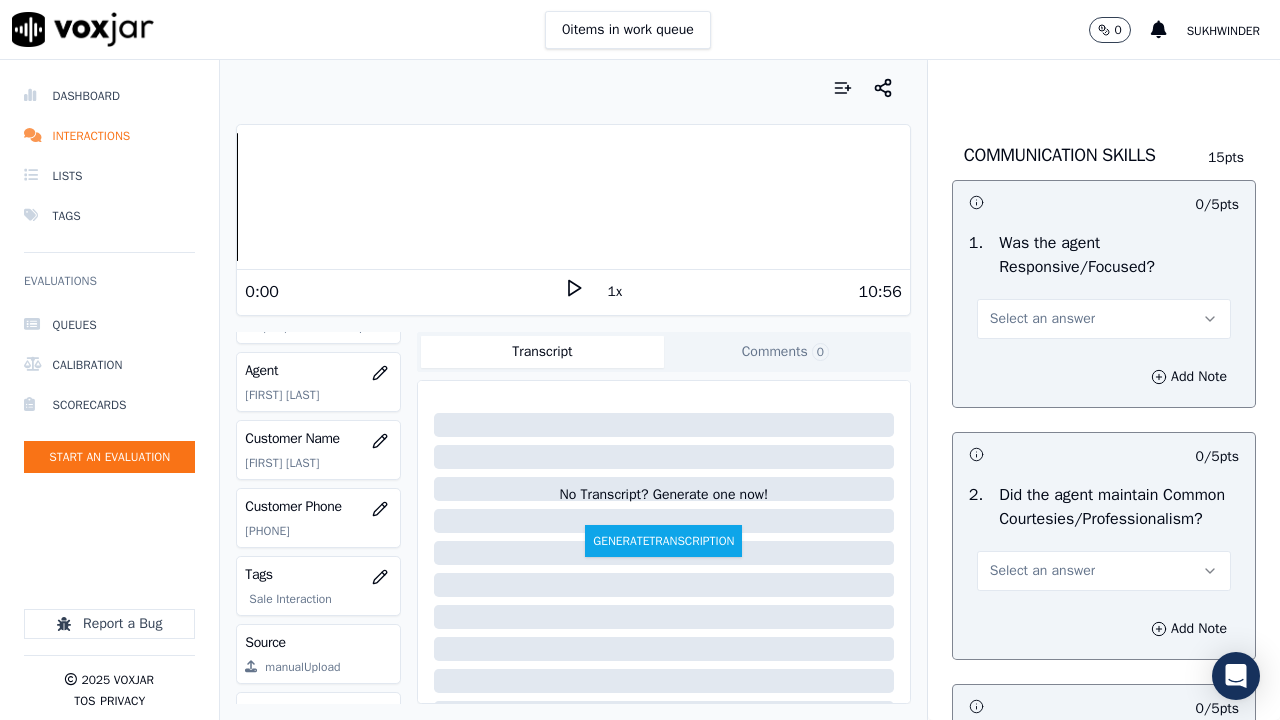 click on "Select an answer" at bounding box center [1042, -39] 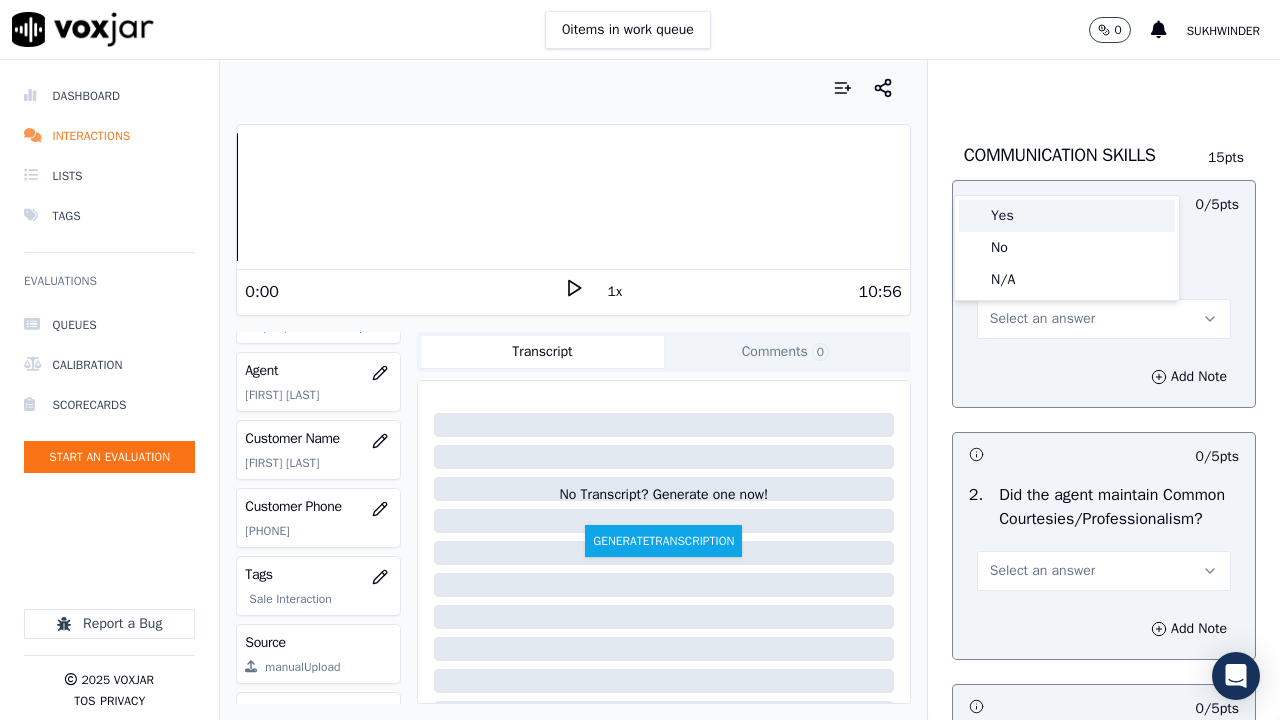 drag, startPoint x: 1022, startPoint y: 187, endPoint x: 1052, endPoint y: 323, distance: 139.26952 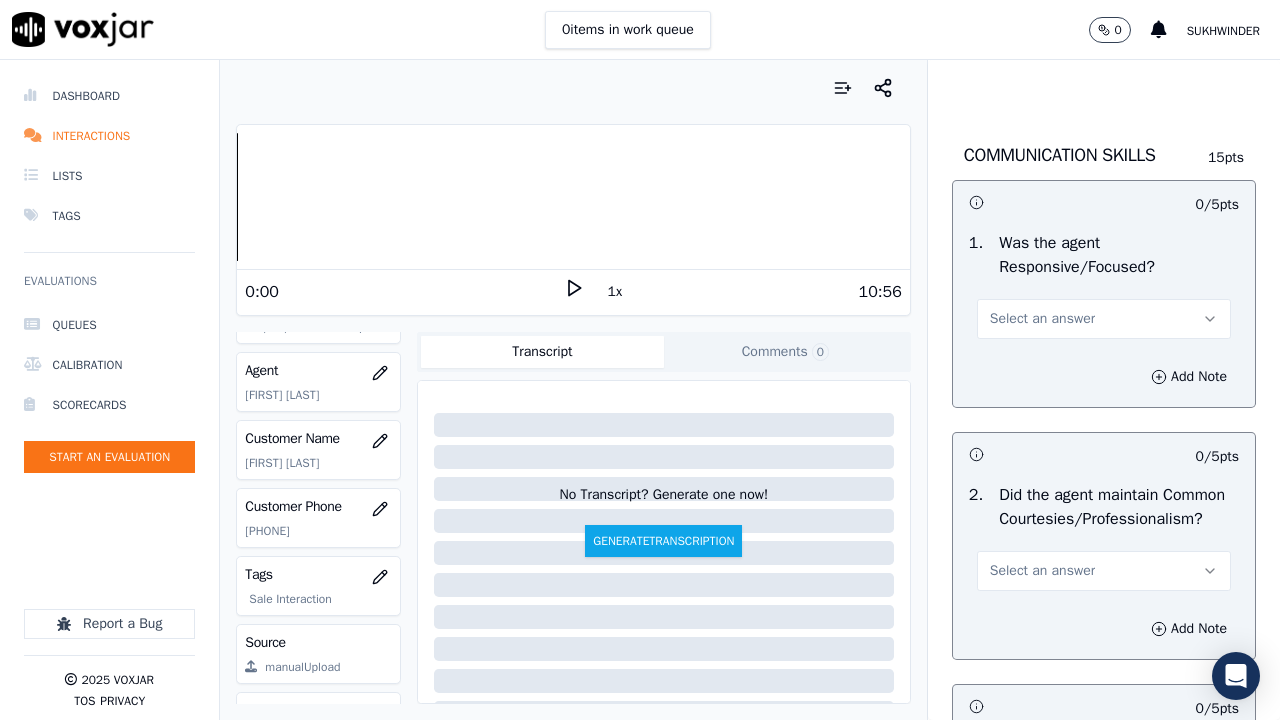 drag, startPoint x: 1048, startPoint y: 513, endPoint x: 1049, endPoint y: 544, distance: 31.016125 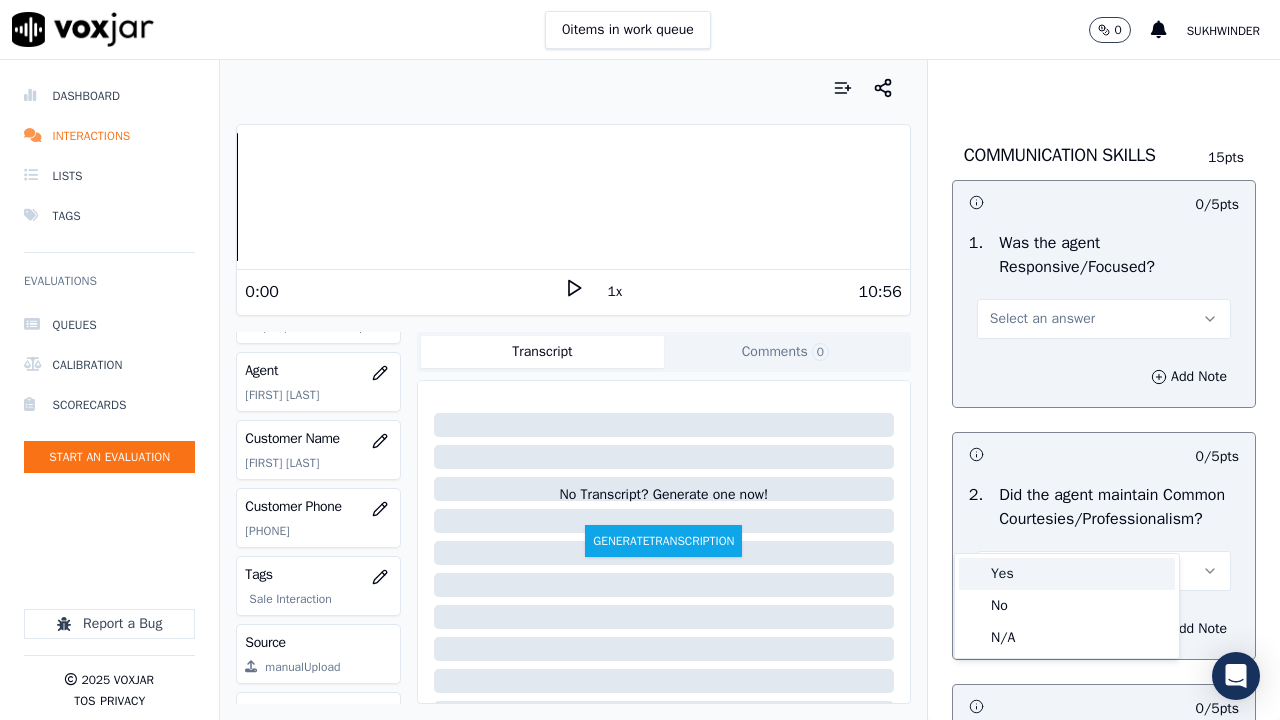 click on "Yes" at bounding box center [1067, 574] 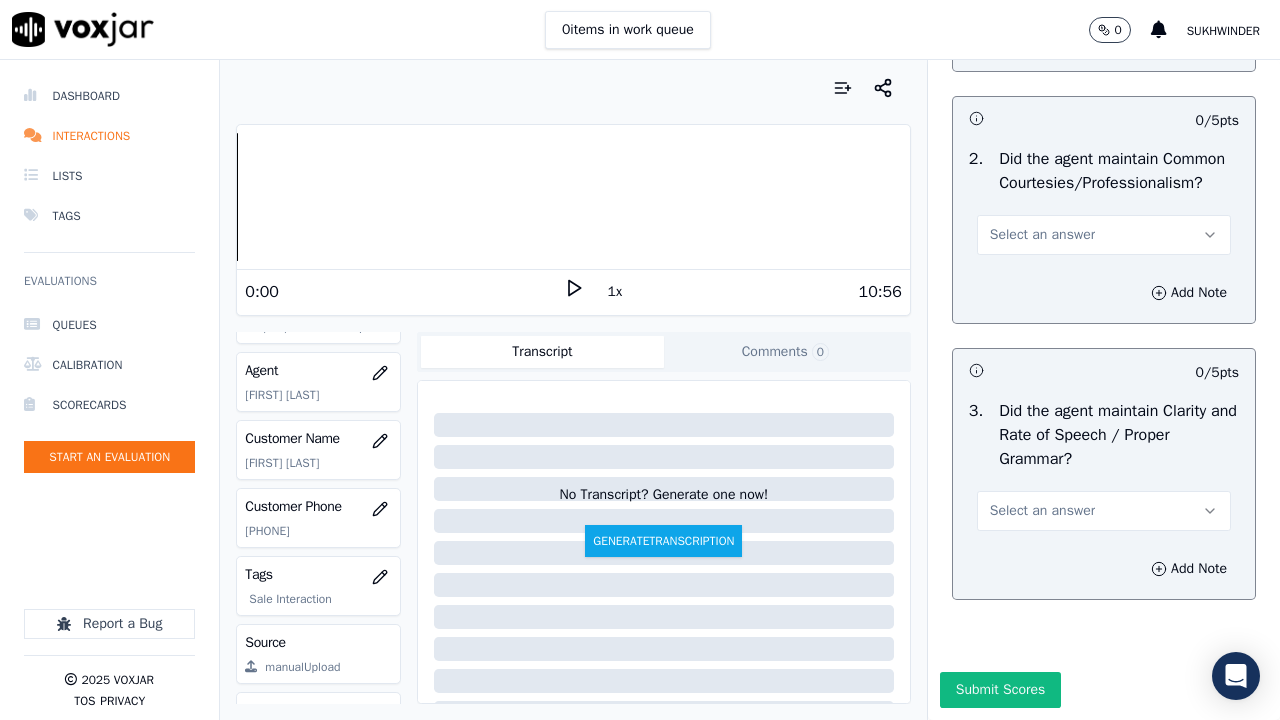 scroll, scrollTop: 5800, scrollLeft: 0, axis: vertical 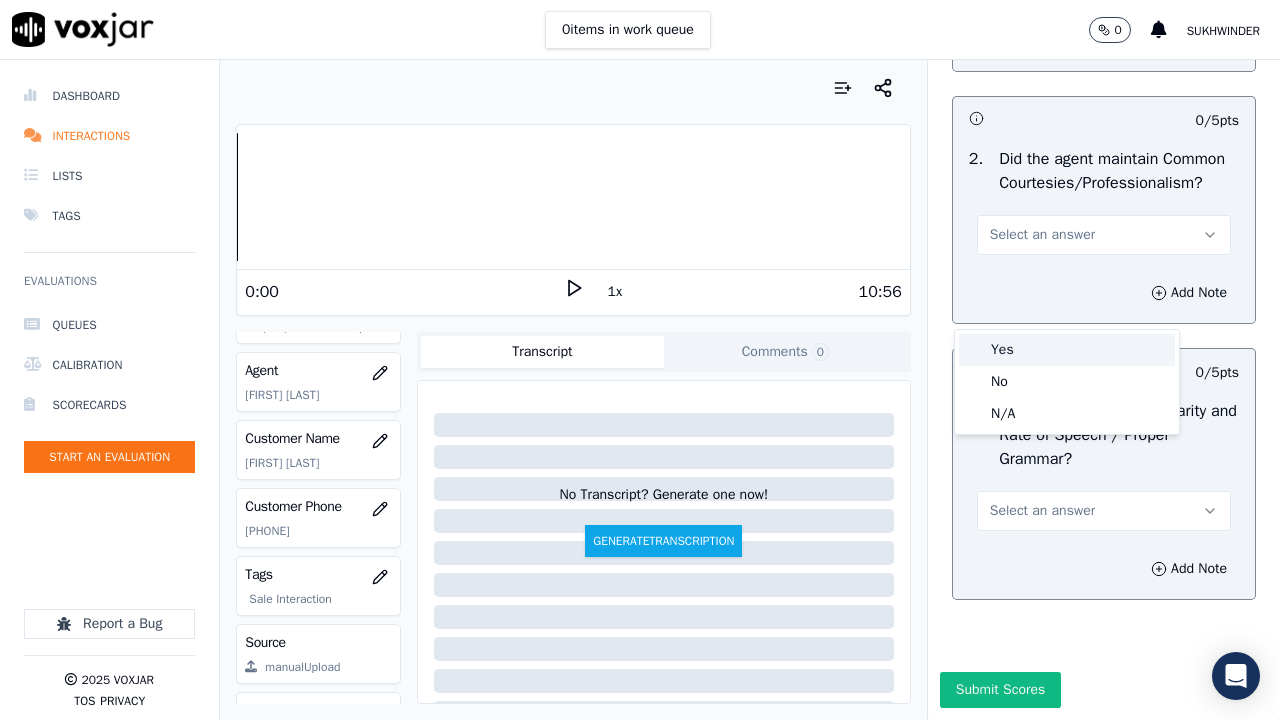 click on "Yes" at bounding box center (1067, 350) 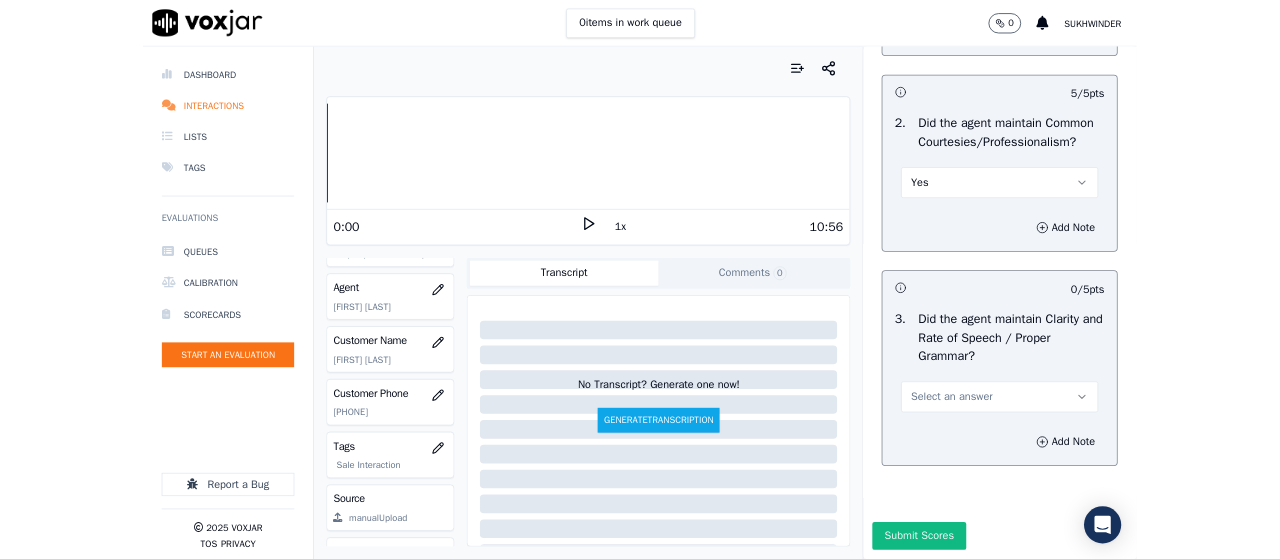 scroll, scrollTop: 5921, scrollLeft: 0, axis: vertical 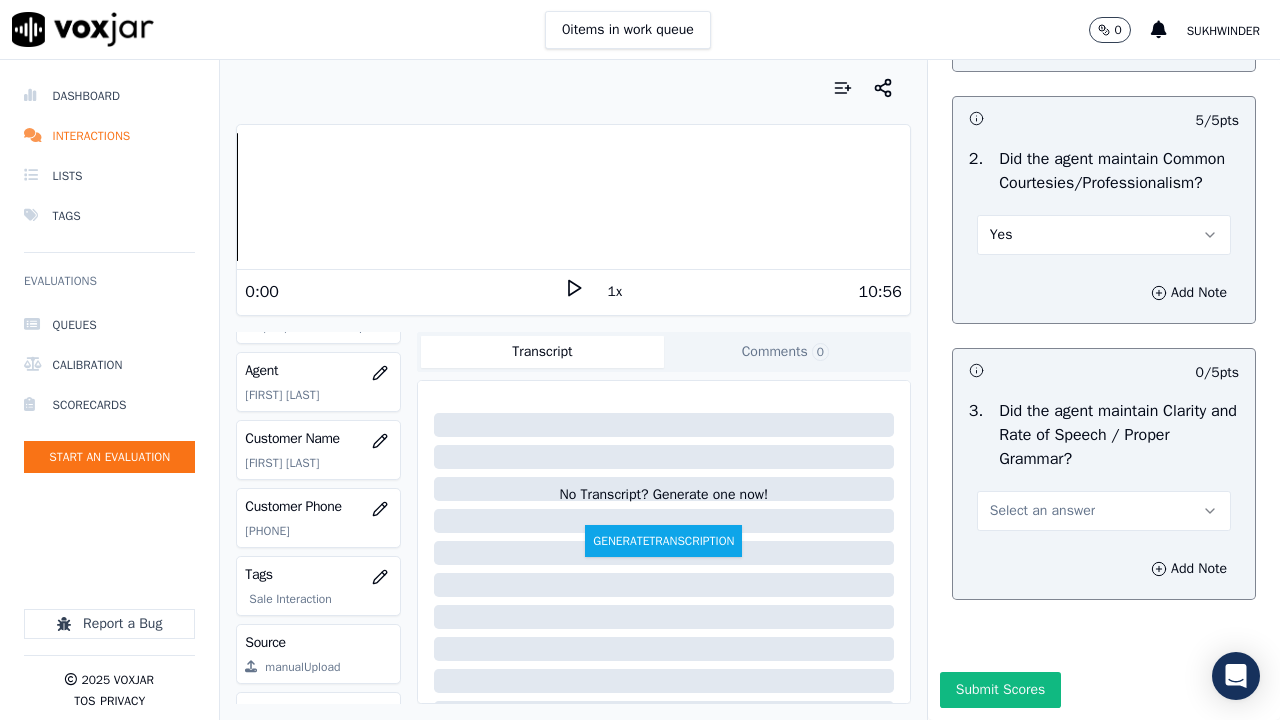 click on "Select an answer" at bounding box center [1042, 511] 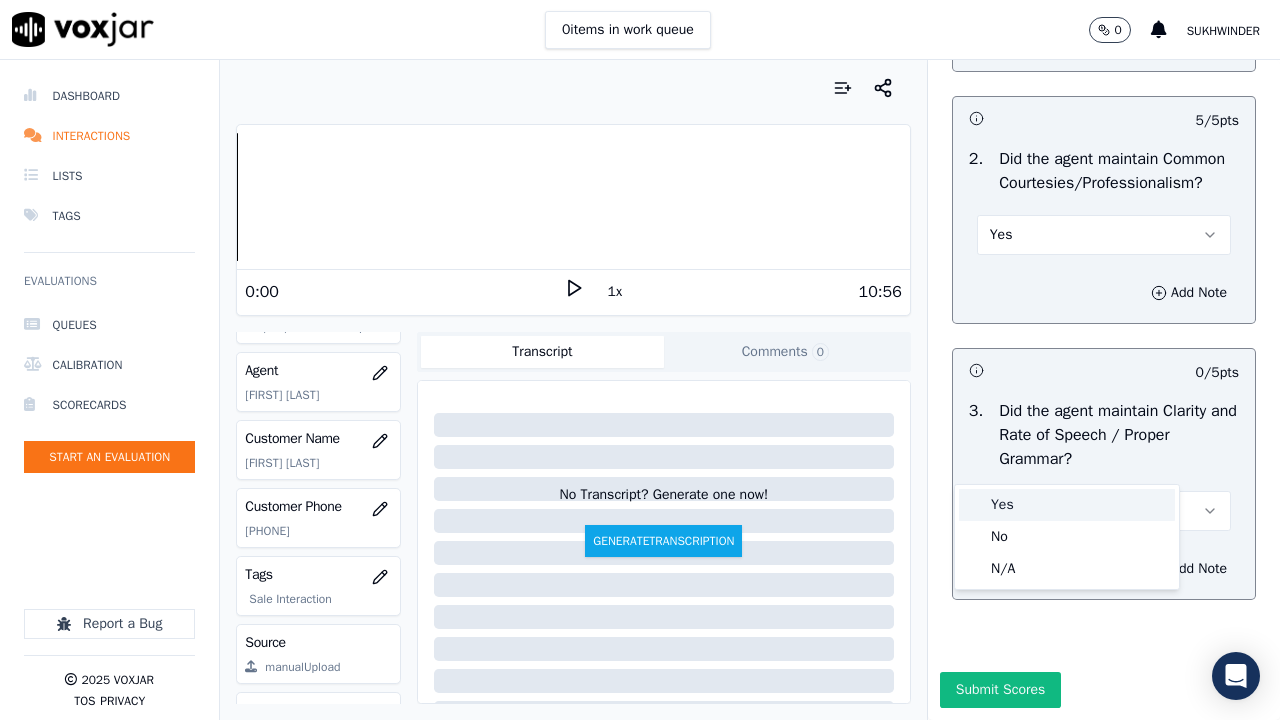 click on "Yes" at bounding box center [1067, 505] 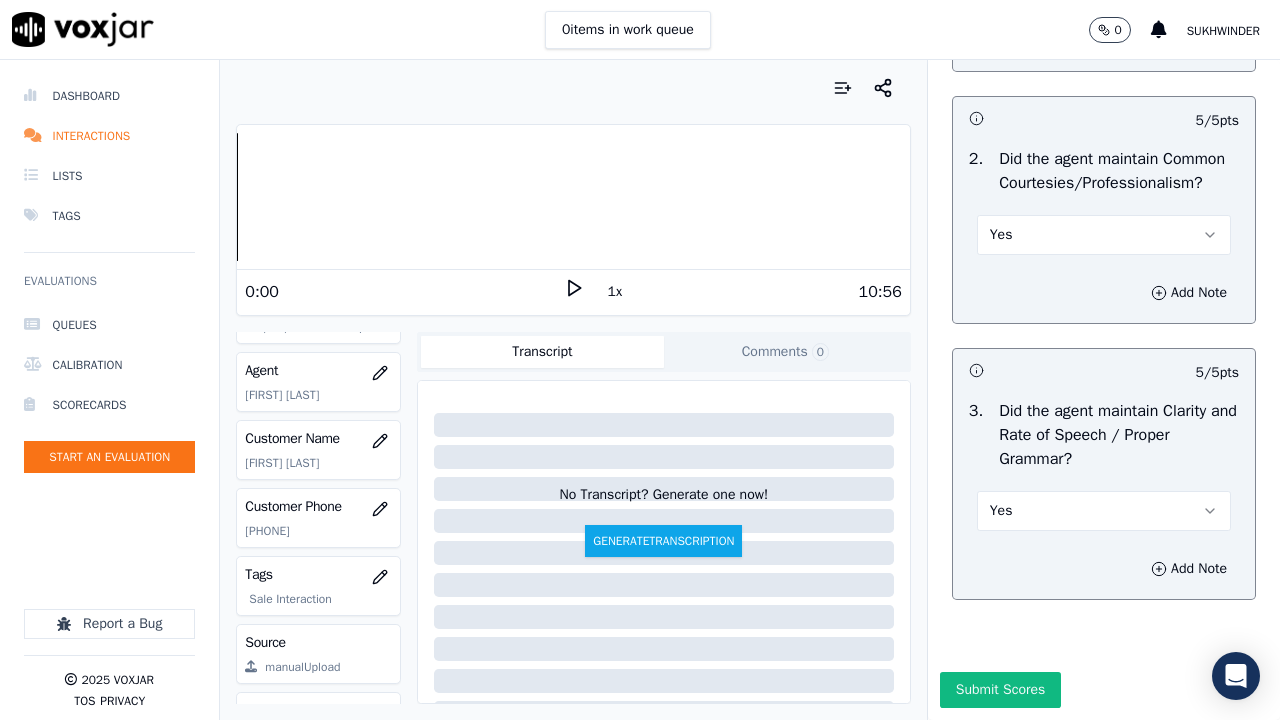 click on "Submit Scores" at bounding box center (1000, 690) 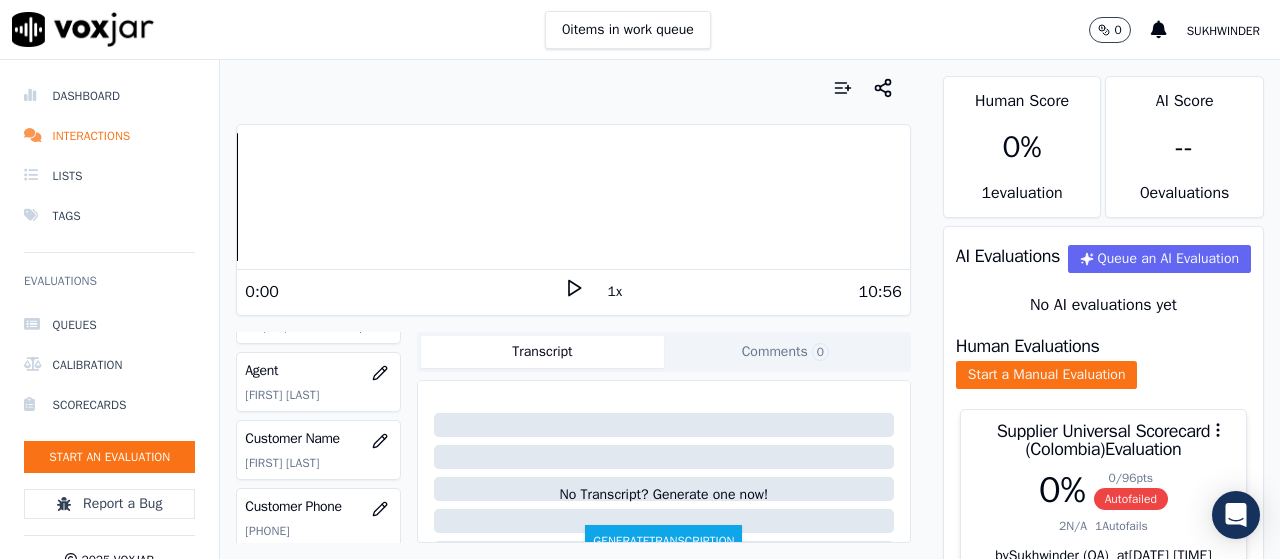 click 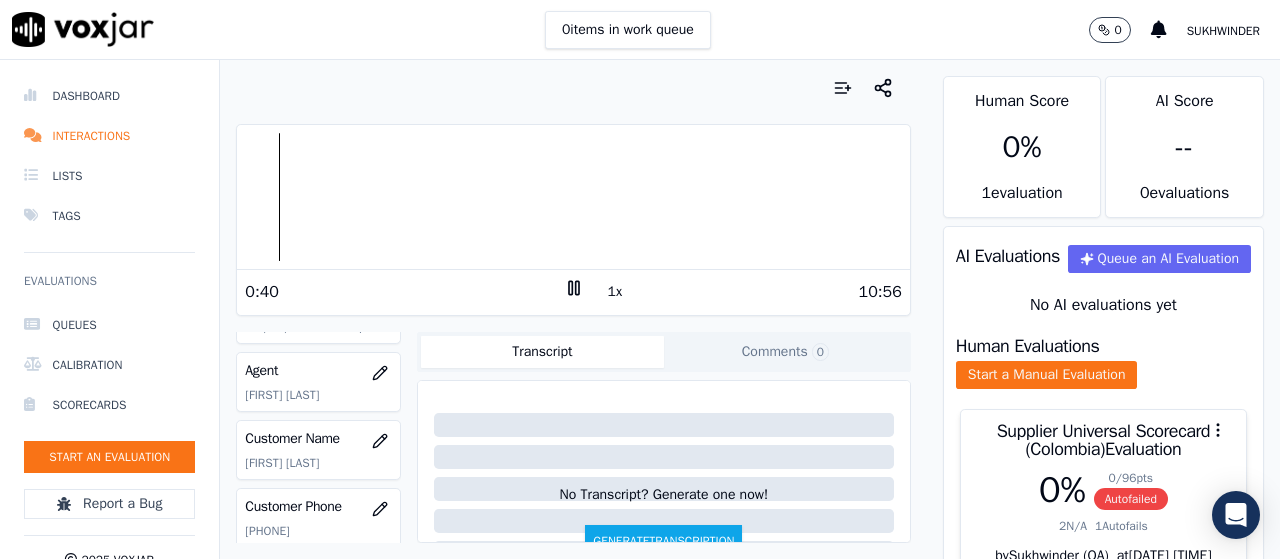 click 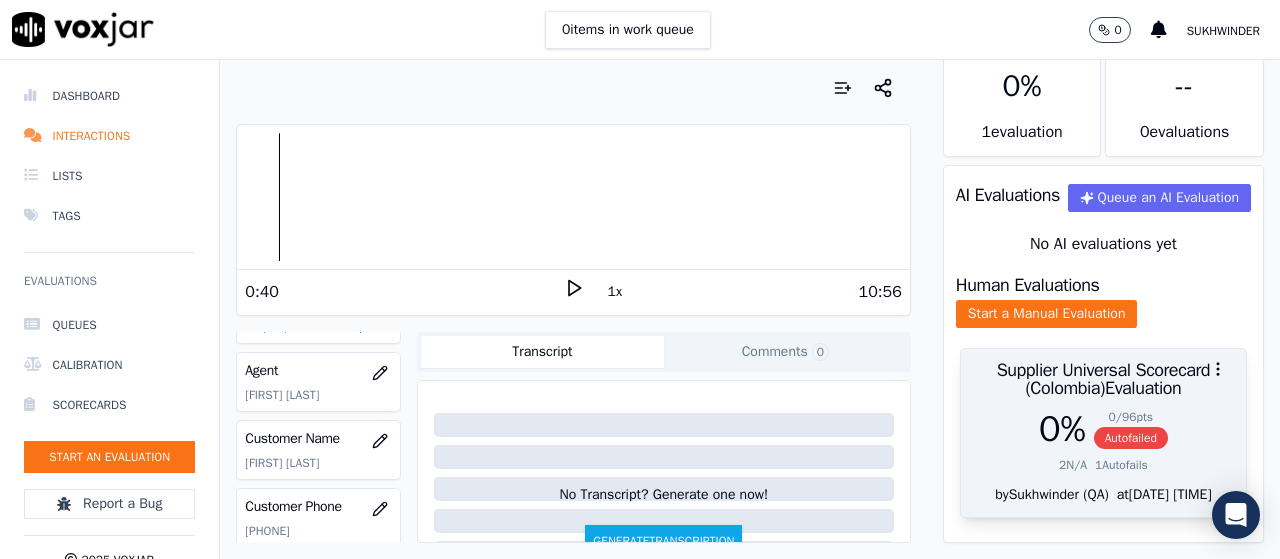 scroll, scrollTop: 150, scrollLeft: 0, axis: vertical 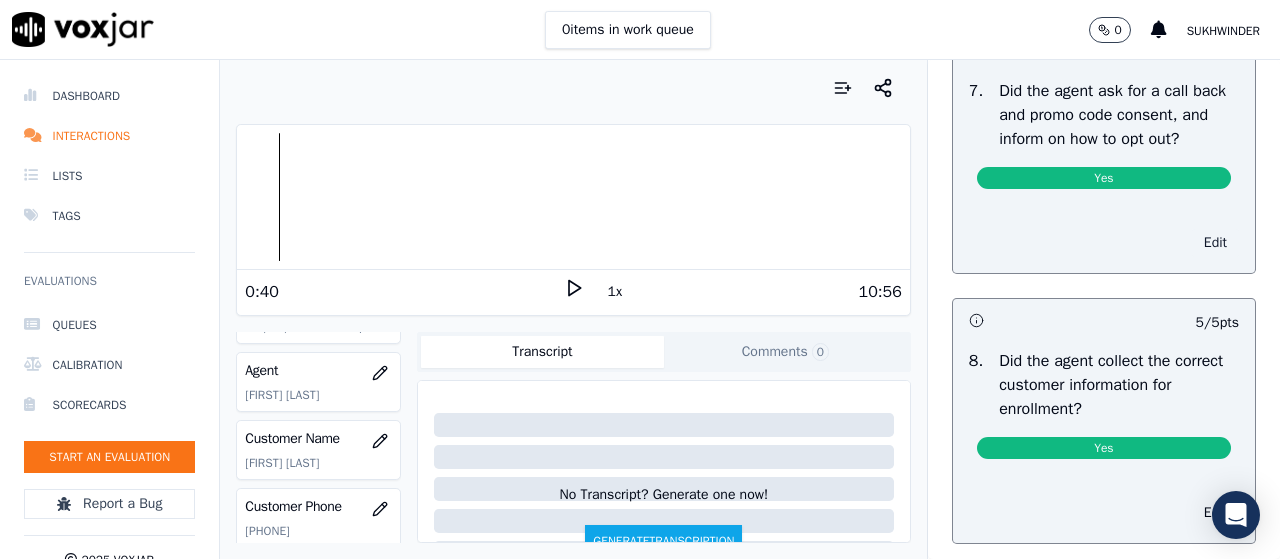 click on "Edit" at bounding box center (1215, 243) 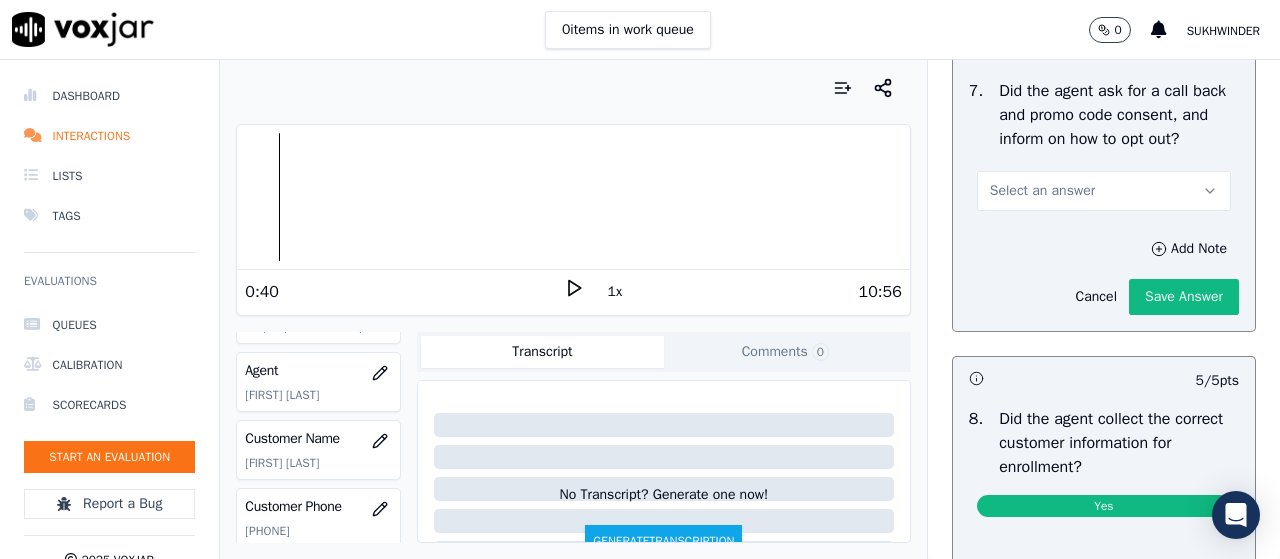 click on "Select an answer" at bounding box center [1104, 191] 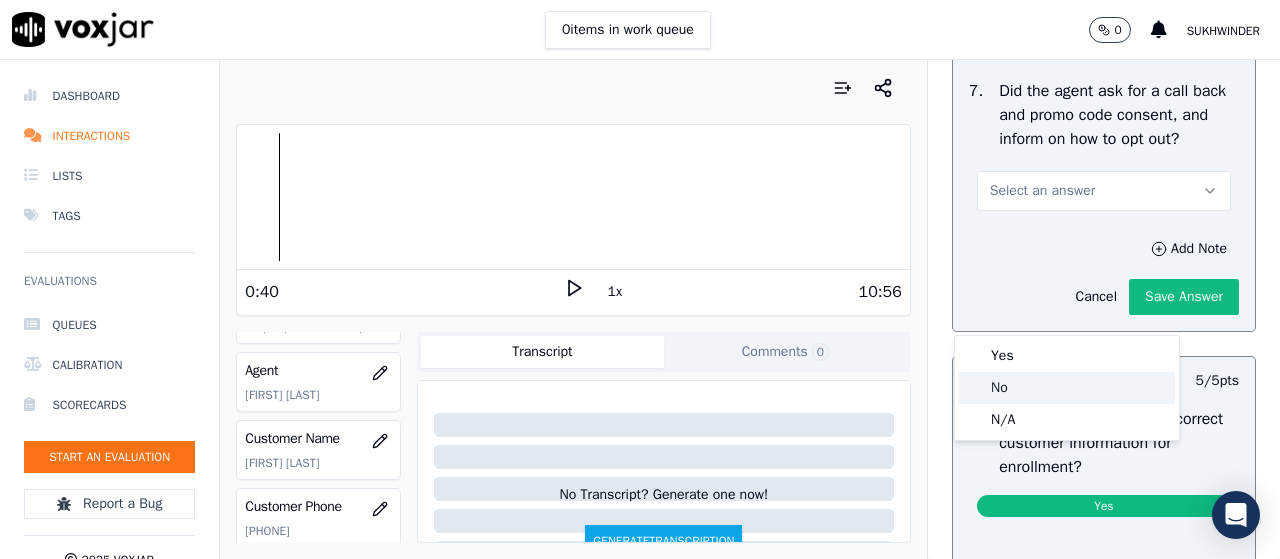 click on "No" 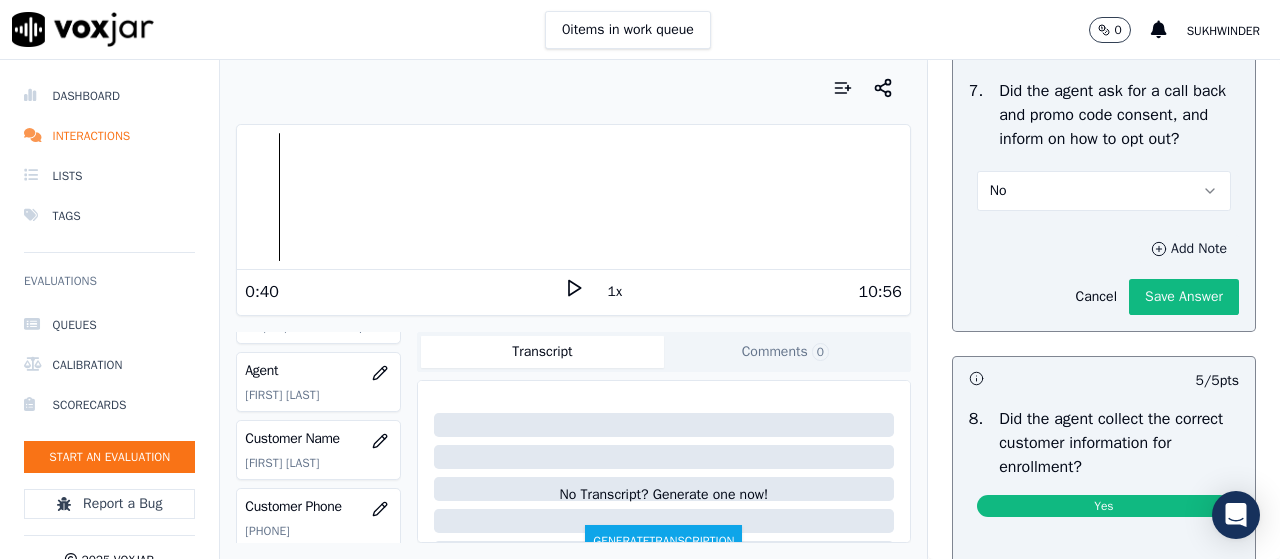 click on "Add Note" at bounding box center (1189, 249) 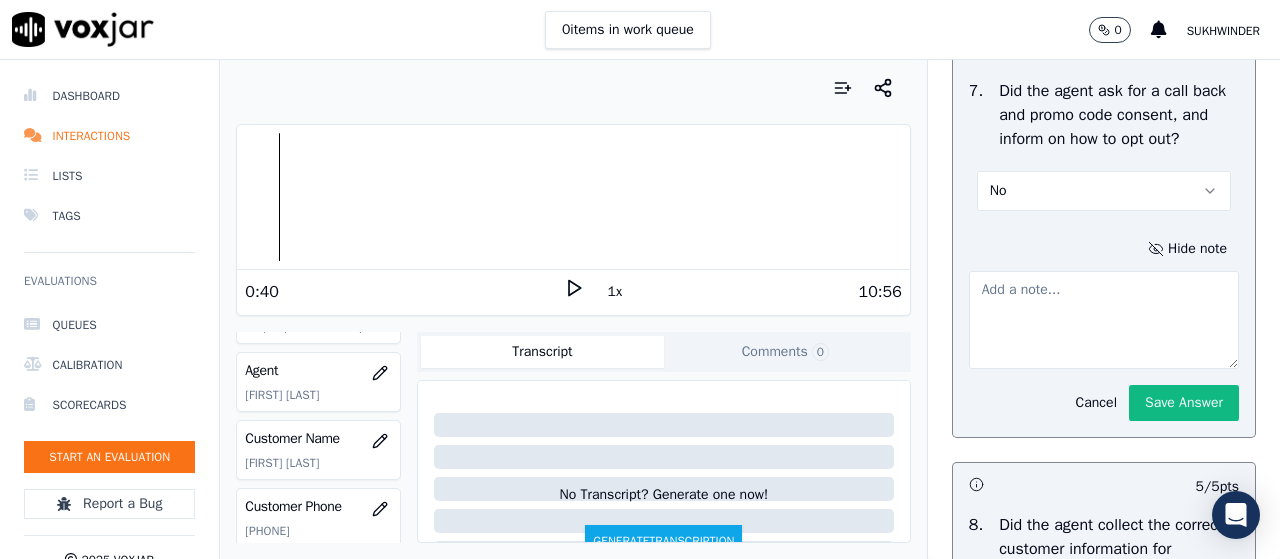 click at bounding box center [1104, 320] 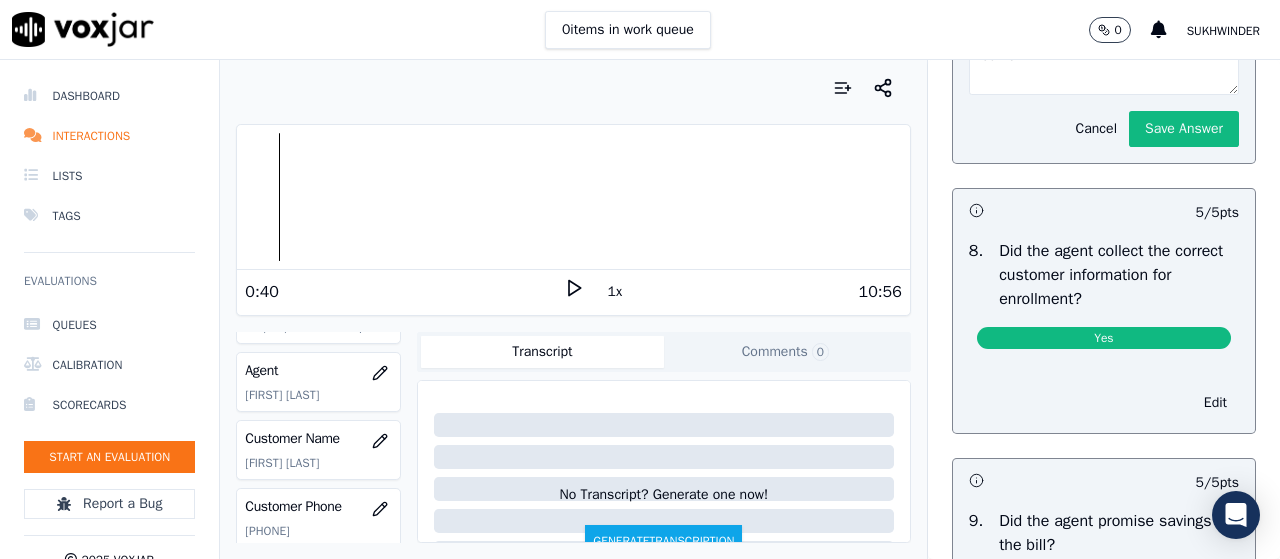 scroll, scrollTop: 2100, scrollLeft: 0, axis: vertical 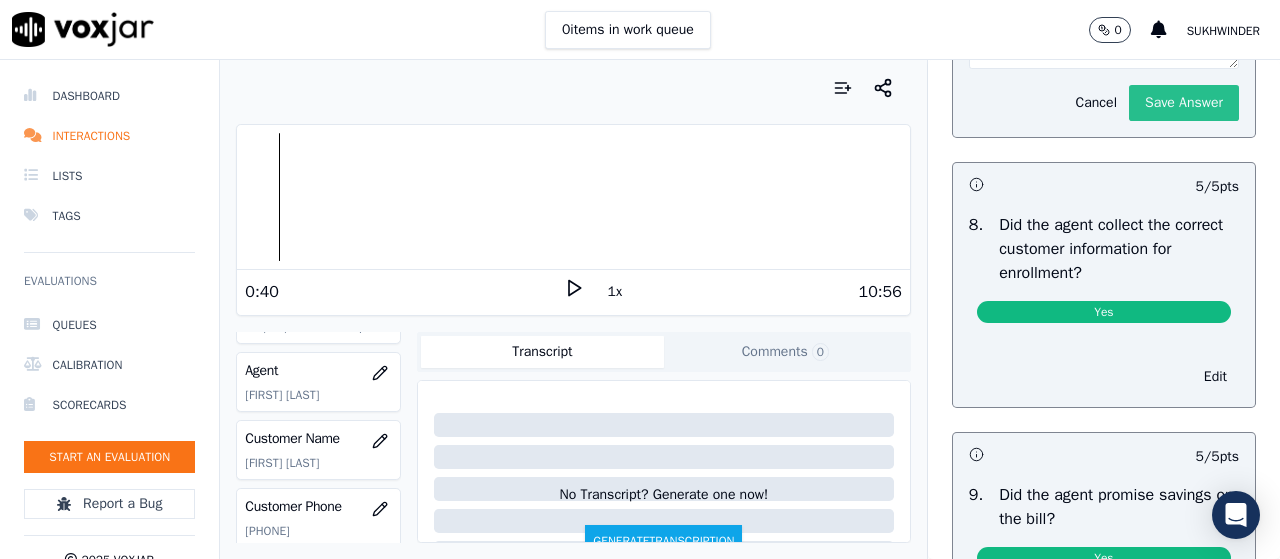 type on ".40sec Agent did not inform the CX how to opt out & nor gave any number for same" 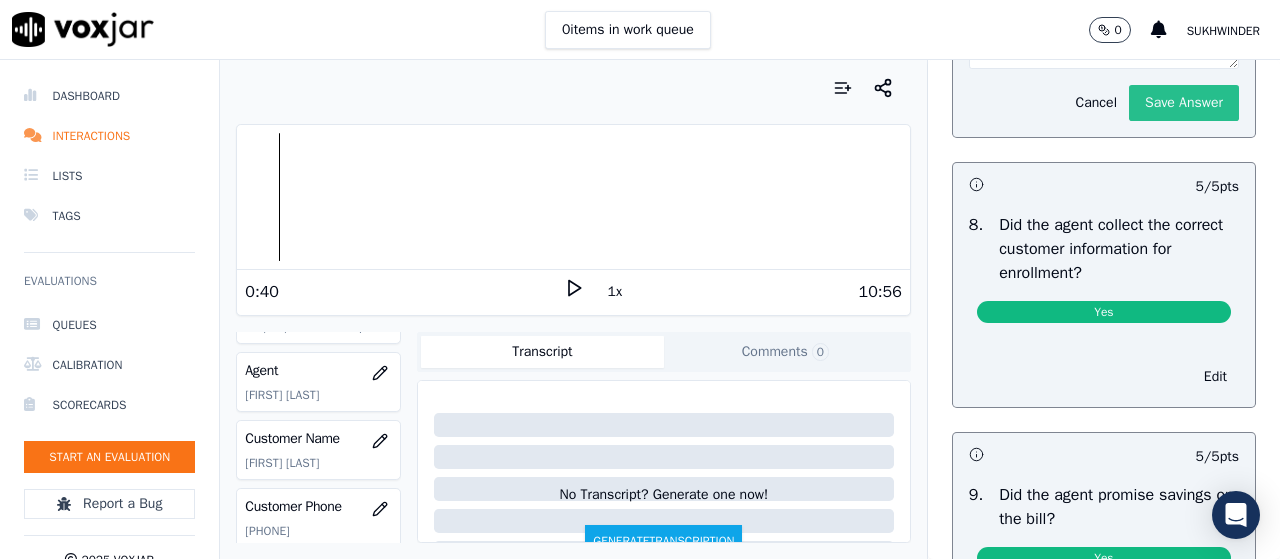 click on "Save Answer" 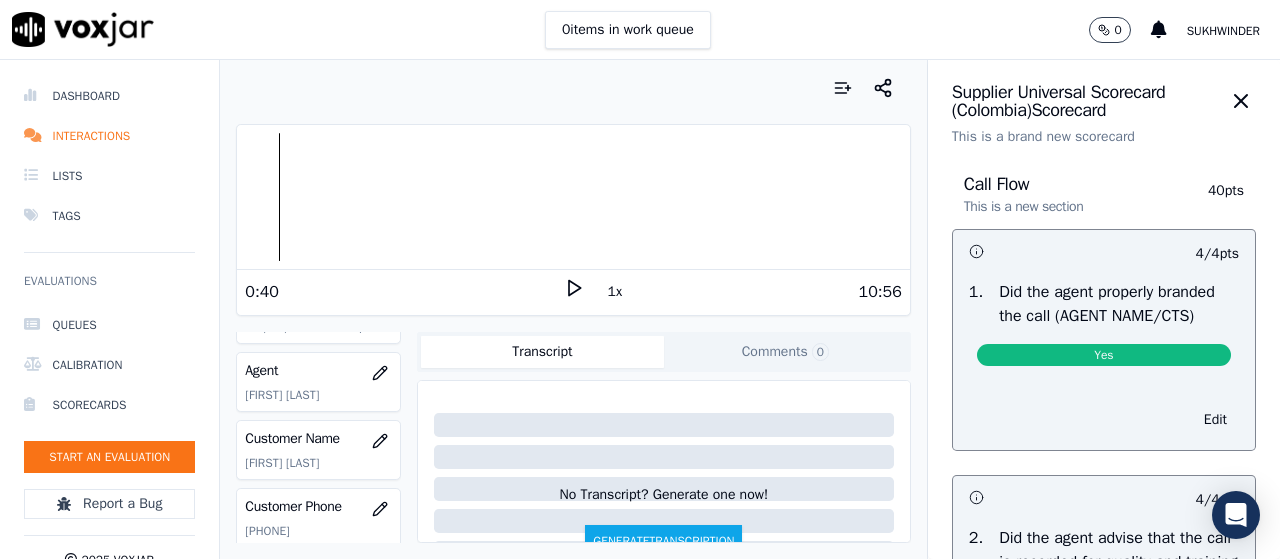 scroll, scrollTop: 0, scrollLeft: 0, axis: both 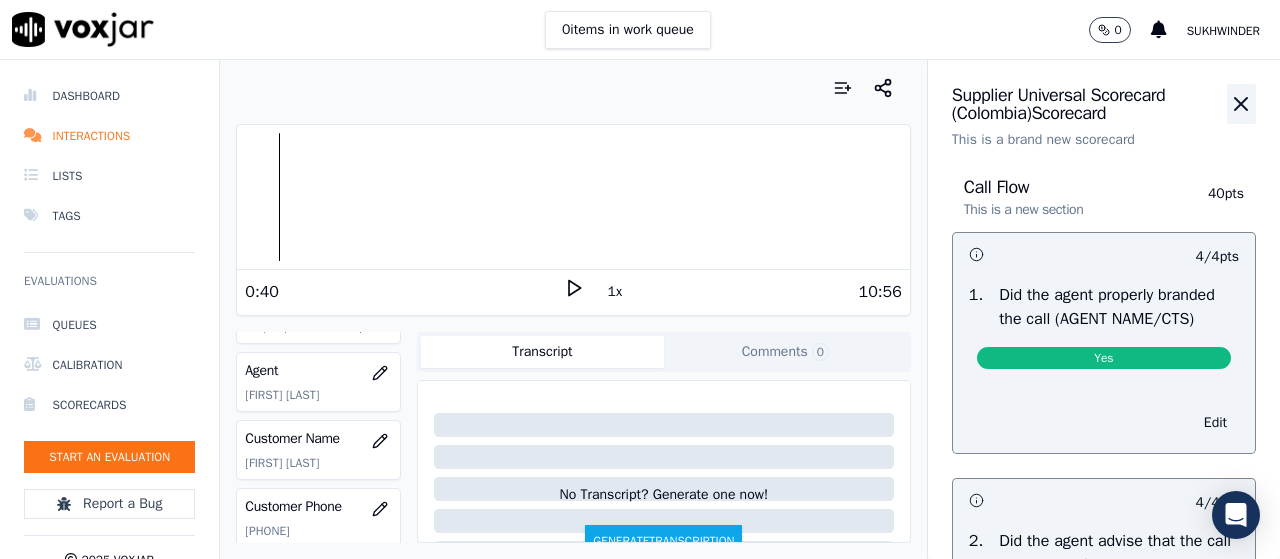 click 